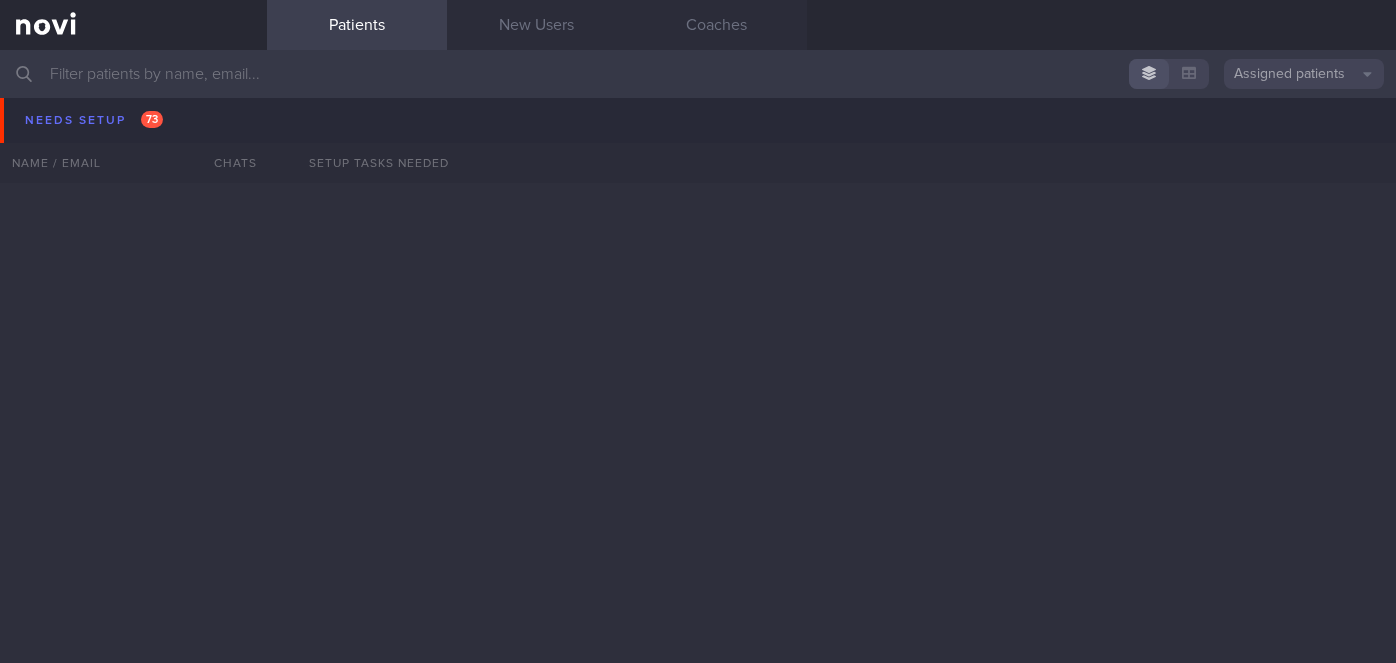 scroll, scrollTop: 0, scrollLeft: 0, axis: both 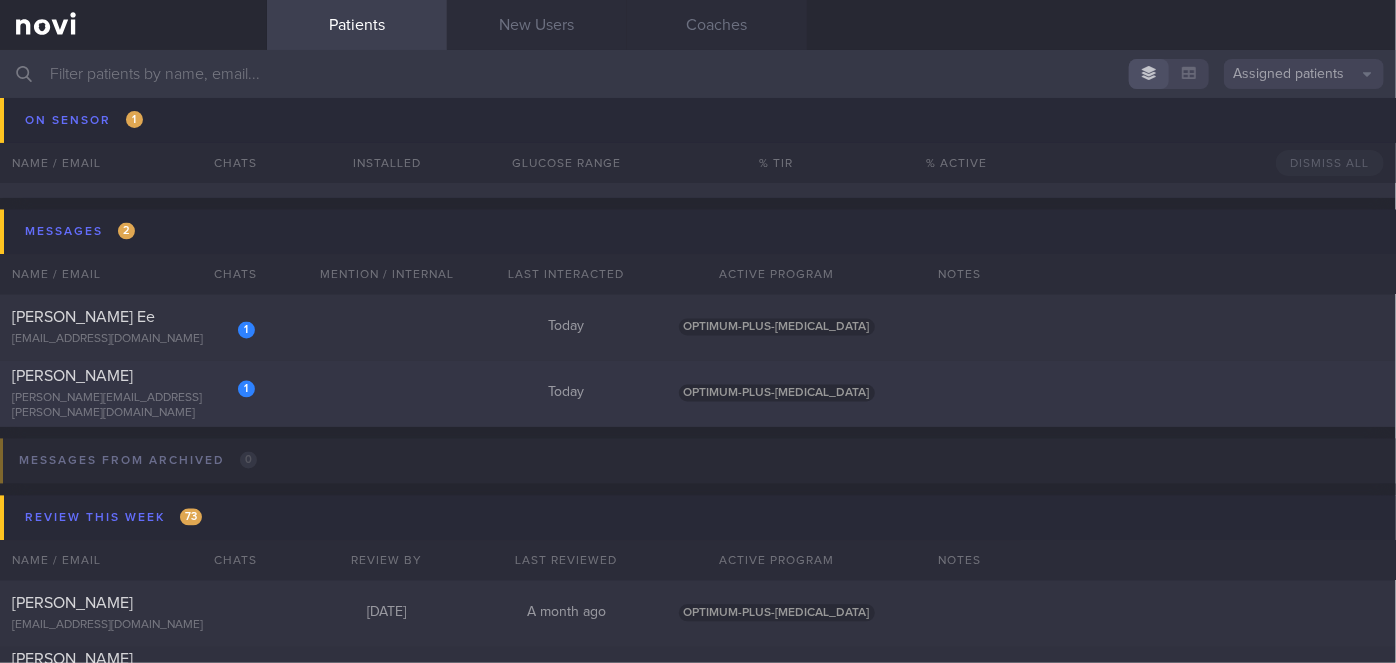 click on "[PERSON_NAME]" at bounding box center (131, 377) 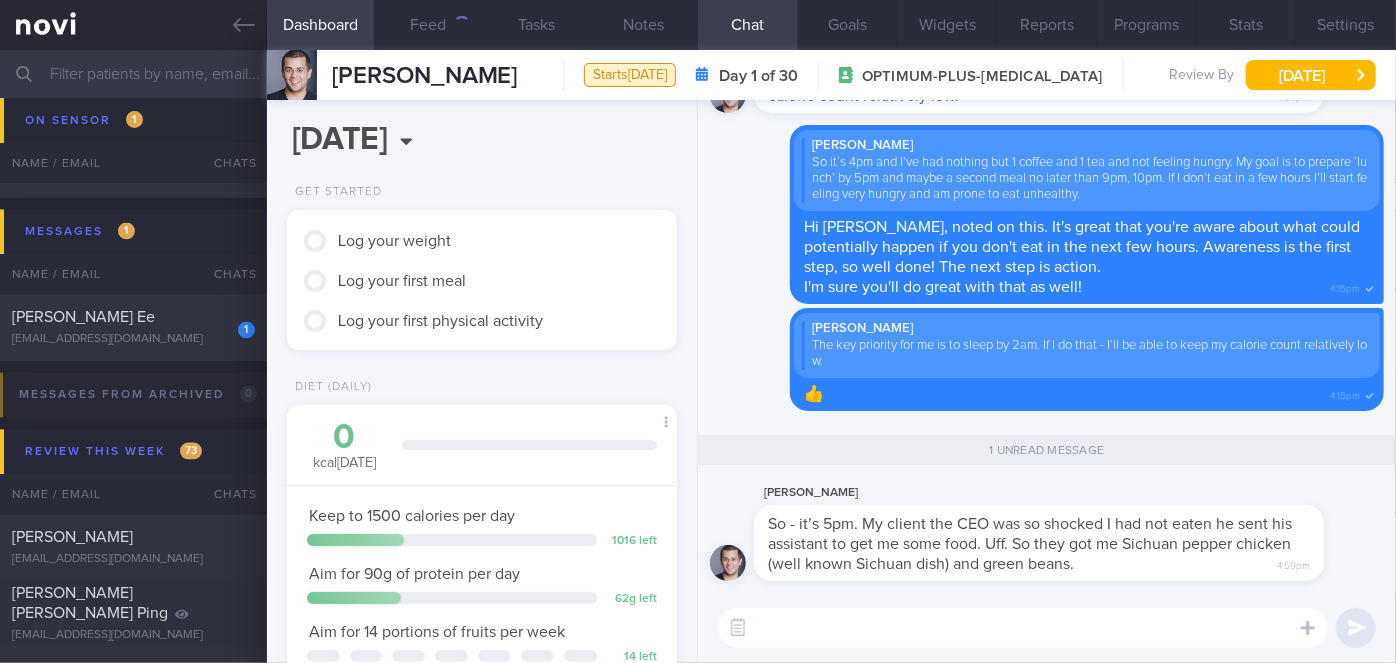 scroll, scrollTop: 999800, scrollLeft: 999658, axis: both 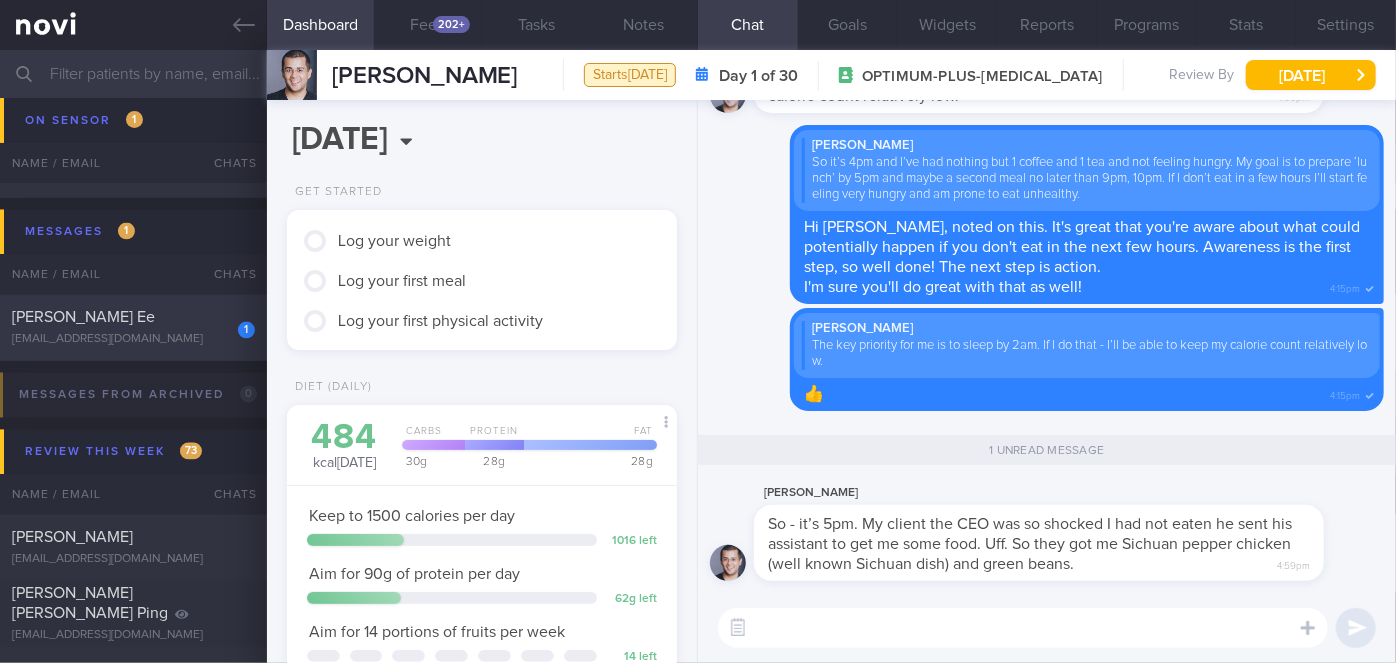 click on "[EMAIL_ADDRESS][DOMAIN_NAME]" at bounding box center (133, 340) 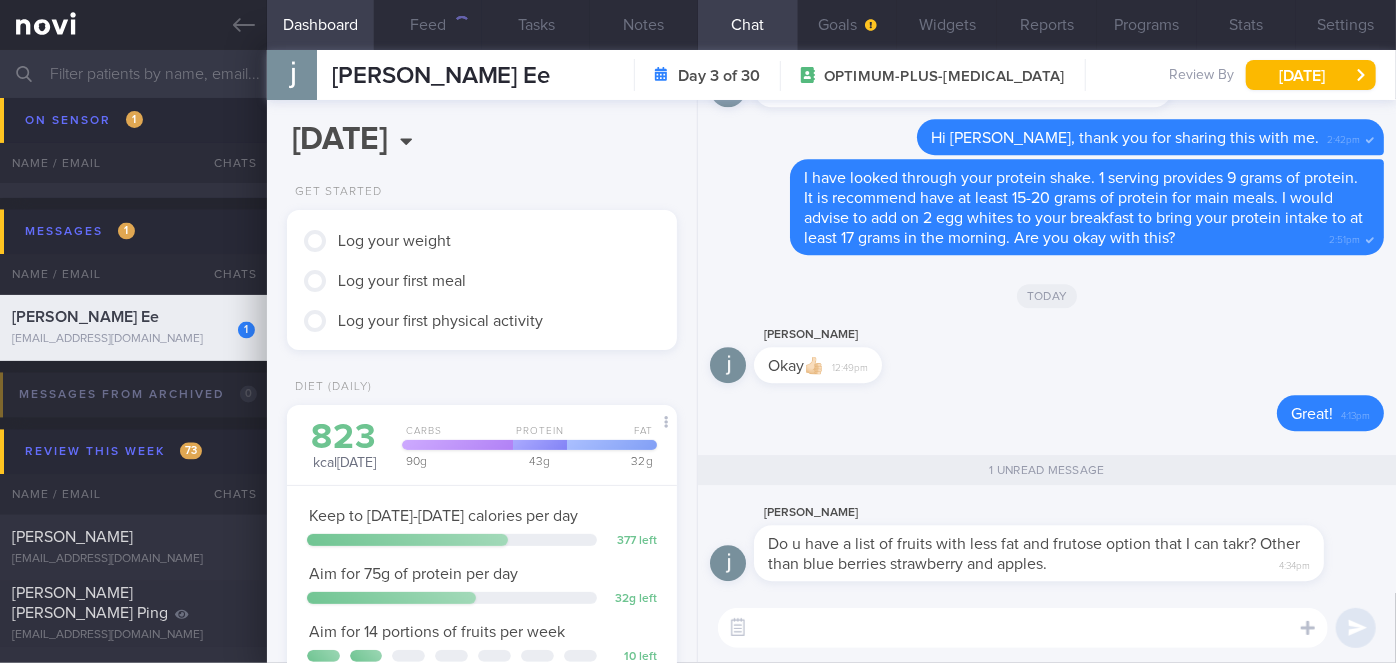 scroll, scrollTop: 999829, scrollLeft: 999658, axis: both 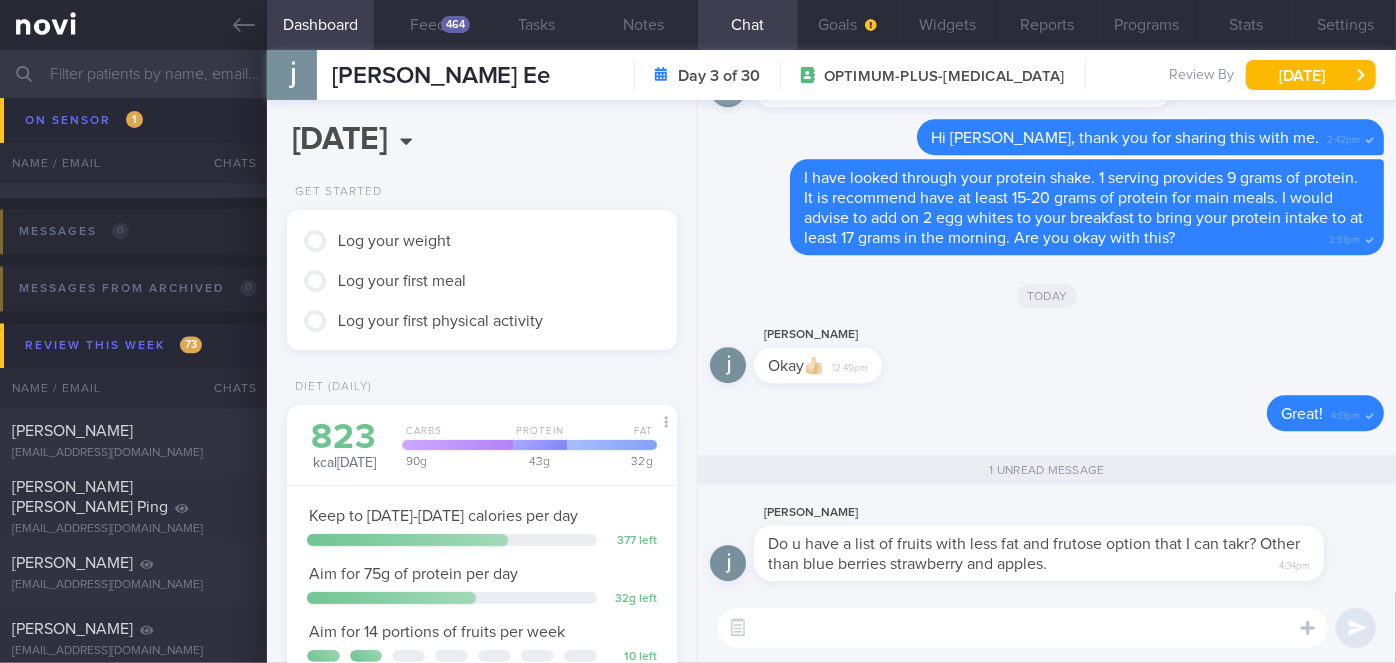 click at bounding box center (1023, 628) 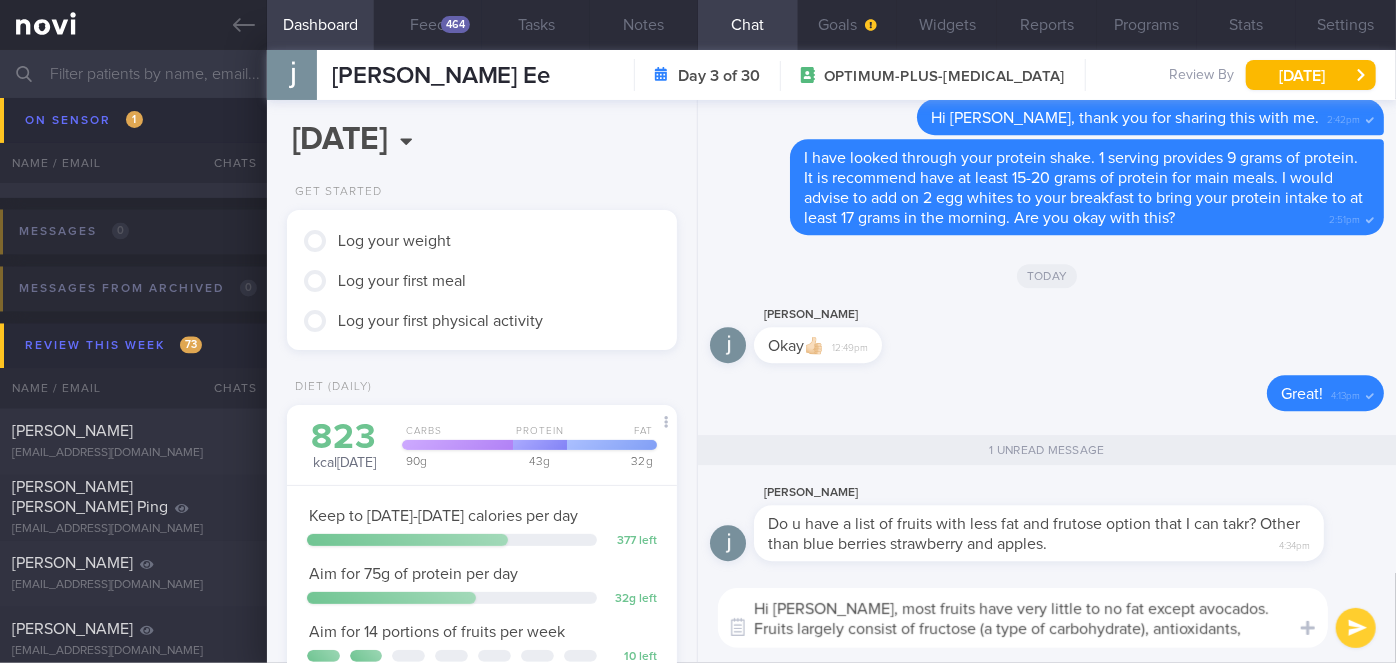 scroll, scrollTop: 0, scrollLeft: 0, axis: both 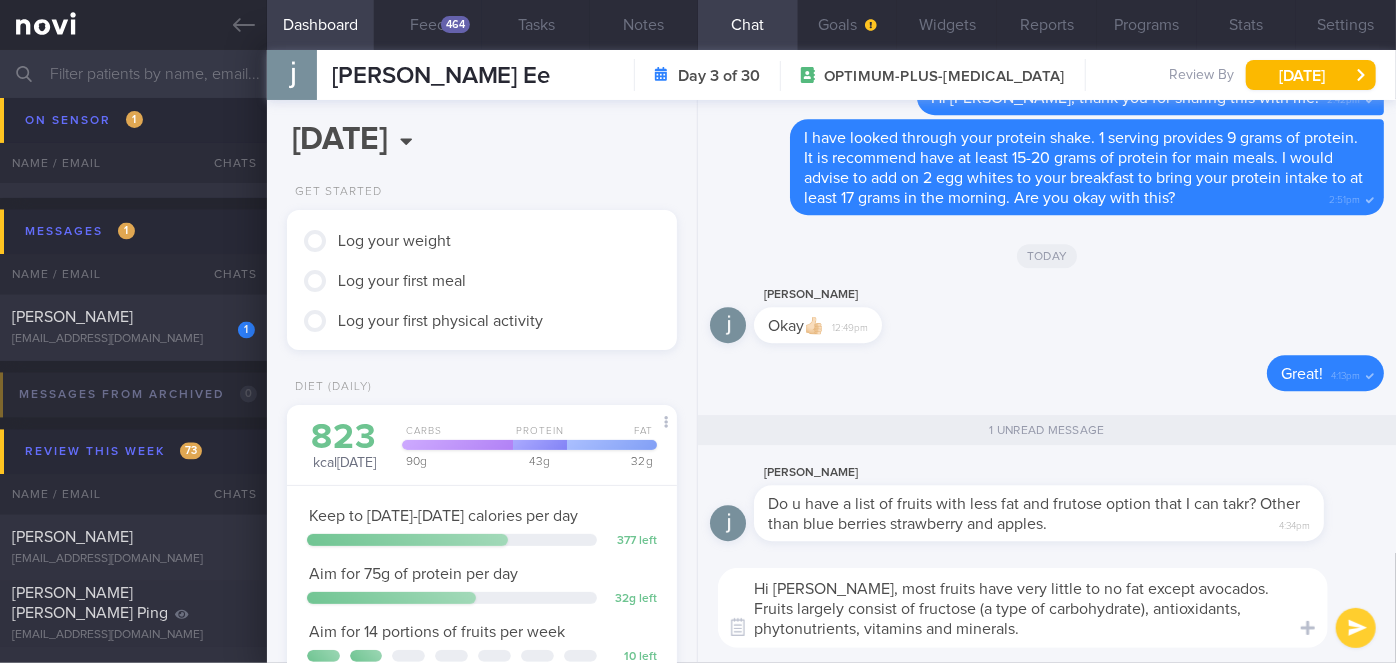 click on "Hi [PERSON_NAME], most fruits have very little to no fat except avocados. Fruits largely consist of fructose (a type of carbohydrate), antioxidants, phytonutrients, vitamins and minerals." at bounding box center [1023, 608] 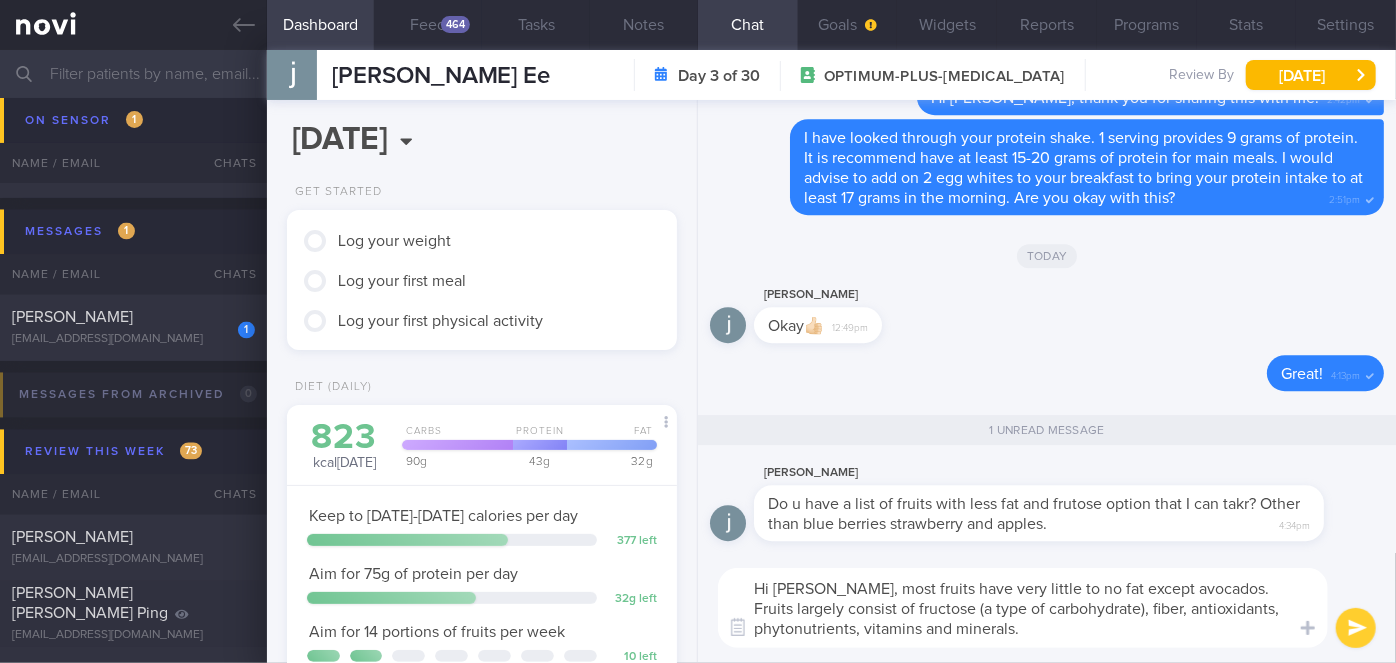 type on "Hi [PERSON_NAME], most fruits have very little to no fat except avocados. Fruits largely consist of fructose (a type of carbohydrate), fiber, antioxidants, phytonutrients, vitamins and minerals." 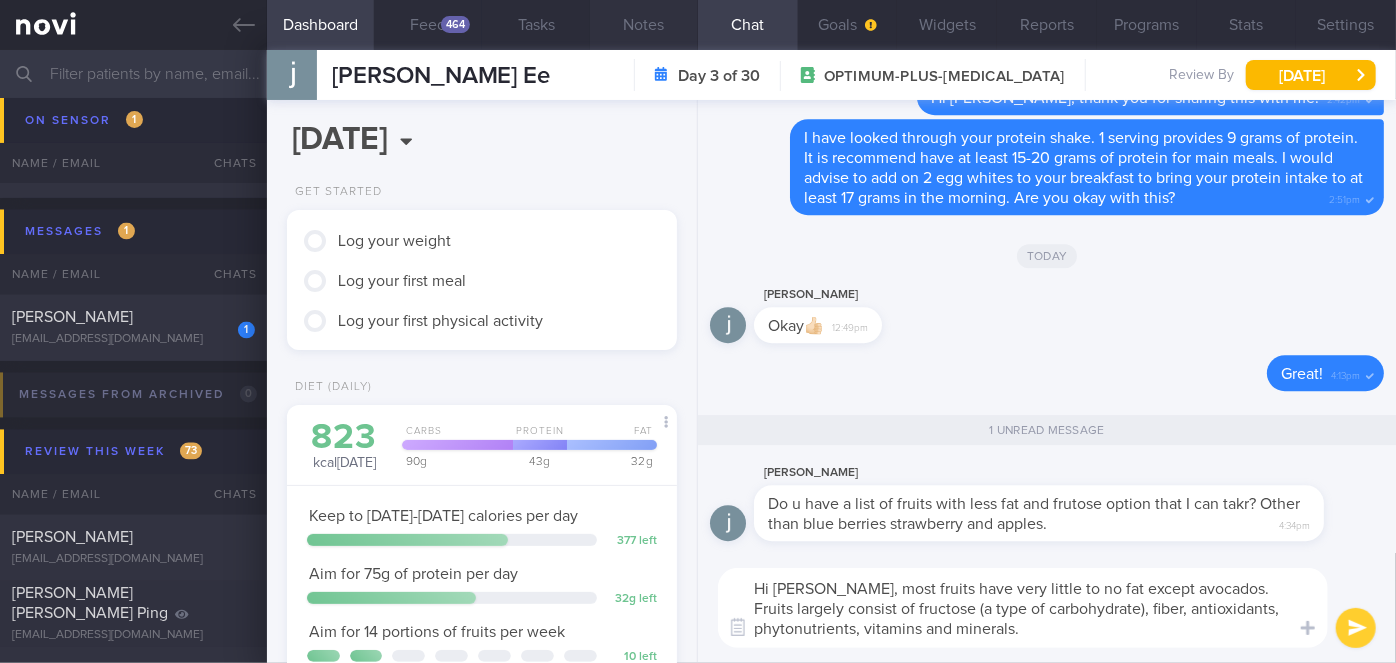 click on "Notes" at bounding box center (644, 25) 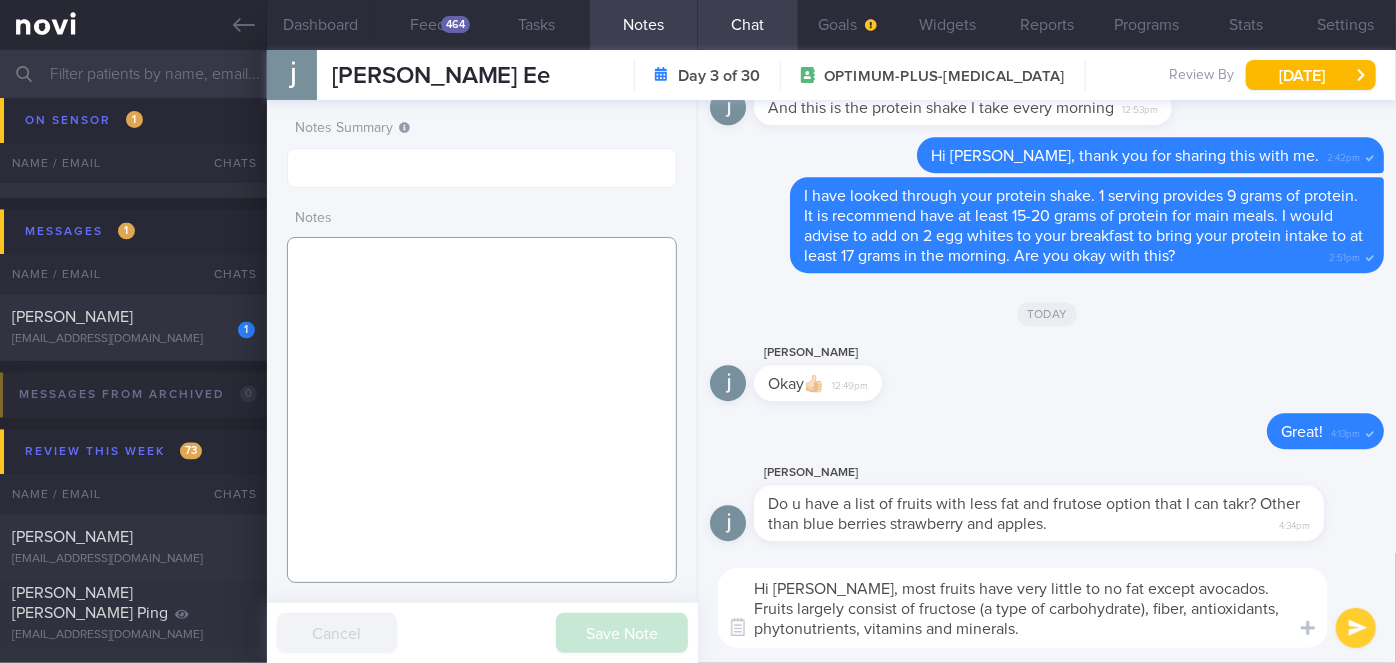 click at bounding box center [482, 410] 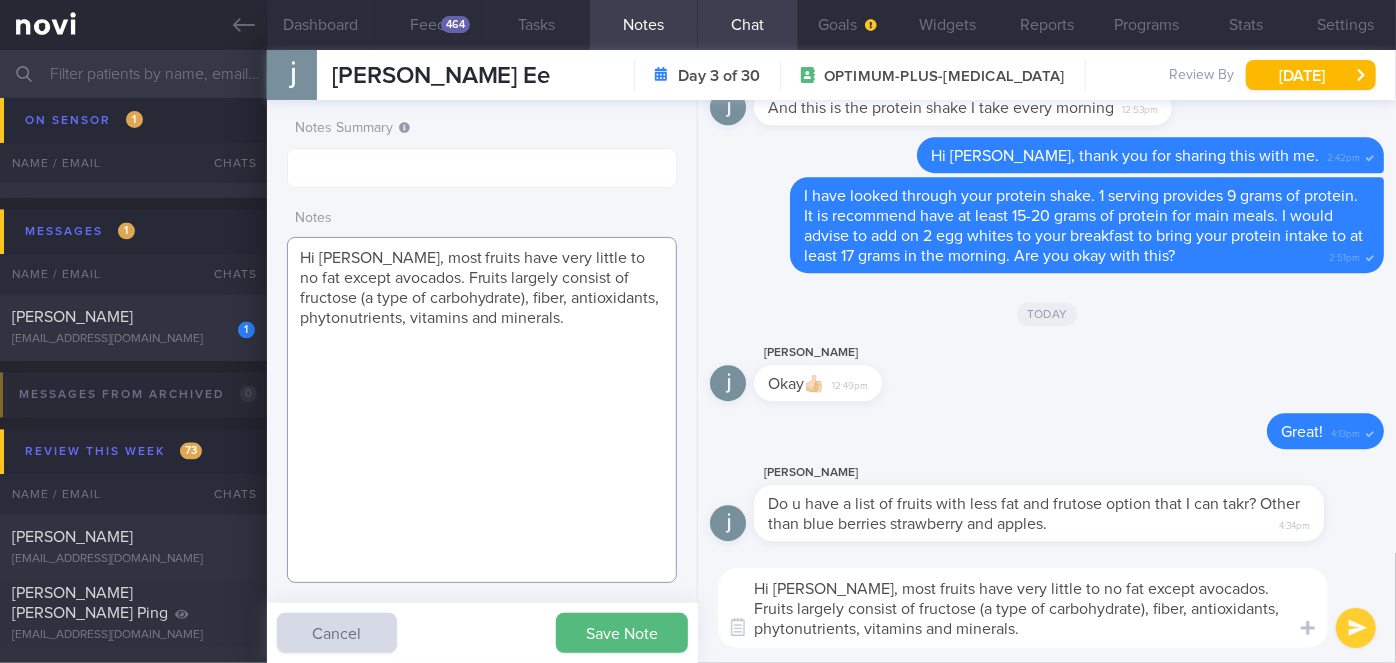 type on "Hi [PERSON_NAME], most fruits have very little to no fat except avocados. Fruits largely consist of fructose (a type of carbohydrate), fiber, antioxidants, phytonutrients, vitamins and minerals." 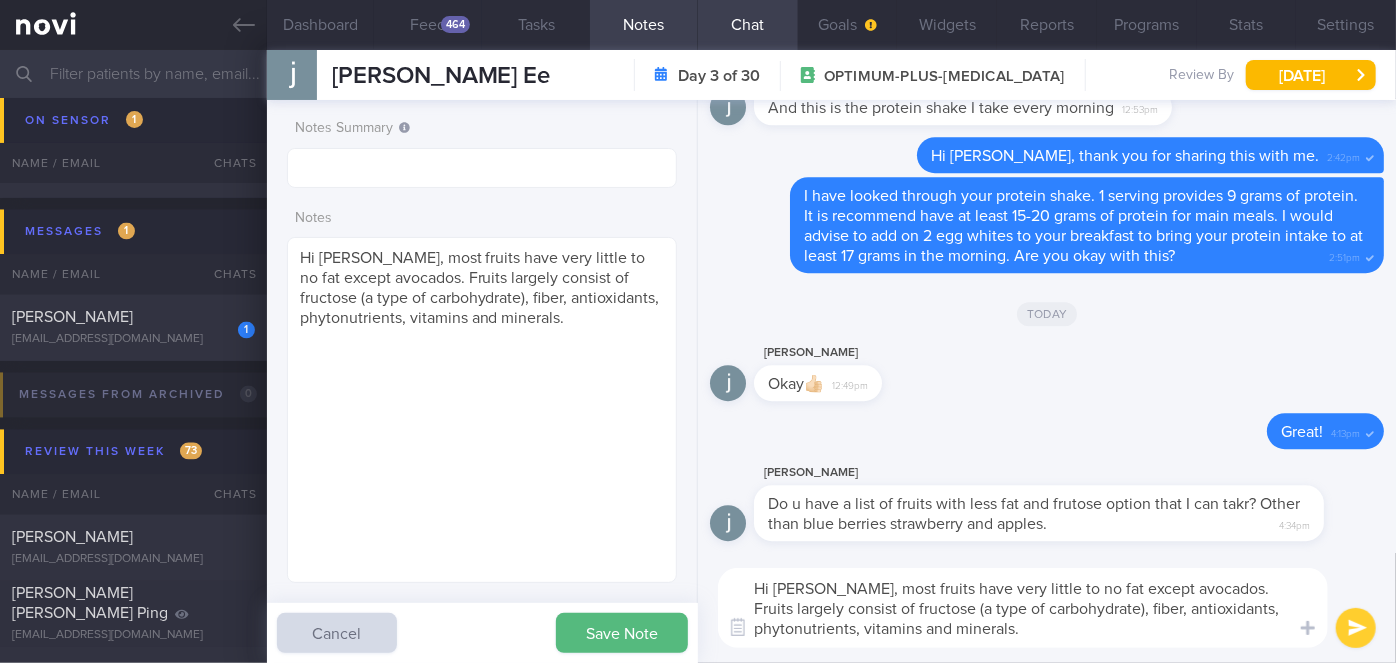 drag, startPoint x: 1021, startPoint y: 621, endPoint x: 742, endPoint y: 584, distance: 281.44272 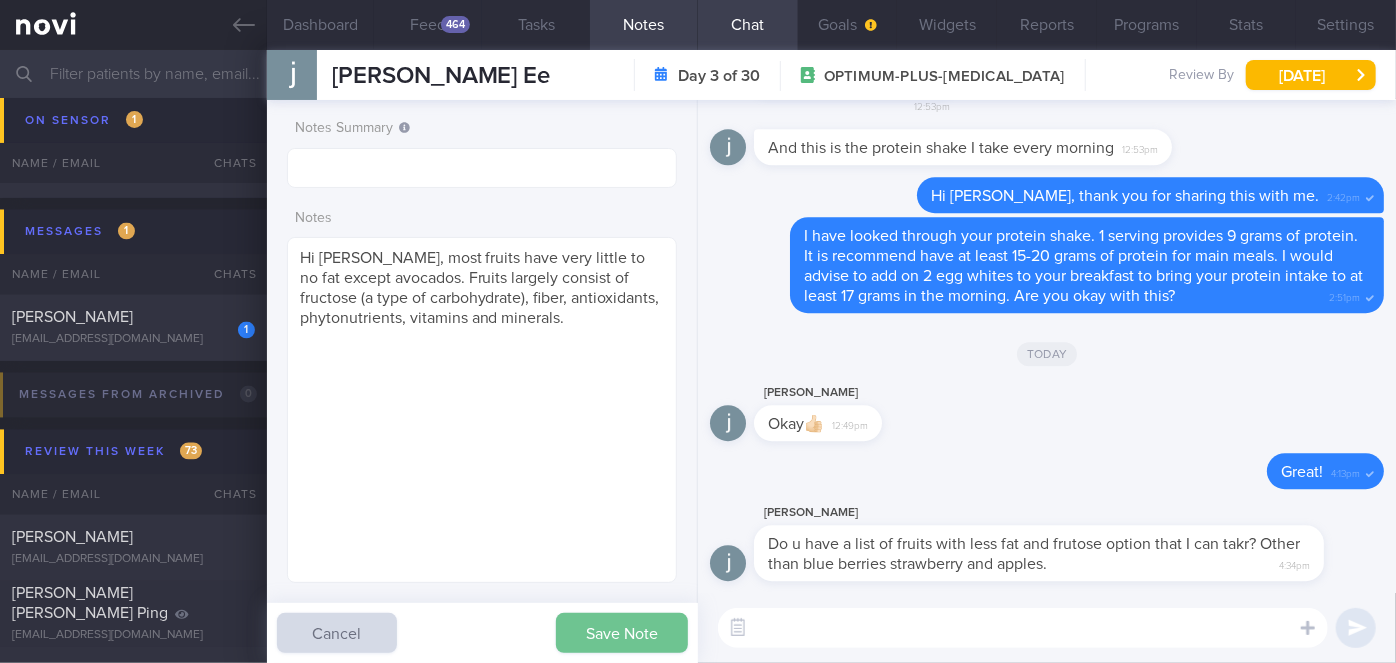 type 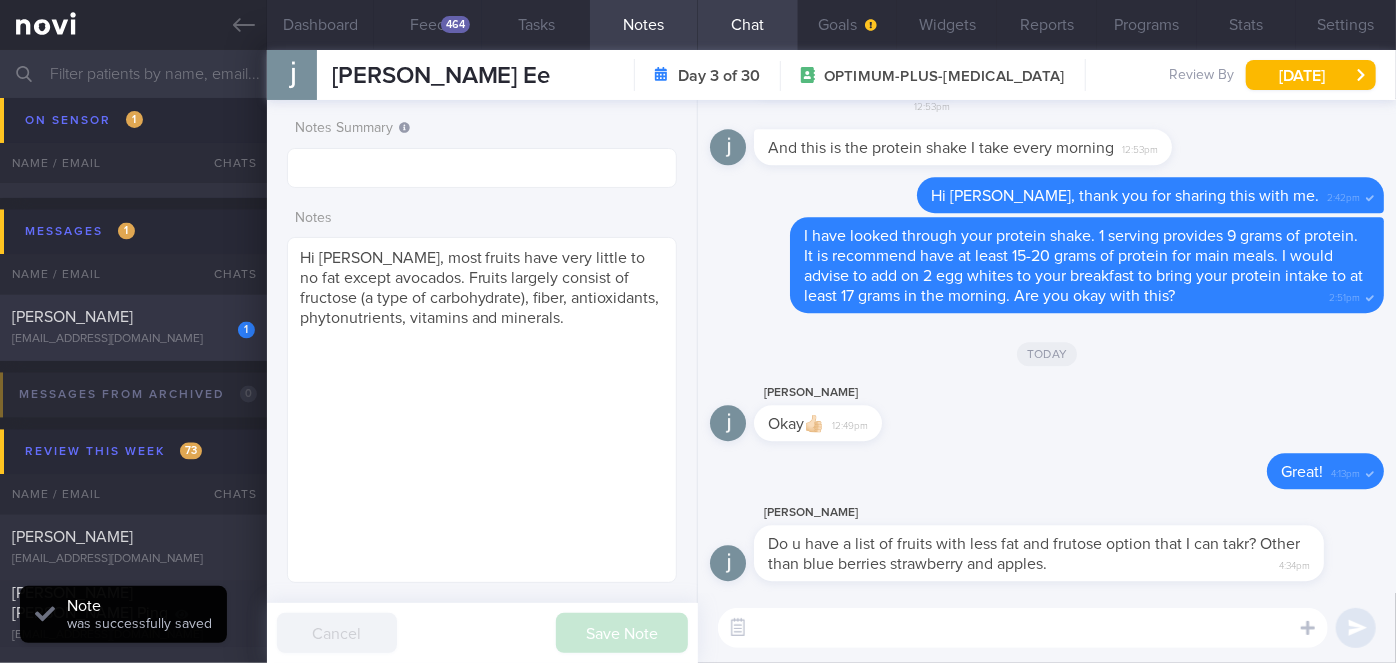 click on "1" at bounding box center (233, 323) 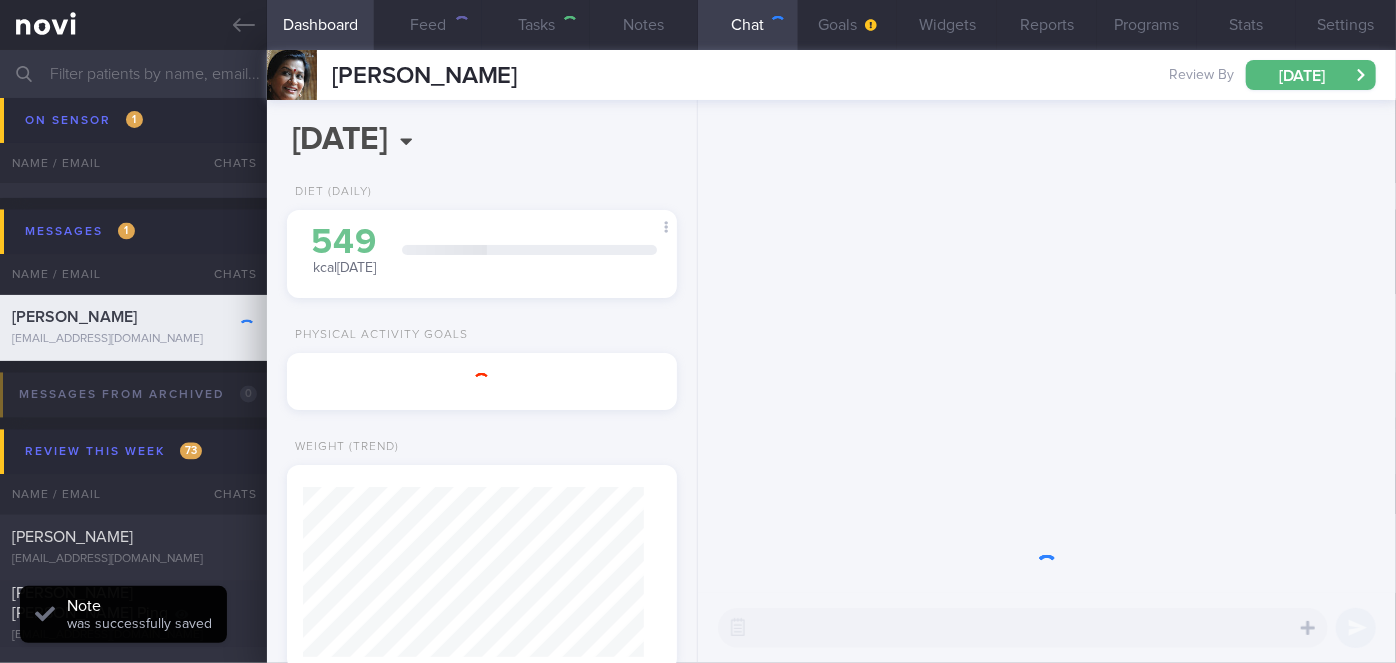 scroll, scrollTop: 999829, scrollLeft: 999658, axis: both 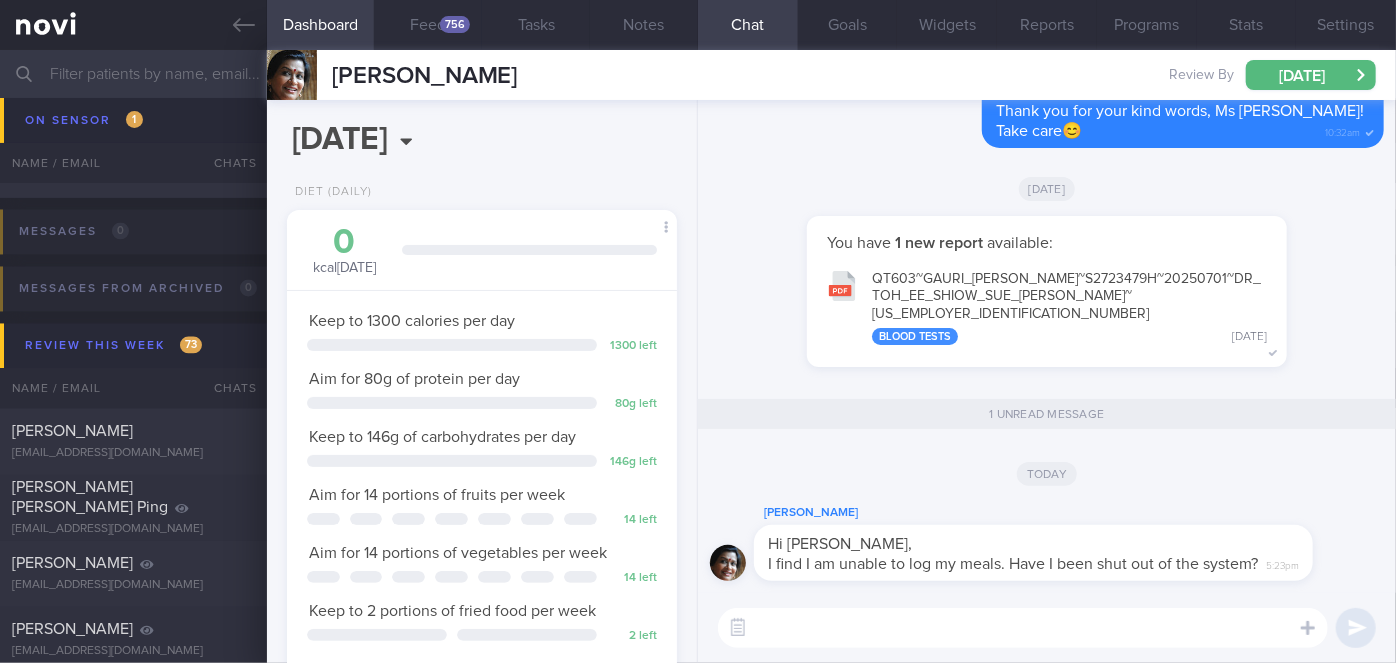 click at bounding box center [1023, 628] 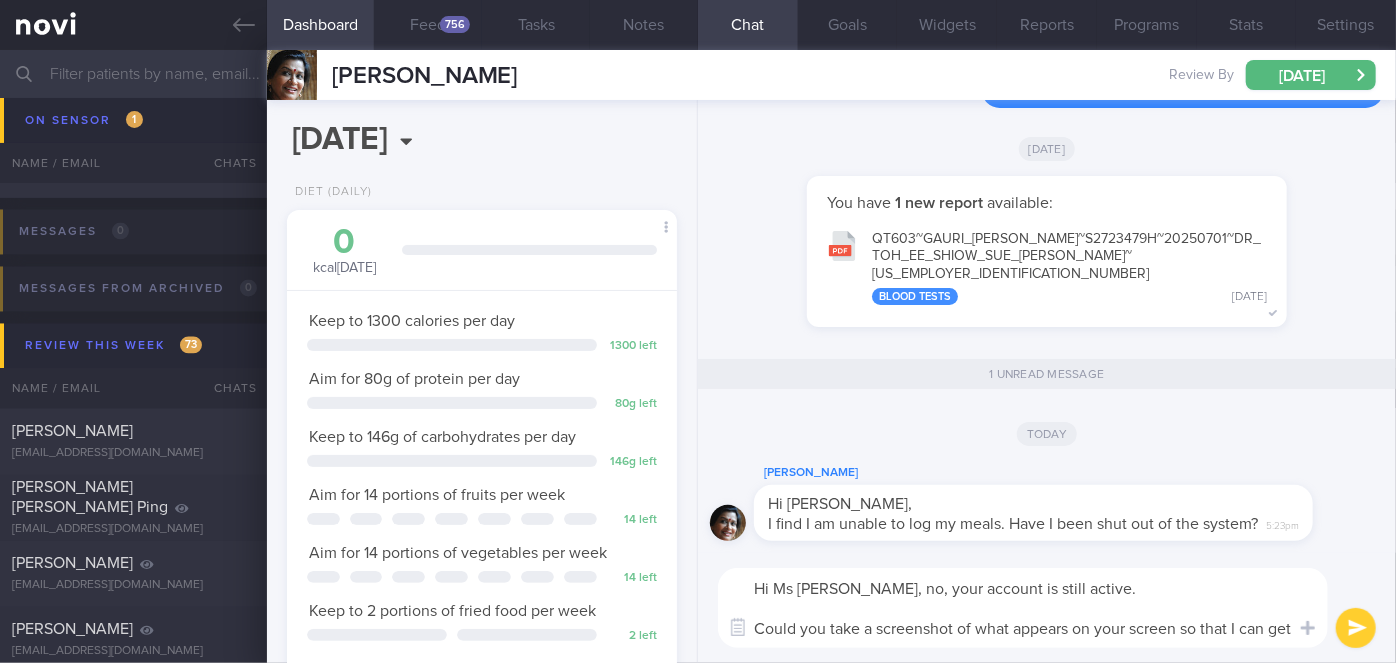 scroll, scrollTop: 0, scrollLeft: 0, axis: both 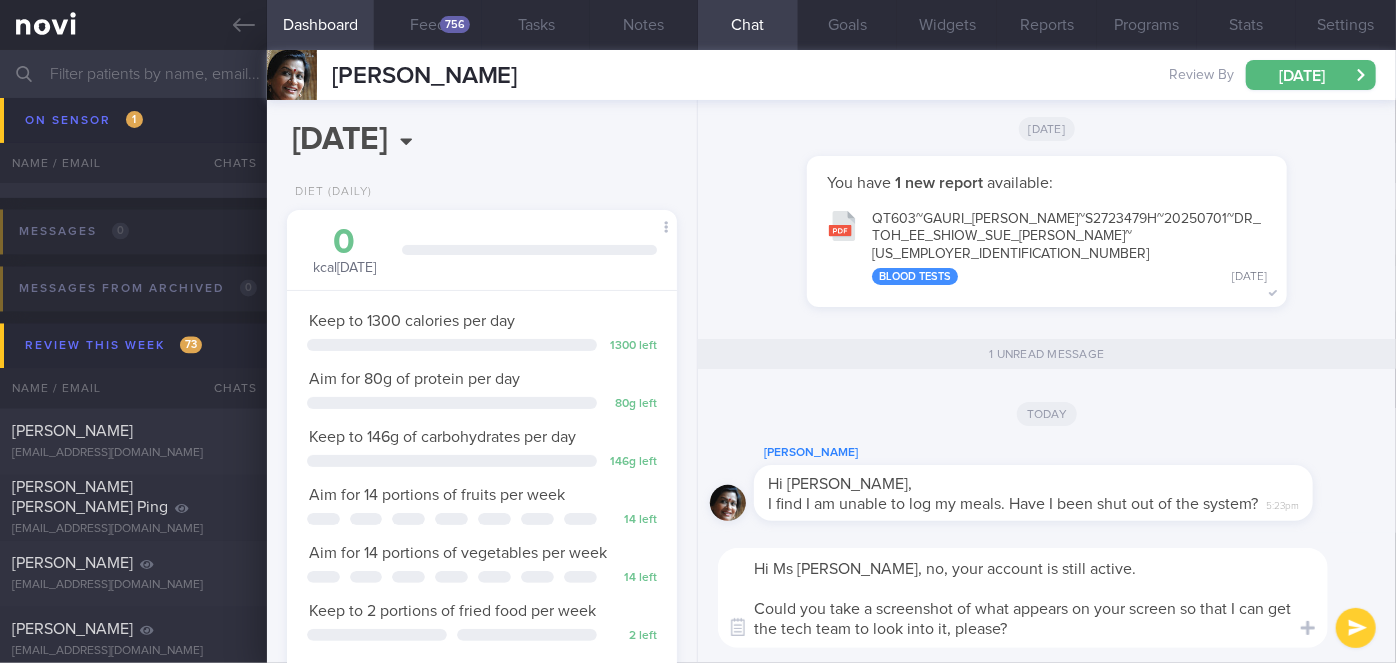 click on "Hi Ms [PERSON_NAME], no, your account is still active.
Could you take a screenshot of what appears on your screen so that I can get the tech team to look into it, please?" at bounding box center [1023, 598] 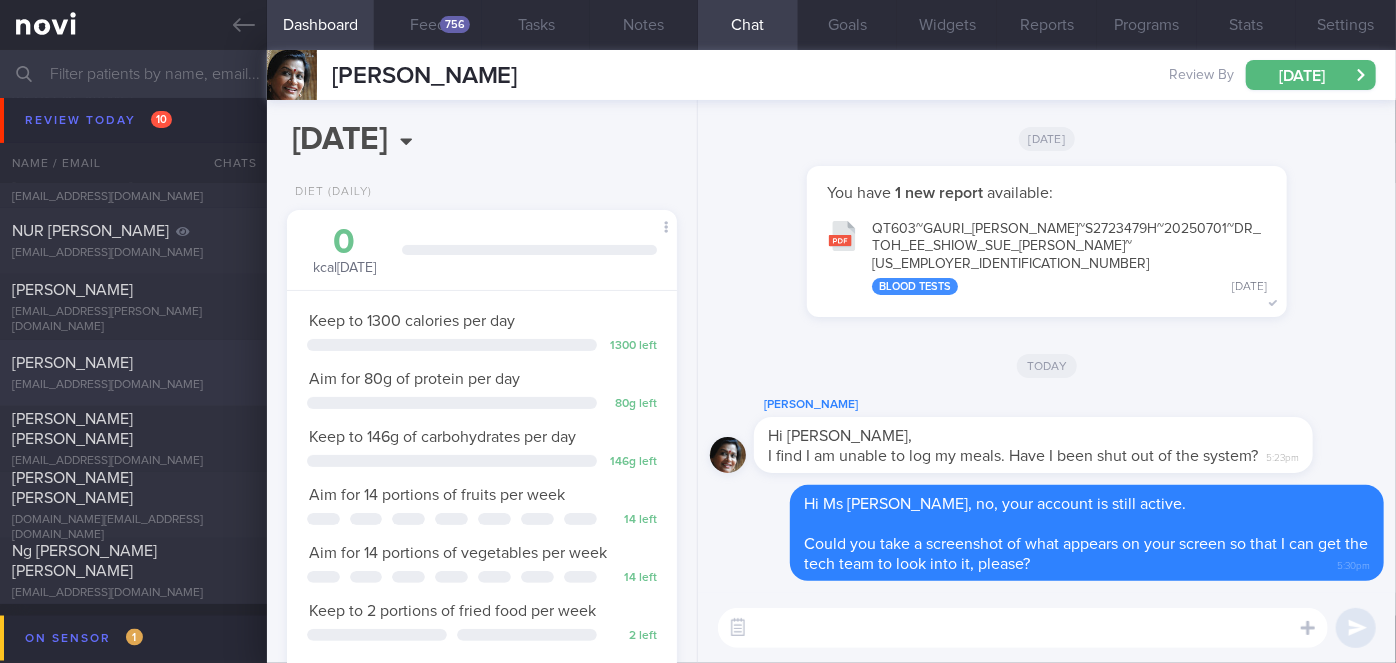 scroll, scrollTop: 5170, scrollLeft: 0, axis: vertical 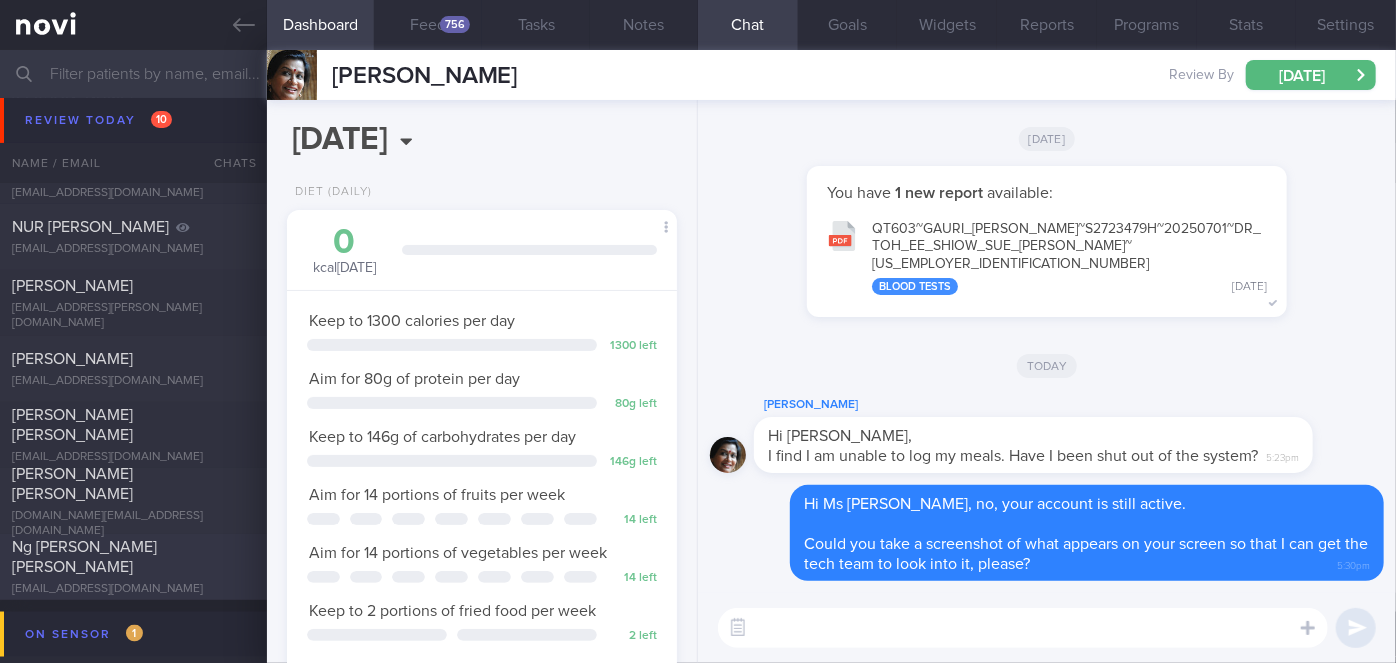 click on "Ng [PERSON_NAME] [PERSON_NAME]" at bounding box center [131, 557] 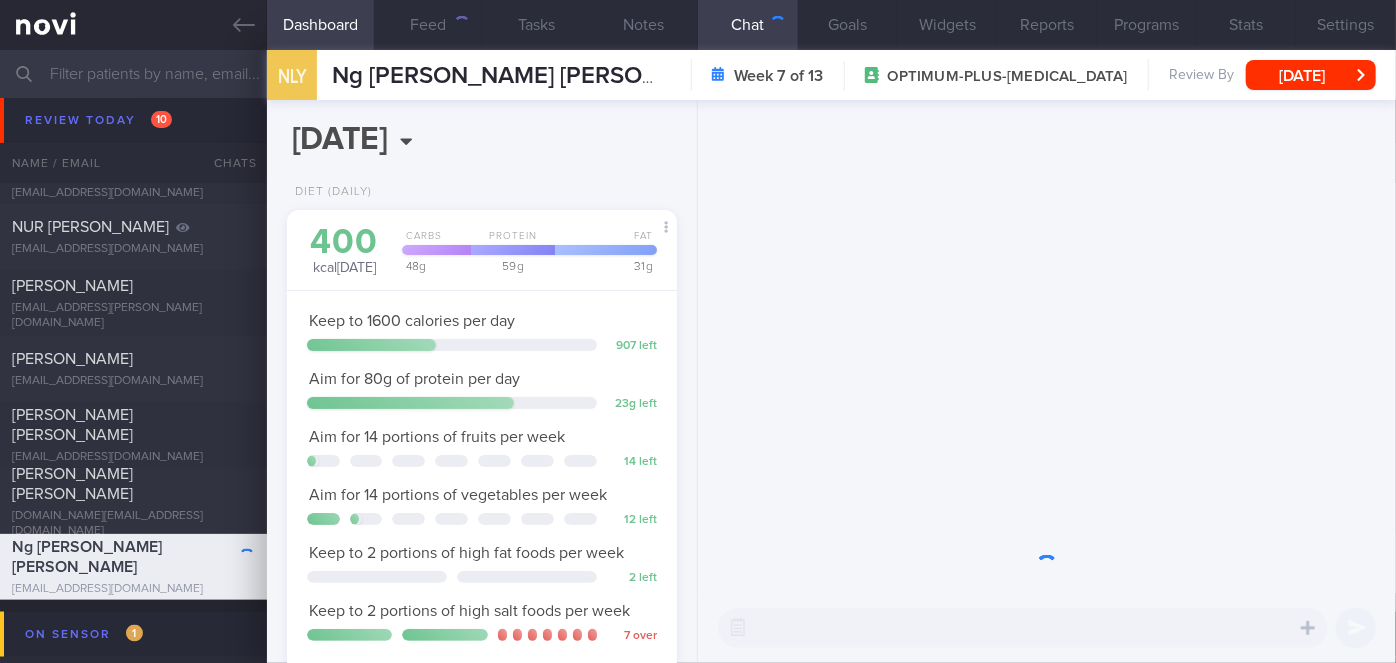 scroll, scrollTop: 999800, scrollLeft: 999658, axis: both 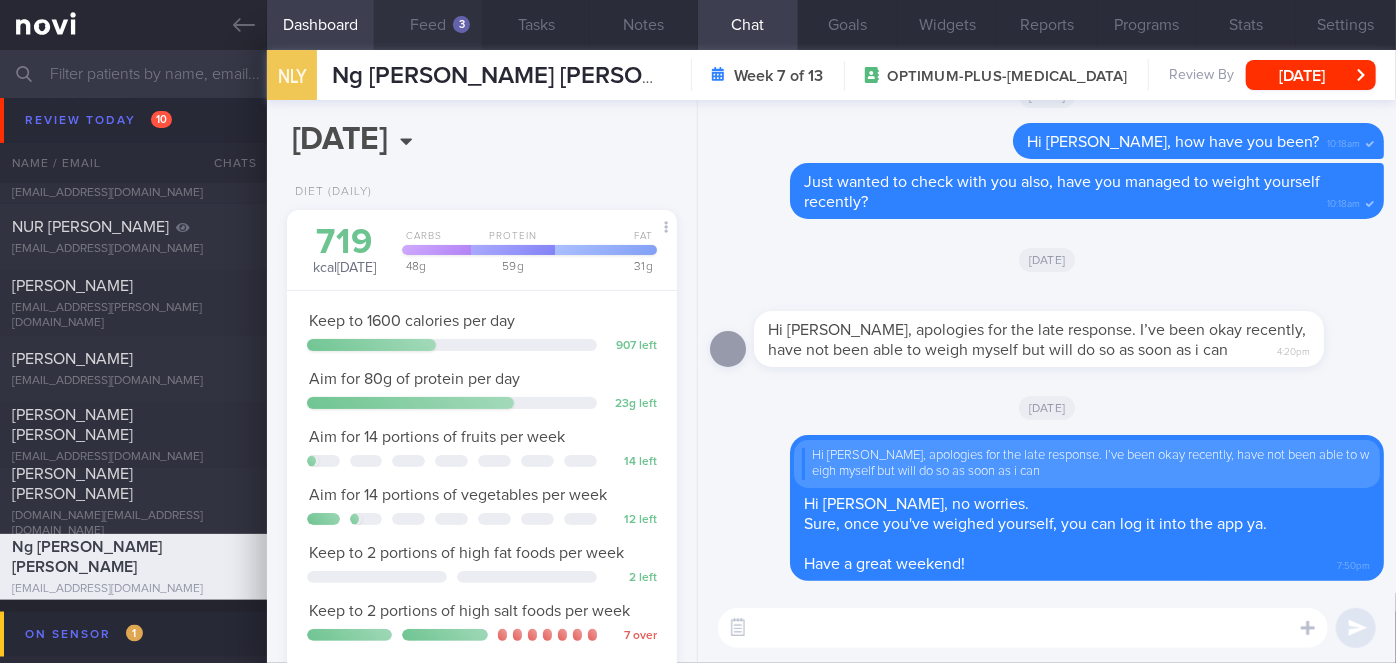 click on "Feed
3" at bounding box center (428, 25) 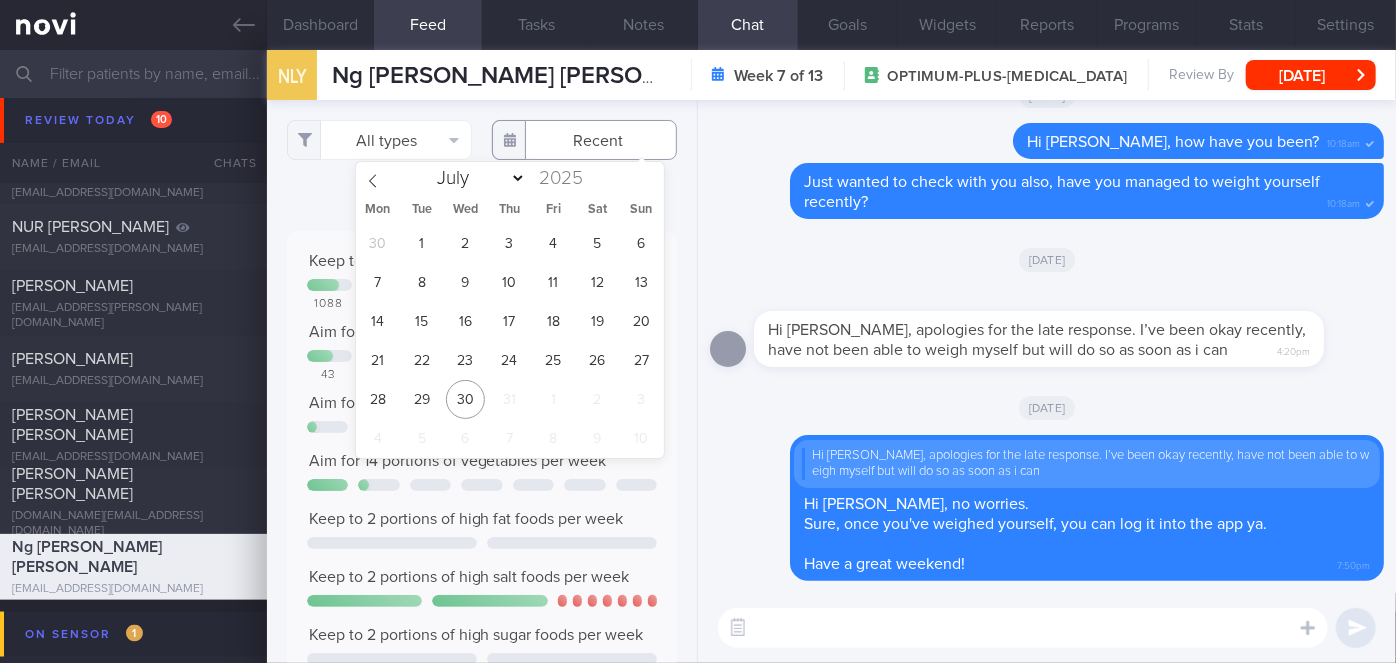 click at bounding box center [584, 140] 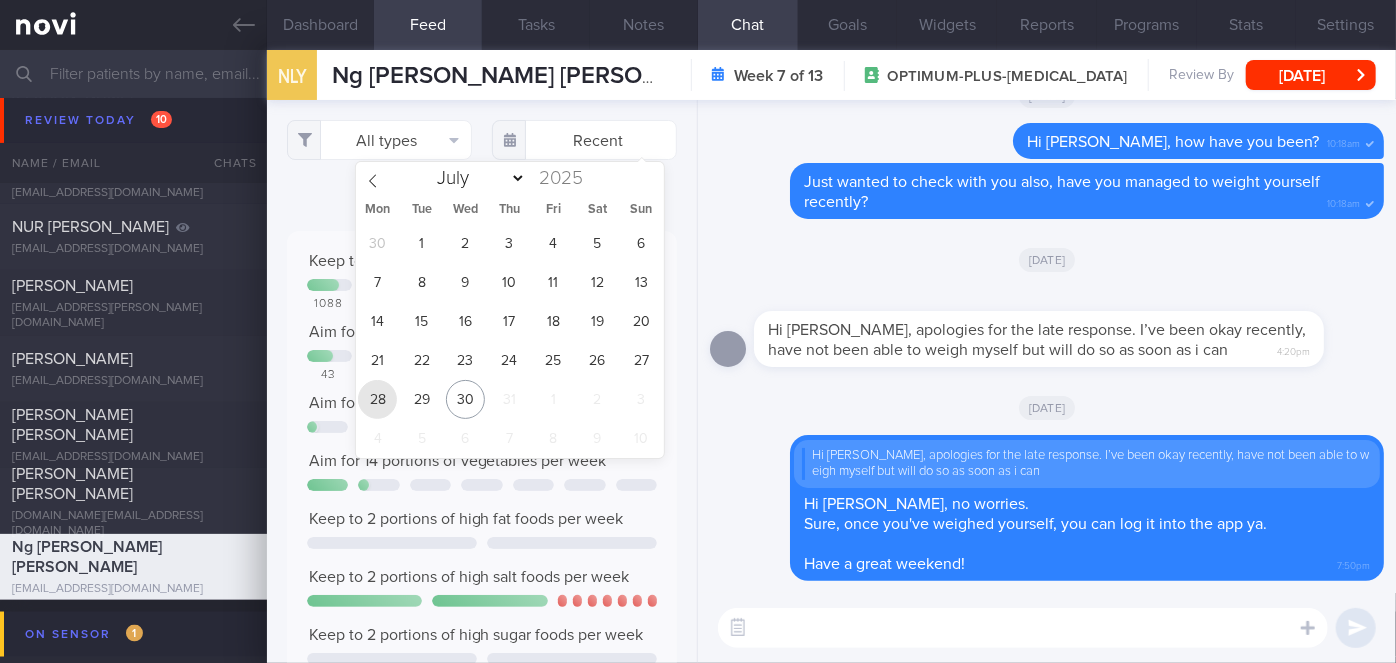 click on "28" at bounding box center (377, 399) 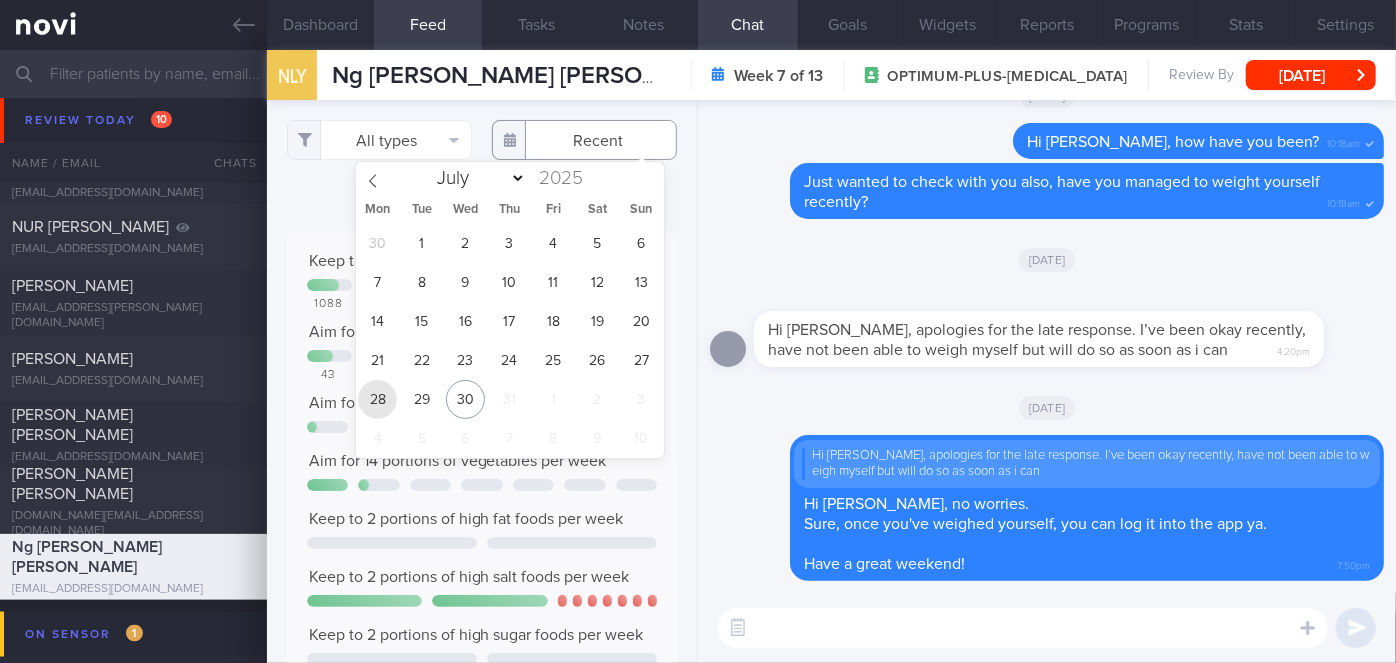 type on "[DATE]" 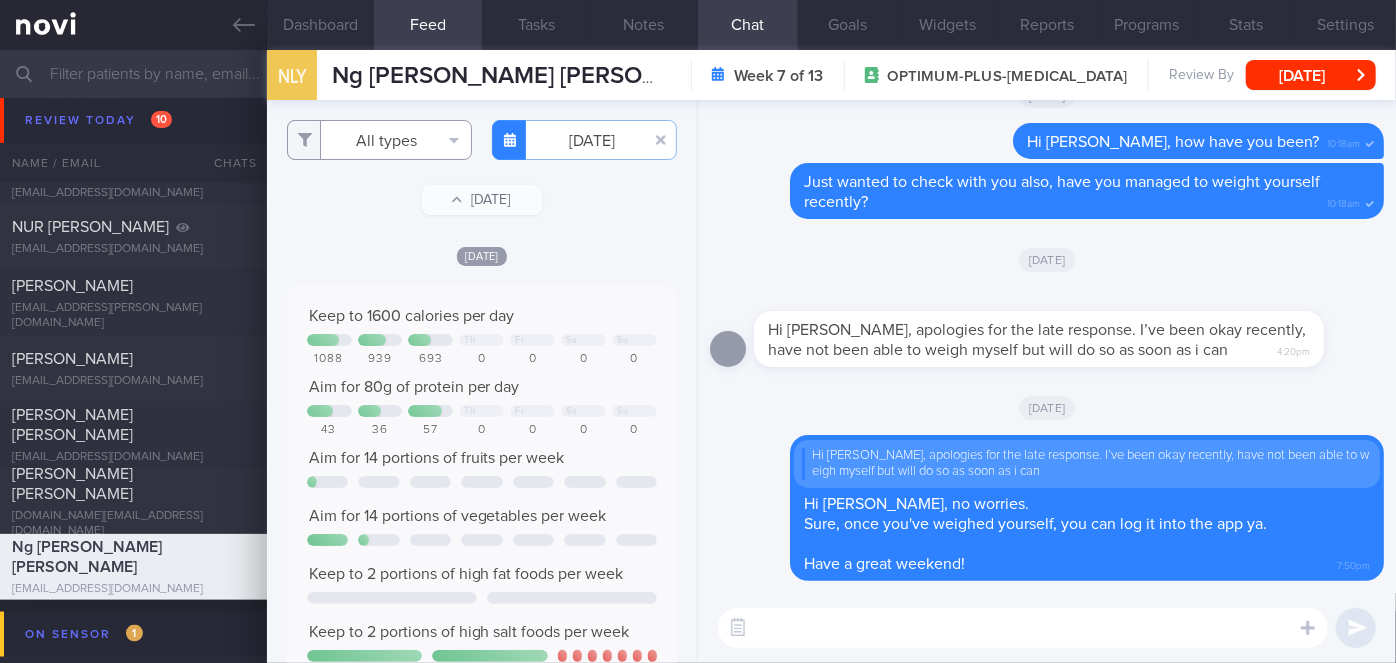 click on "All types" at bounding box center (379, 140) 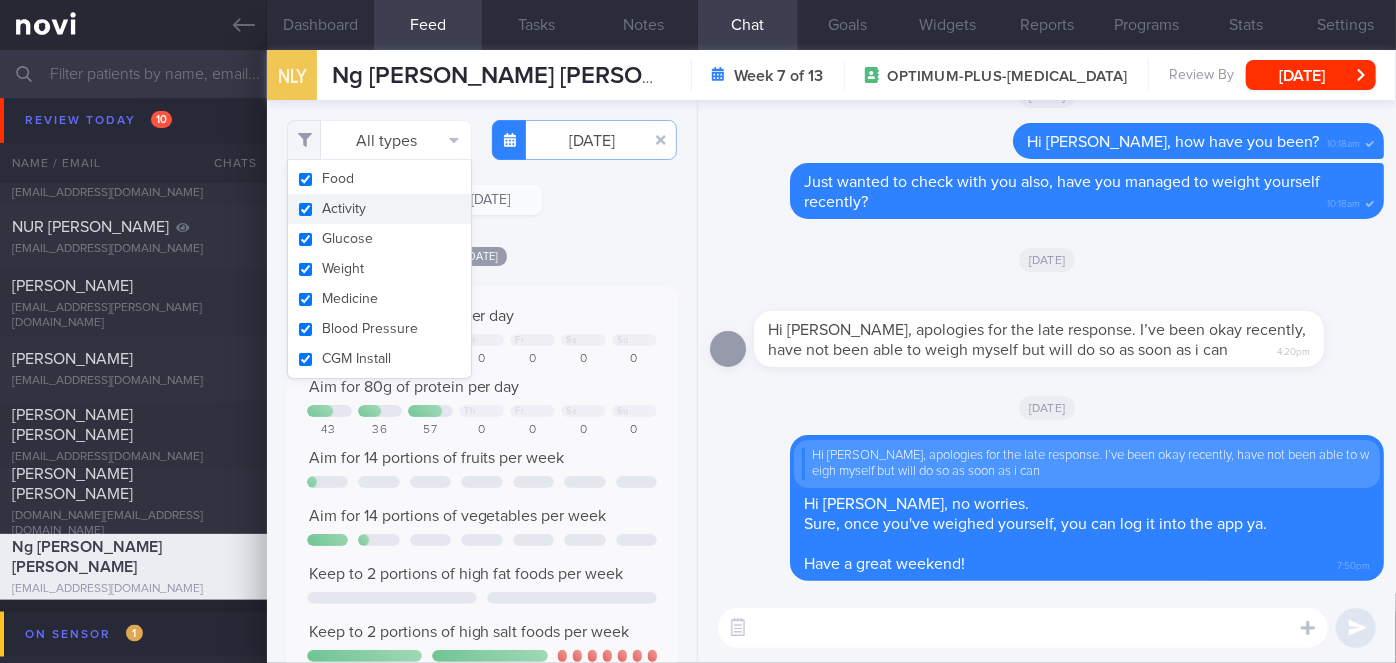 click on "Activity" at bounding box center (379, 209) 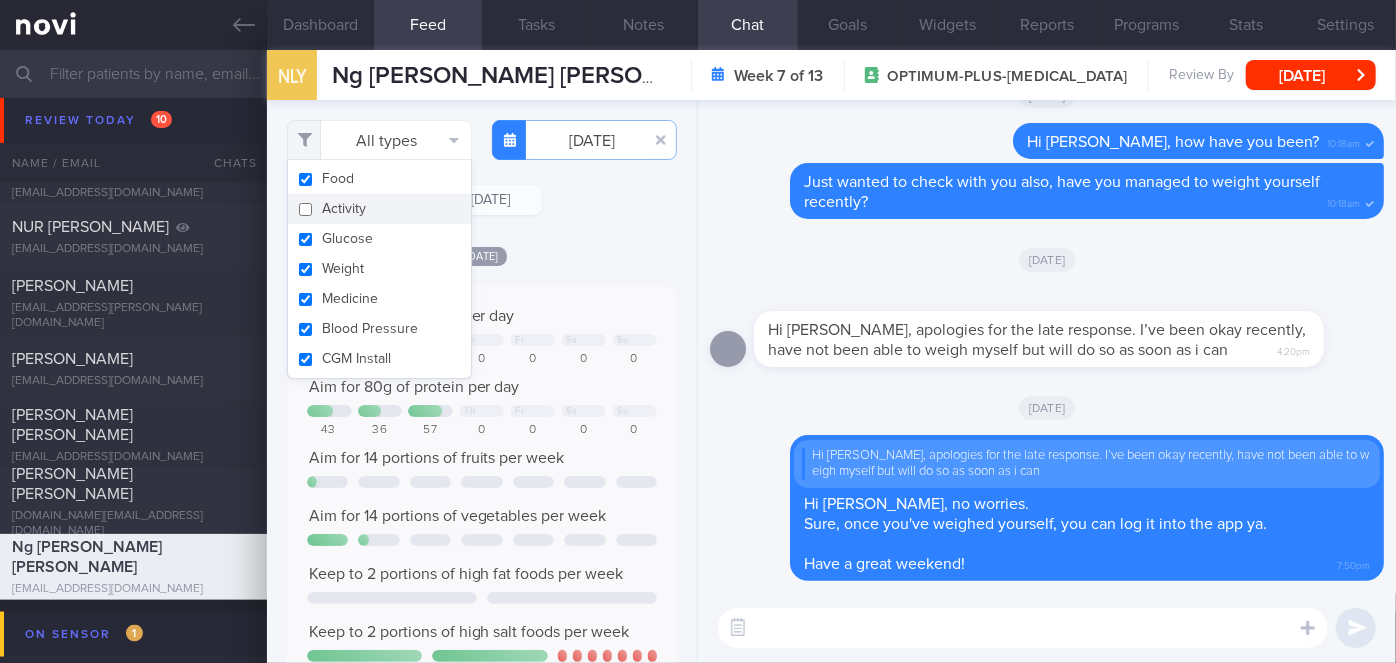 checkbox on "false" 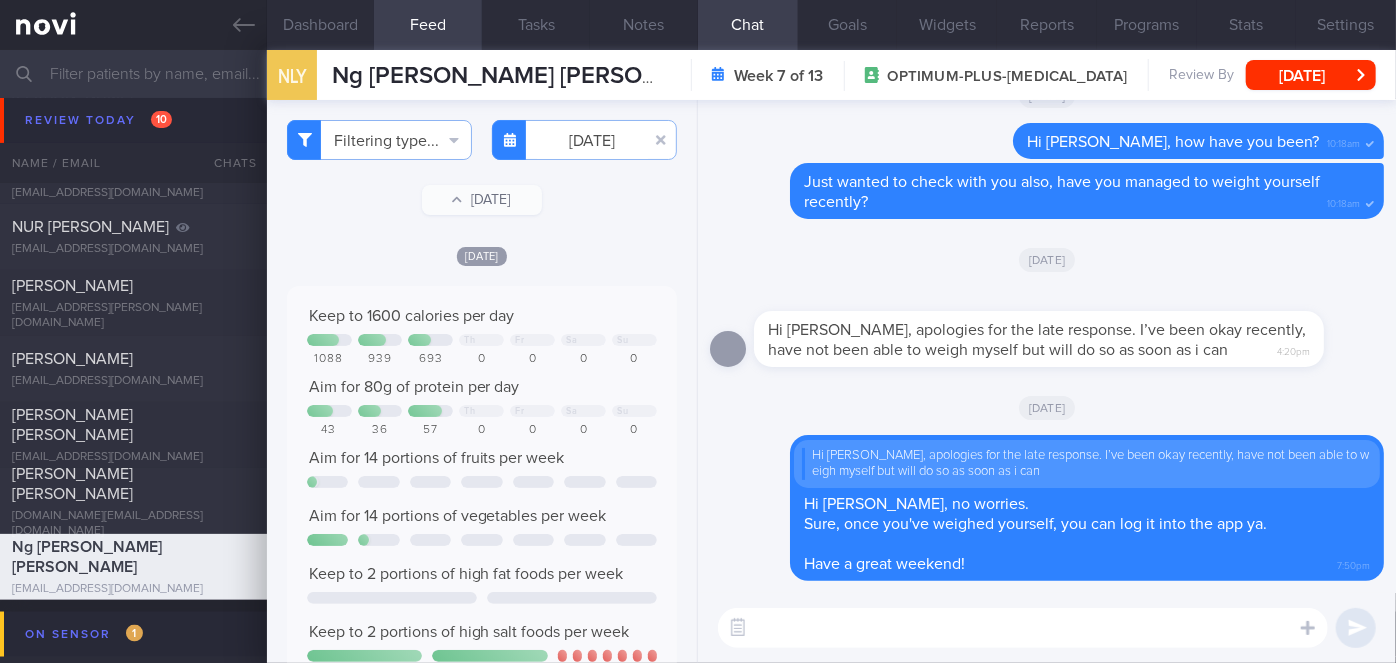 click on "Filtering type...
Food
Activity
Glucose
Weight
Medicine
Blood Pressure
CGM Install
[DATE]-07-28
[DATE]
[DATE]" at bounding box center (482, 381) 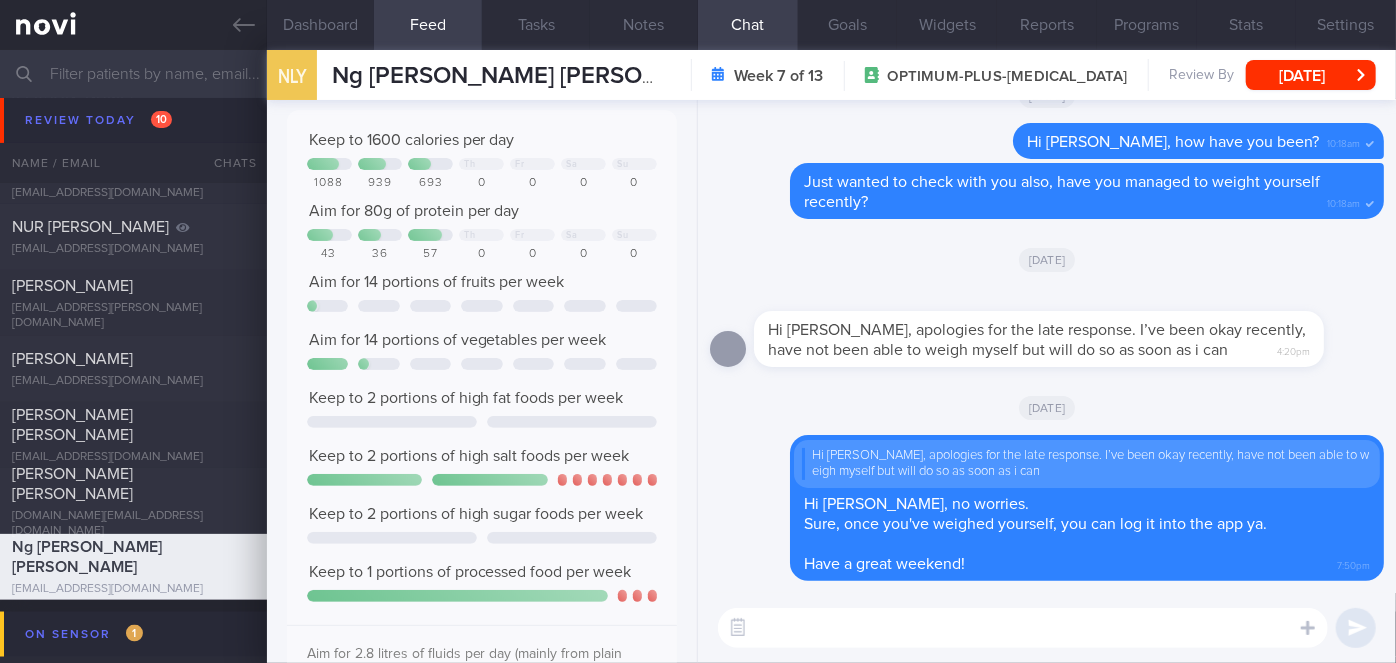 scroll, scrollTop: 0, scrollLeft: 0, axis: both 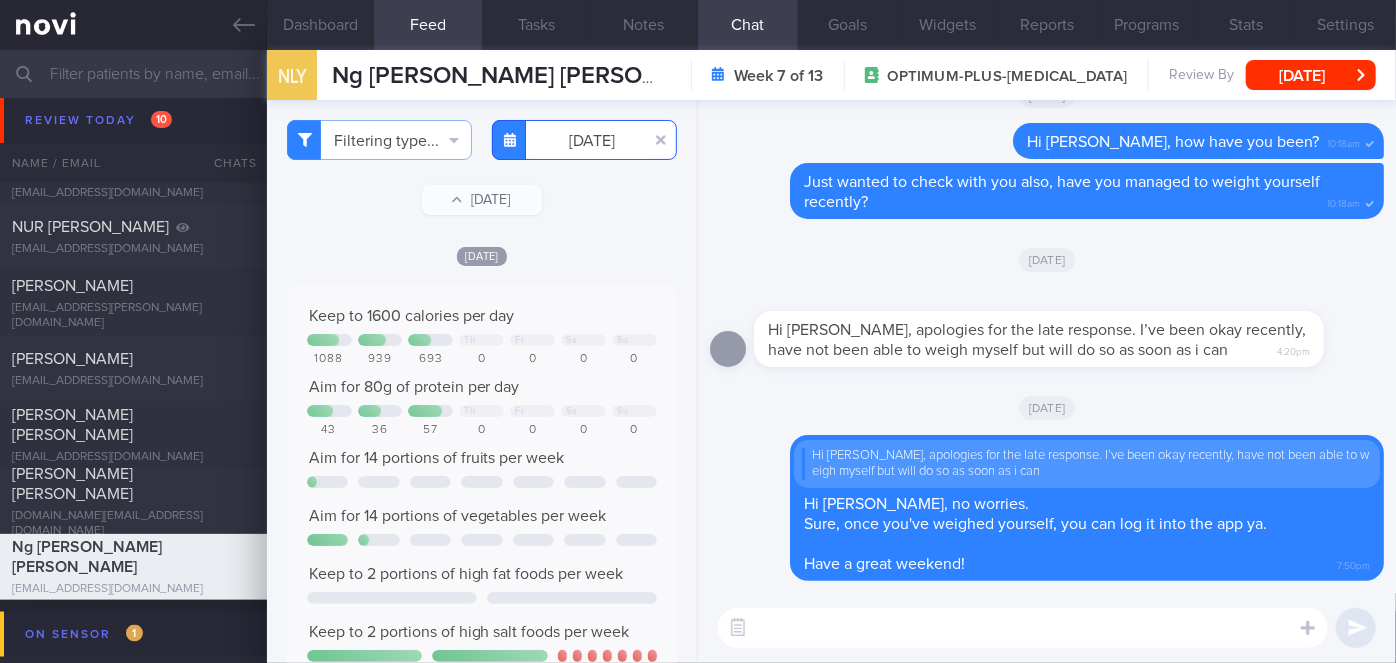 click on "[DATE]" at bounding box center (584, 140) 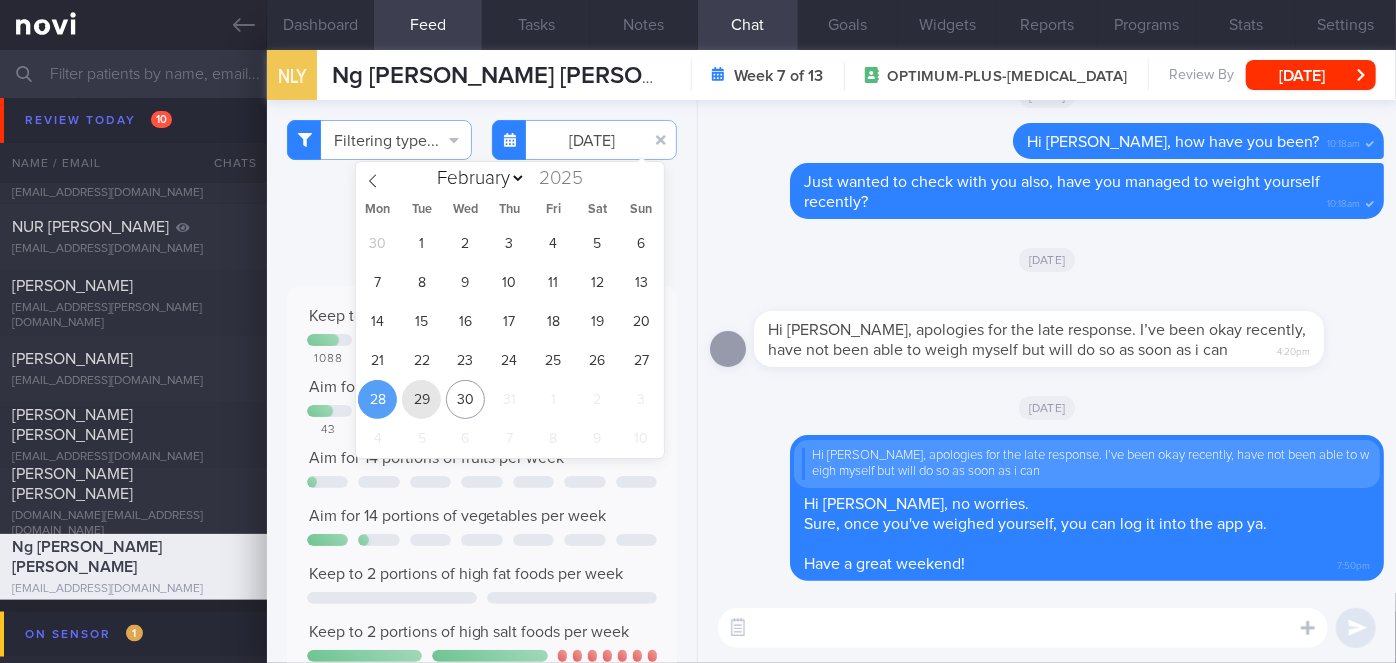 click on "29" at bounding box center [421, 399] 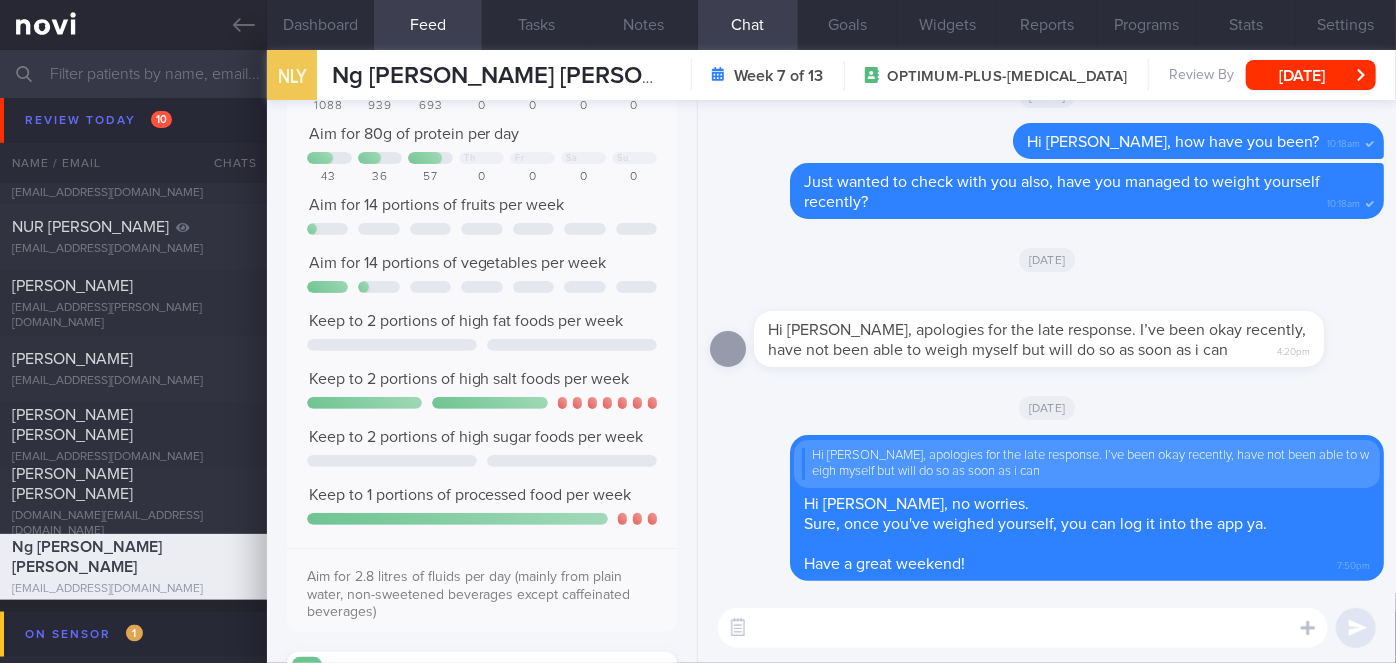 scroll, scrollTop: 0, scrollLeft: 0, axis: both 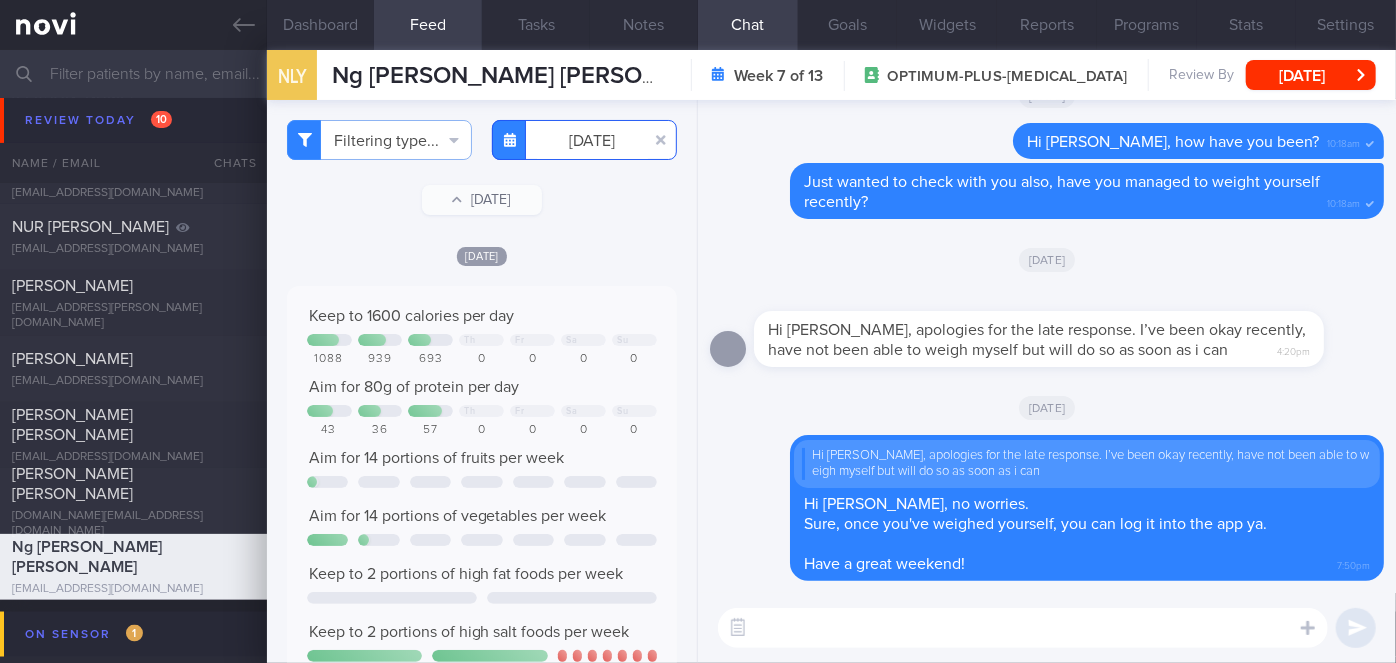click on "[DATE]" at bounding box center [584, 140] 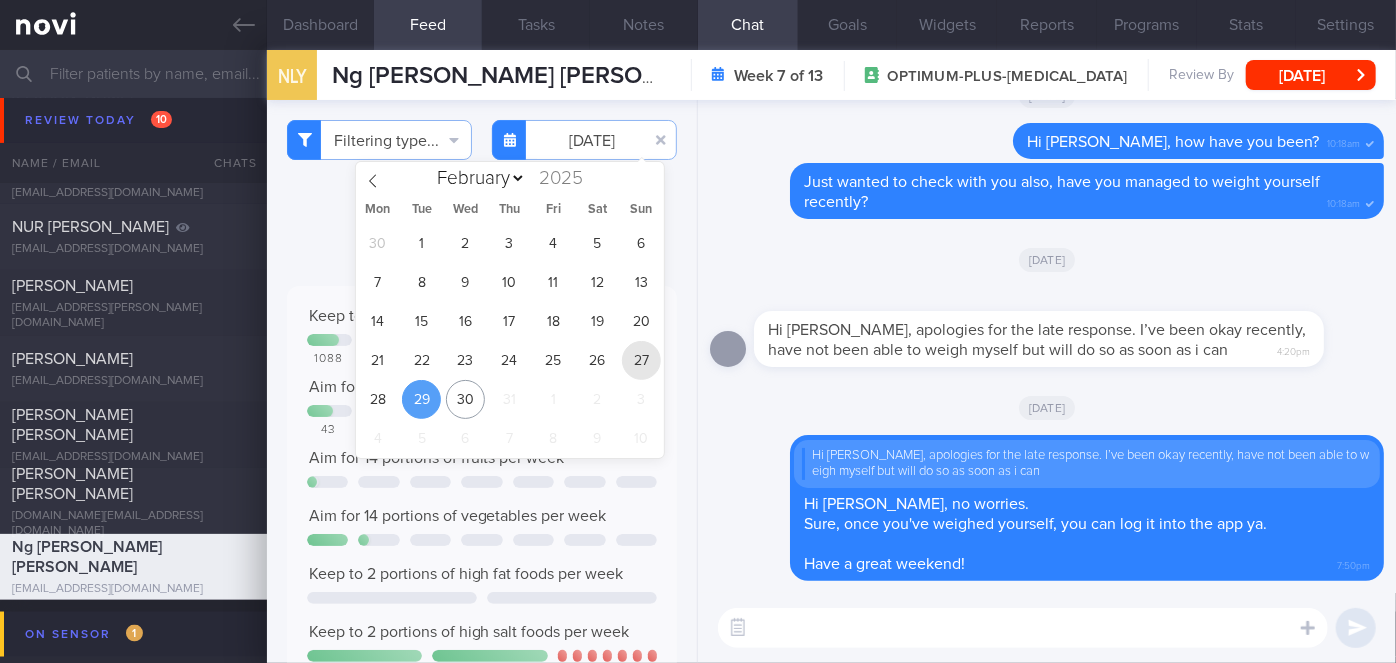 drag, startPoint x: 646, startPoint y: 380, endPoint x: 644, endPoint y: 363, distance: 17.117243 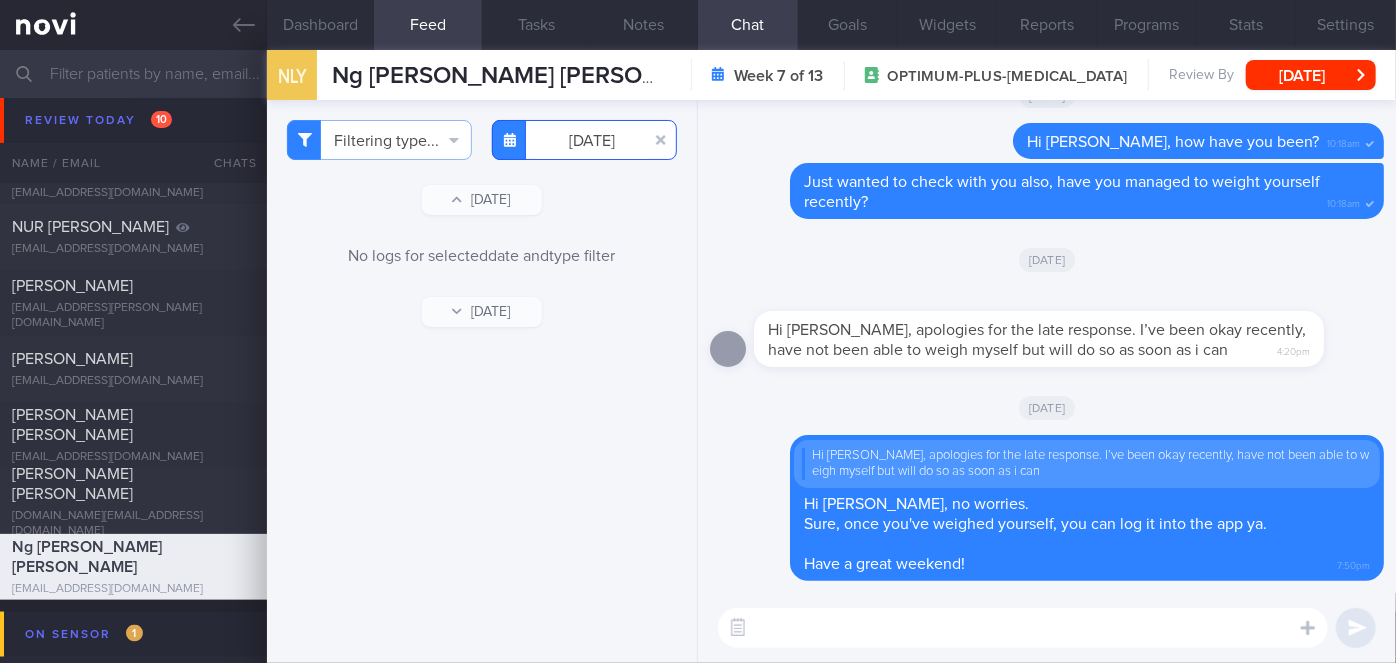 click on "[DATE]" at bounding box center (584, 140) 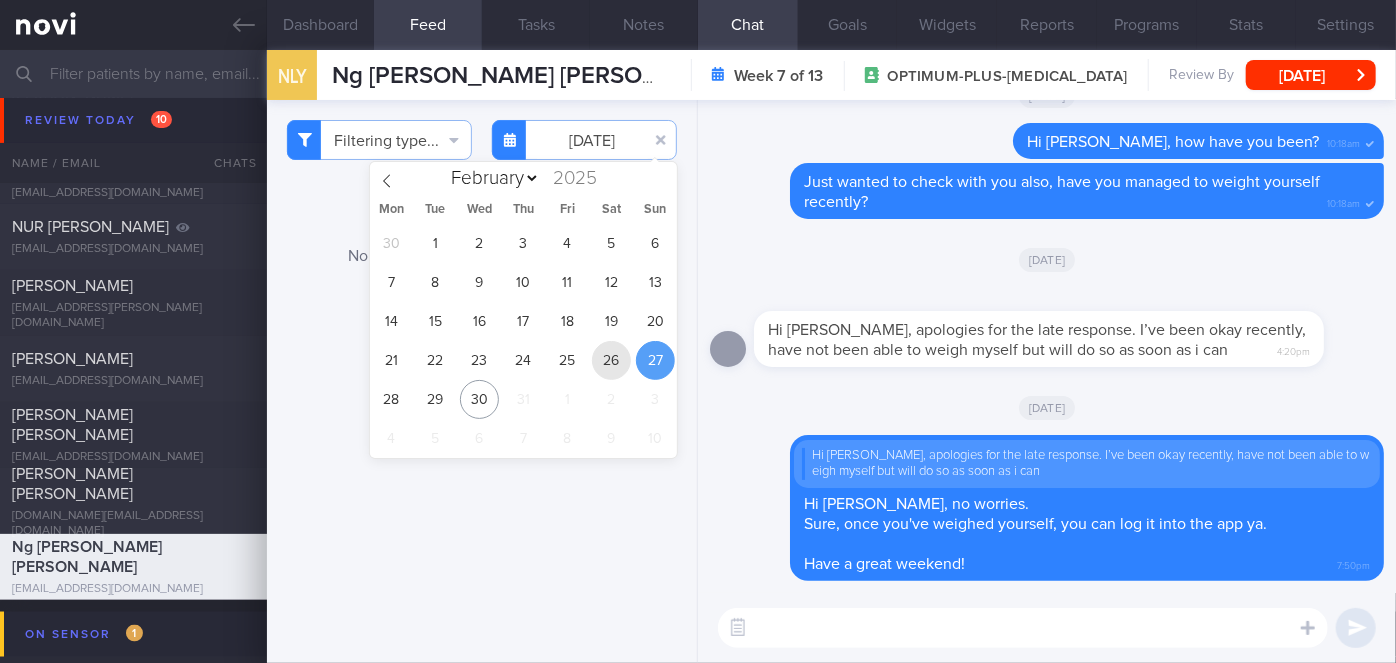 click on "26" at bounding box center (611, 360) 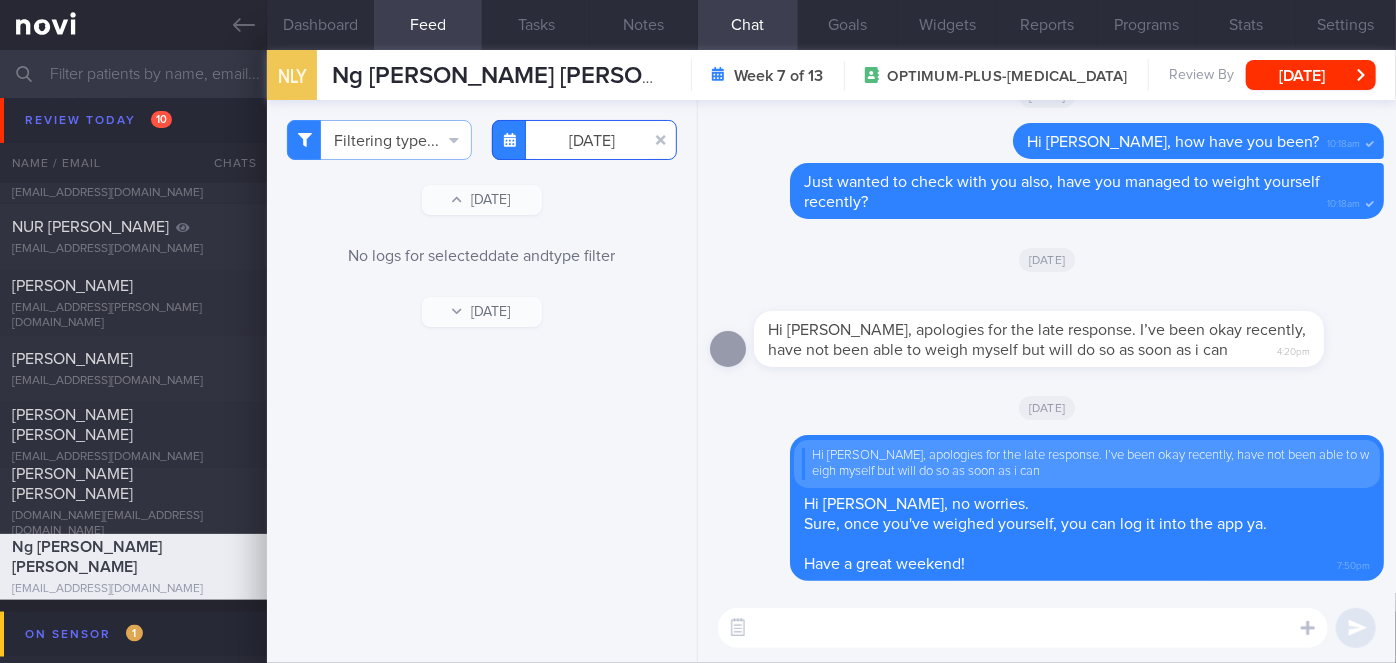 click on "[DATE]" at bounding box center [584, 140] 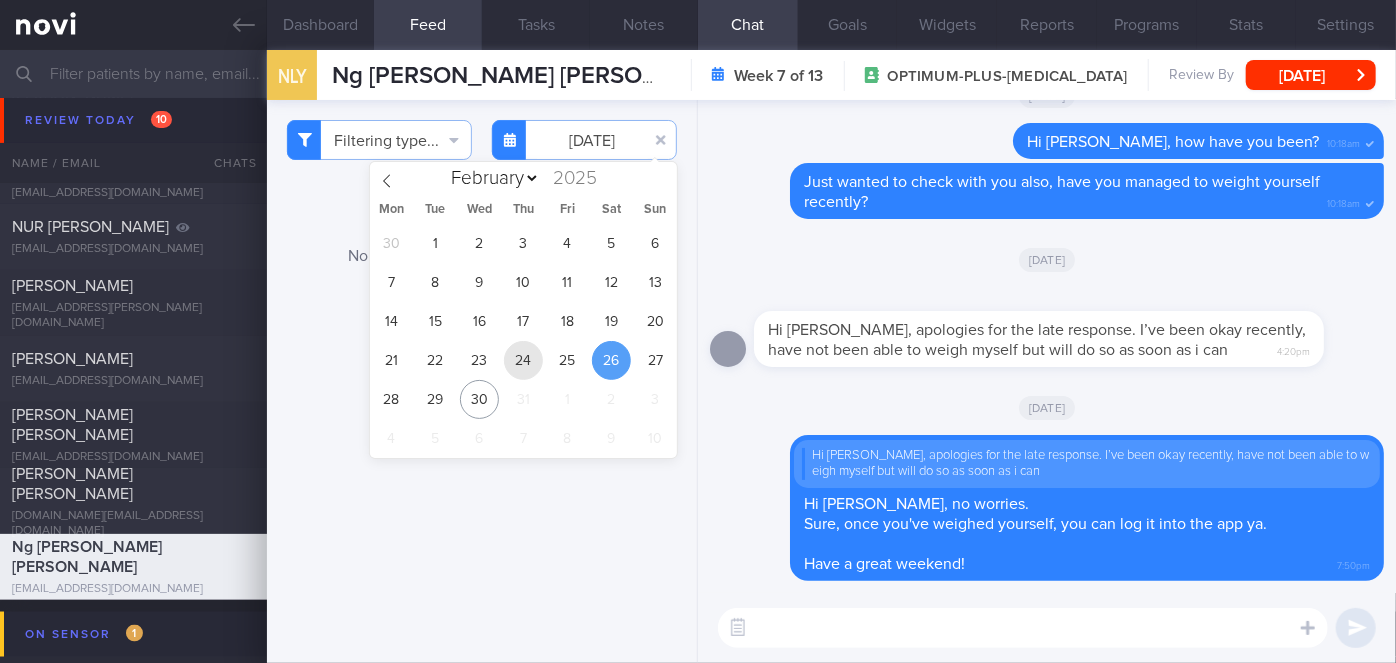 click on "24" at bounding box center [523, 360] 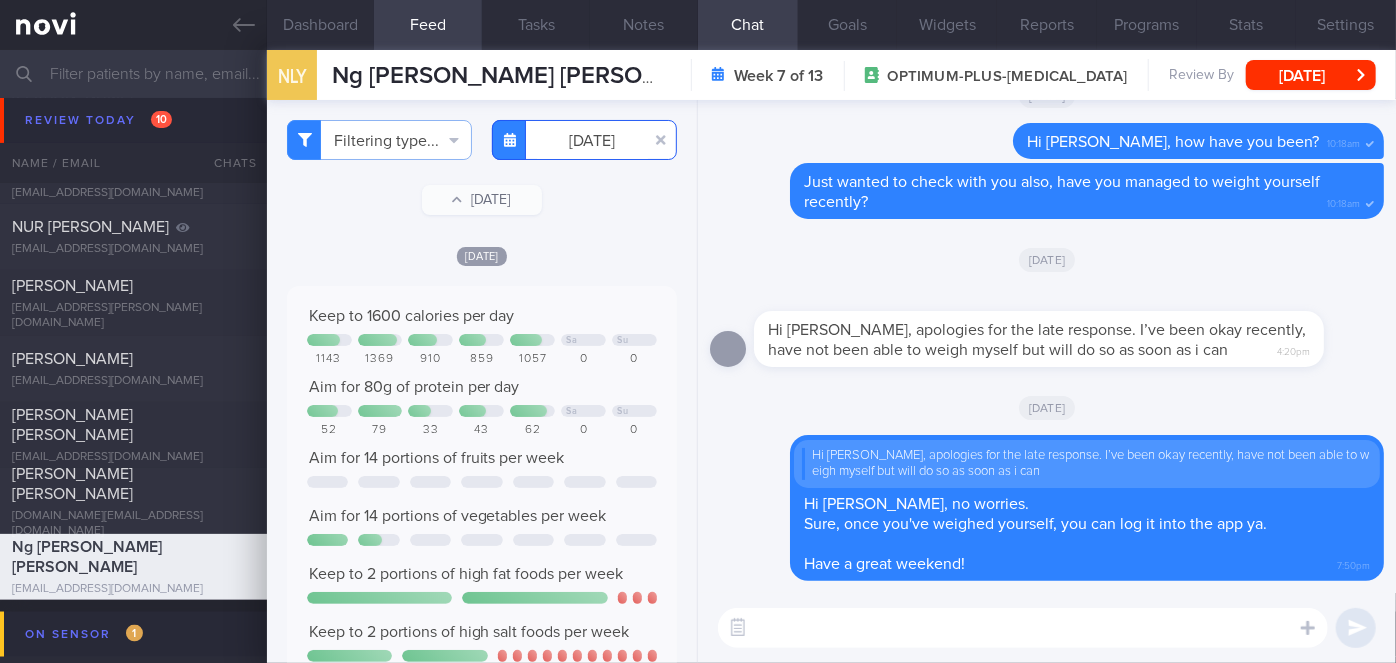 click on "[DATE]" at bounding box center [584, 140] 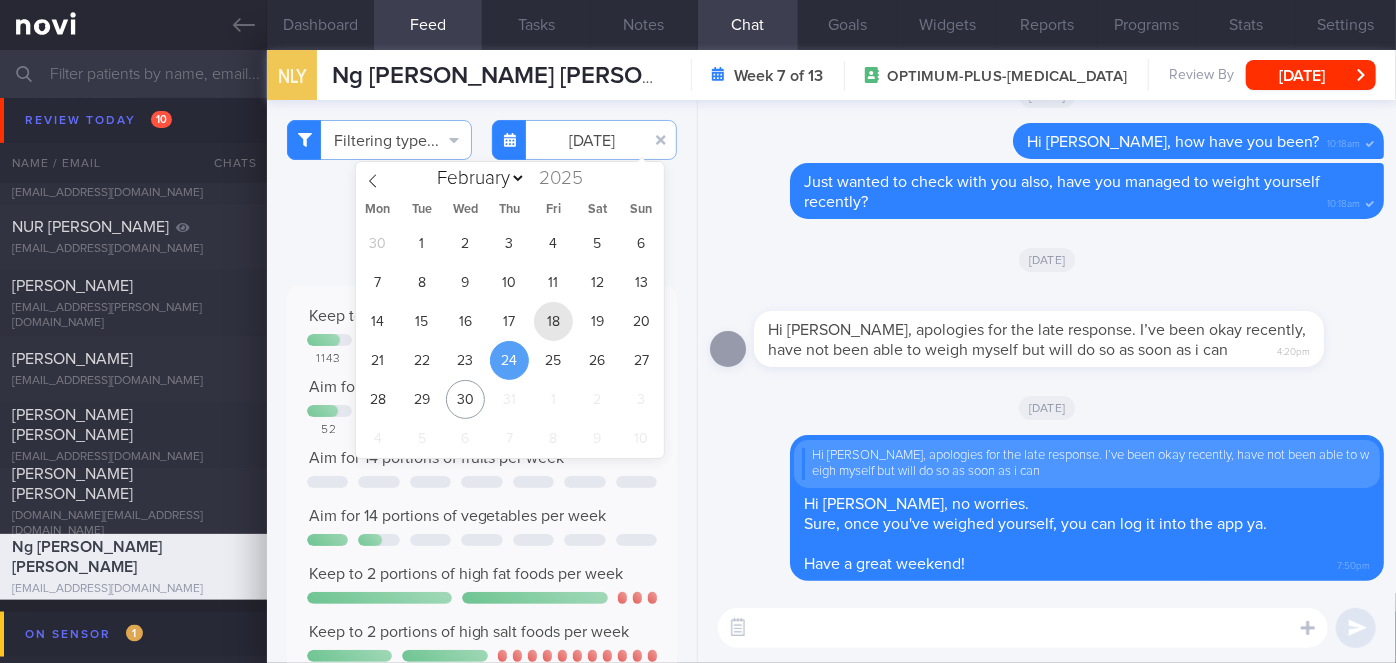 click on "18" at bounding box center (553, 321) 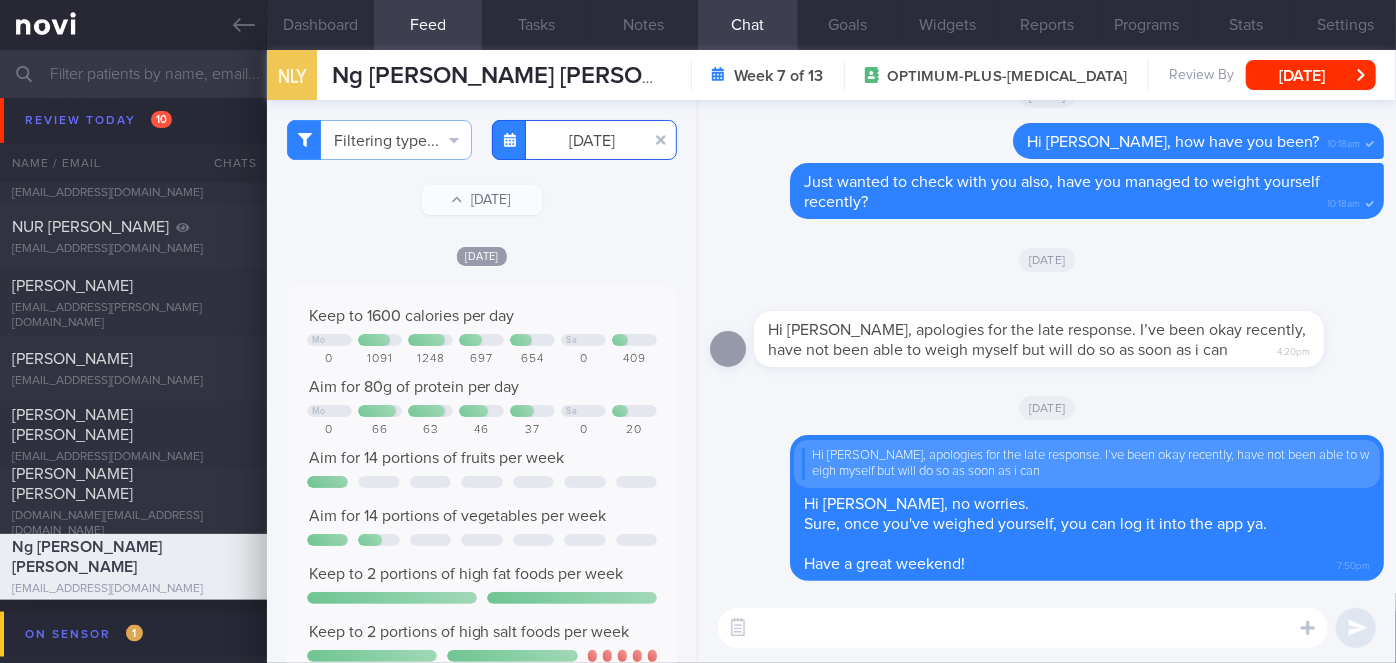 click on "[DATE]" at bounding box center (584, 140) 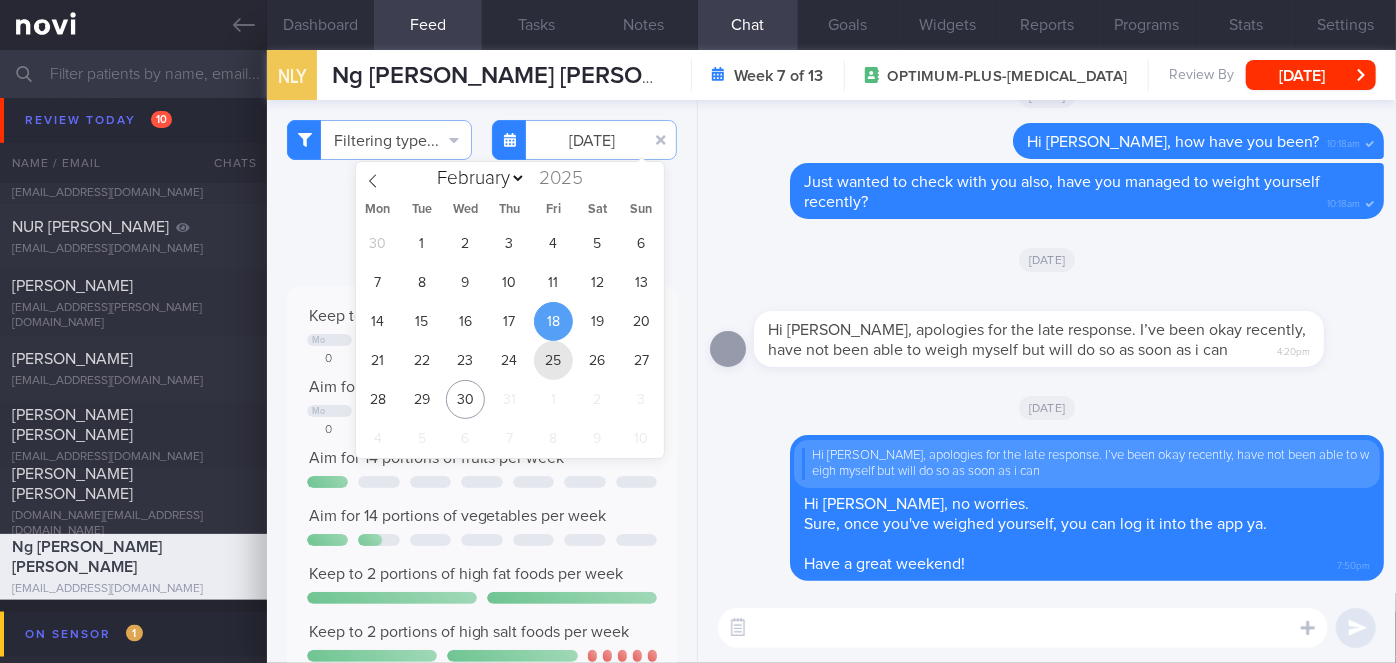 click on "25" at bounding box center (553, 360) 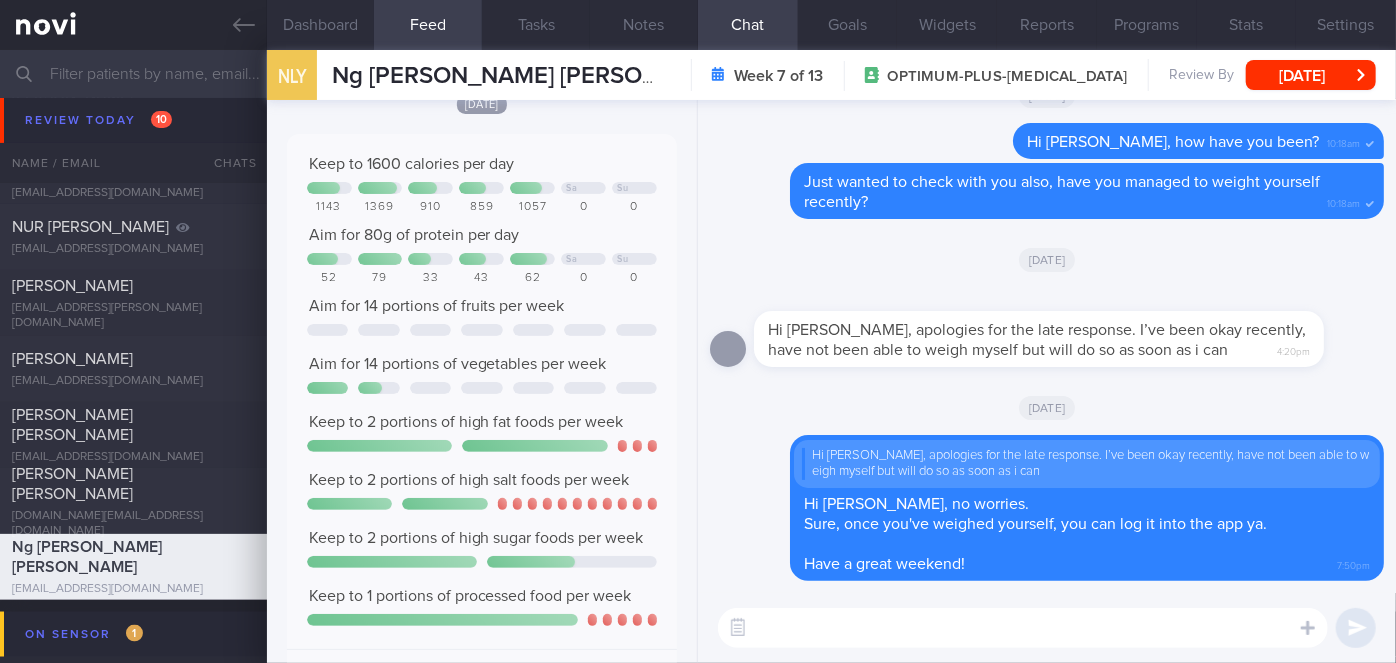 scroll, scrollTop: 0, scrollLeft: 0, axis: both 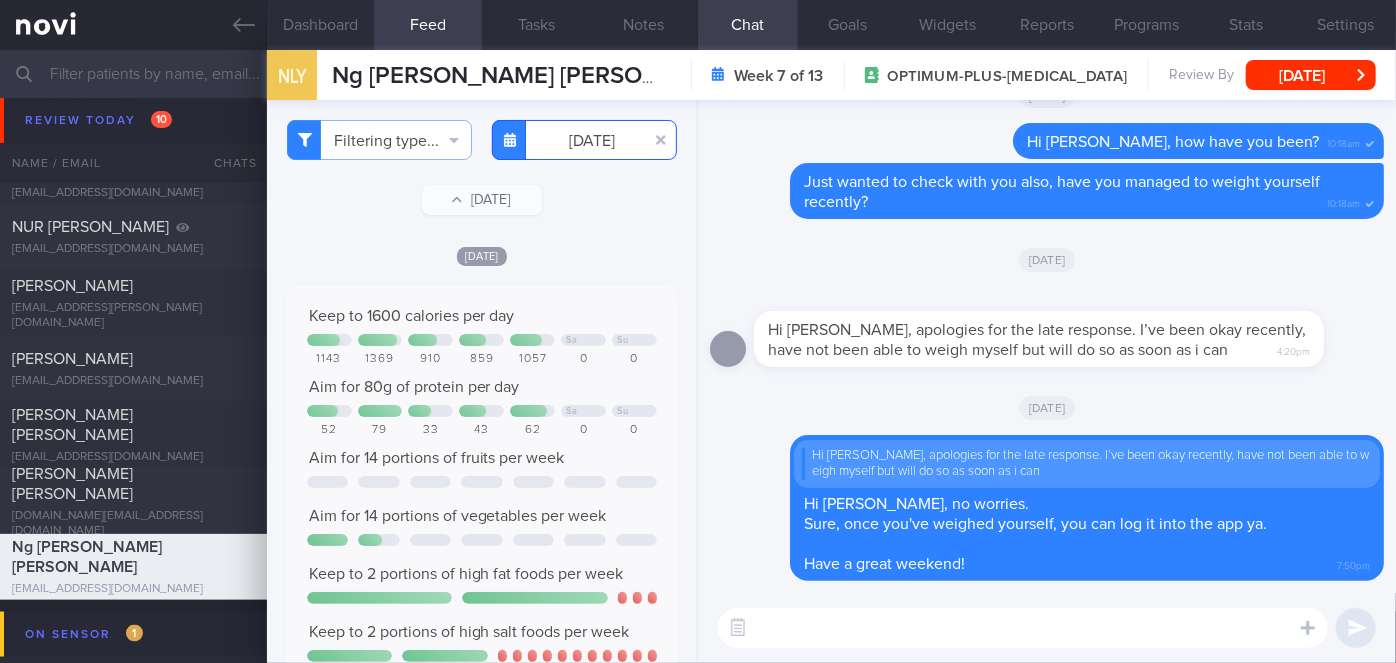click on "[DATE]" at bounding box center (584, 140) 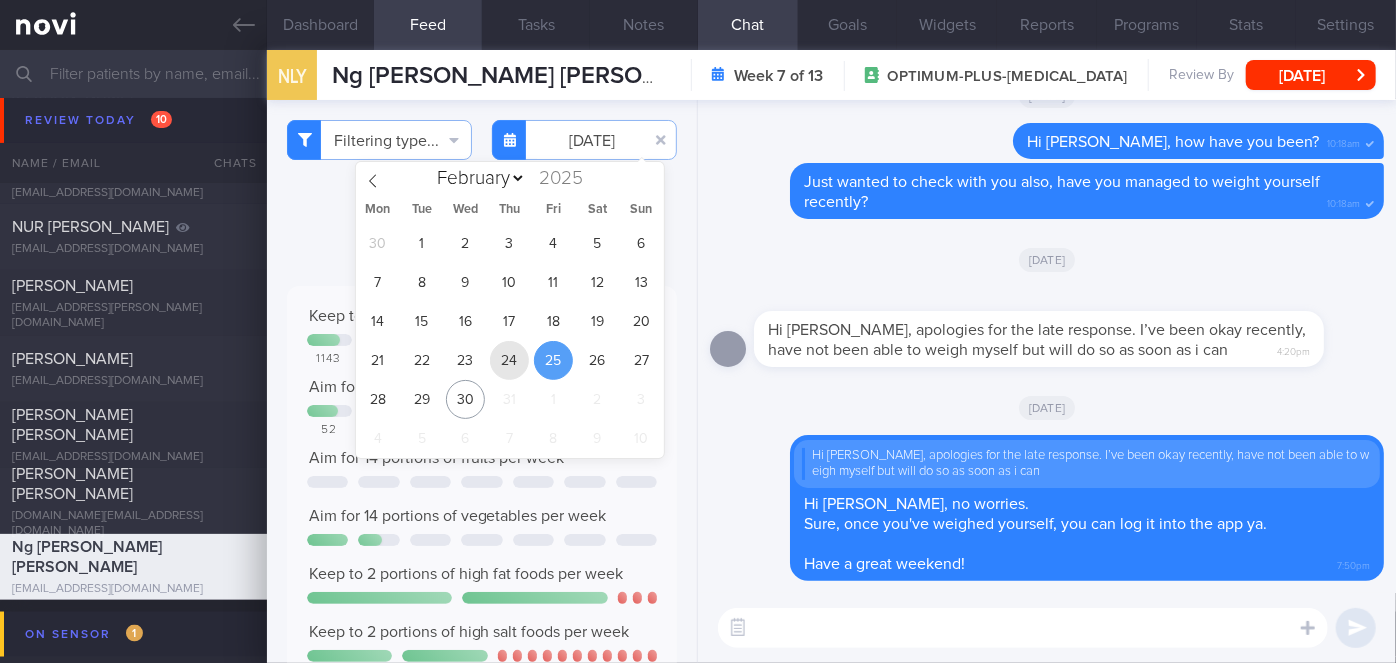 click on "24" at bounding box center (509, 360) 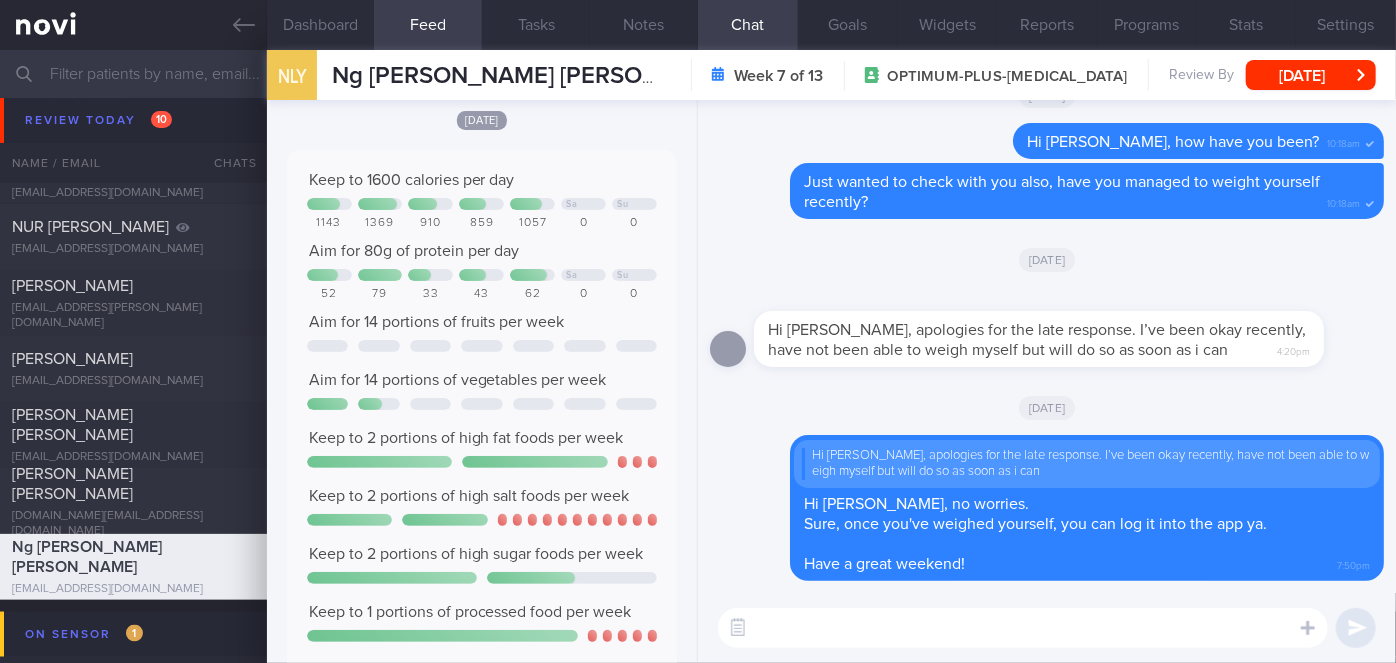 scroll, scrollTop: 0, scrollLeft: 0, axis: both 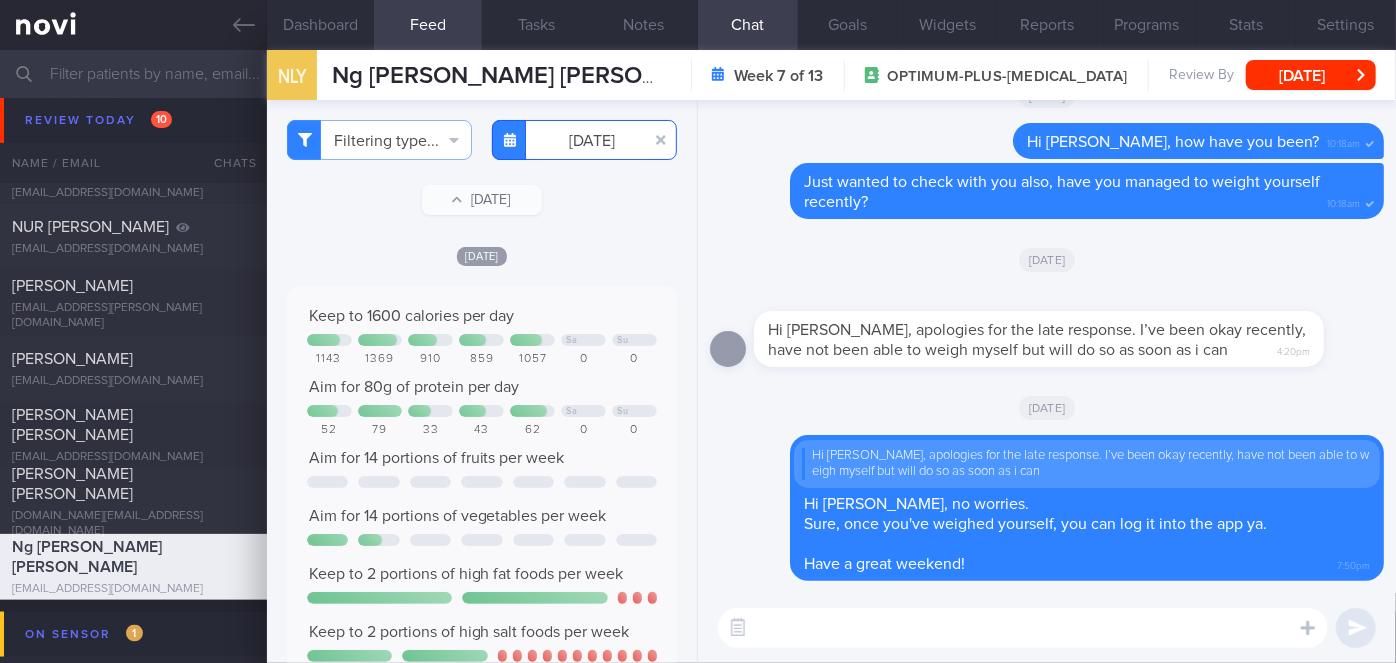 click on "[DATE]" at bounding box center (584, 140) 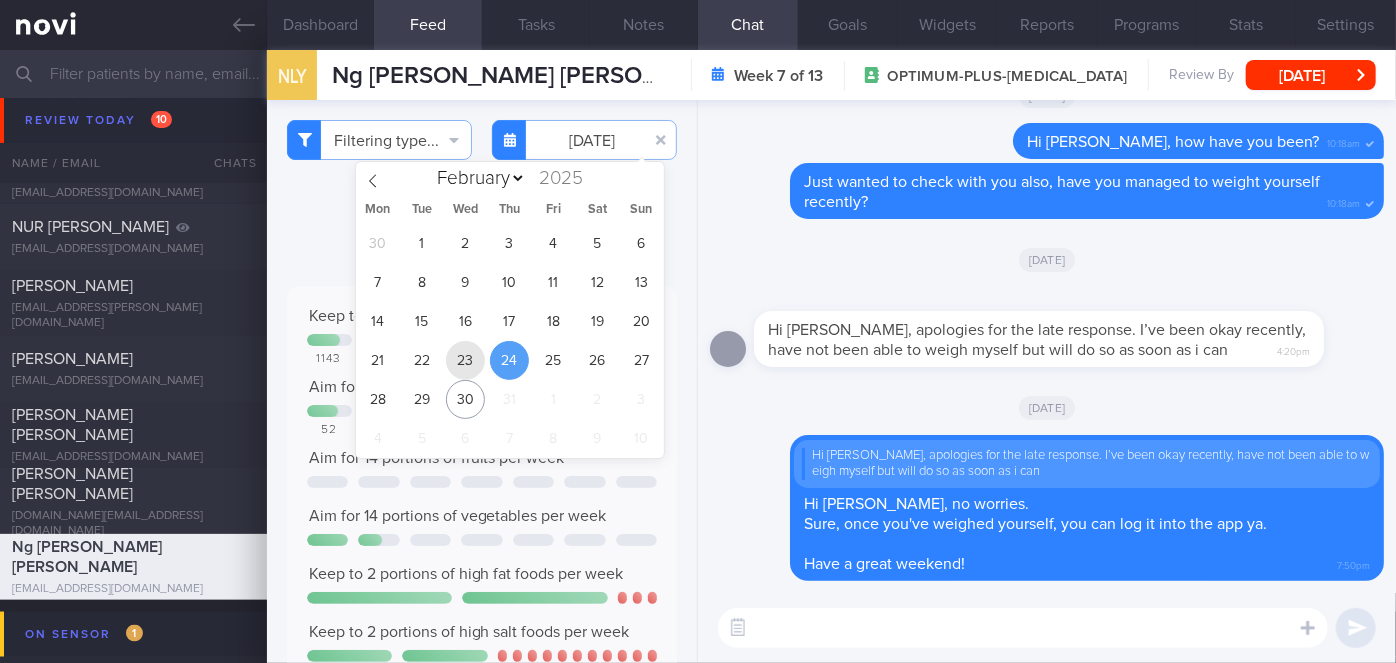 click on "23" at bounding box center [465, 360] 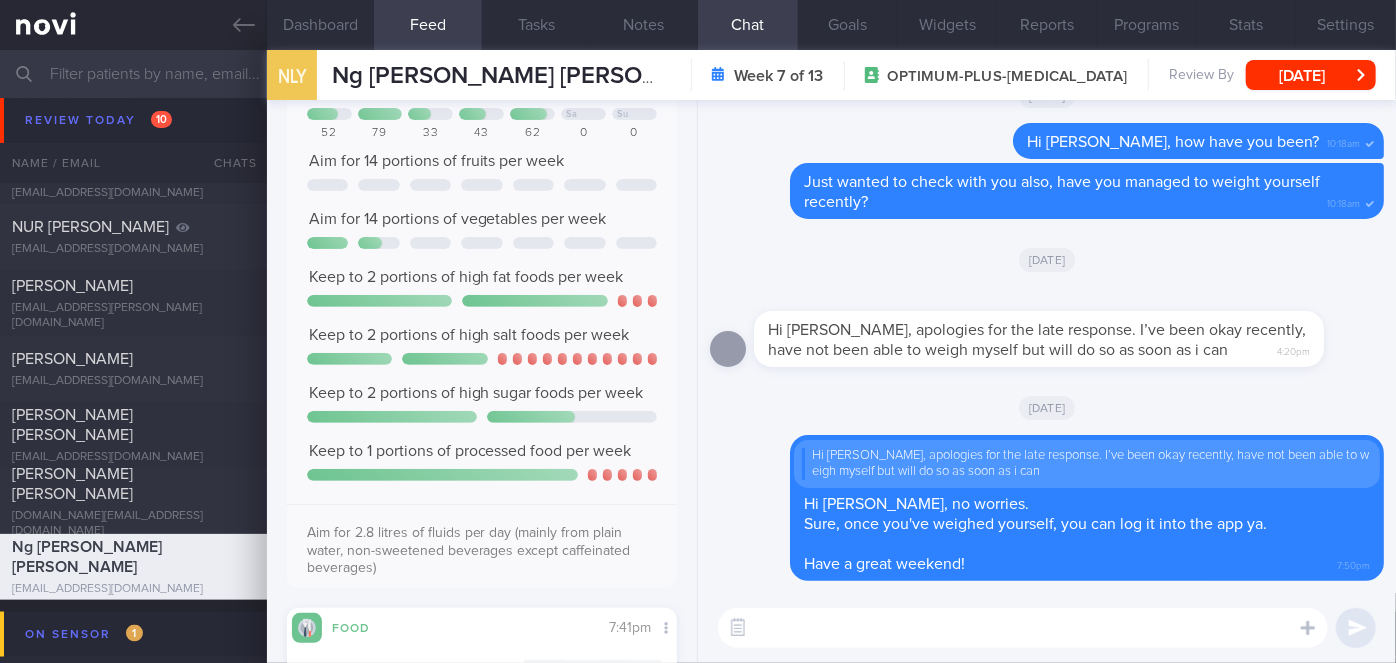 scroll, scrollTop: 0, scrollLeft: 0, axis: both 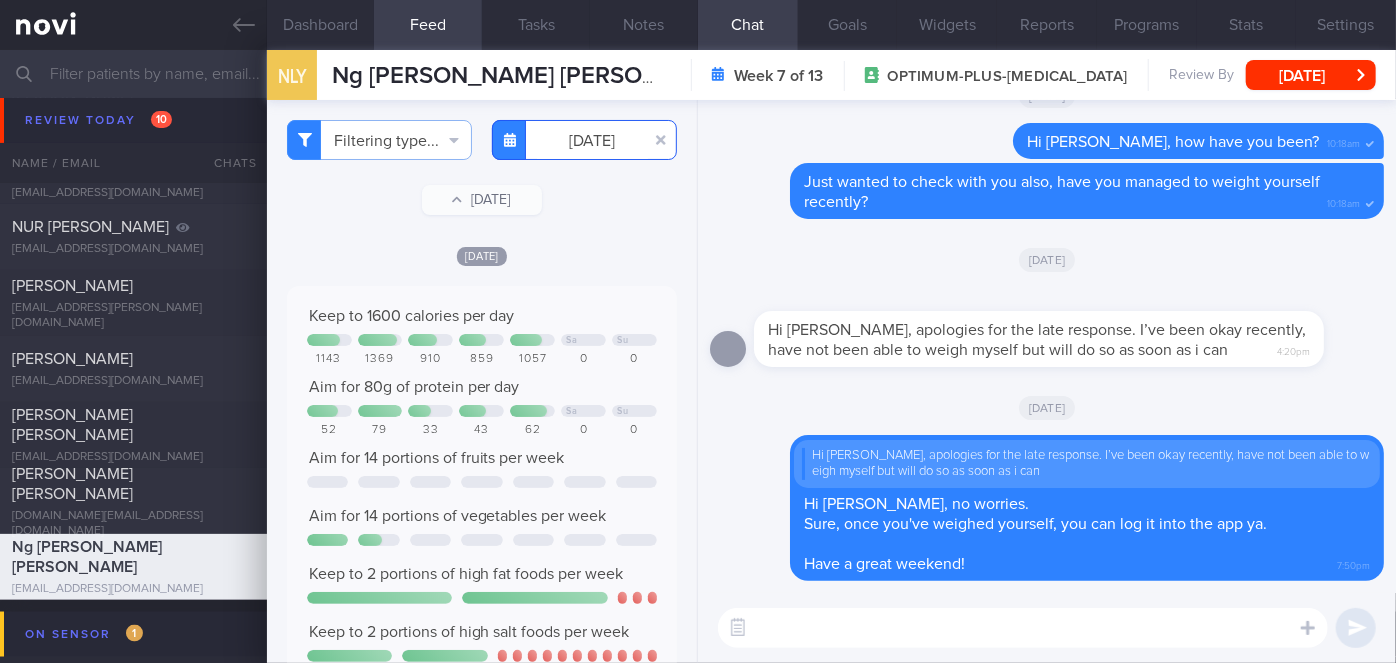 click on "[DATE]" at bounding box center [584, 140] 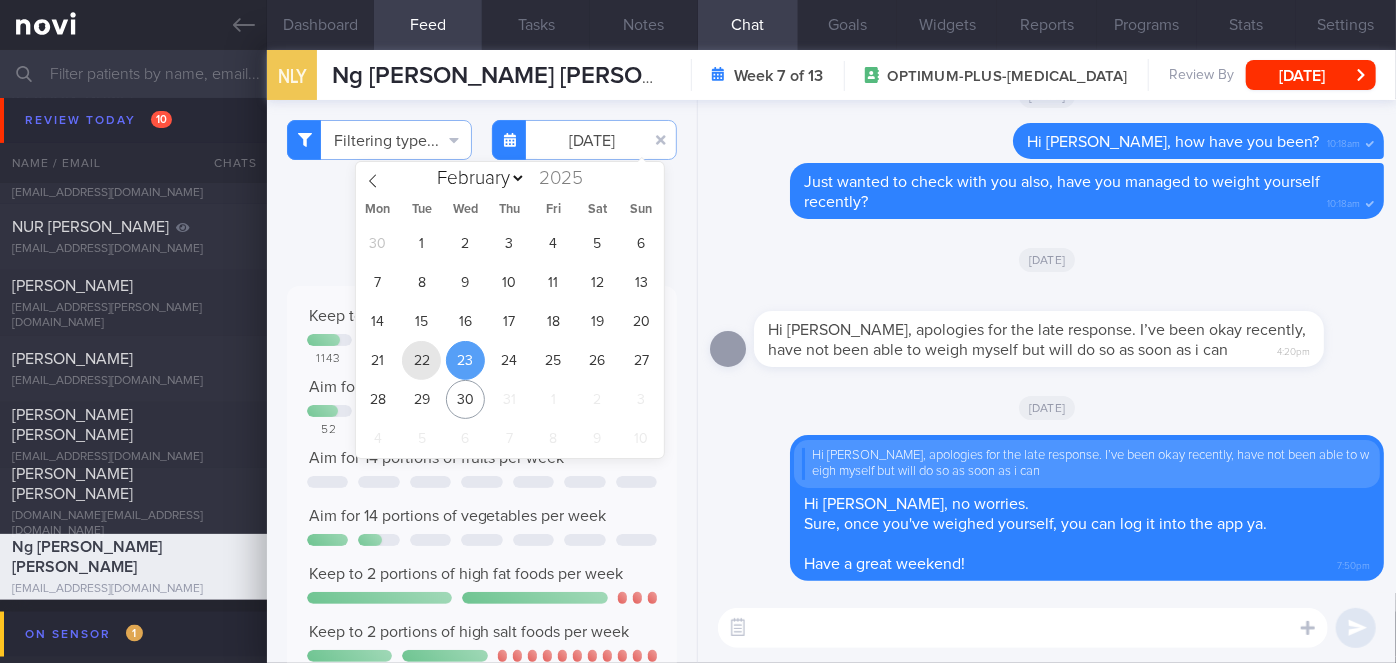 click on "22" at bounding box center [421, 360] 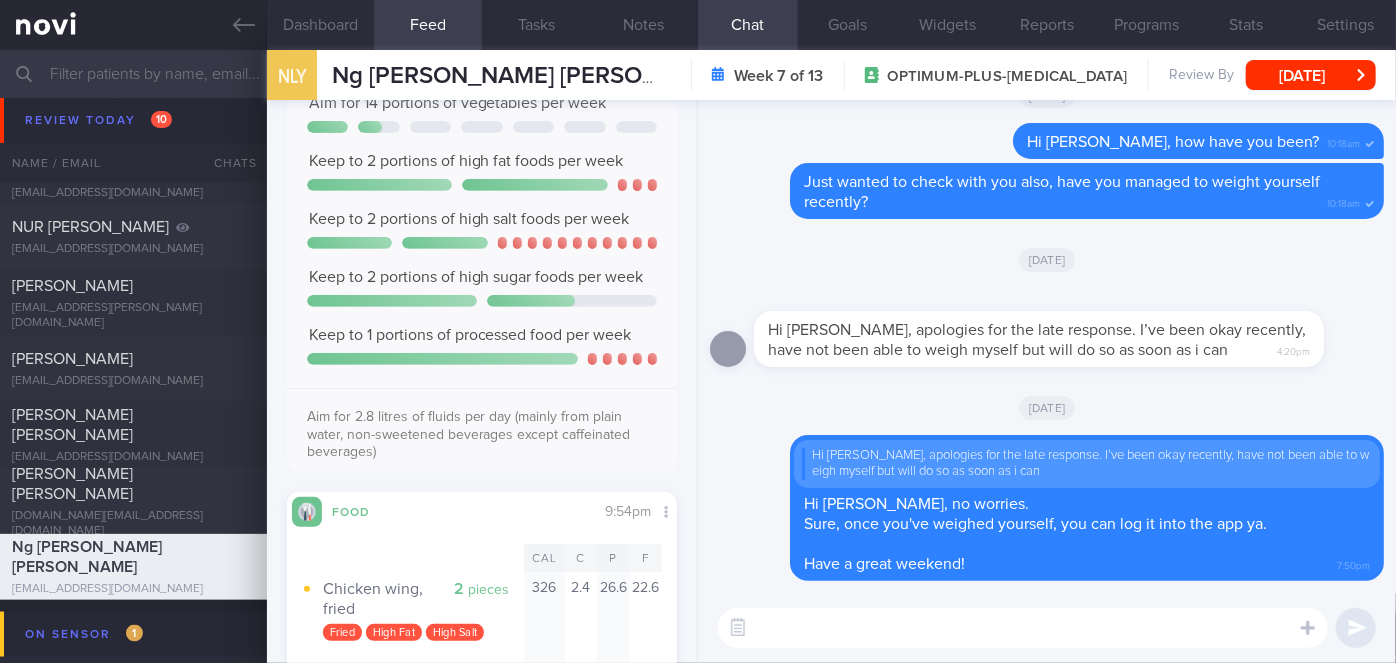 scroll, scrollTop: 0, scrollLeft: 0, axis: both 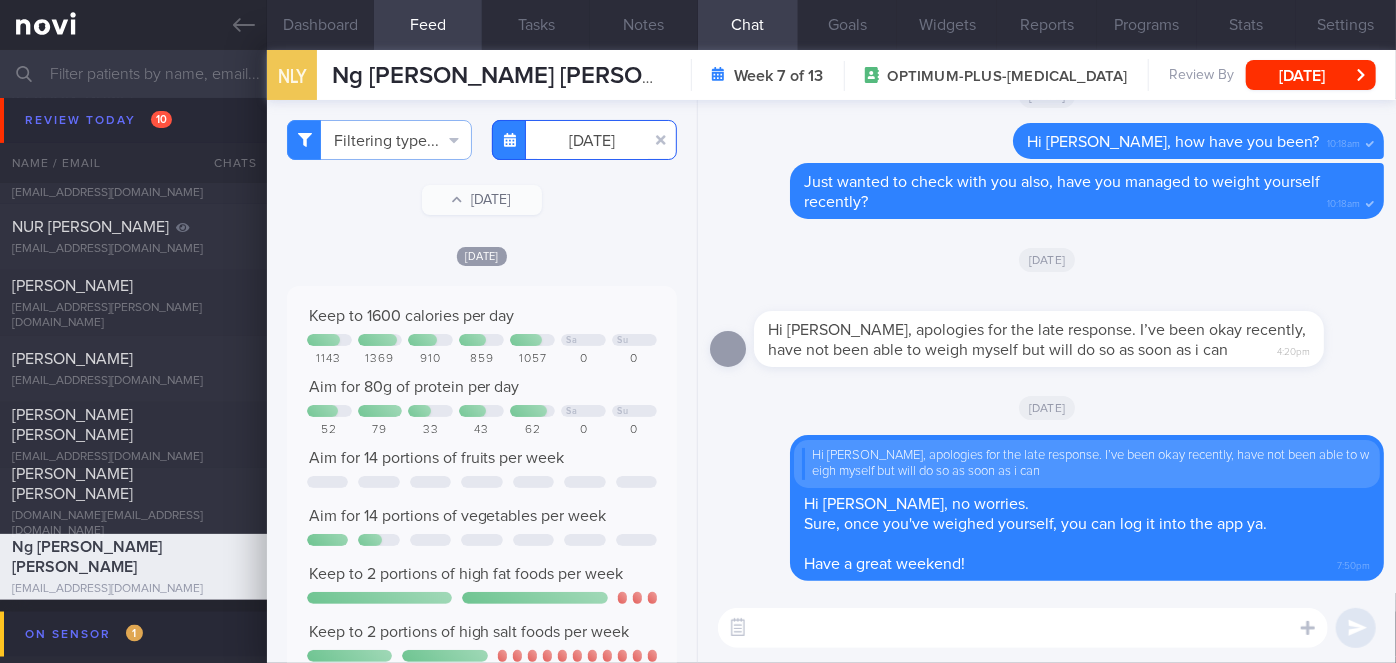 click on "[DATE]" at bounding box center [584, 140] 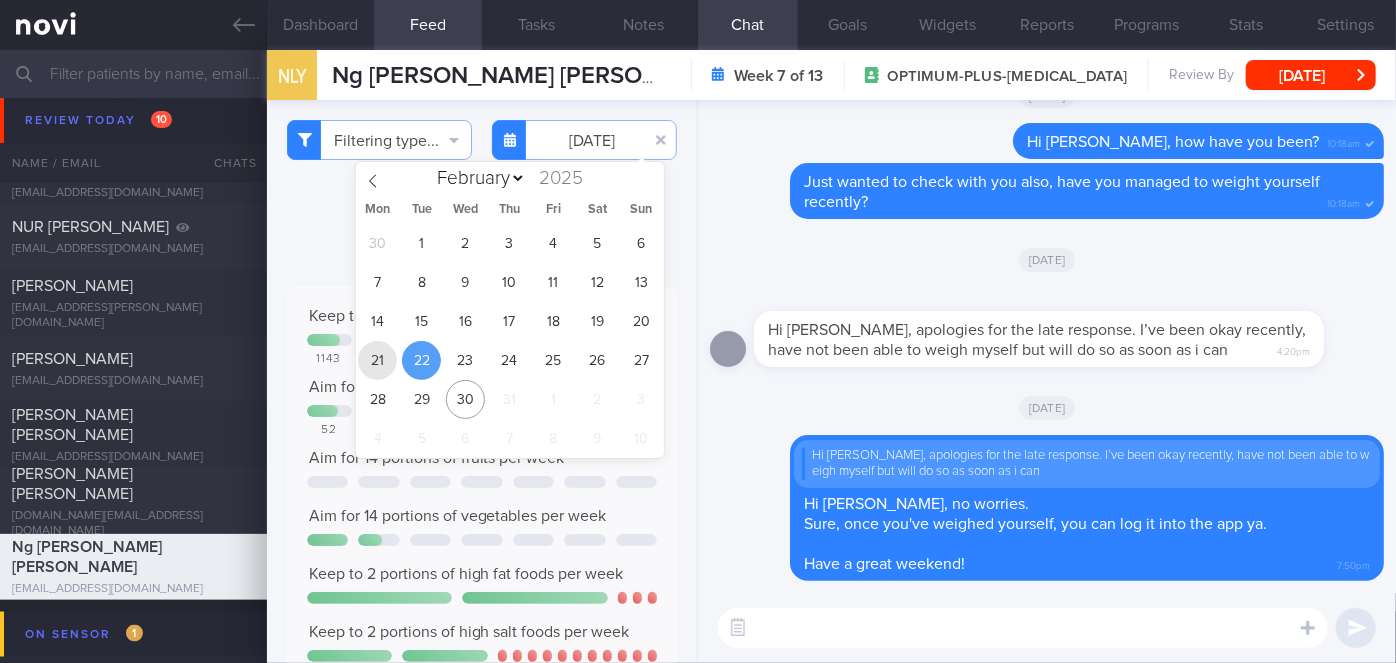click on "21" at bounding box center [377, 360] 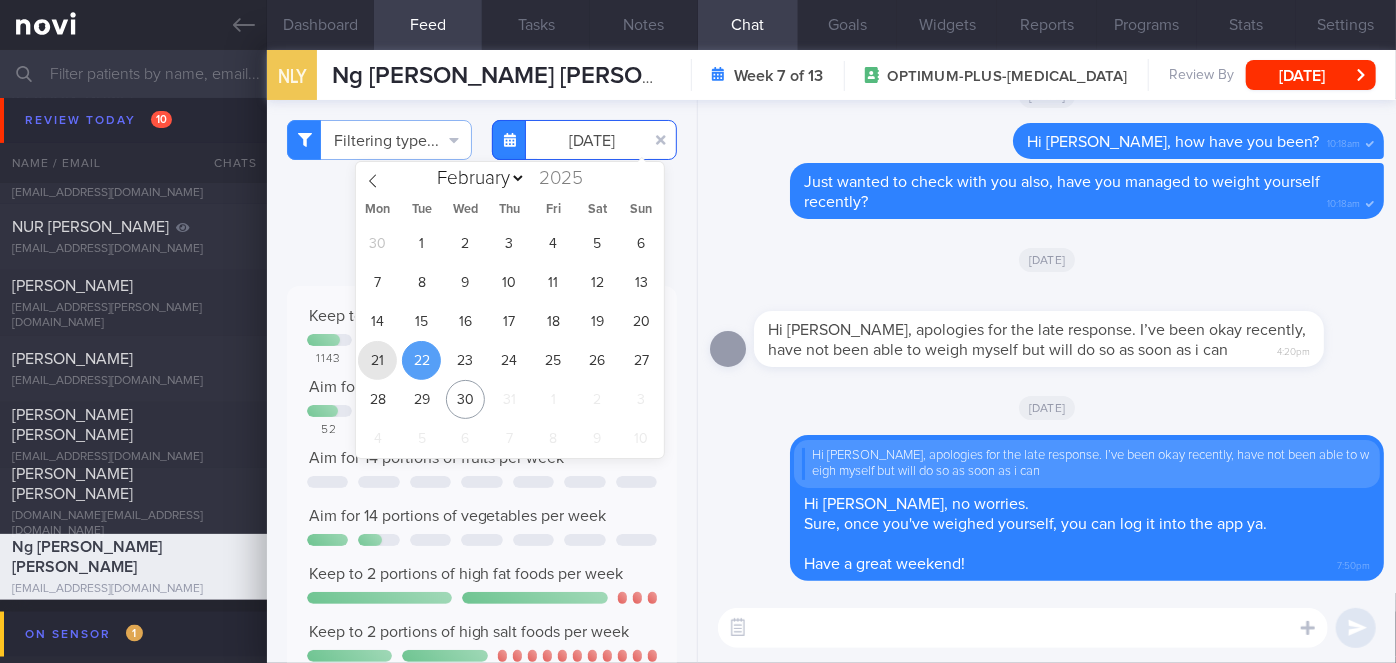 type on "[DATE]" 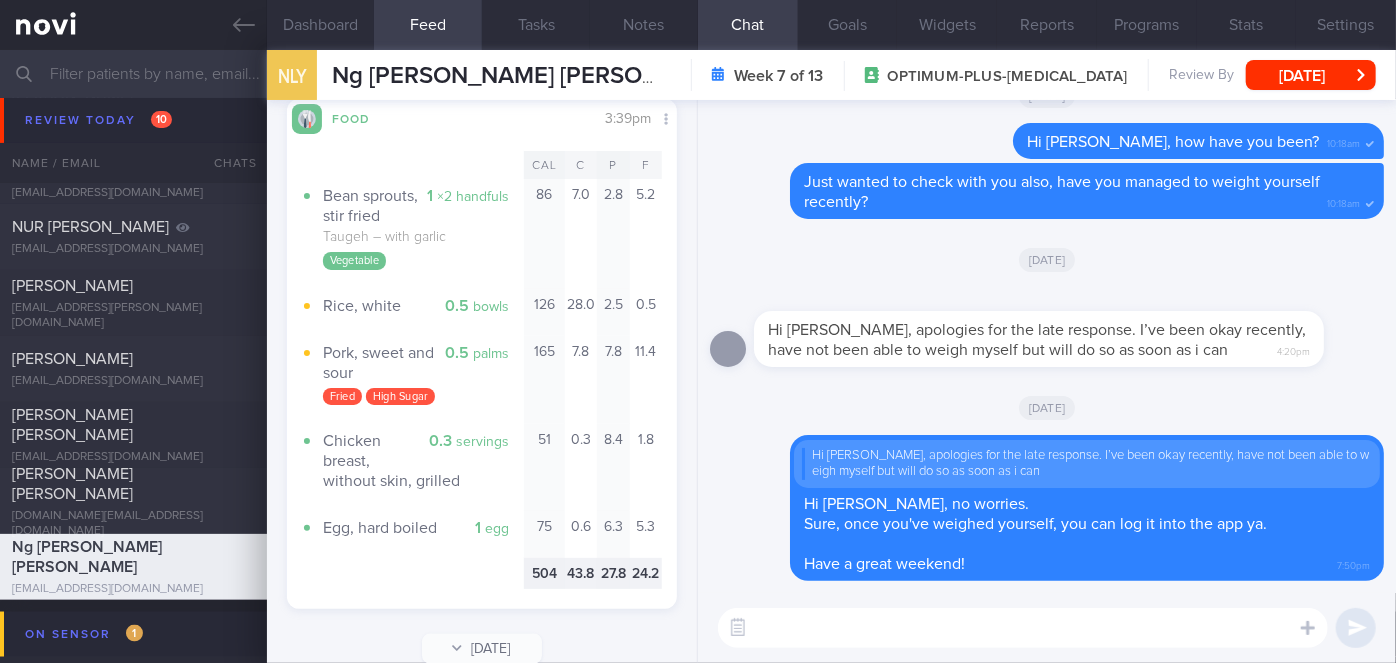 scroll, scrollTop: 1187, scrollLeft: 0, axis: vertical 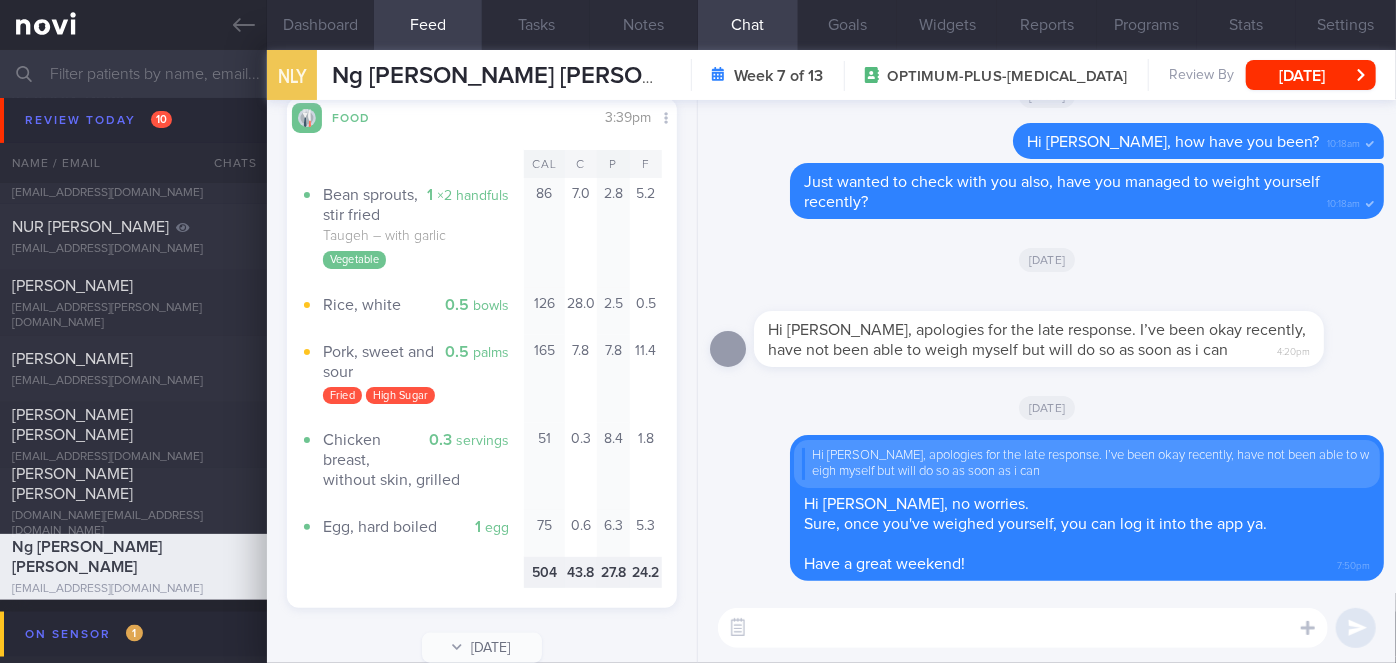 click at bounding box center [1023, 628] 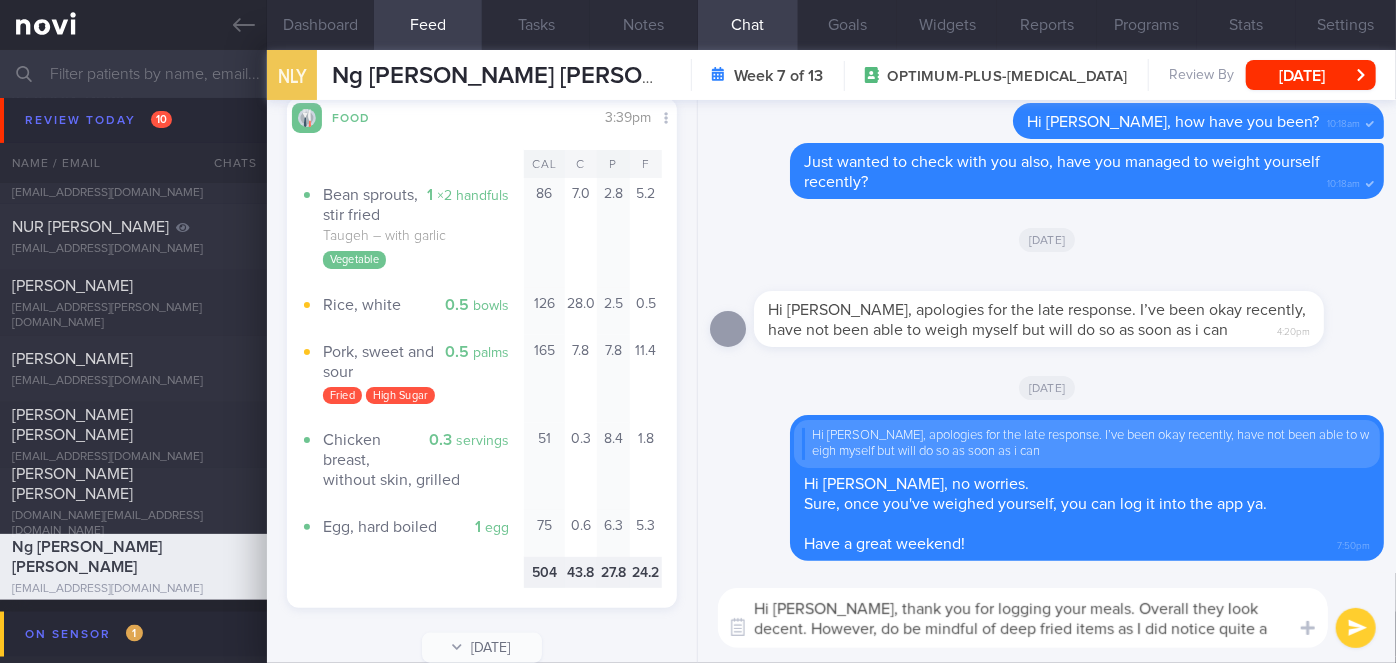 scroll, scrollTop: 0, scrollLeft: 0, axis: both 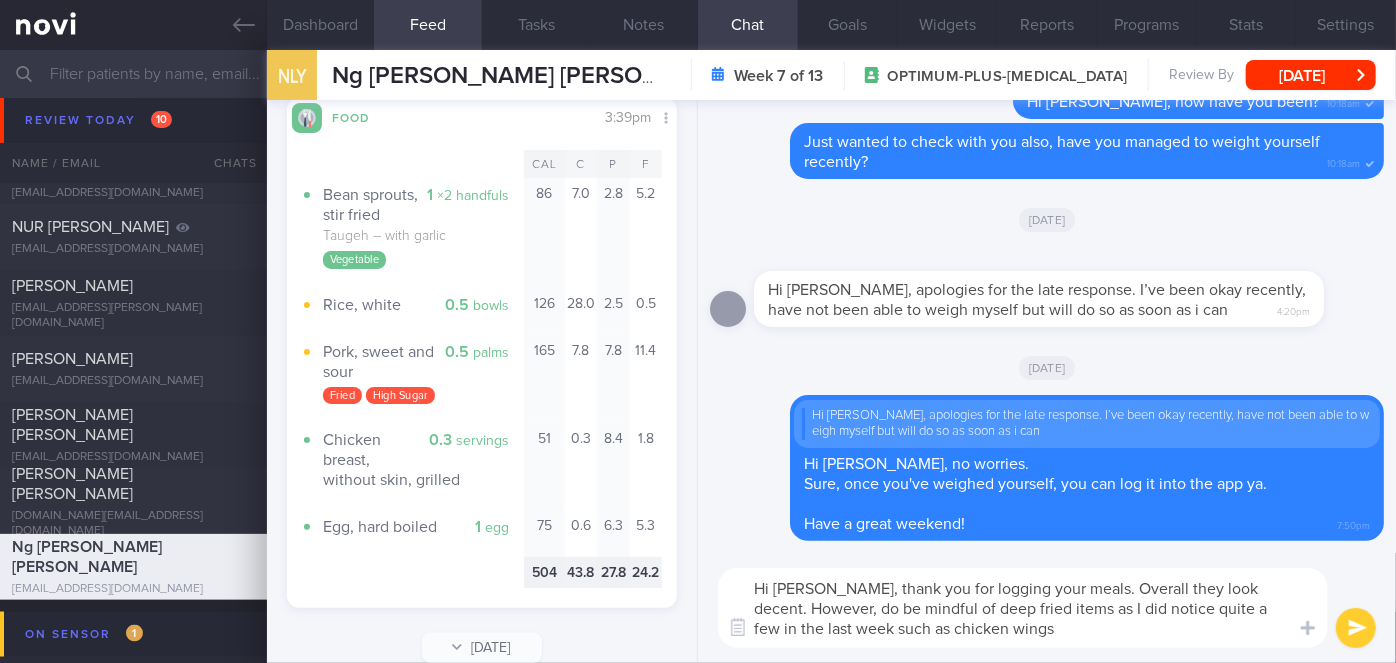 click on "Hi [PERSON_NAME], thank you for logging your meals. Overall they look decent. However, do be mindful of deep fried items as I did notice quite a few in the last week such as chicken wings" at bounding box center (1023, 608) 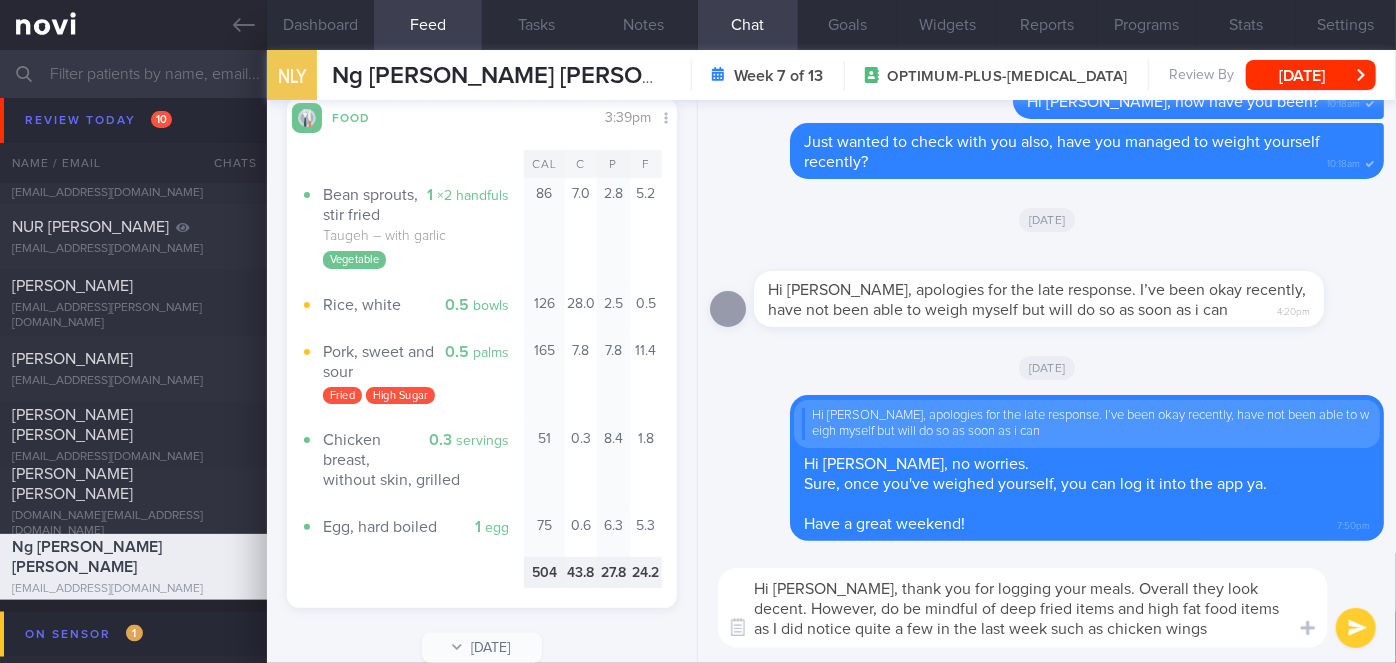 click on "Hi [PERSON_NAME], thank you for logging your meals. Overall they look decent. However, do be mindful of deep fried items and high fat food items as I did notice quite a few in the last week such as chicken wings" at bounding box center (1023, 608) 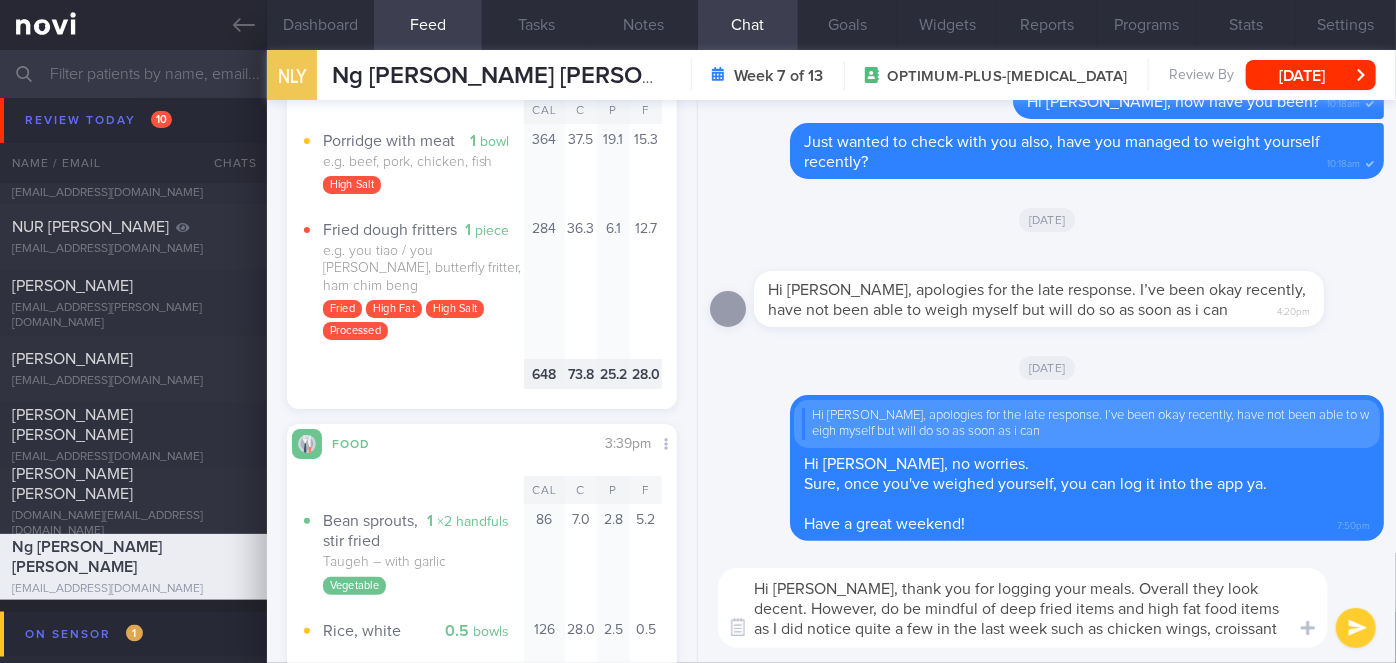 scroll, scrollTop: 579, scrollLeft: 0, axis: vertical 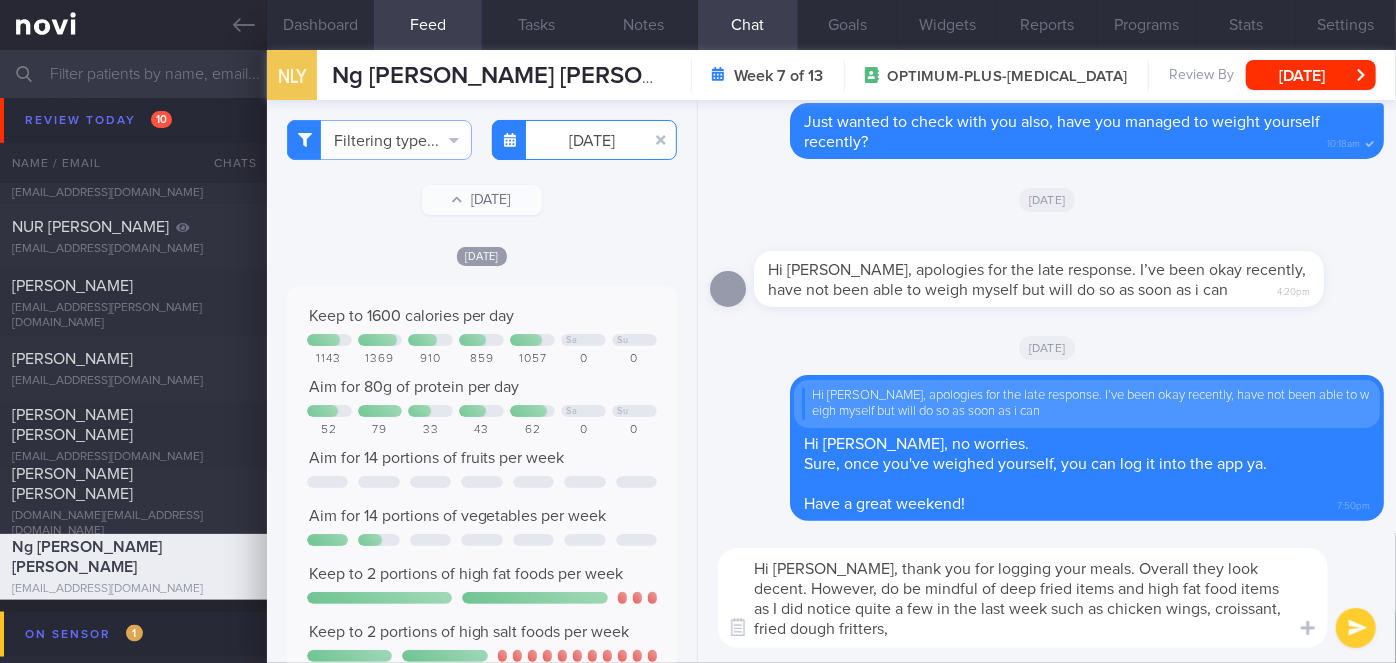 type on "Hi [PERSON_NAME], thank you for logging your meals. Overall they look decent. However, do be mindful of deep fried items and high fat food items as I did notice quite a few in the last week such as chicken wings, croissant, fried dough fritters," 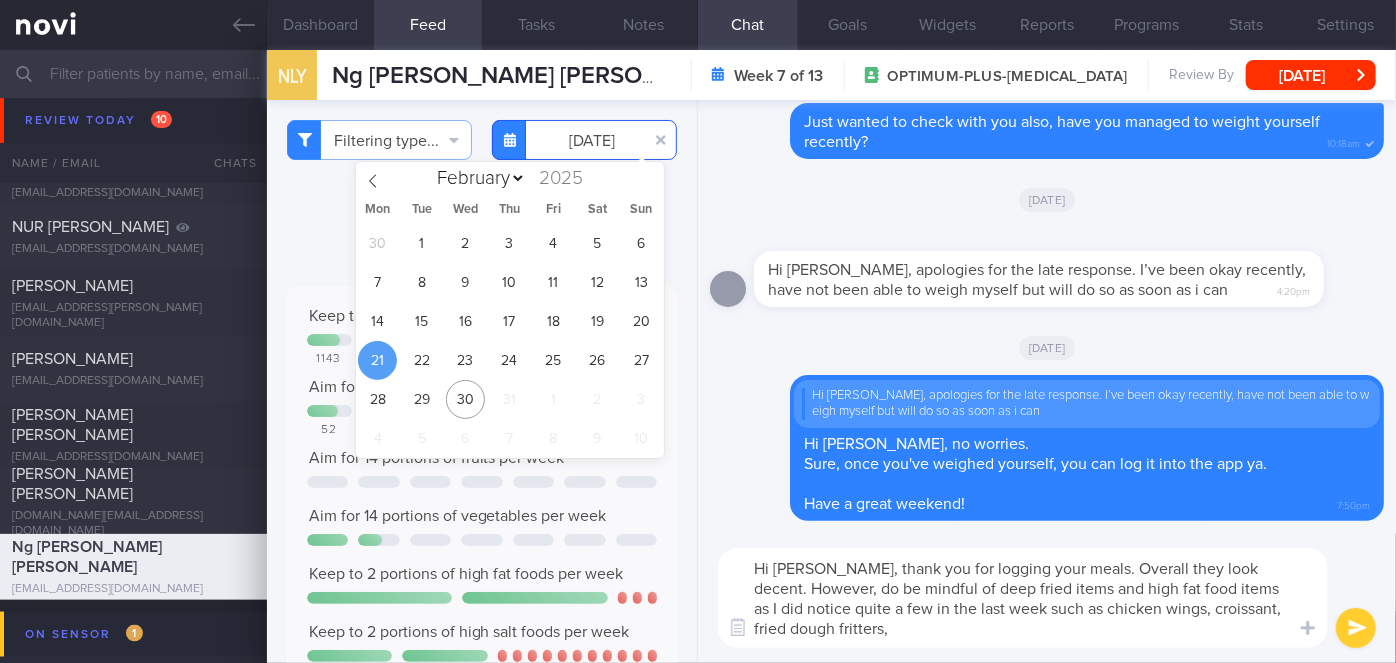 click on "[DATE]" at bounding box center [584, 140] 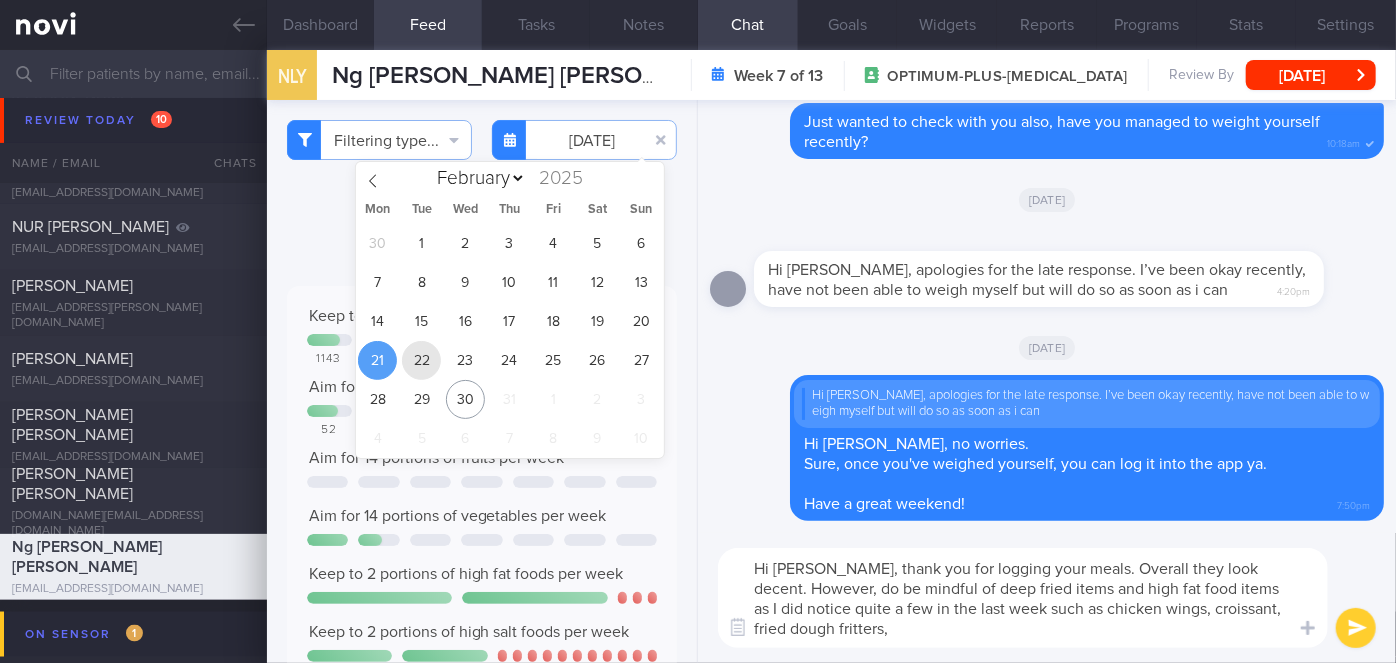 click on "22" at bounding box center [421, 360] 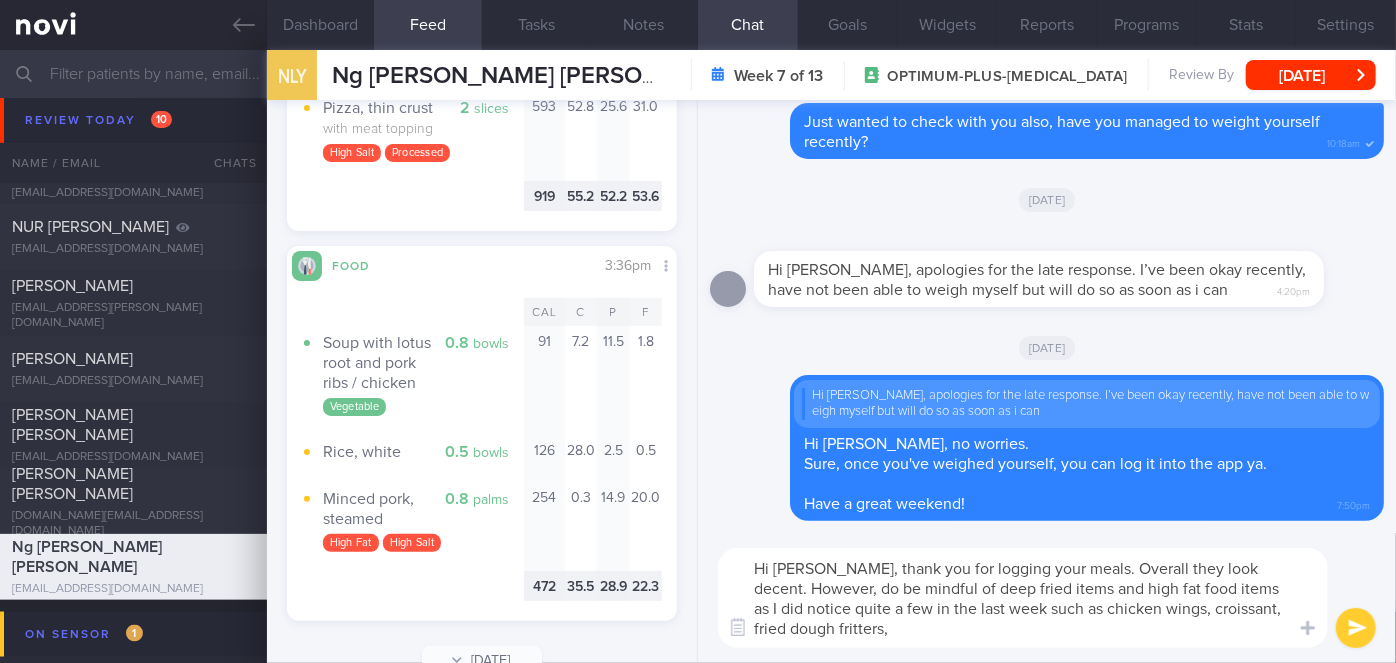 scroll, scrollTop: 0, scrollLeft: 0, axis: both 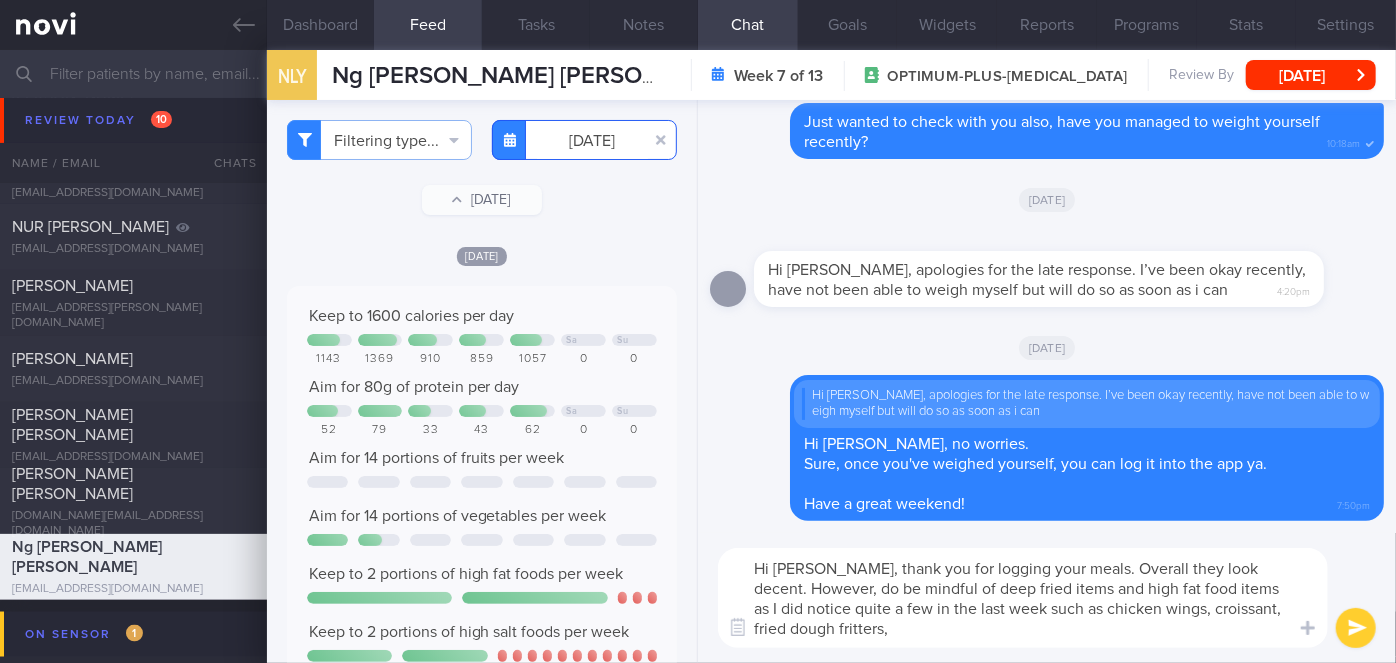 click on "[DATE]" at bounding box center (584, 140) 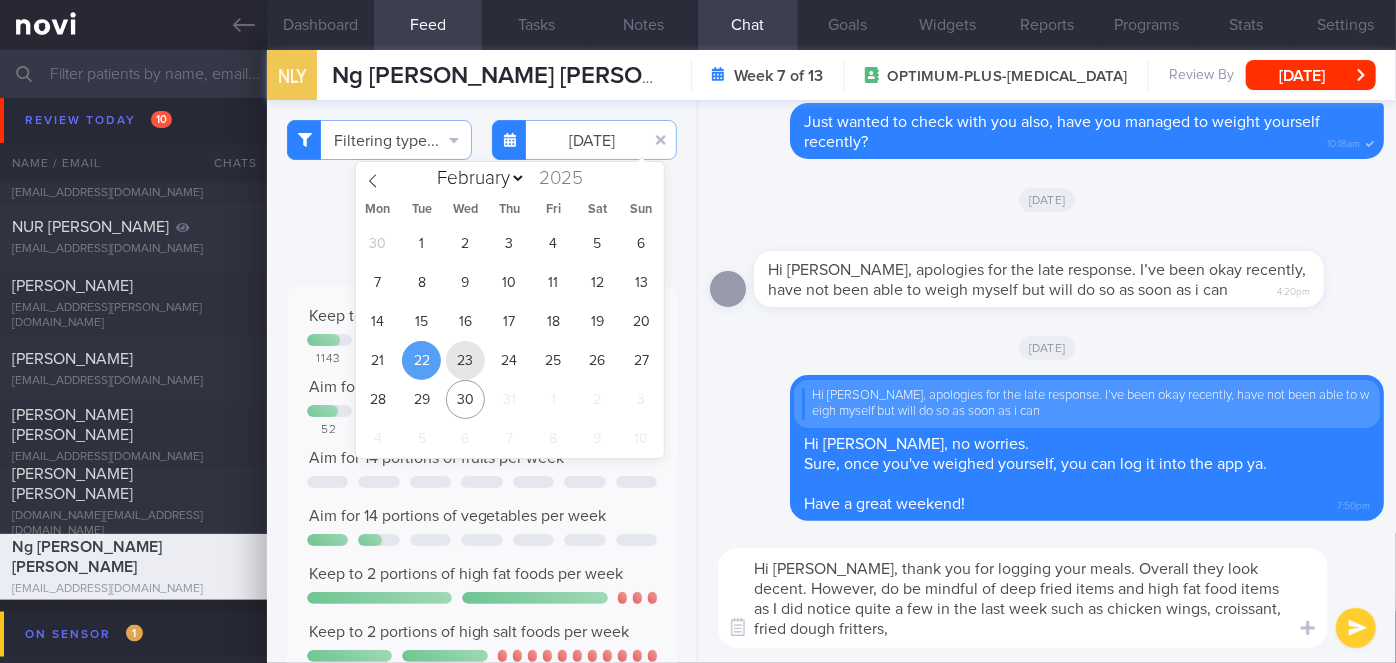 click on "23" at bounding box center [465, 360] 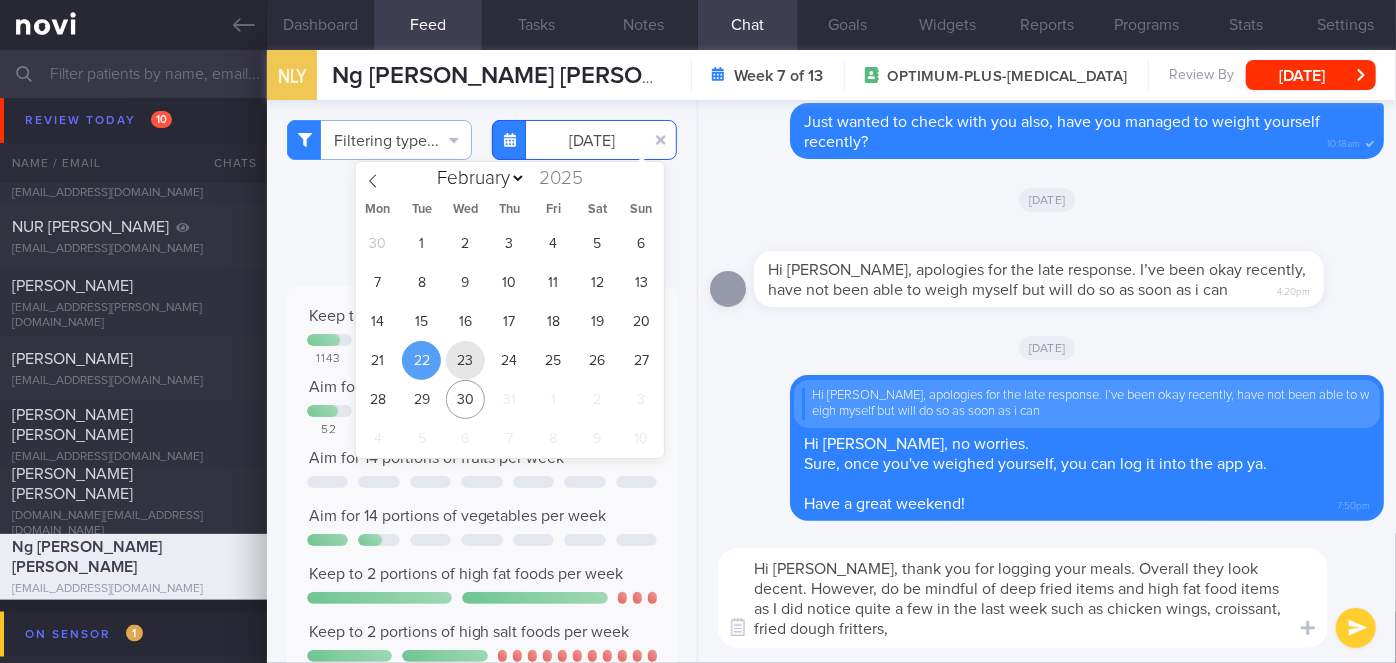 type on "[DATE]" 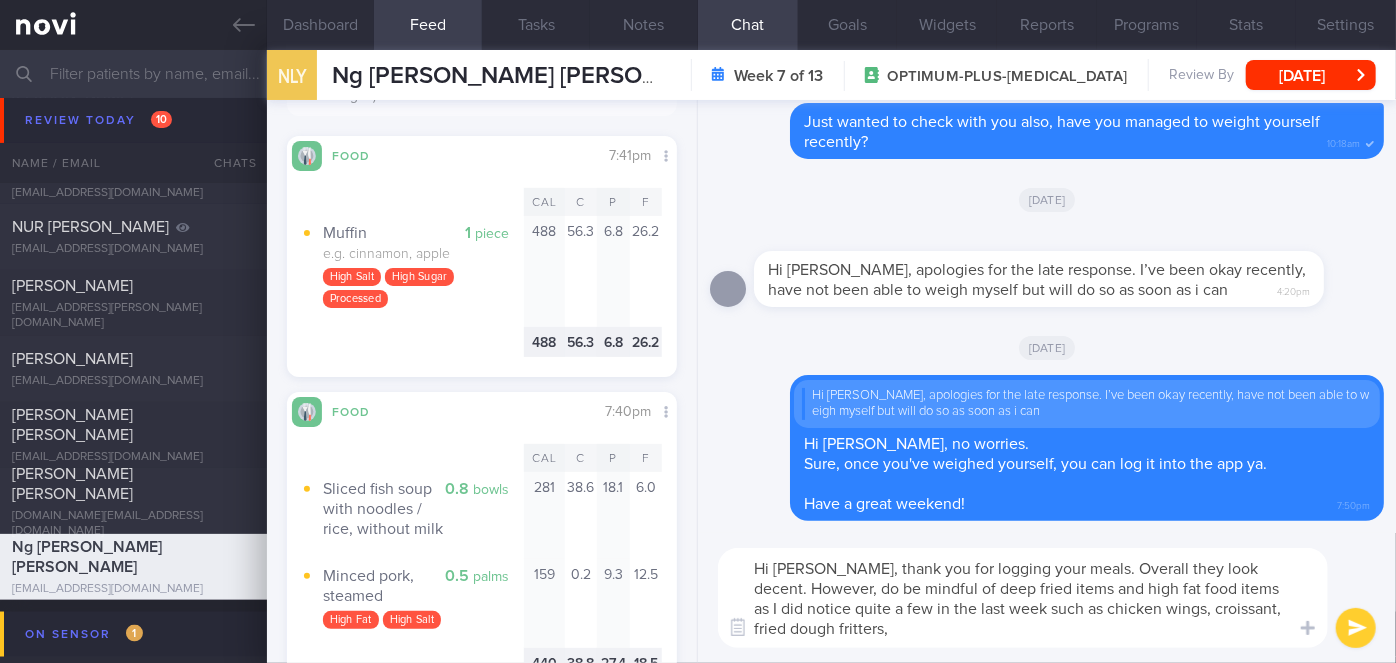 scroll, scrollTop: 786, scrollLeft: 0, axis: vertical 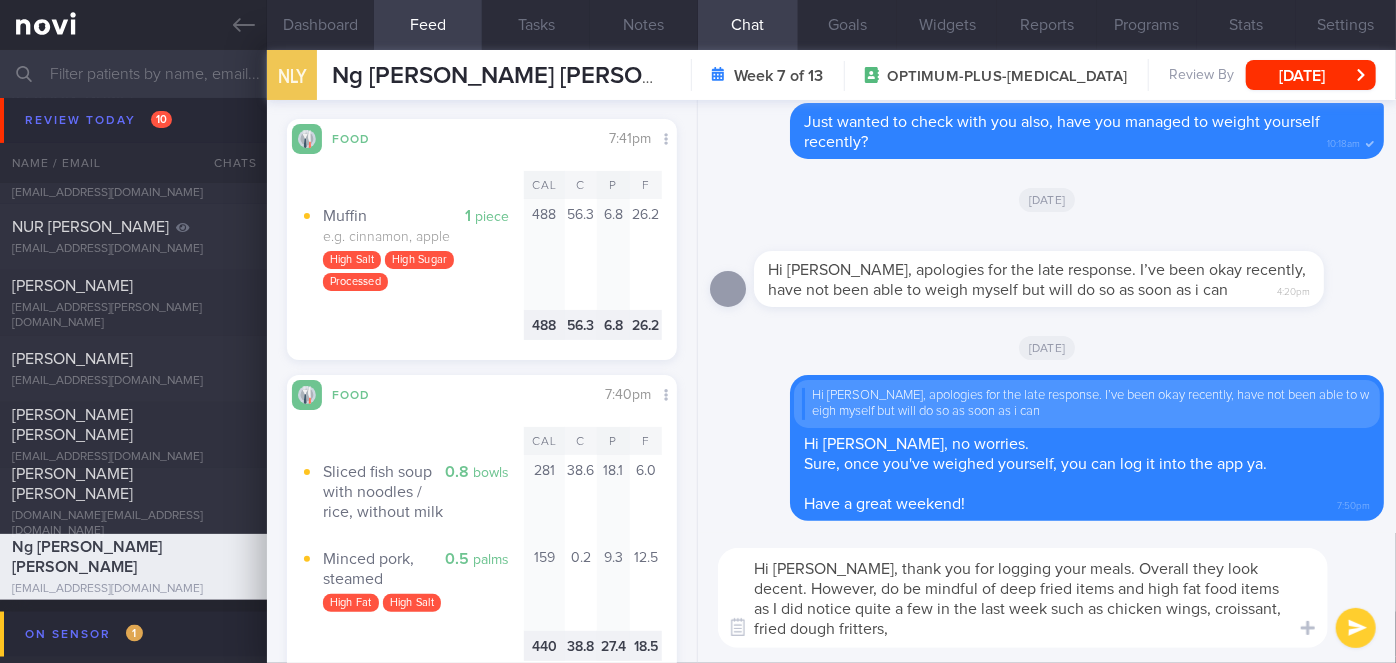 click on "Hi [PERSON_NAME], thank you for logging your meals. Overall they look decent. However, do be mindful of deep fried items and high fat food items as I did notice quite a few in the last week such as chicken wings, croissant, fried dough fritters," at bounding box center [1023, 598] 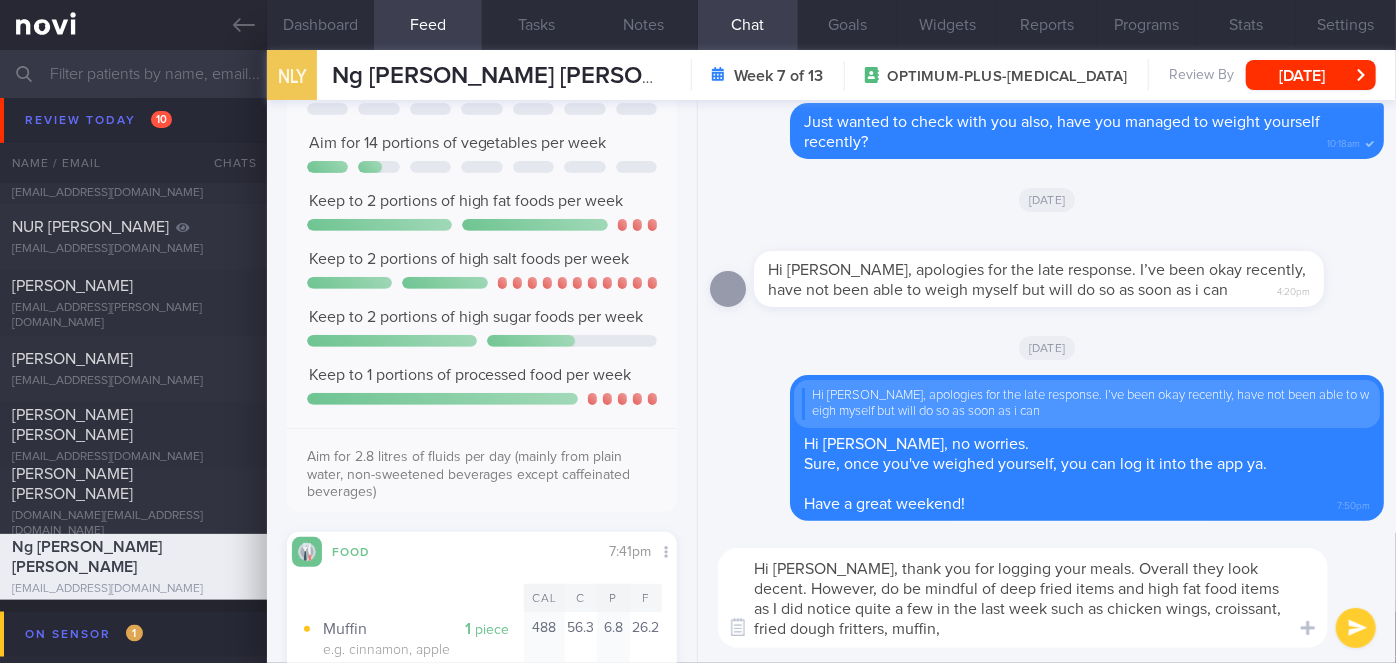 scroll, scrollTop: 0, scrollLeft: 0, axis: both 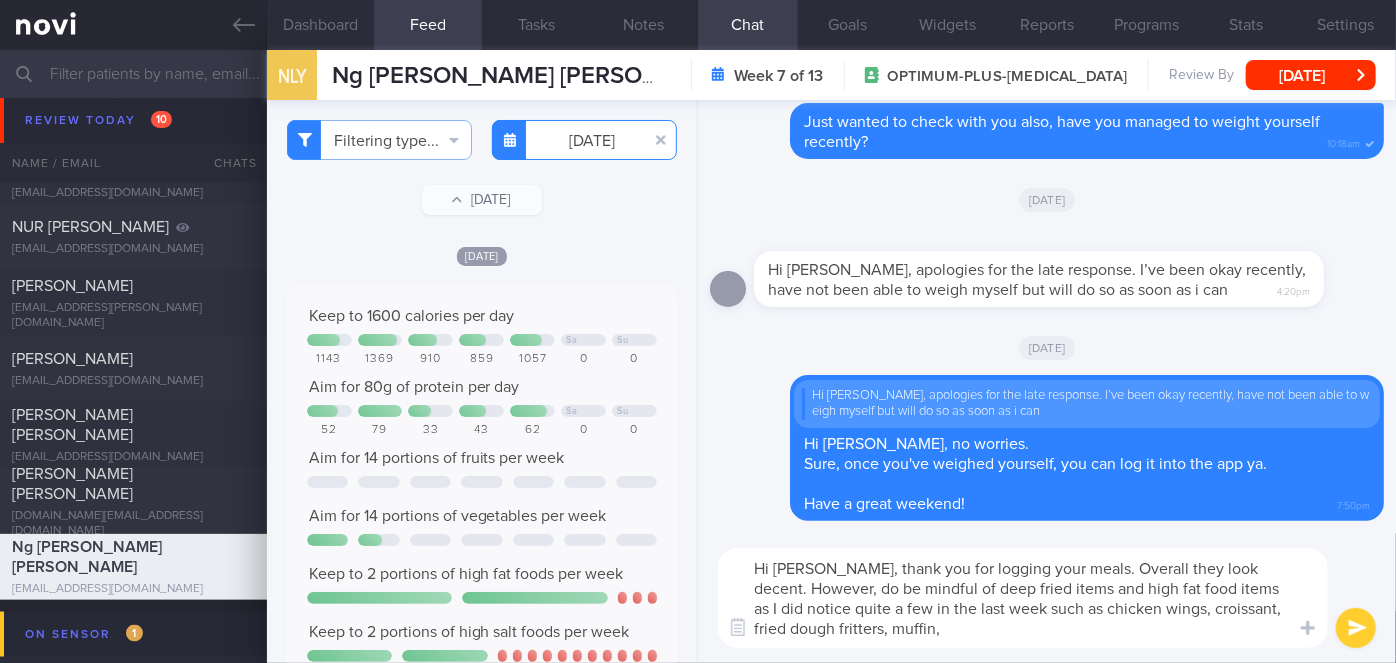 type on "Hi [PERSON_NAME], thank you for logging your meals. Overall they look decent. However, do be mindful of deep fried items and high fat food items as I did notice quite a few in the last week such as chicken wings, croissant, fried dough fritters, muffin," 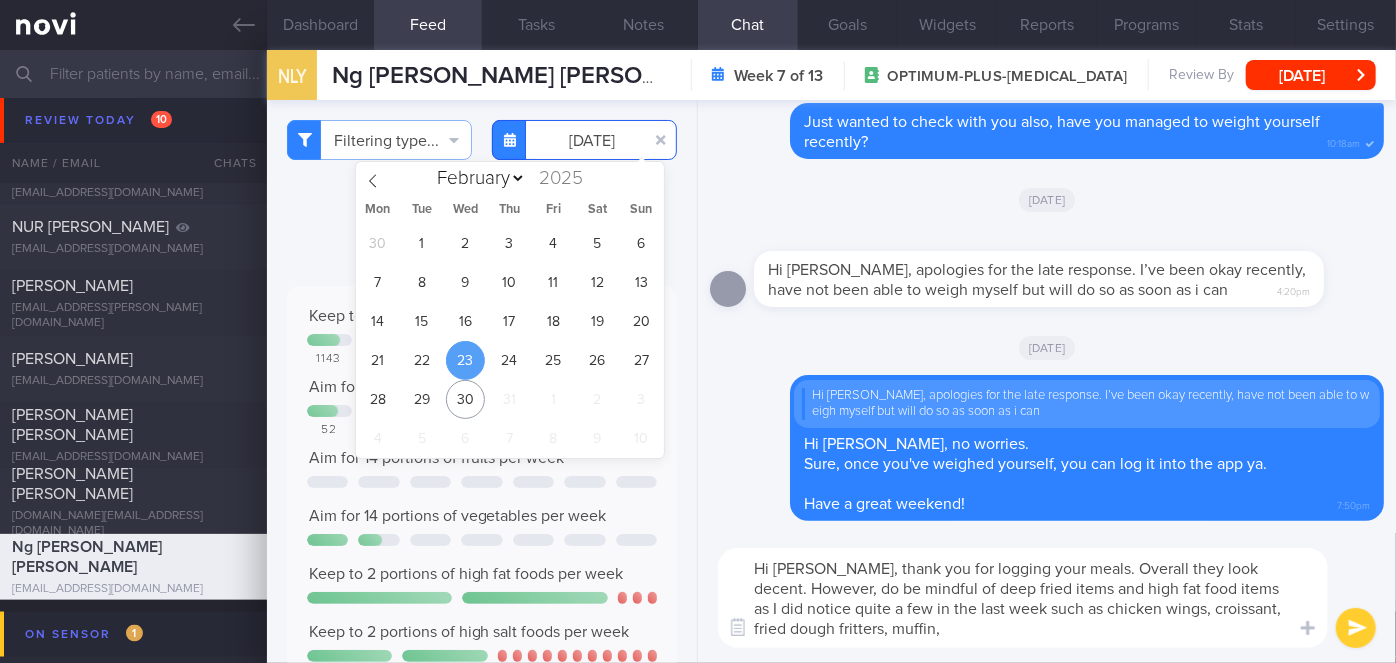 click on "[DATE]" at bounding box center [584, 140] 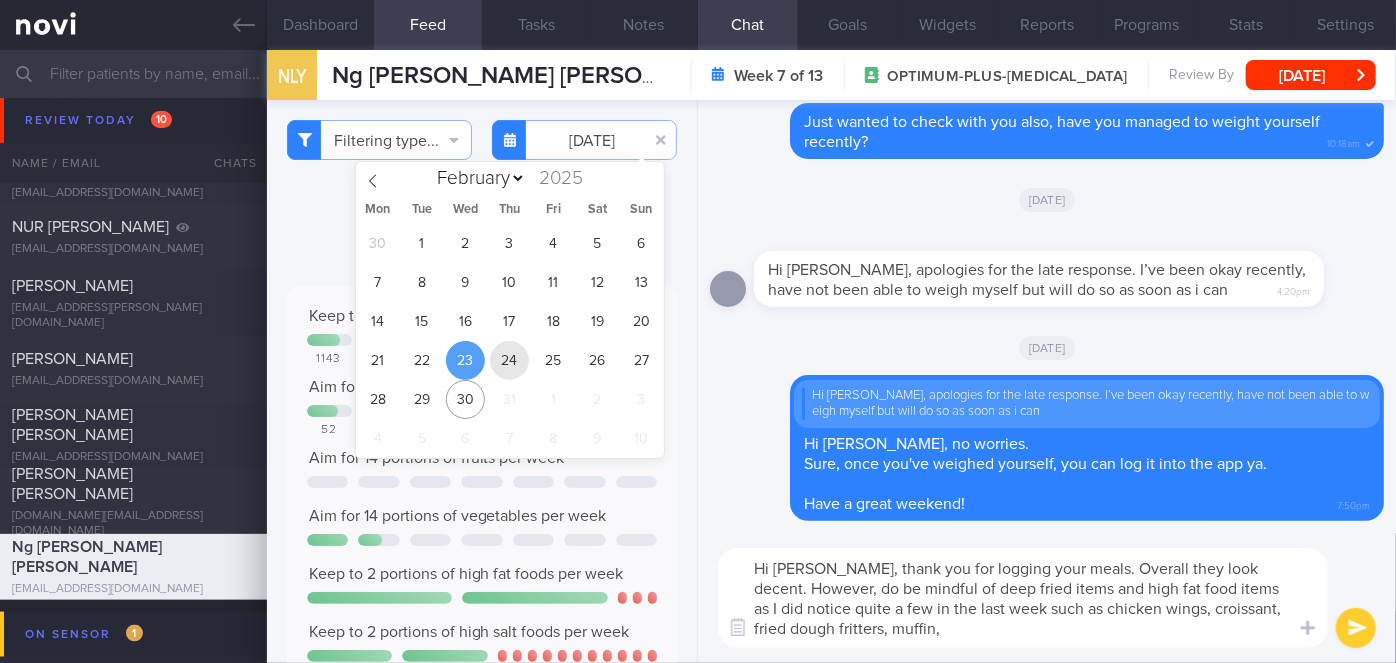 click on "24" at bounding box center [509, 360] 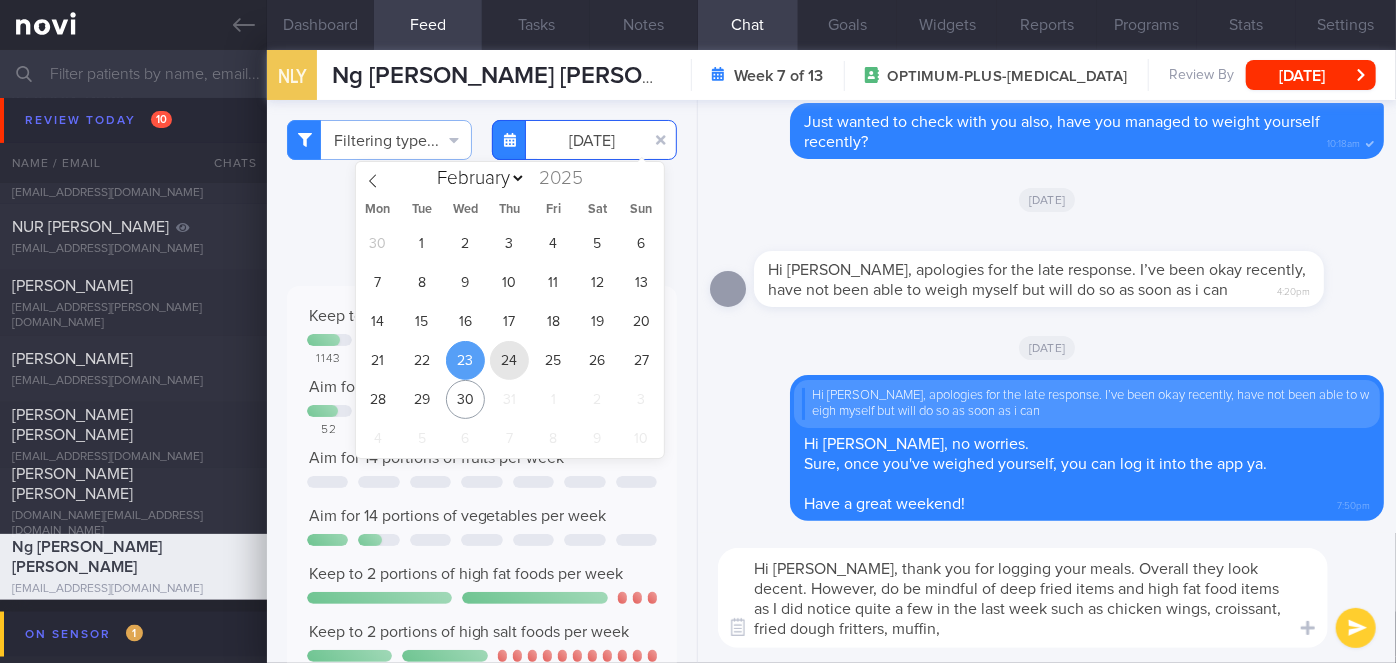 type on "[DATE]" 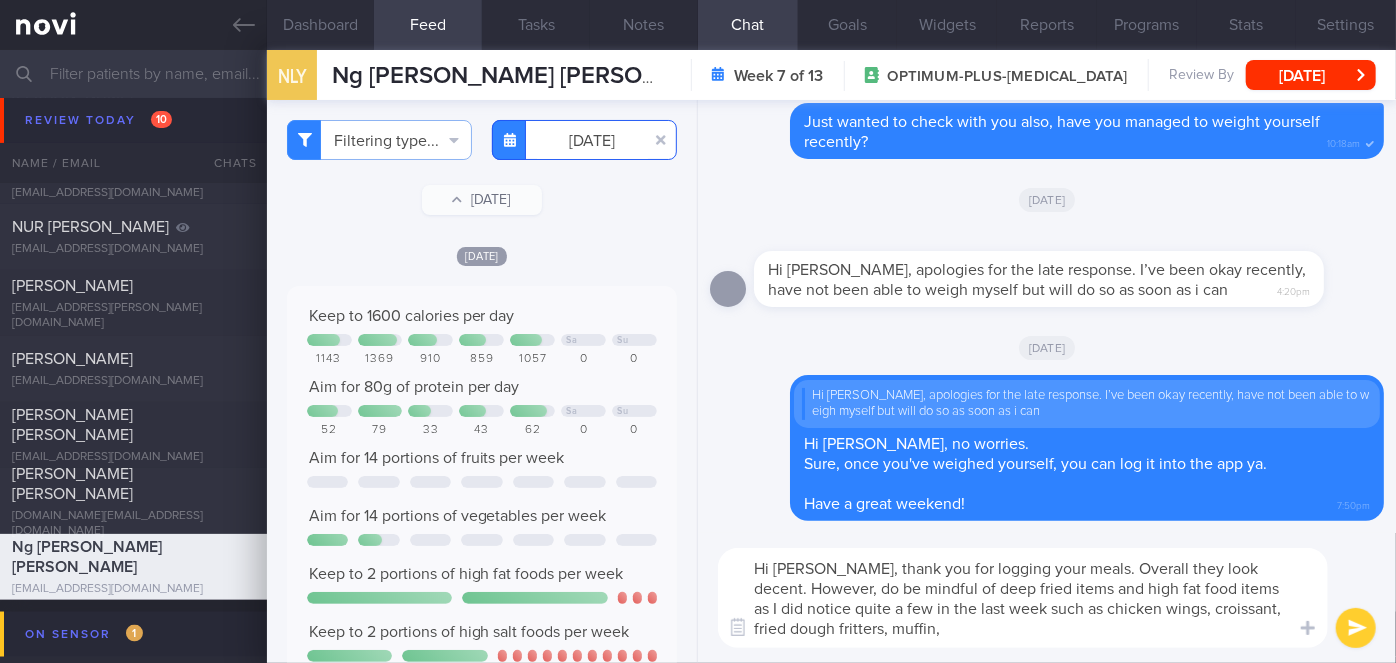 scroll, scrollTop: 514, scrollLeft: 0, axis: vertical 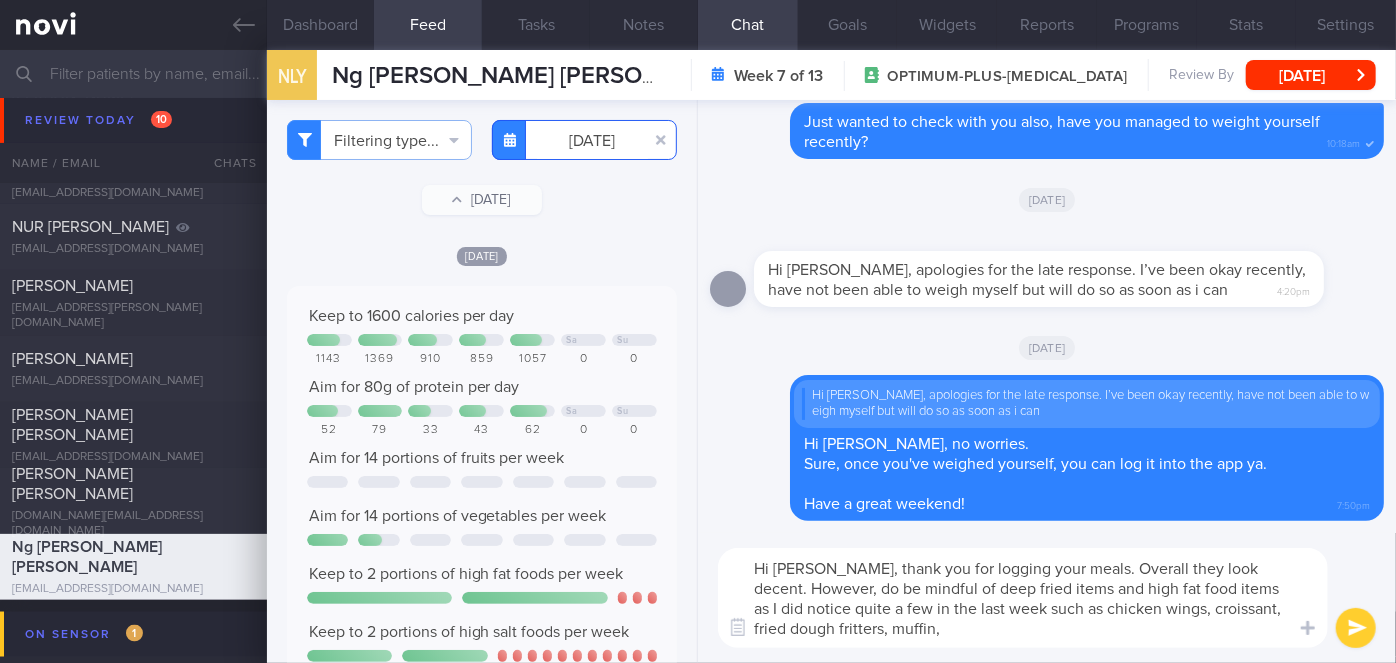 click on "[DATE]" at bounding box center [584, 140] 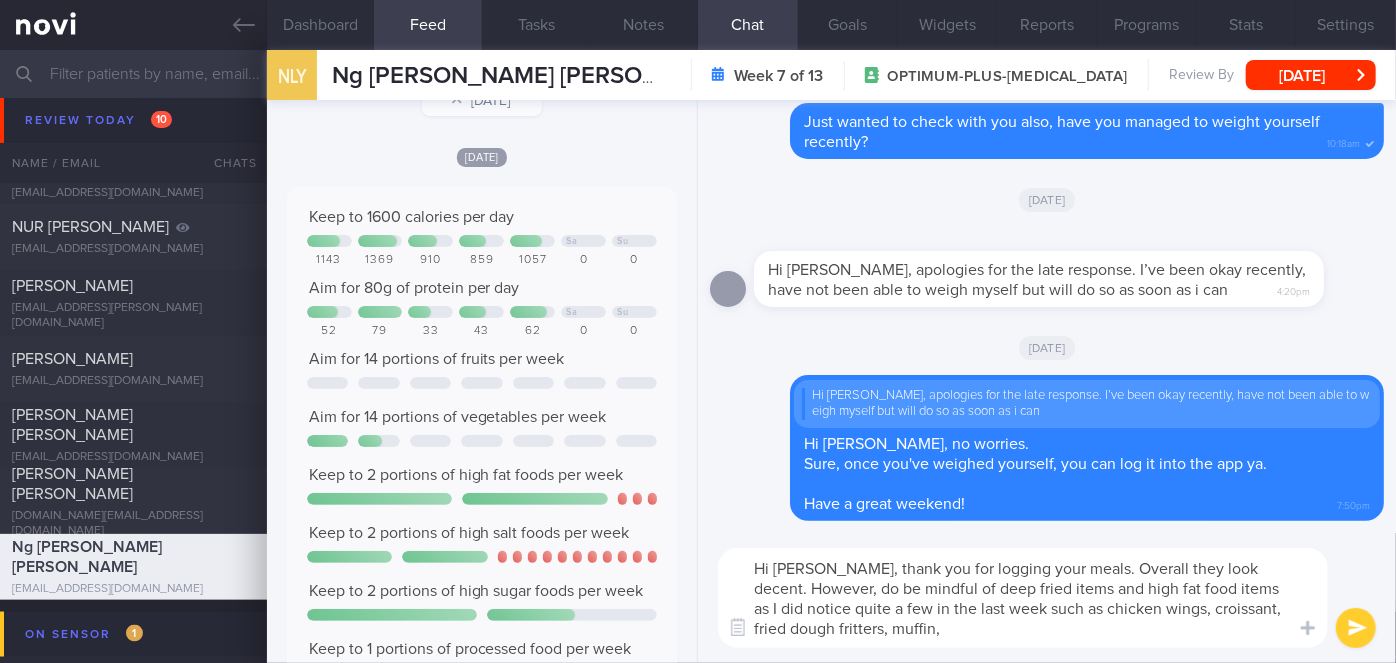 scroll, scrollTop: 0, scrollLeft: 0, axis: both 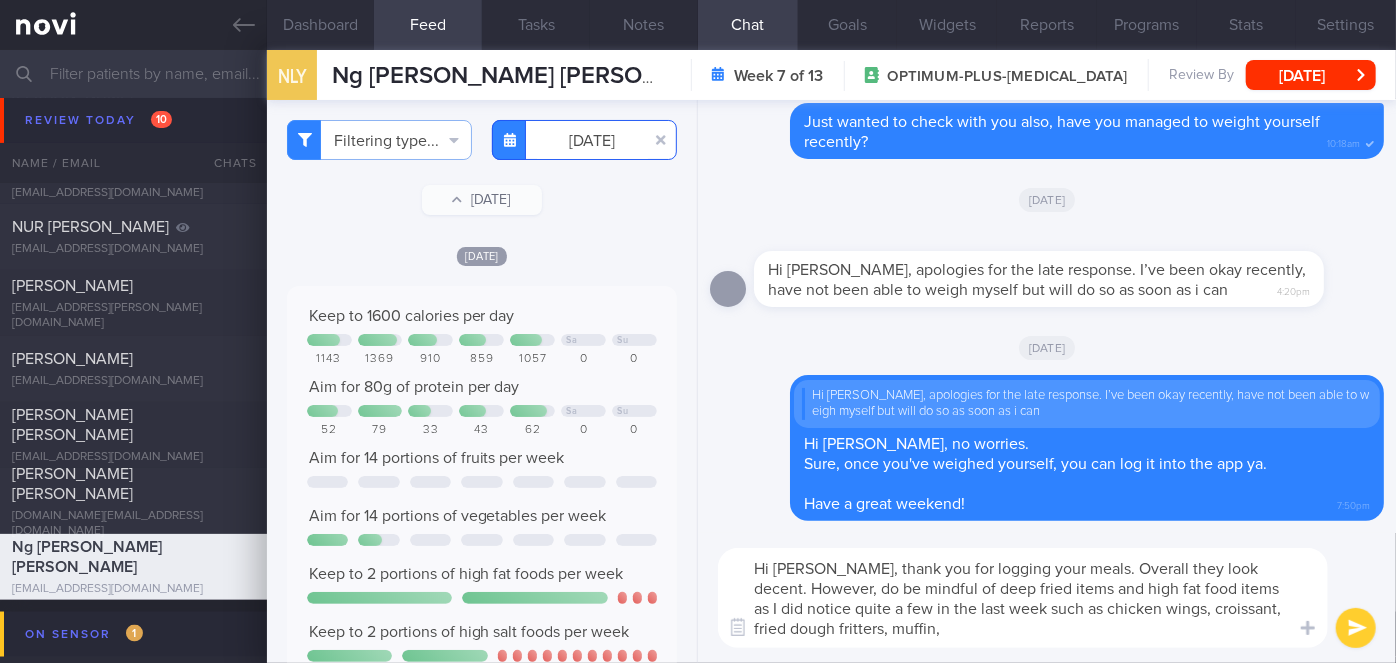 click on "[DATE]" at bounding box center (584, 140) 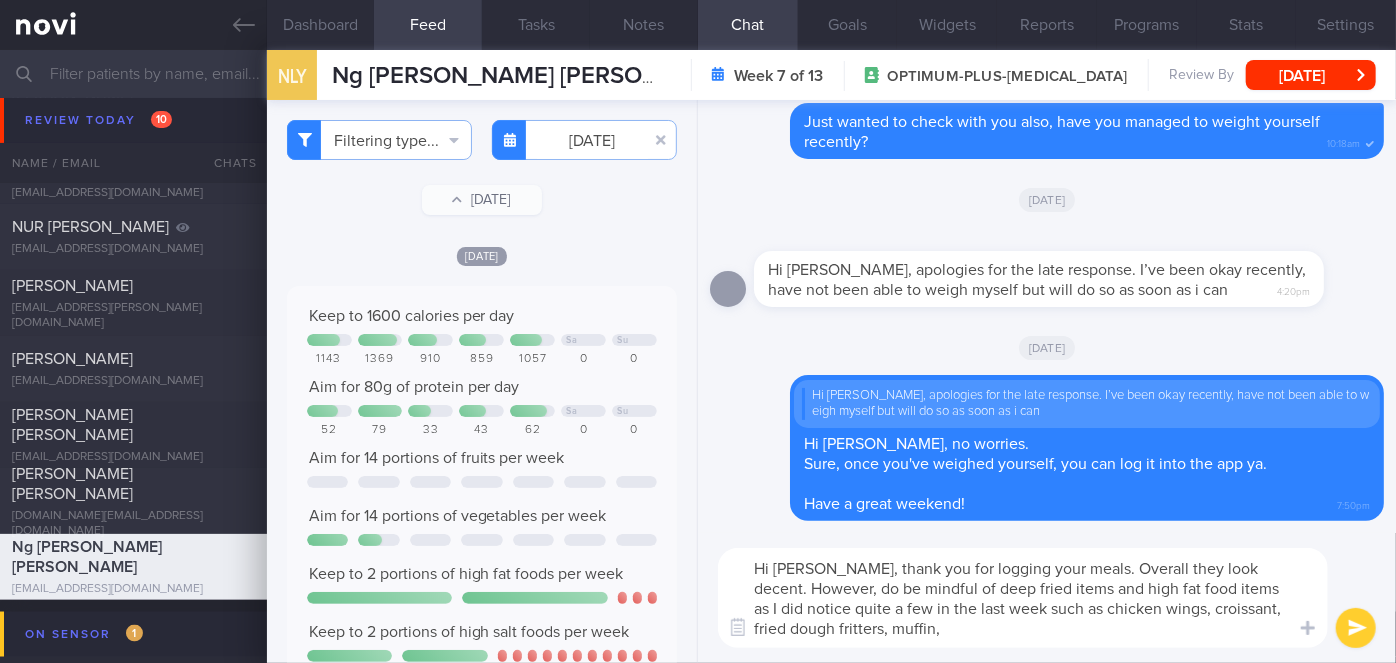 click on "Hi [PERSON_NAME], thank you for logging your meals. Overall they look decent. However, do be mindful of deep fried items and high fat food items as I did notice quite a few in the last week such as chicken wings, croissant, fried dough fritters, muffin," at bounding box center (1023, 598) 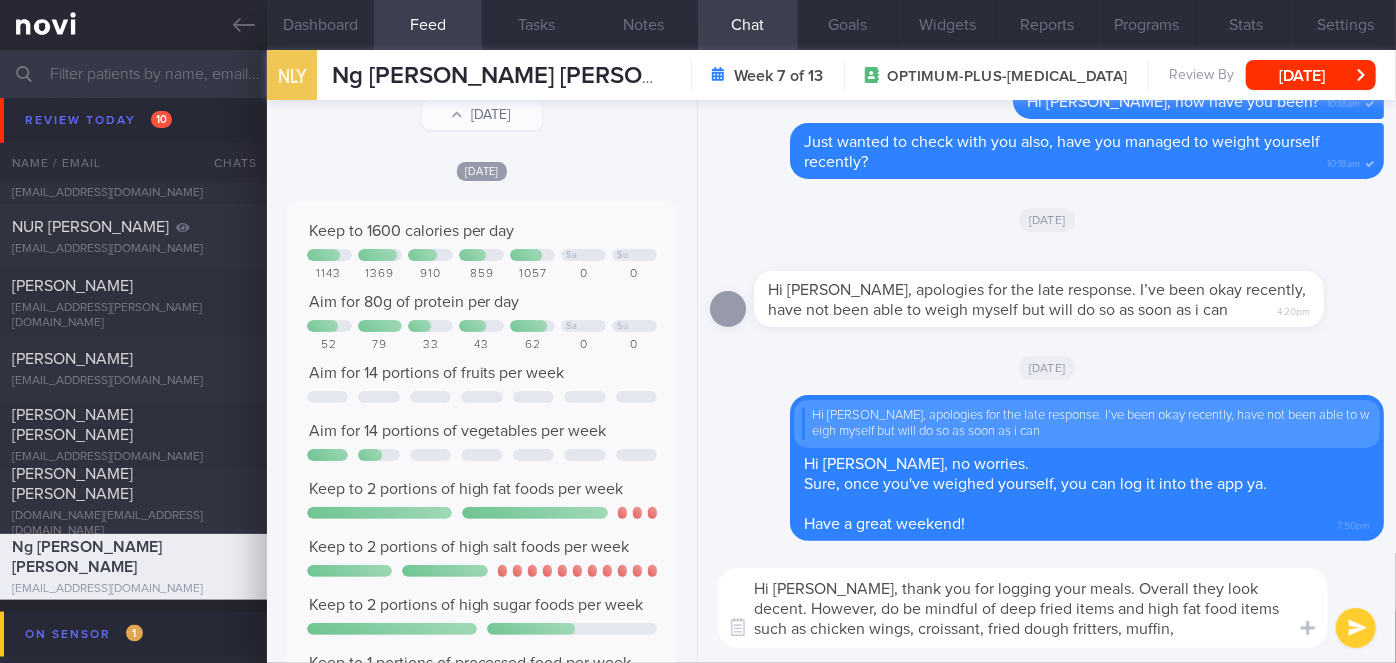 scroll, scrollTop: 0, scrollLeft: 0, axis: both 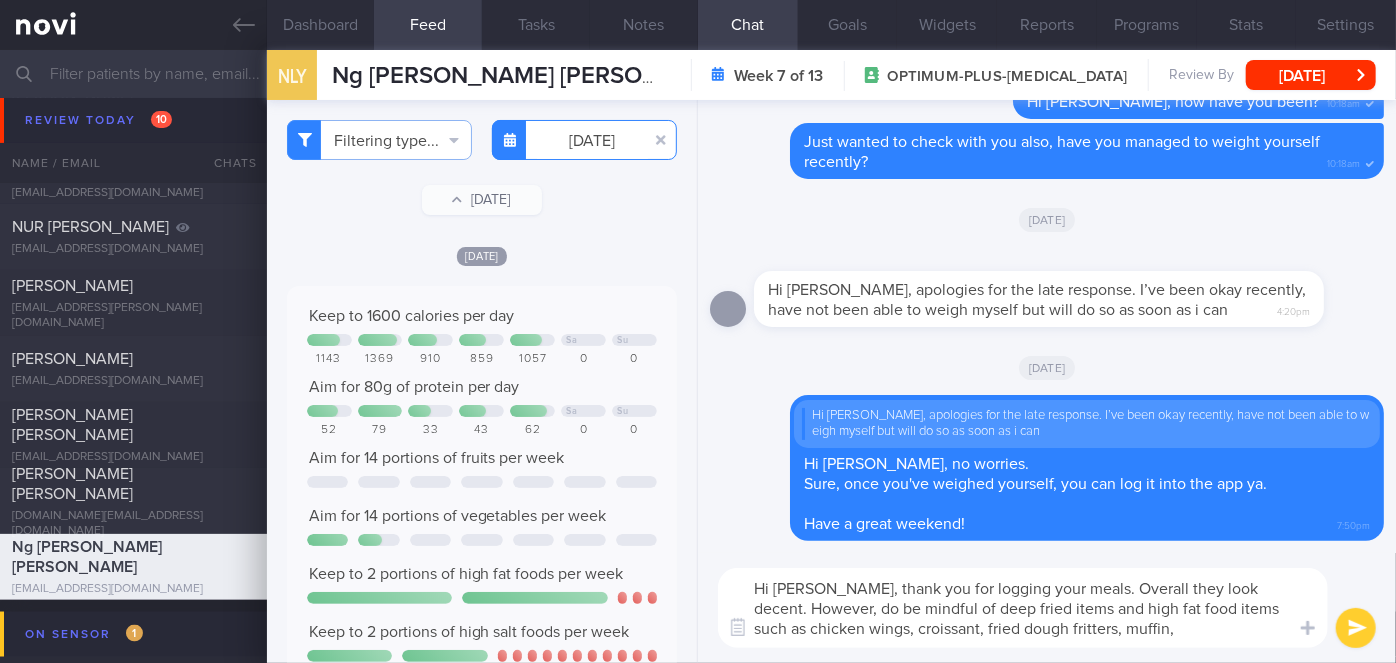 type on "Hi [PERSON_NAME], thank you for logging your meals. Overall they look decent. However, do be mindful of deep fried items and high fat food items such as chicken wings, croissant, fried dough fritters, muffin," 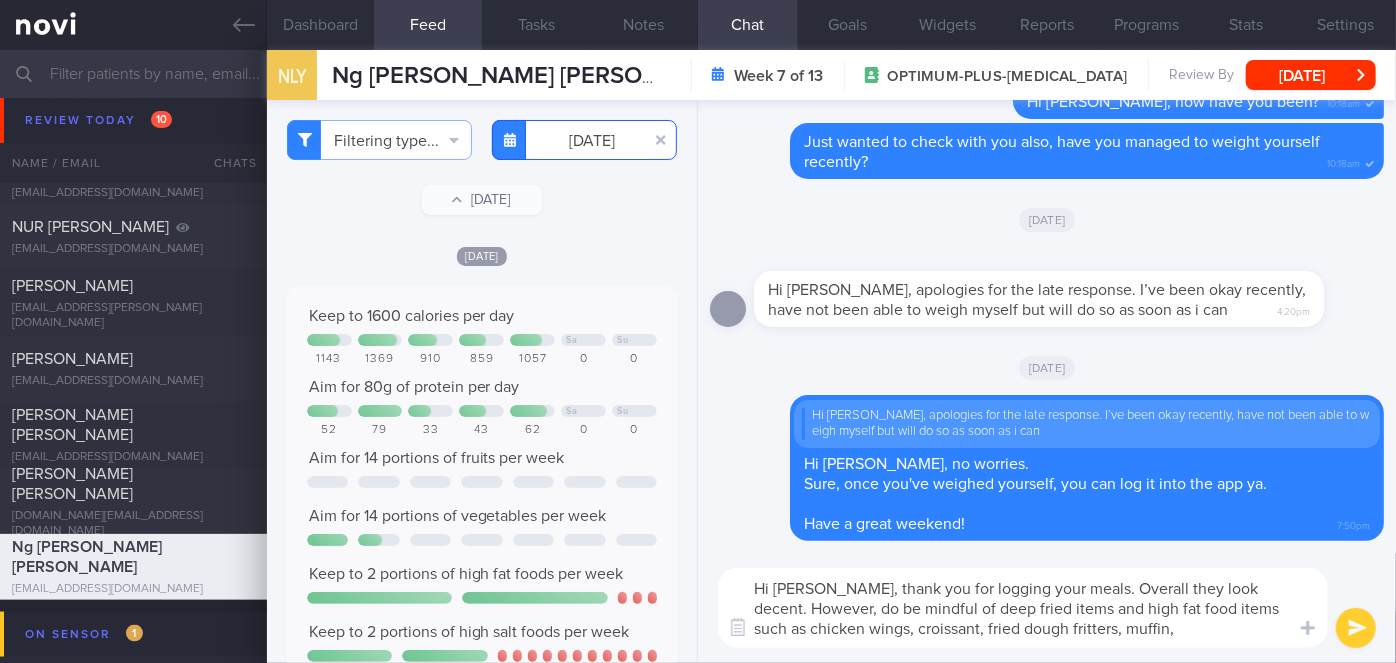 click on "[DATE]" at bounding box center [584, 140] 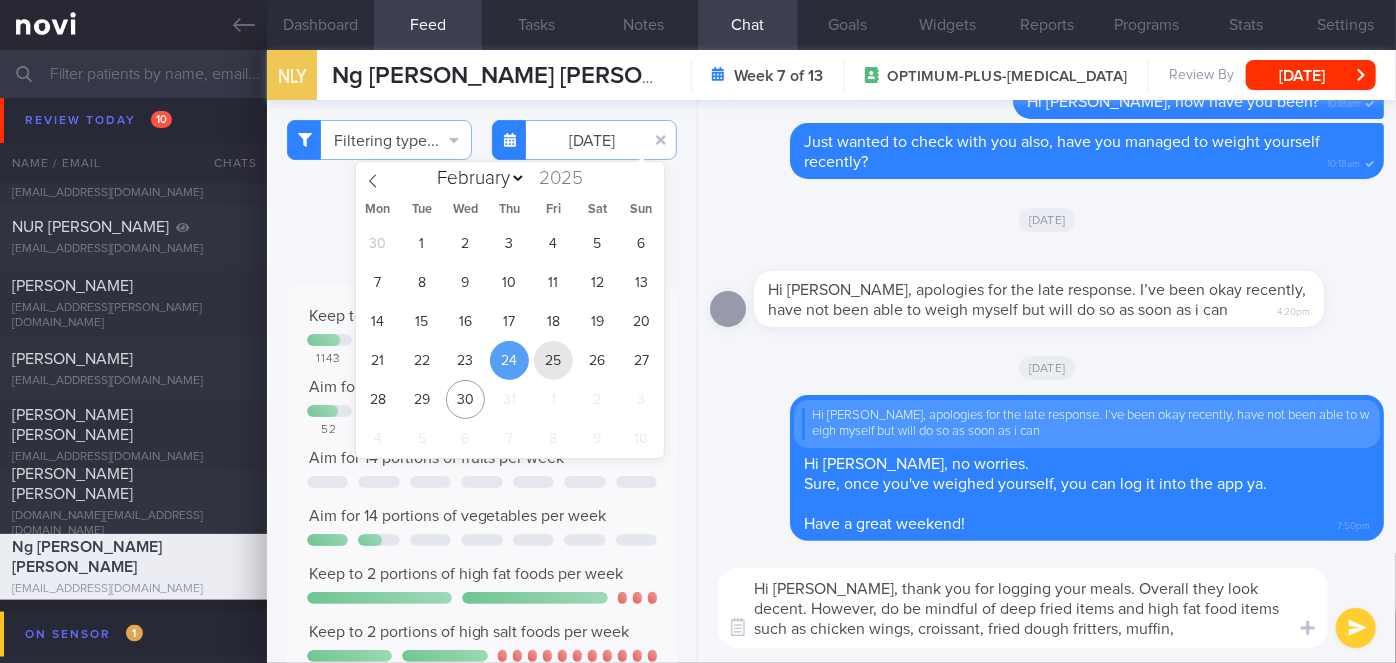 click on "25" at bounding box center (553, 360) 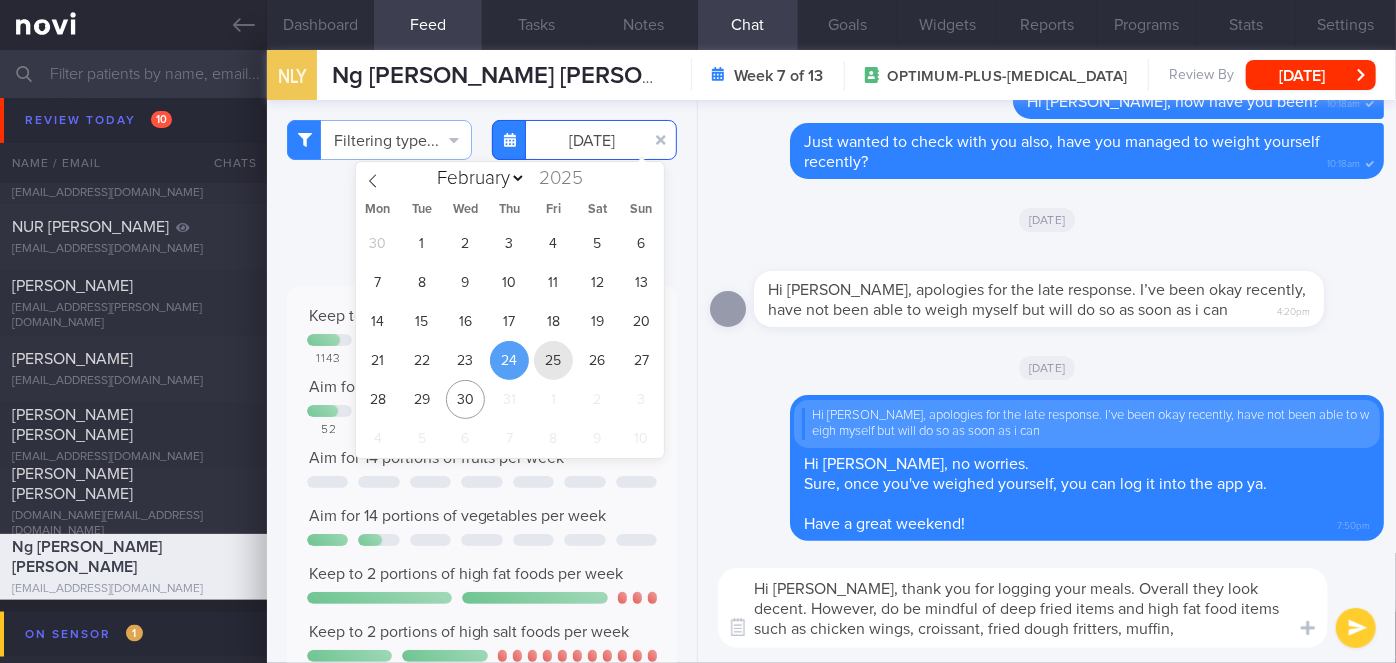 type on "[DATE]" 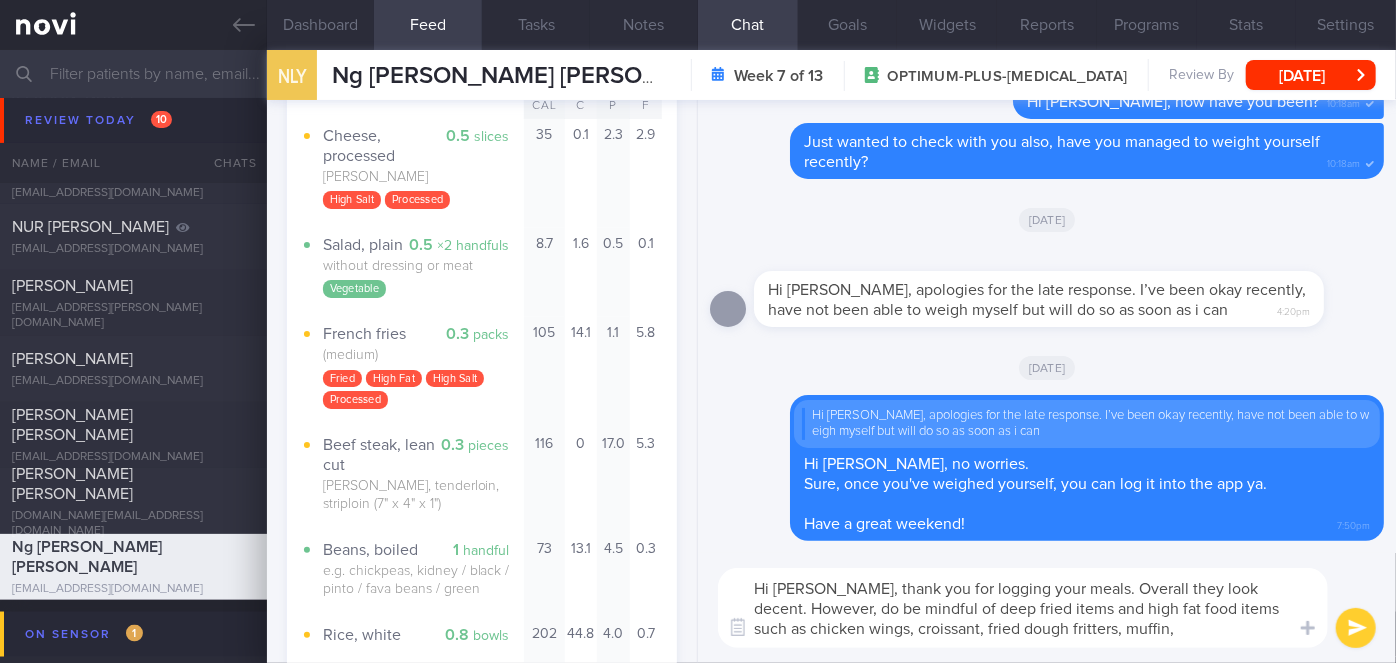 scroll, scrollTop: 1010, scrollLeft: 0, axis: vertical 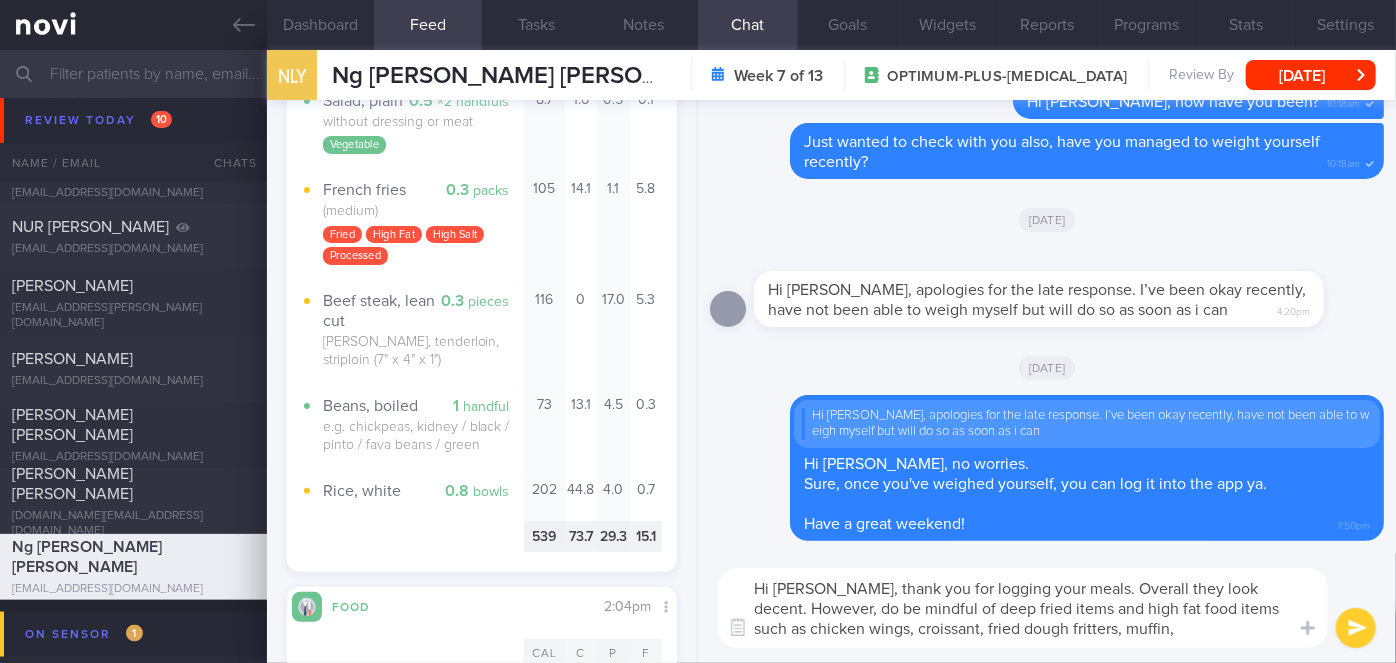 click on "Hi [PERSON_NAME], thank you for logging your meals. Overall they look decent. However, do be mindful of deep fried items and high fat food items such as chicken wings, croissant, fried dough fritters, muffin," at bounding box center [1023, 608] 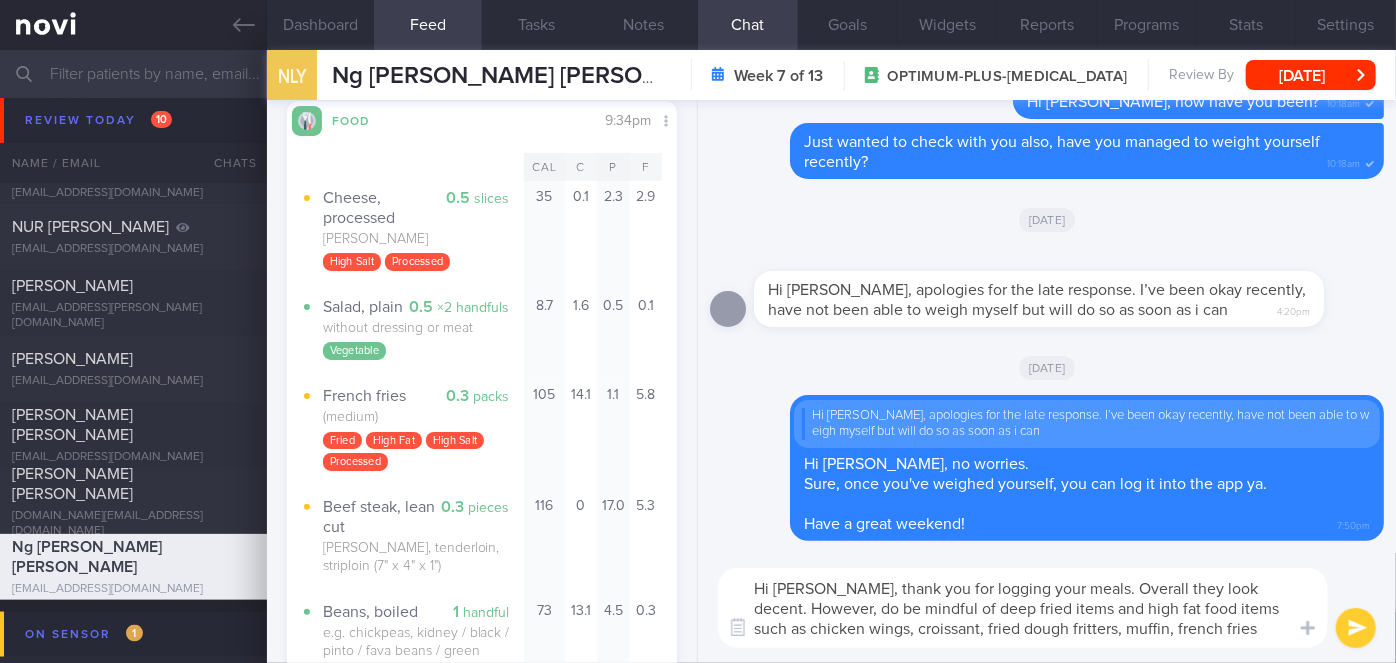 scroll, scrollTop: 0, scrollLeft: 0, axis: both 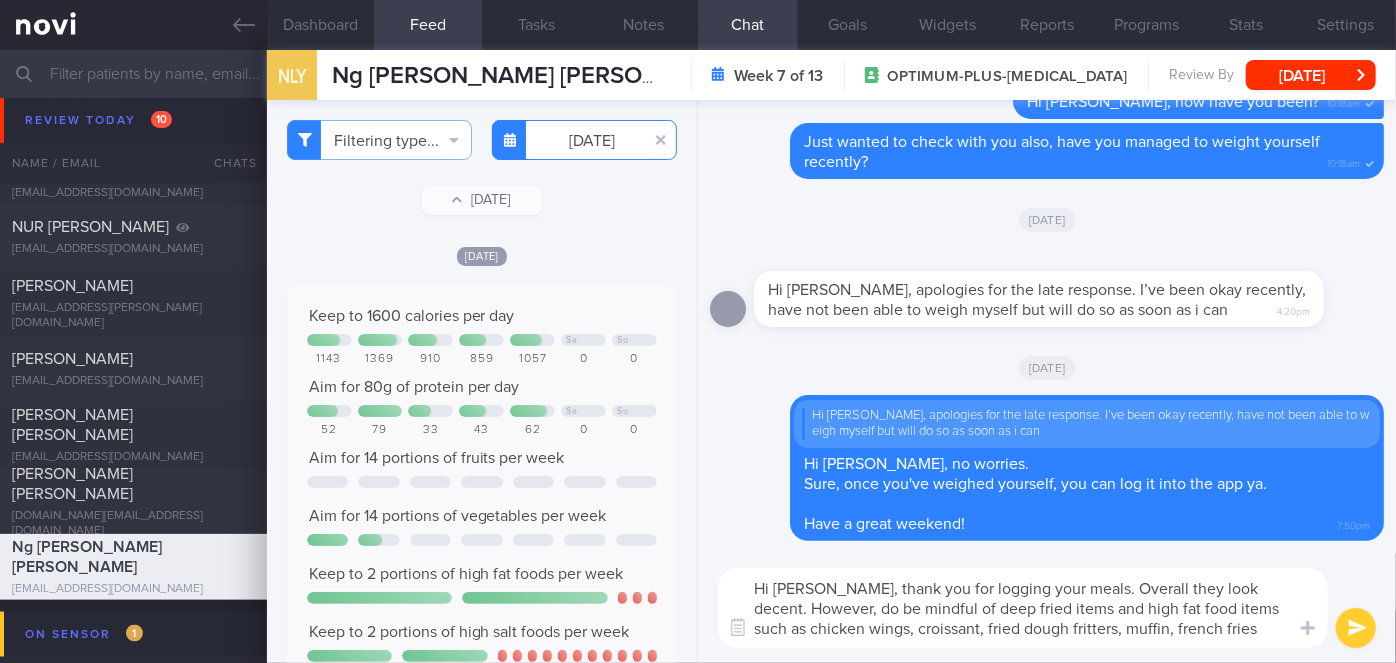 type on "Hi [PERSON_NAME], thank you for logging your meals. Overall they look decent. However, do be mindful of deep fried items and high fat food items such as chicken wings, croissant, fried dough fritters, muffin, french fries" 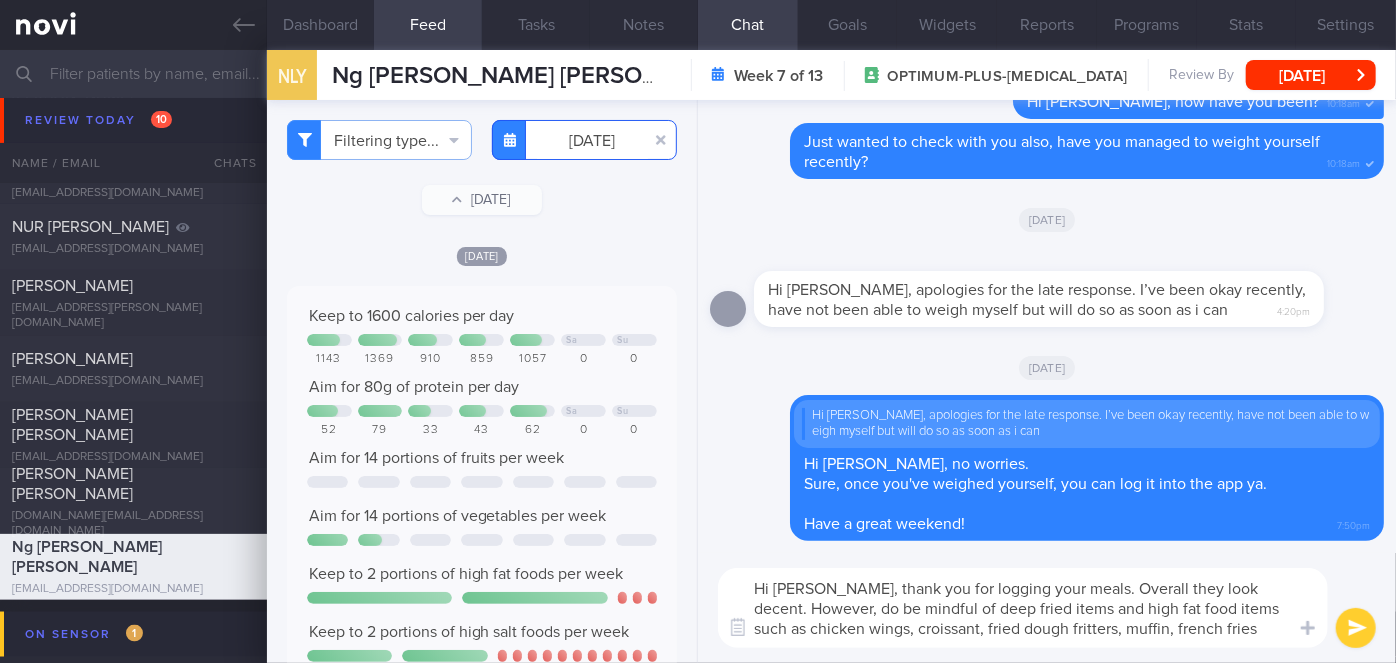 click on "[DATE]" at bounding box center (584, 140) 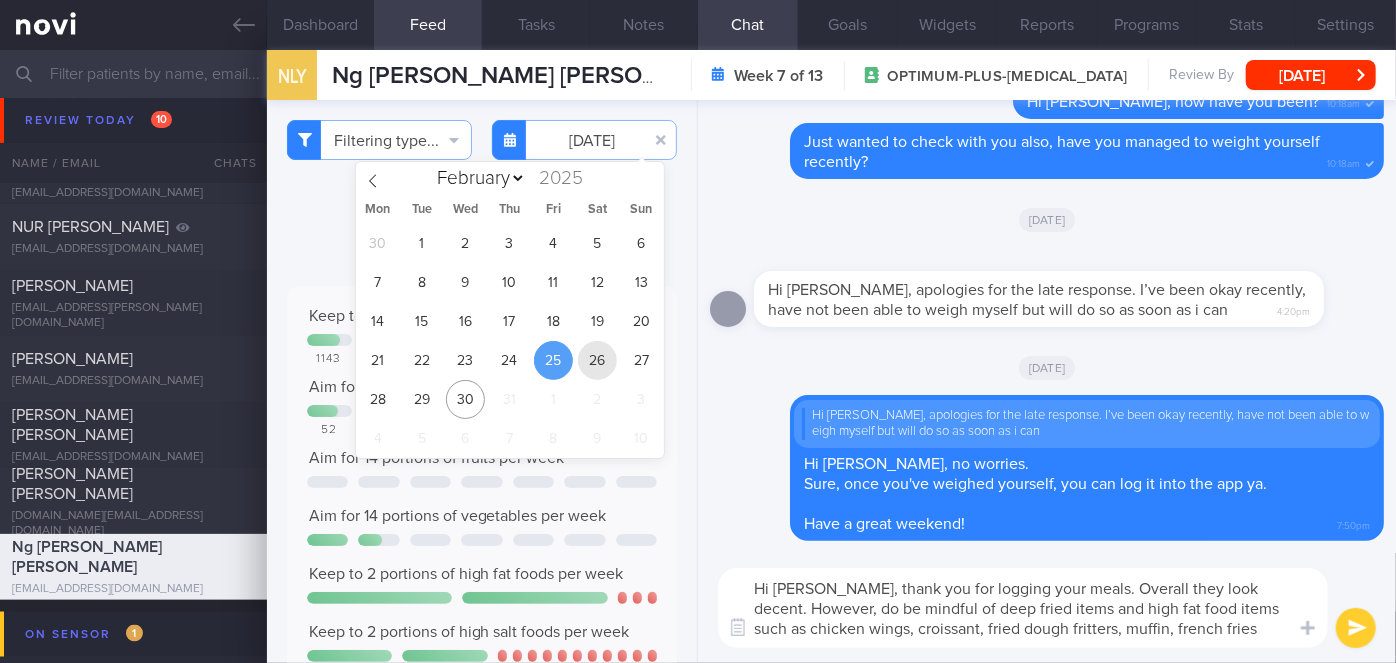 click on "26" at bounding box center (597, 360) 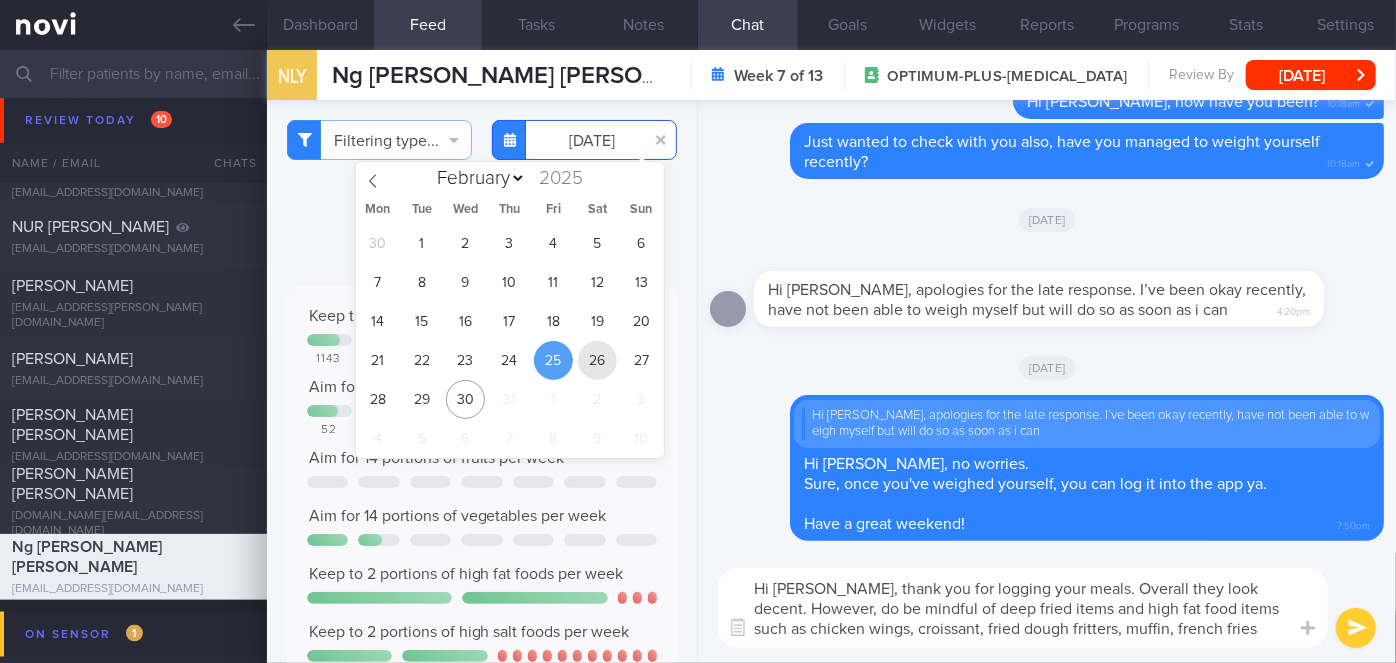 type on "[DATE]" 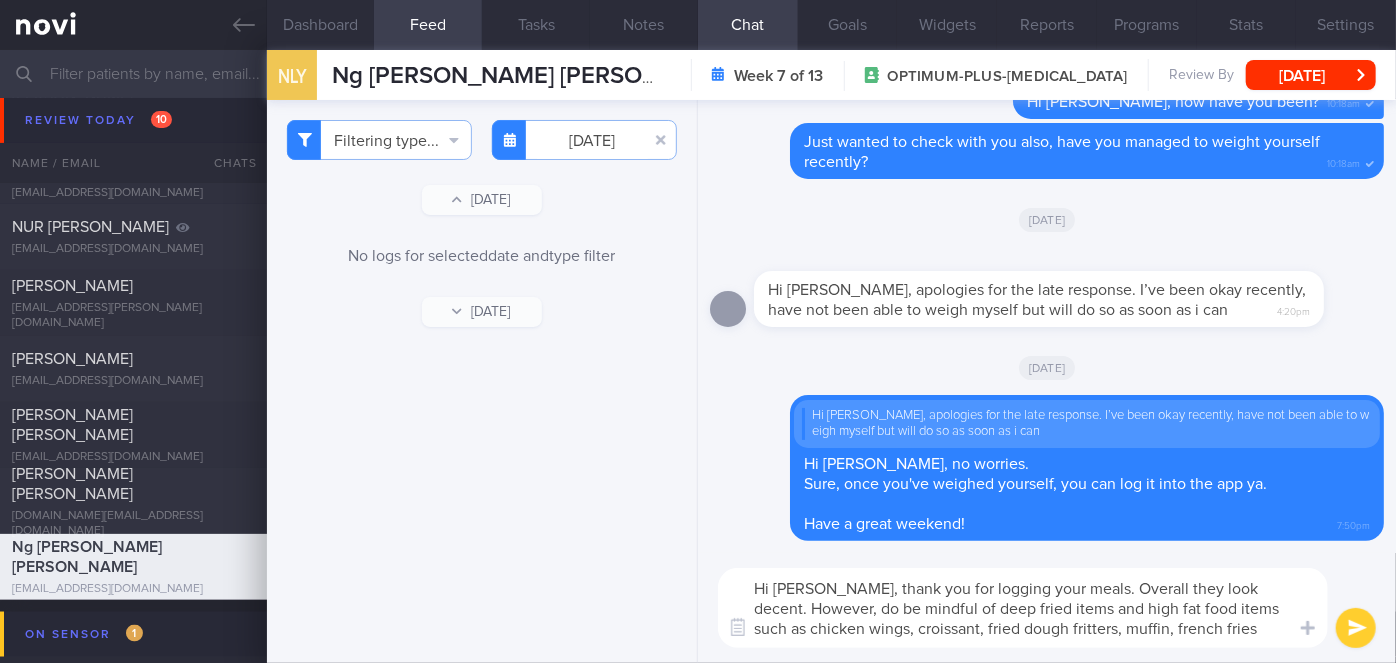 click on "Hi [PERSON_NAME], thank you for logging your meals. Overall they look decent. However, do be mindful of deep fried items and high fat food items such as chicken wings, croissant, fried dough fritters, muffin, french fries" at bounding box center [1023, 608] 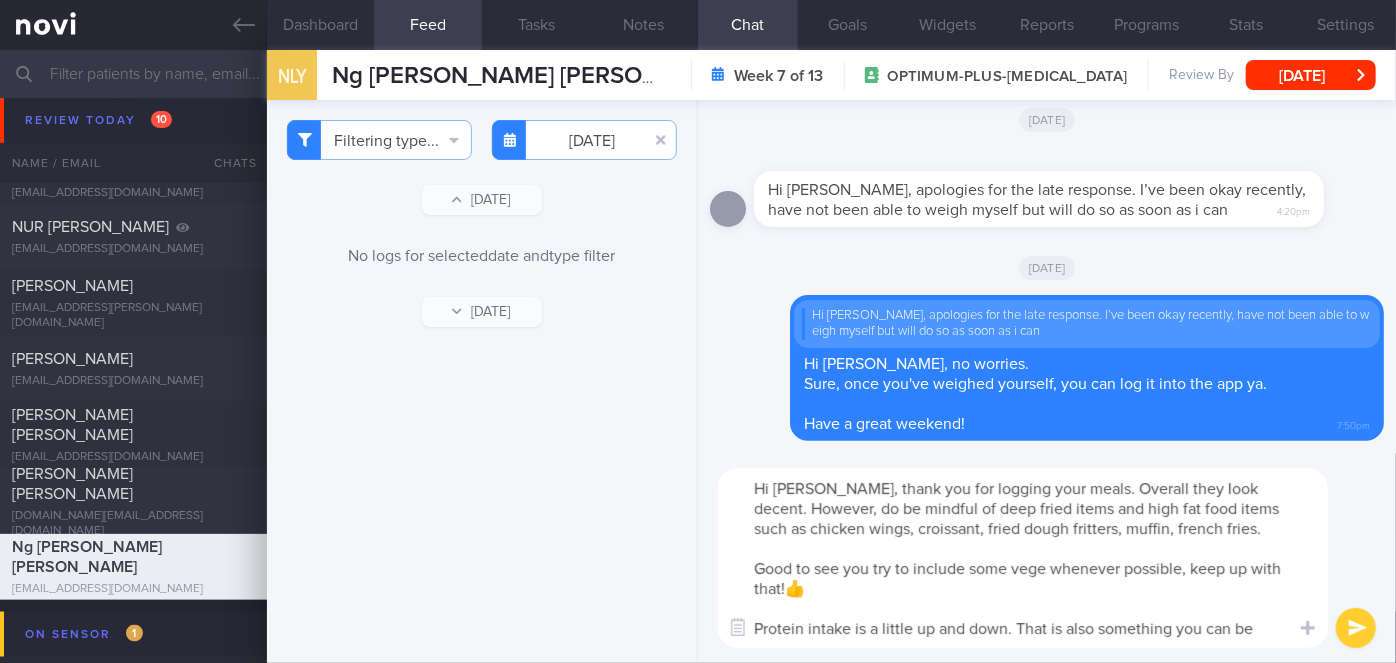 scroll, scrollTop: 0, scrollLeft: 0, axis: both 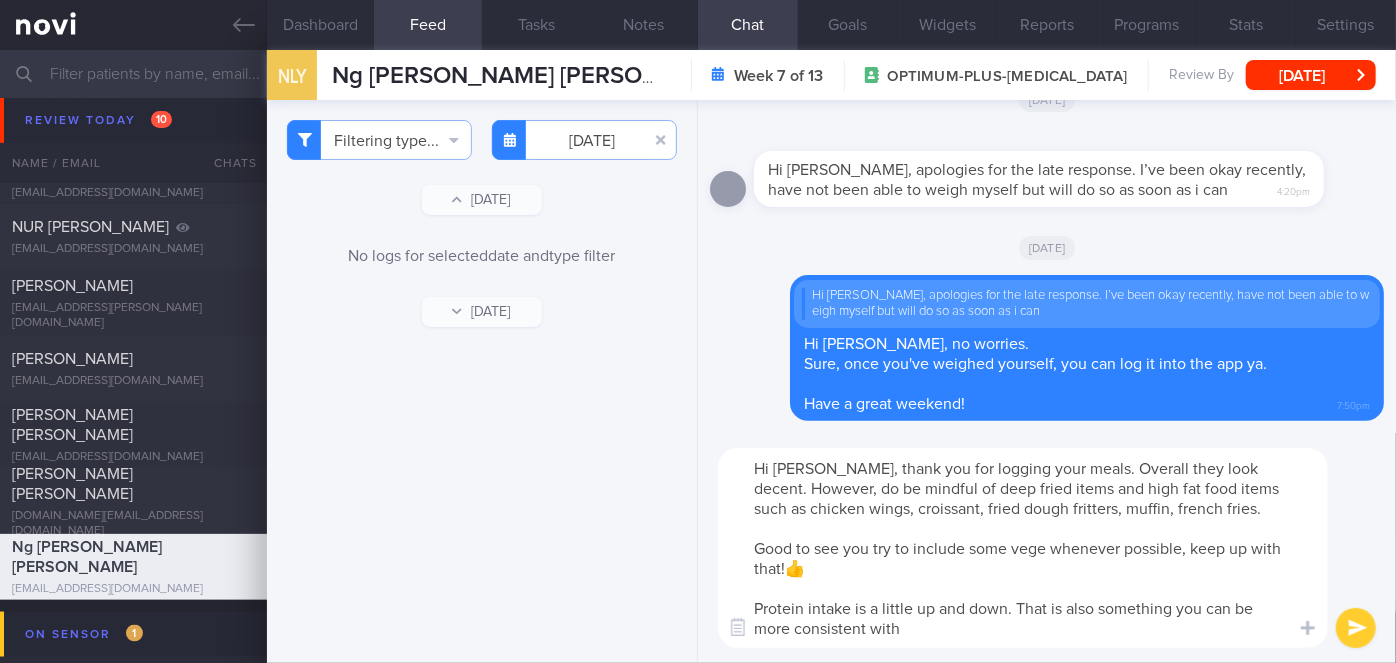 type on "Hi [PERSON_NAME], thank you for logging your meals. Overall they look decent. However, do be mindful of deep fried items and high fat food items such as chicken wings, croissant, fried dough fritters, muffin, french fries.
Good to see you try to include some vege whenever possible, keep up with that!👍
Protein intake is a little up and down. That is also something you can be more consistent with." 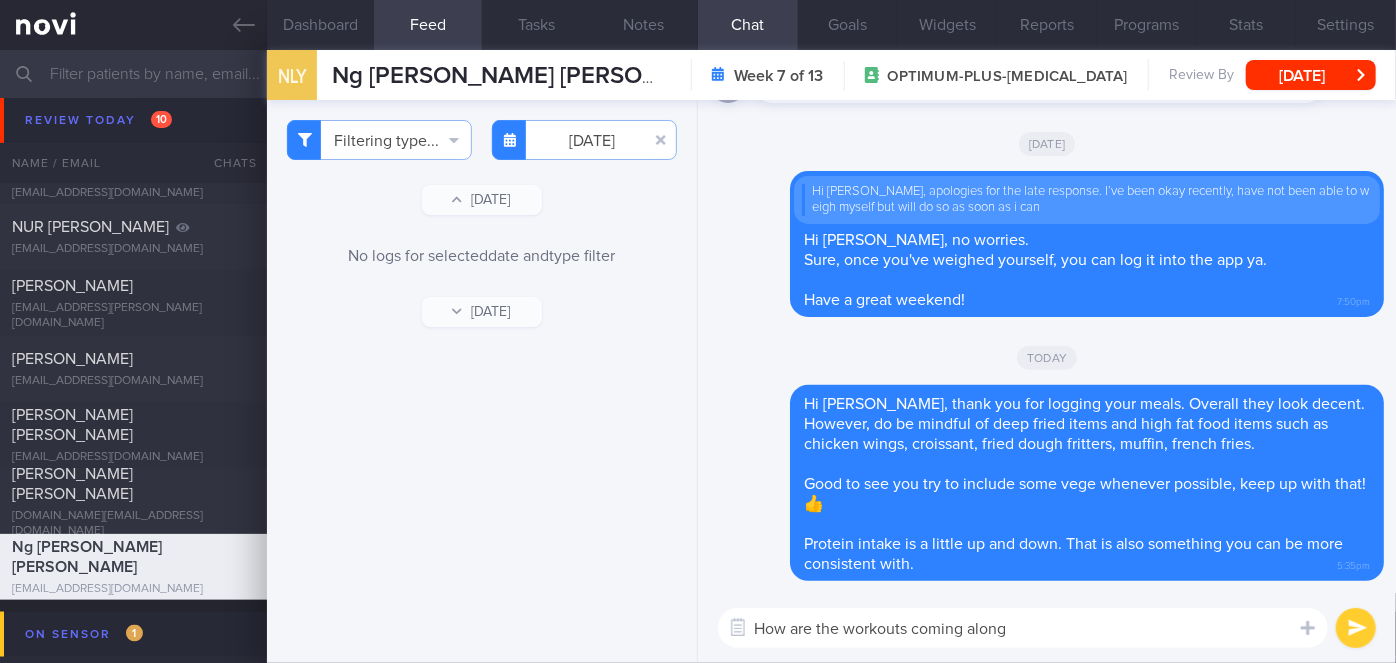 type on "How are the workouts coming along?" 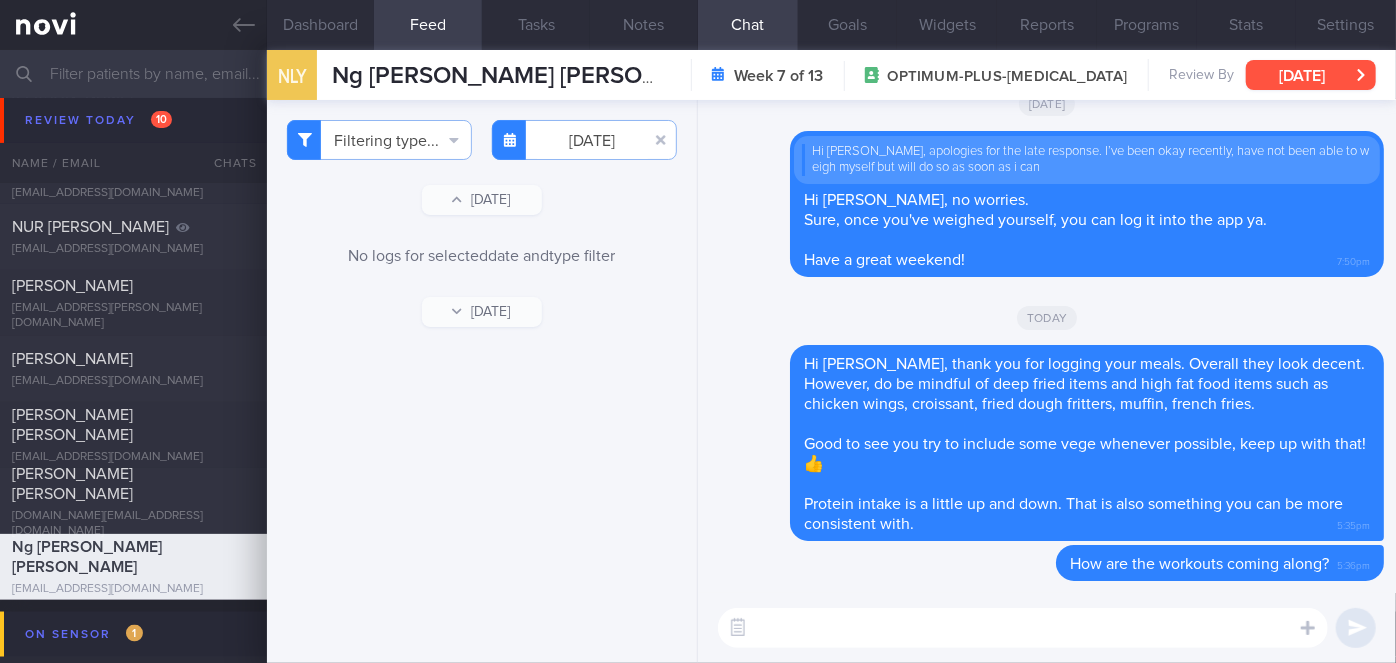 type 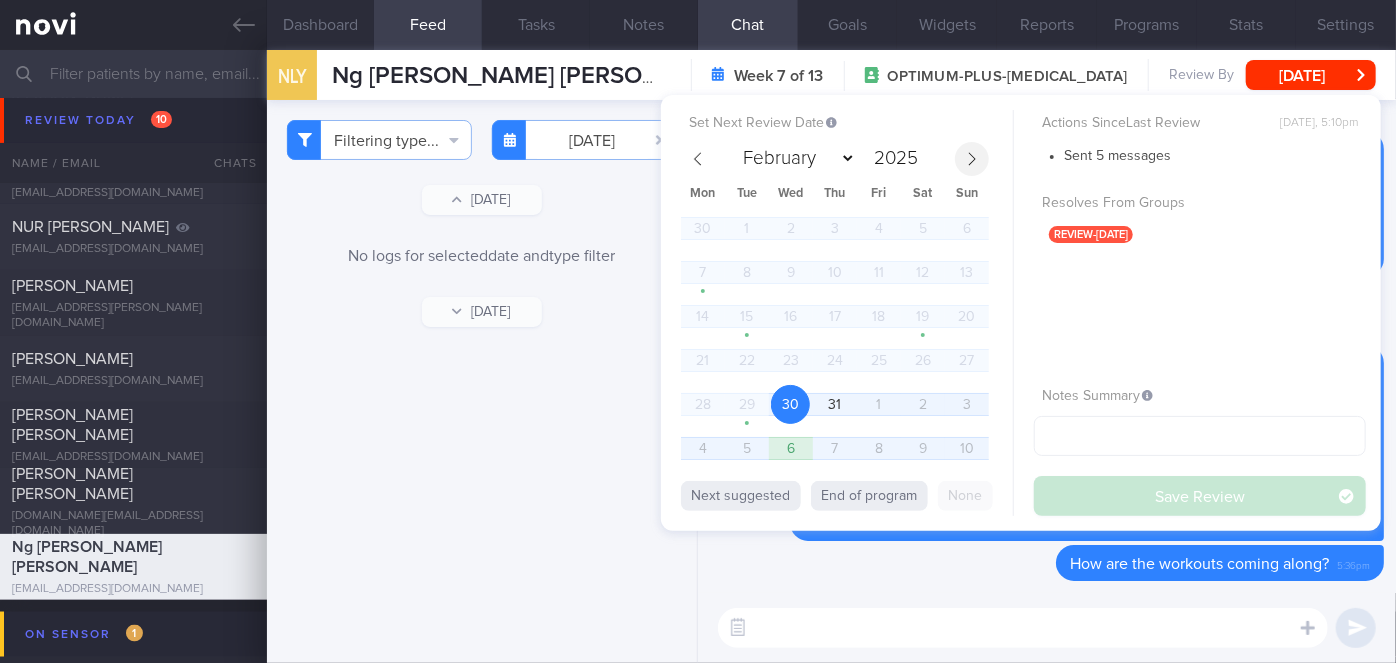 click 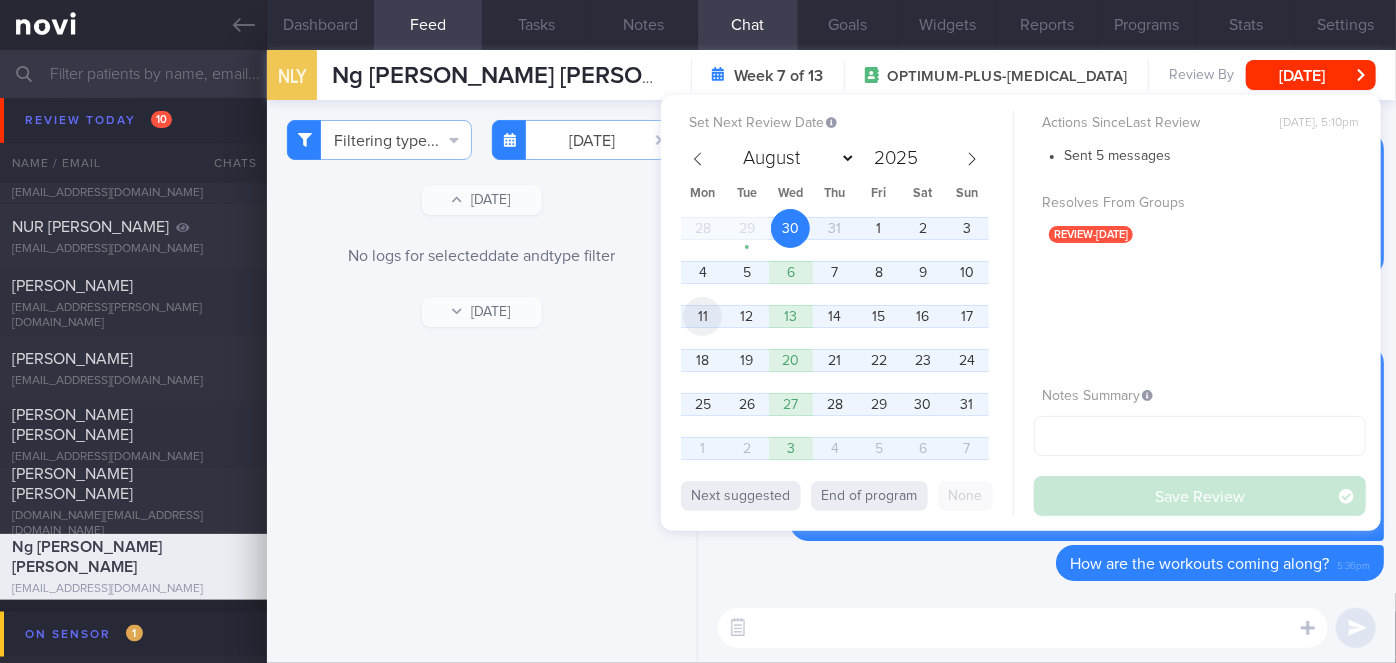 click on "11" at bounding box center (702, 316) 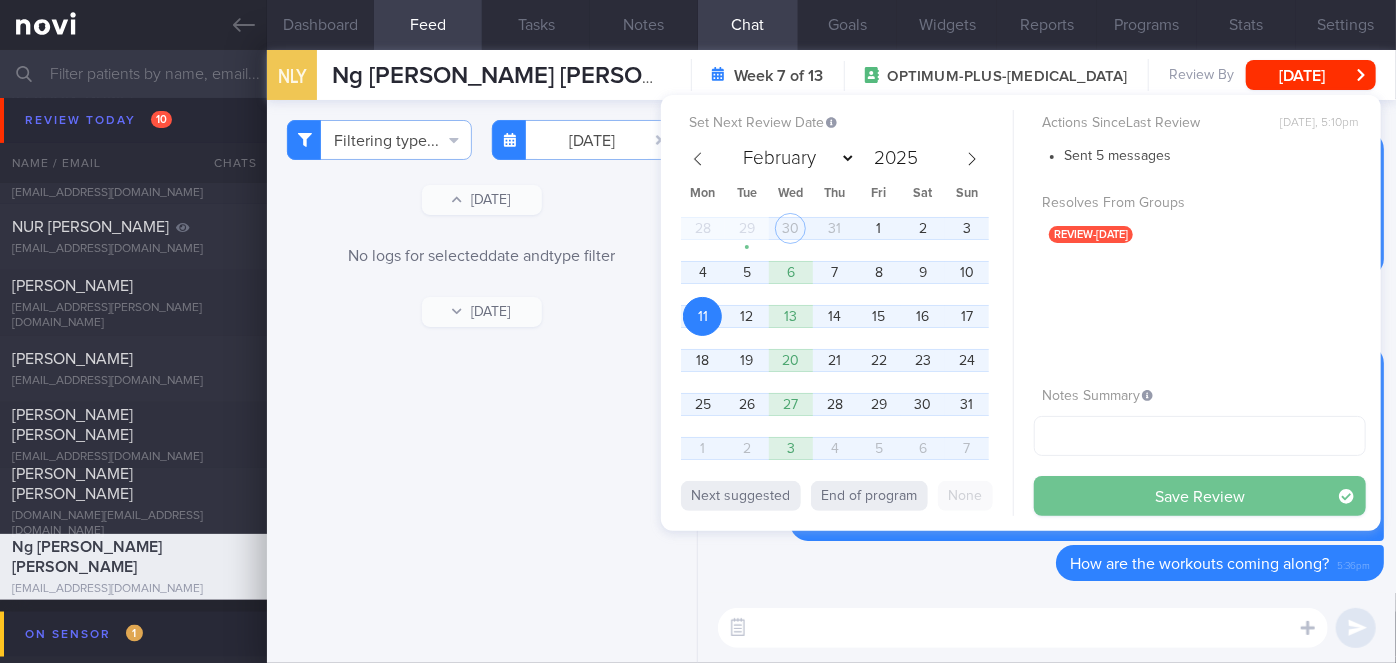 click on "Save Review" at bounding box center [1200, 496] 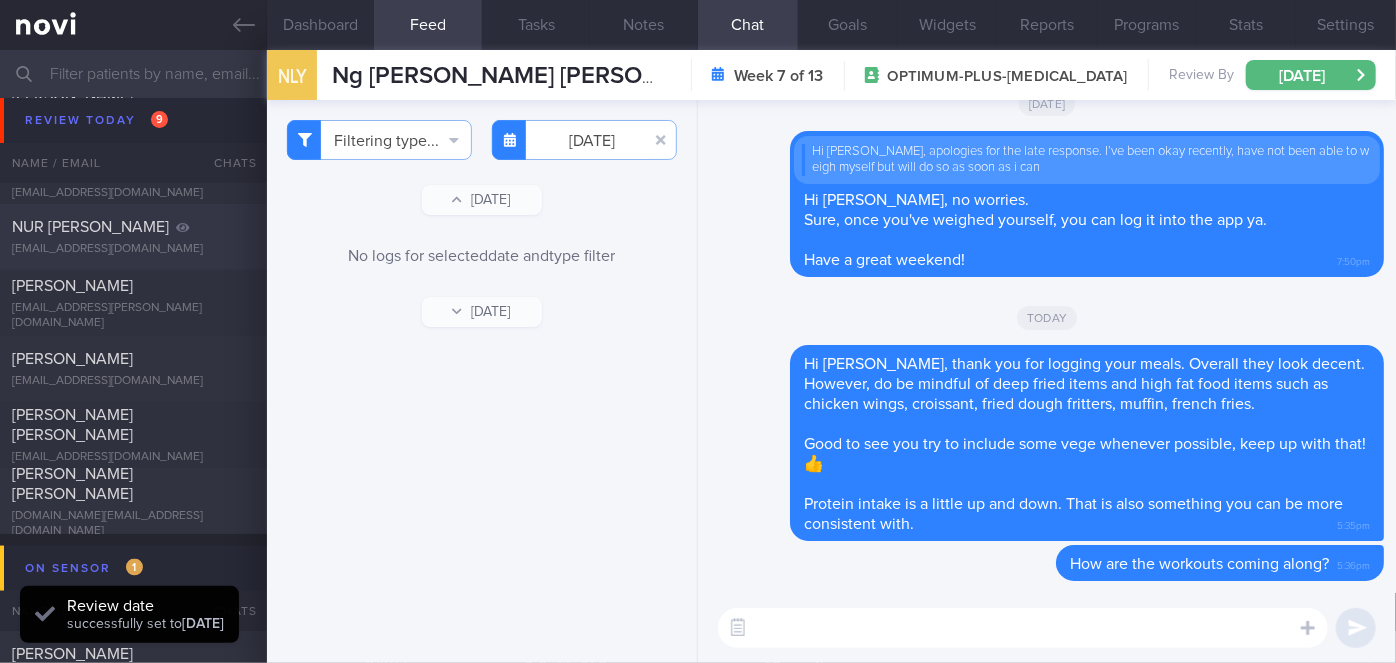 click on "NUR [PERSON_NAME]" at bounding box center (131, 227) 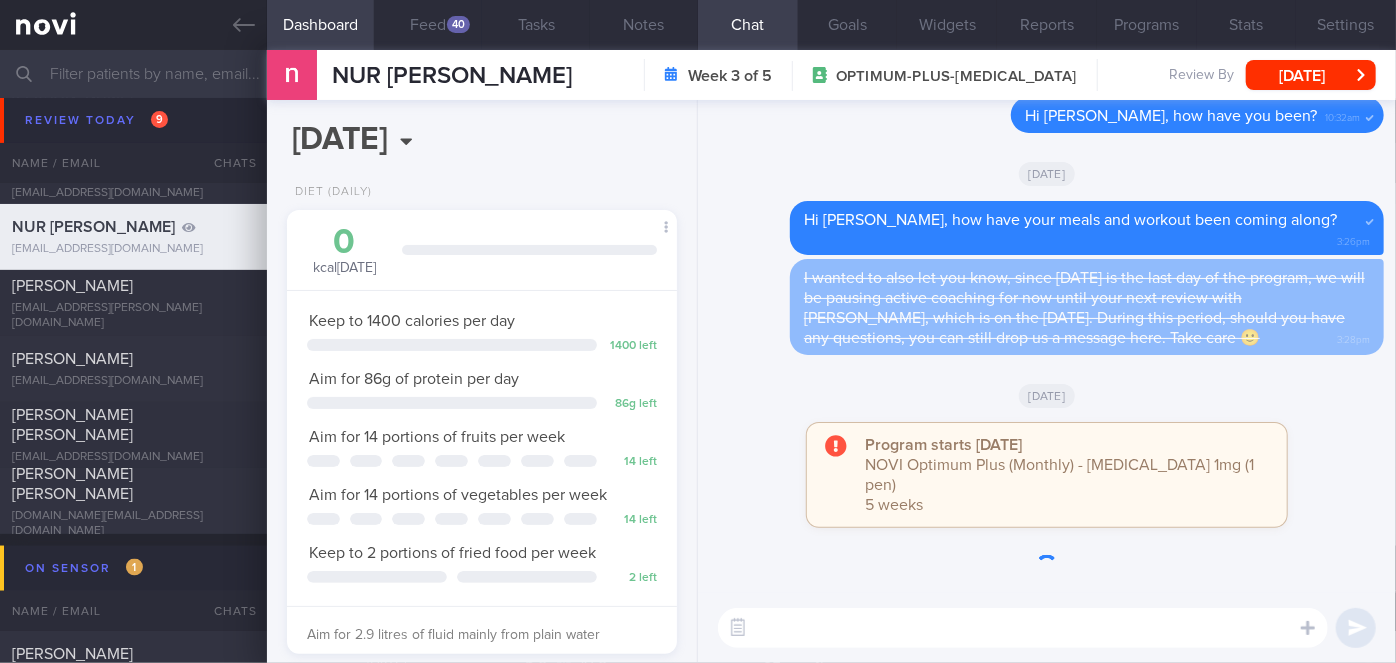 scroll, scrollTop: 999800, scrollLeft: 999658, axis: both 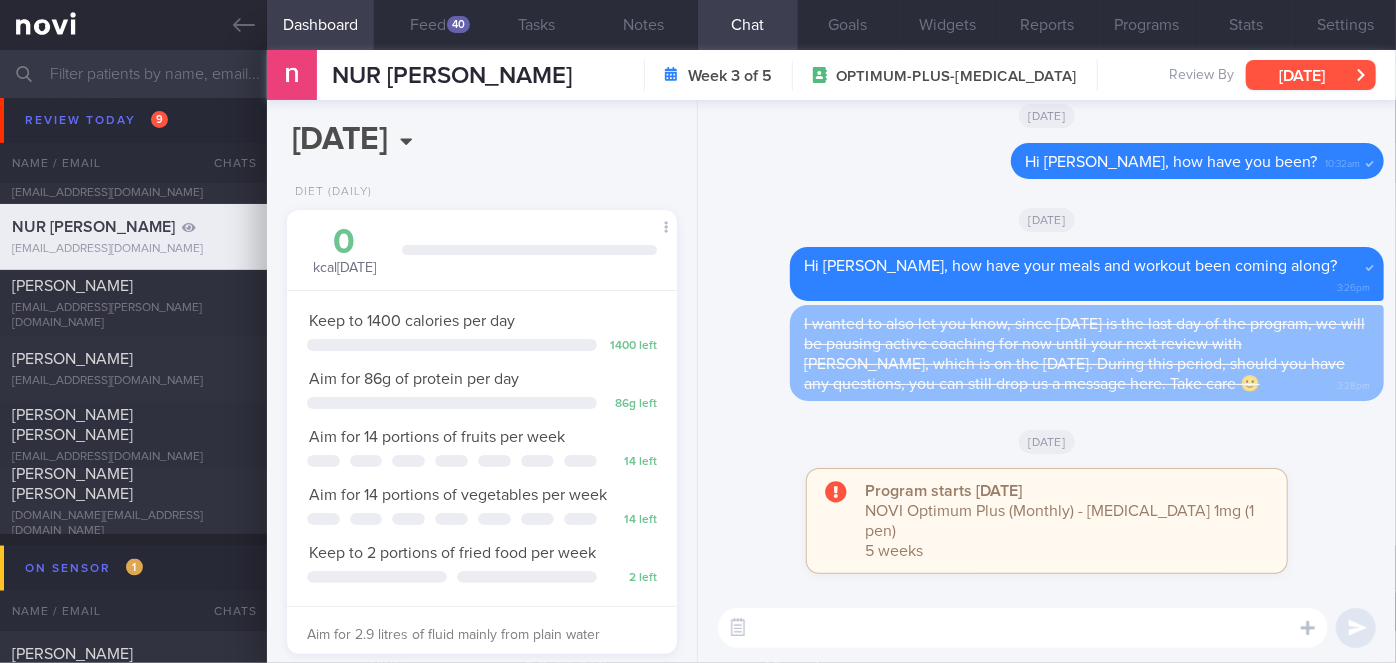 click on "[DATE]" at bounding box center [1311, 75] 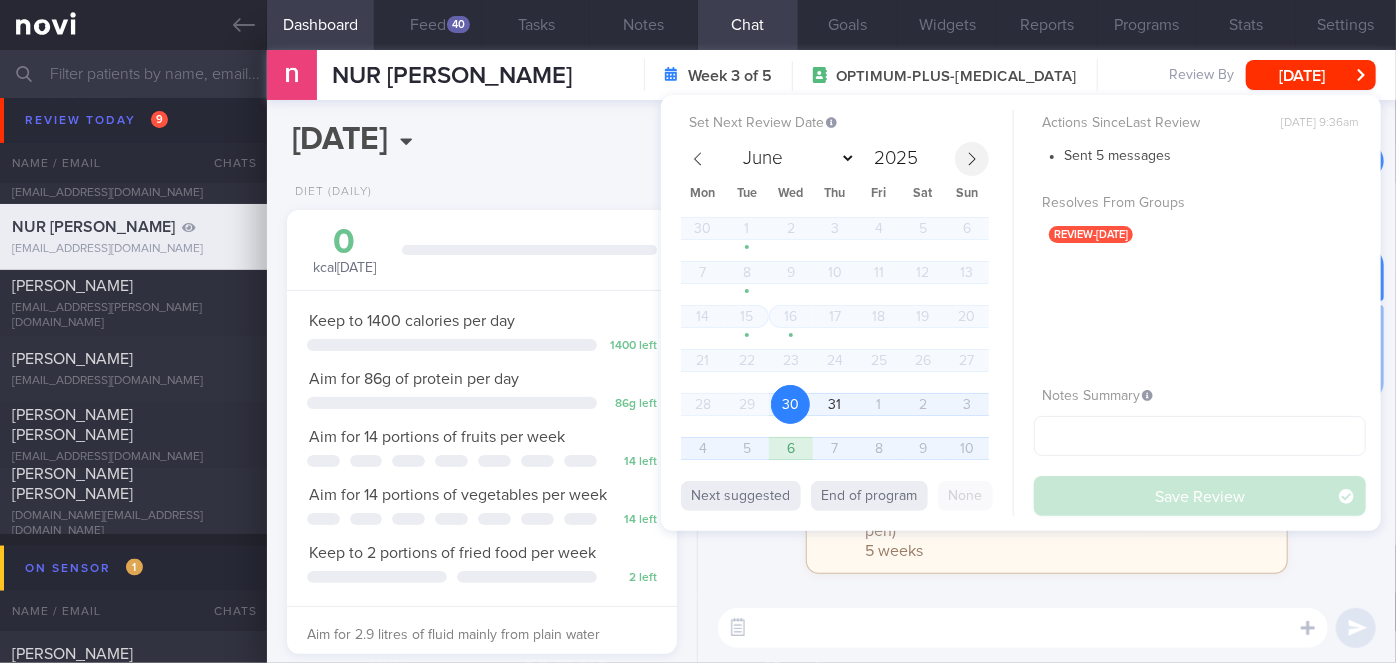 click 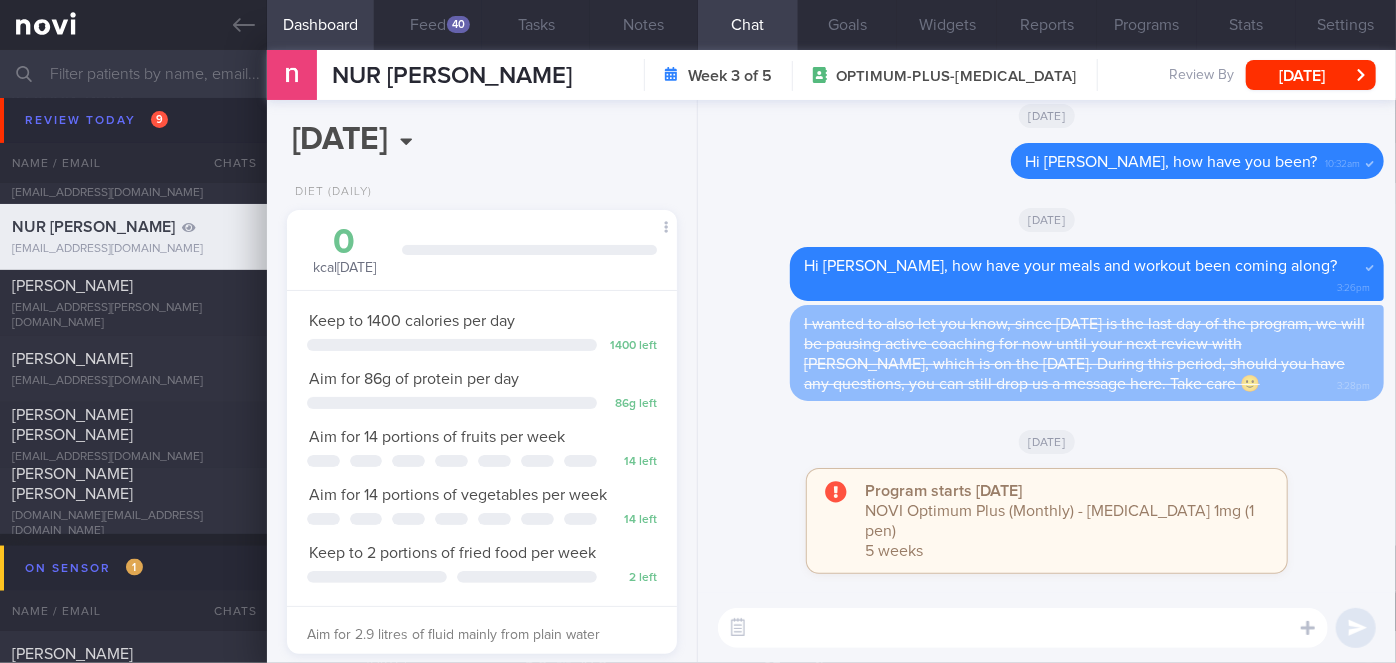 click on "Program starts [DATE] NOVI Optimum Plus (Monthly) - [MEDICAL_DATA] 1mg (1 pen) 5 weeks" at bounding box center [1047, 531] 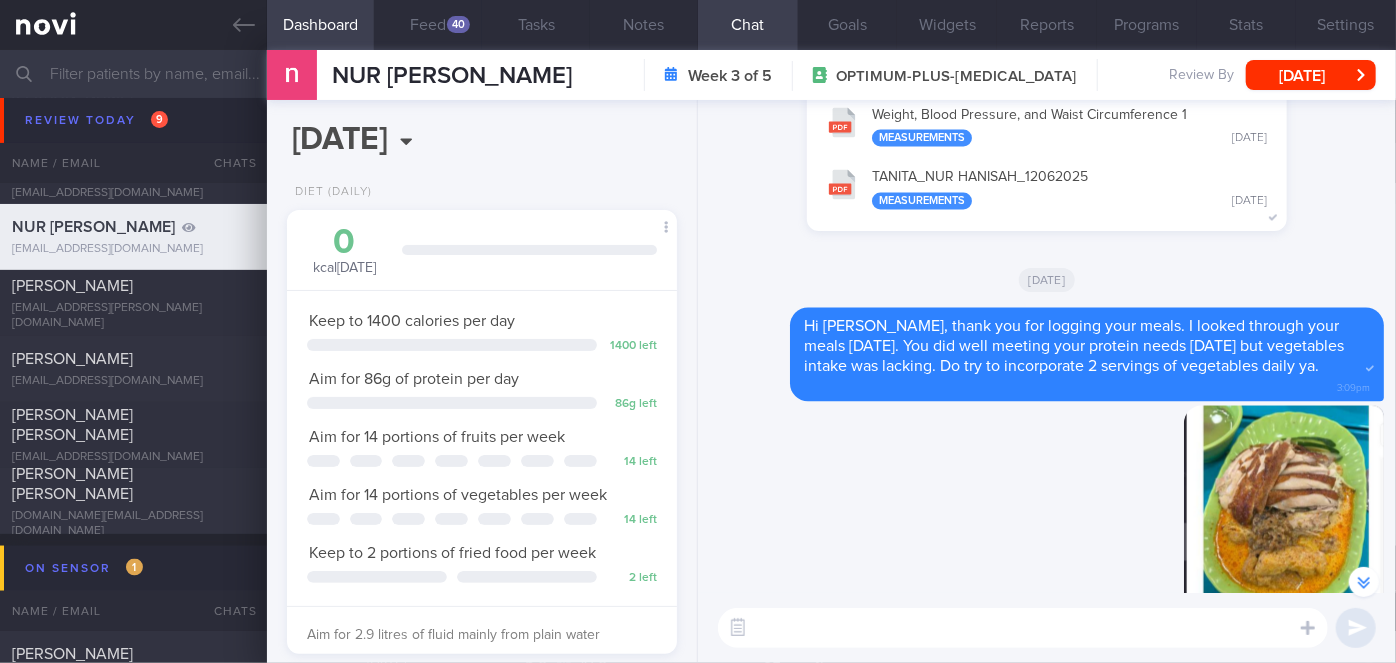 scroll, scrollTop: 0, scrollLeft: 0, axis: both 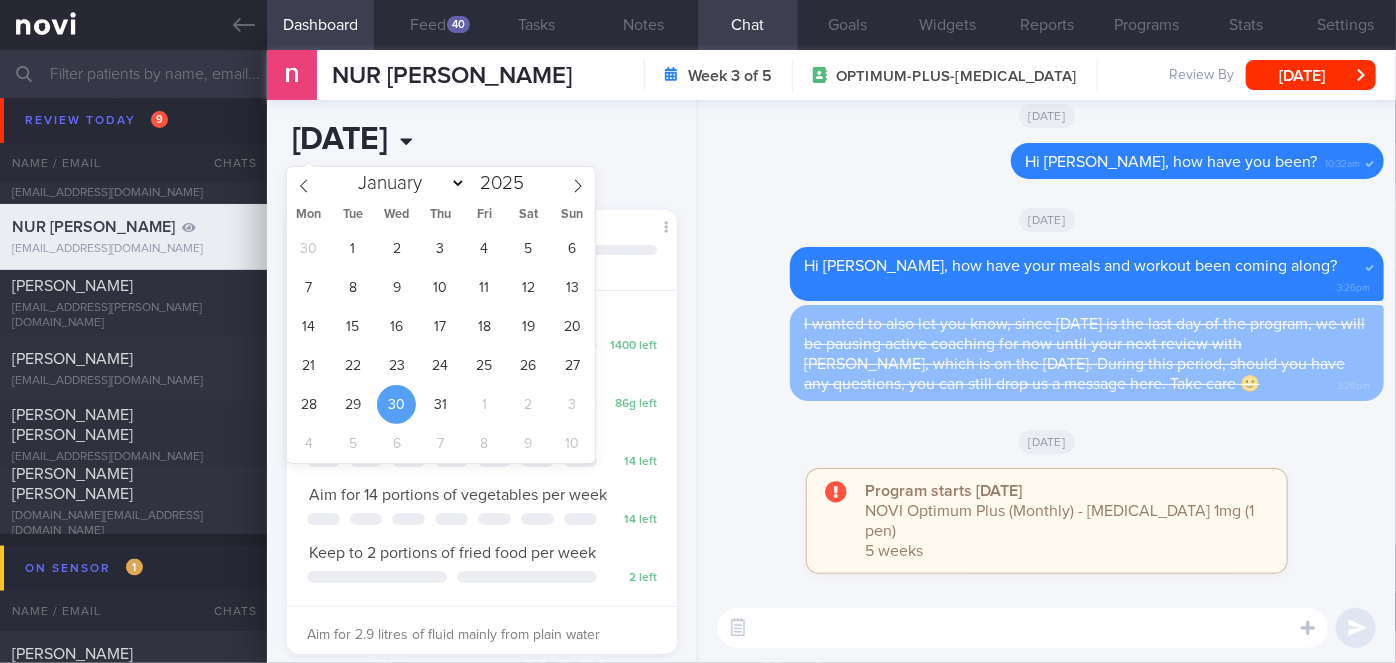 click on "[DATE]" at bounding box center (407, 140) 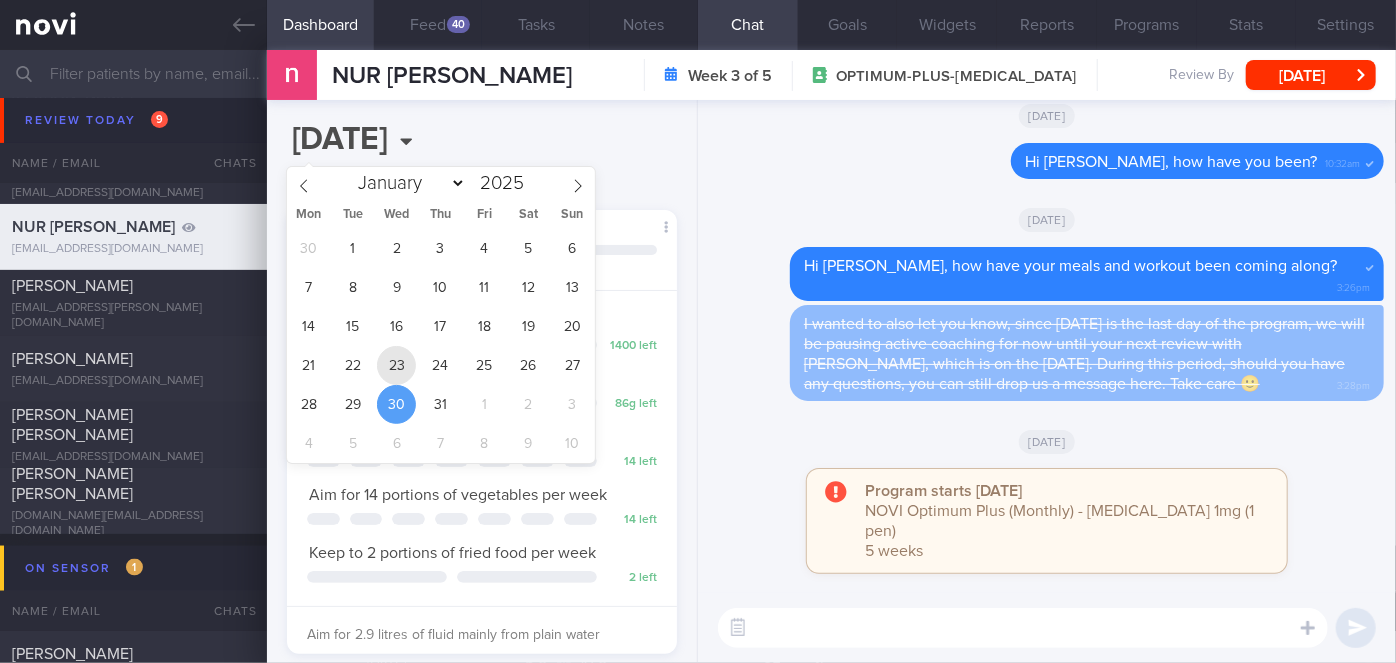click on "23" at bounding box center (396, 365) 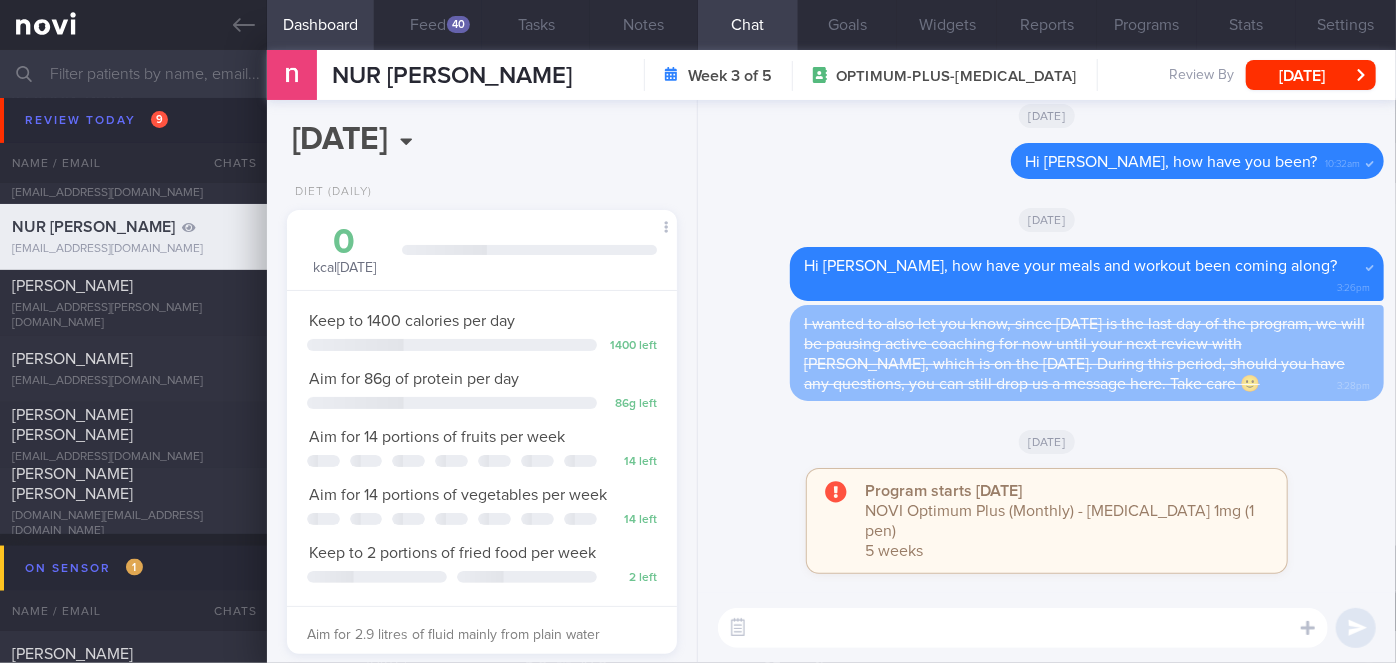 scroll, scrollTop: 999800, scrollLeft: 999658, axis: both 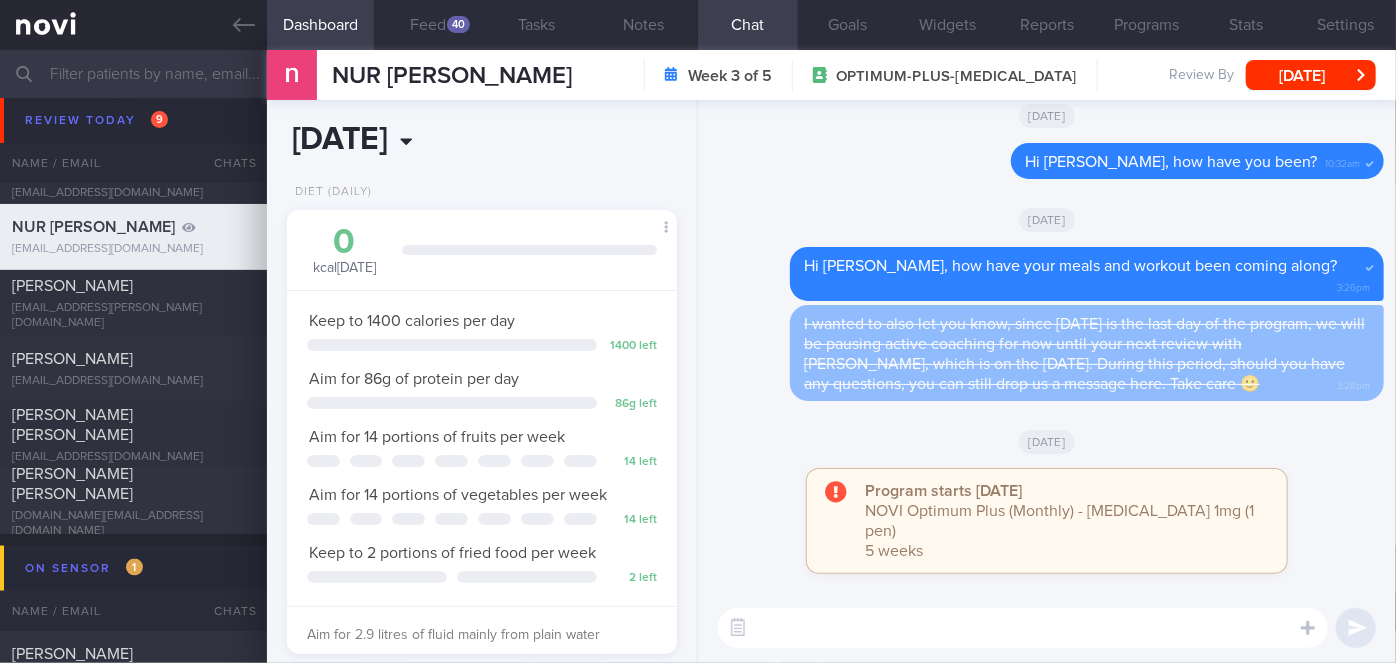 click on "[DATE]" at bounding box center [407, 140] 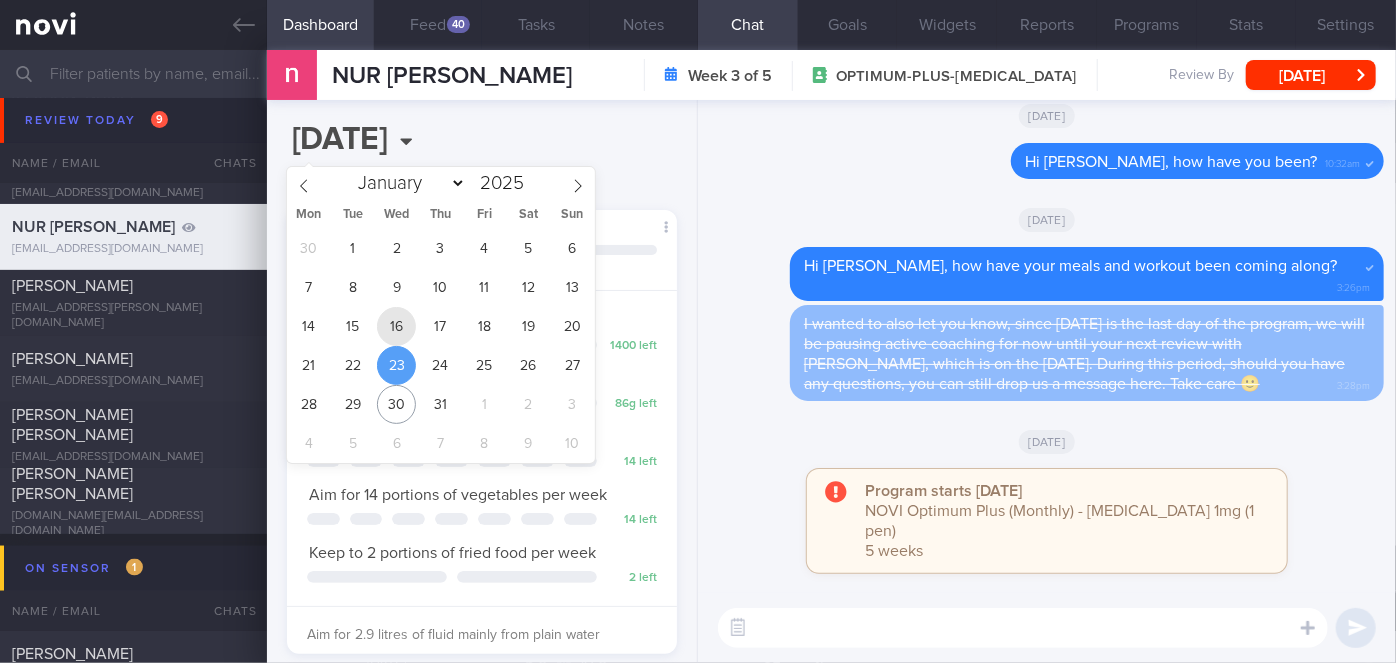 click on "16" at bounding box center [396, 326] 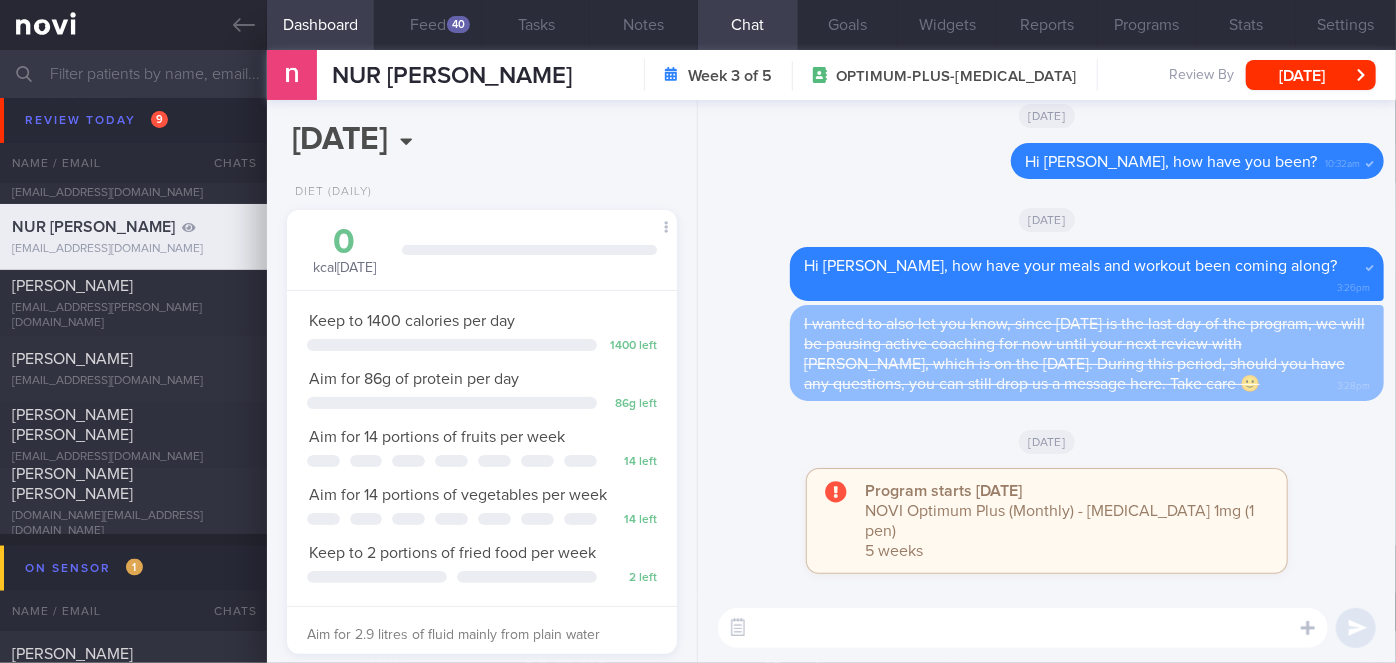 scroll, scrollTop: 999800, scrollLeft: 999658, axis: both 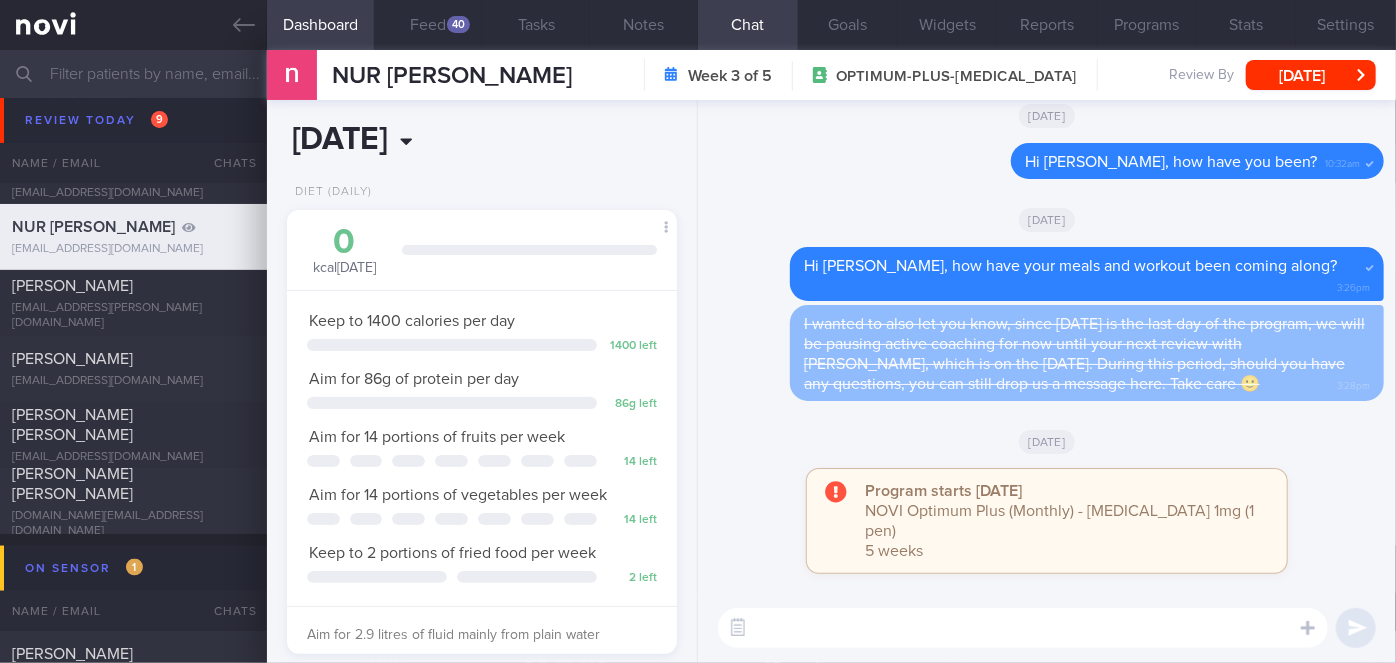 click on "[DATE]" at bounding box center [407, 140] 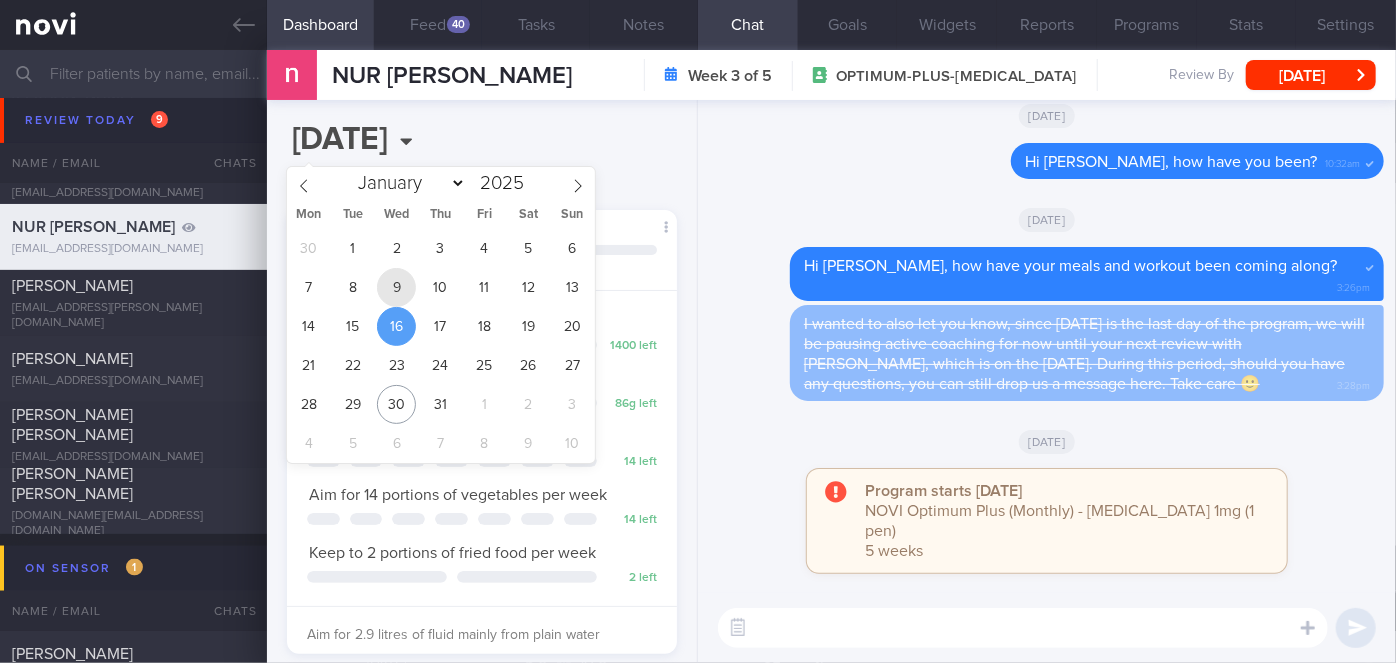 click on "9" at bounding box center [396, 287] 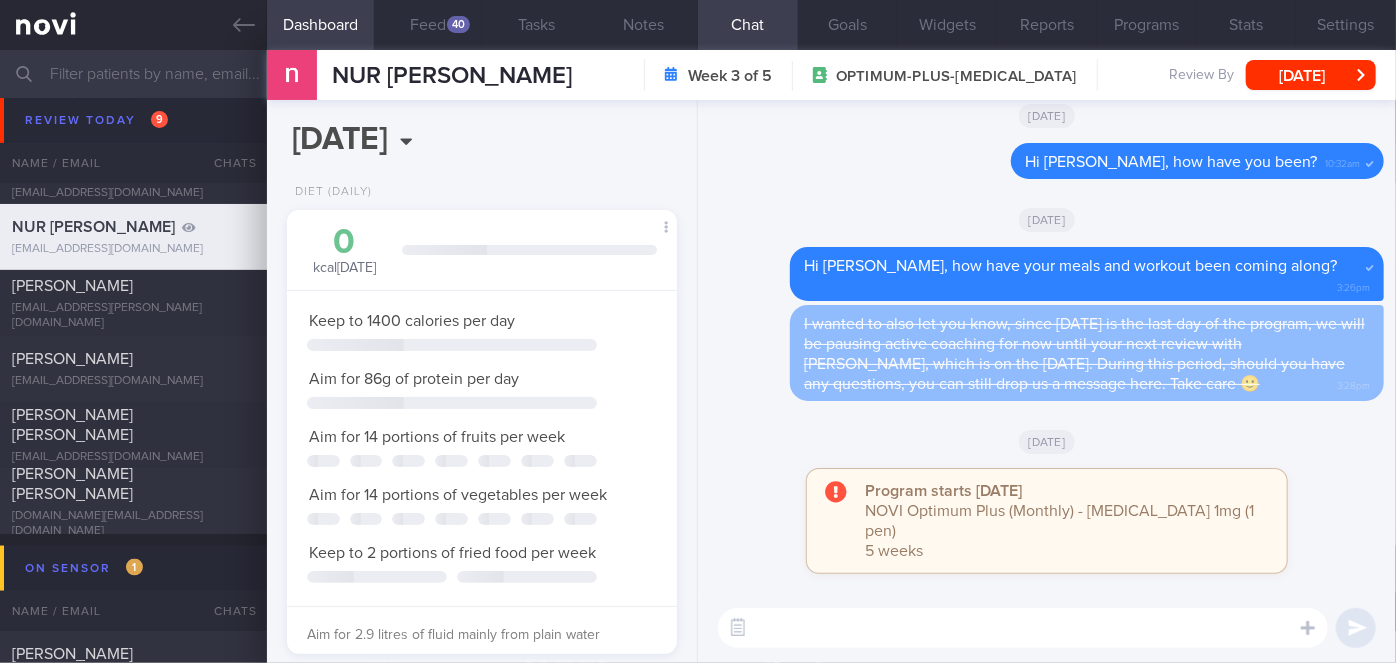 scroll, scrollTop: 999800, scrollLeft: 999658, axis: both 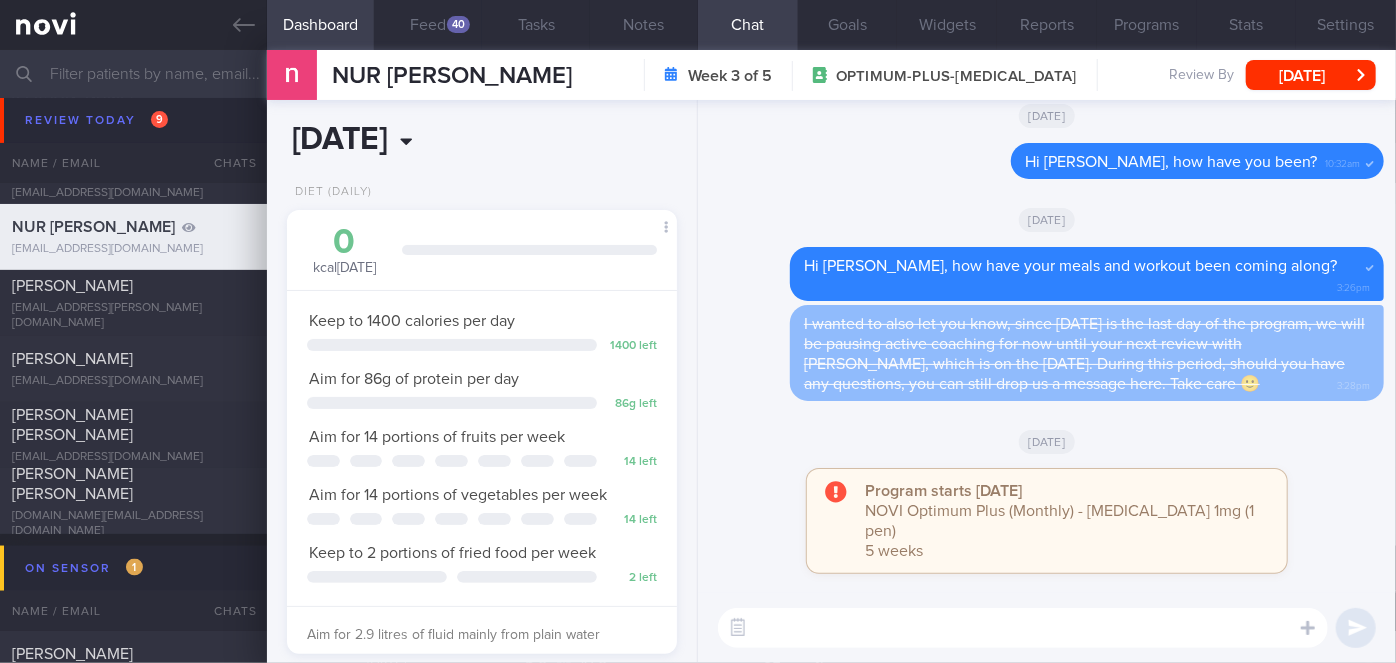 click on "[DATE]" at bounding box center [407, 140] 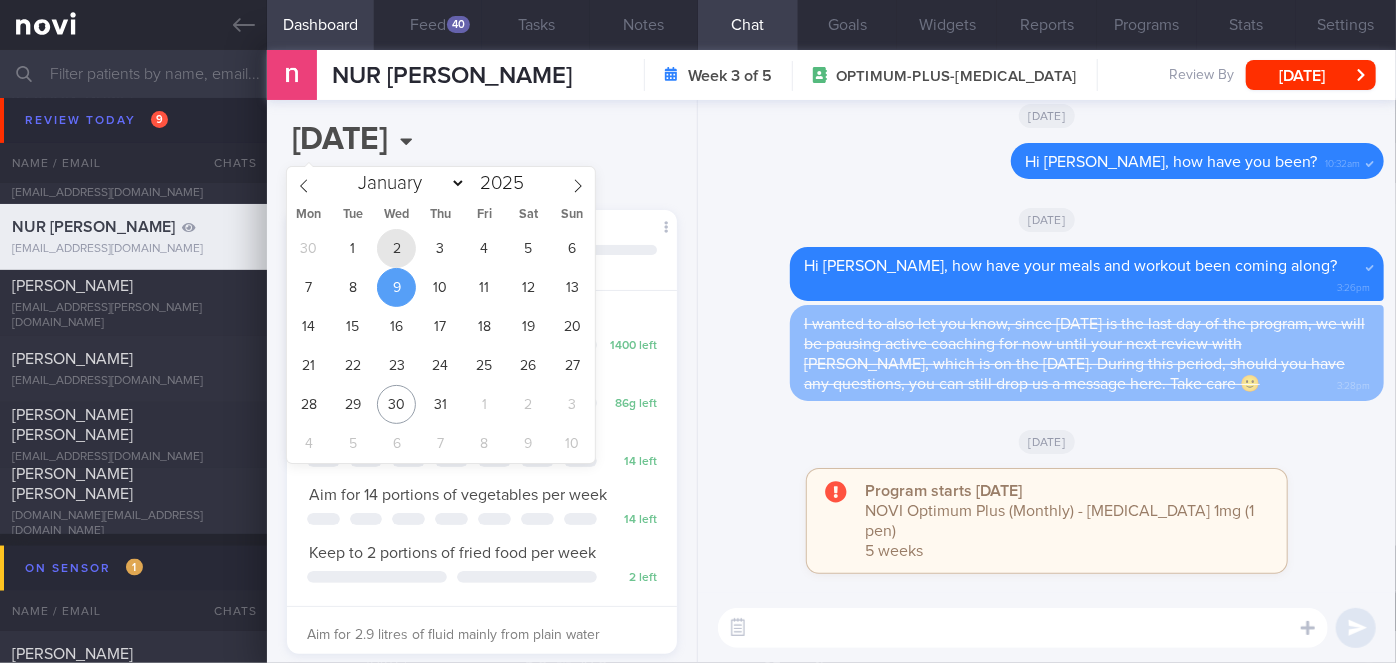 click on "2" at bounding box center [396, 248] 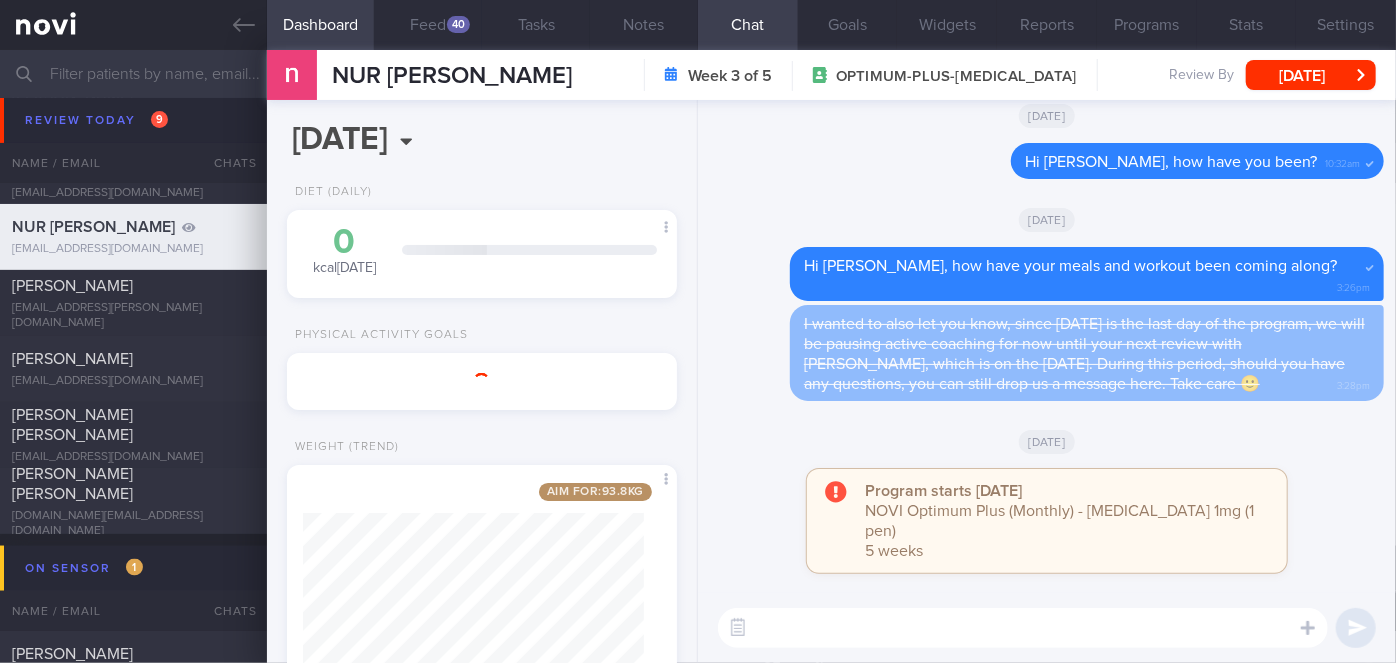 scroll, scrollTop: 999800, scrollLeft: 999658, axis: both 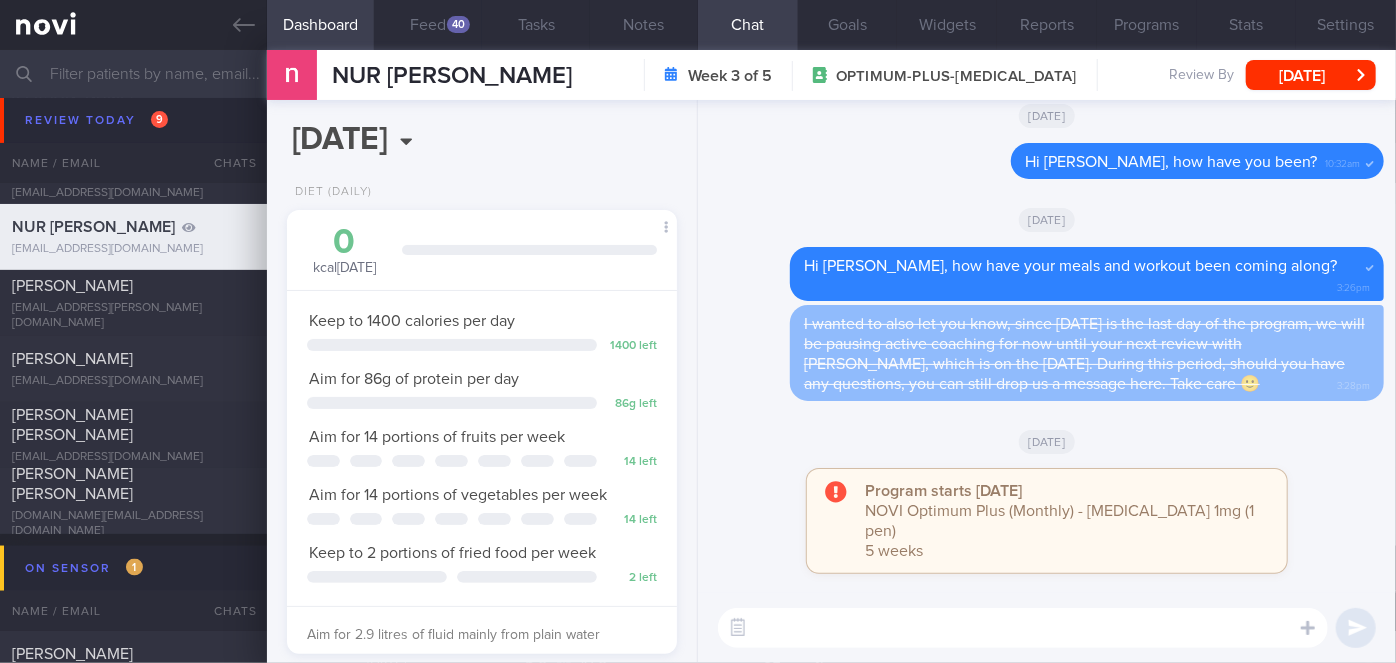 click at bounding box center [1023, 628] 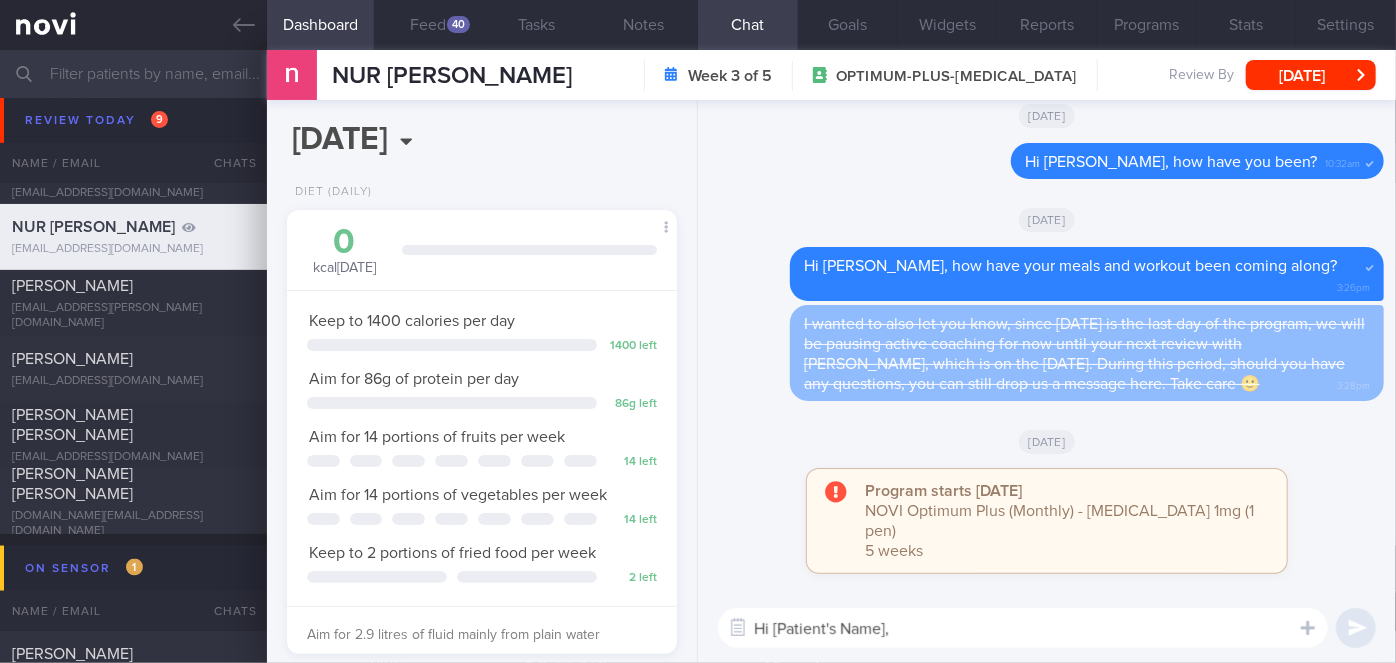 scroll, scrollTop: 0, scrollLeft: 0, axis: both 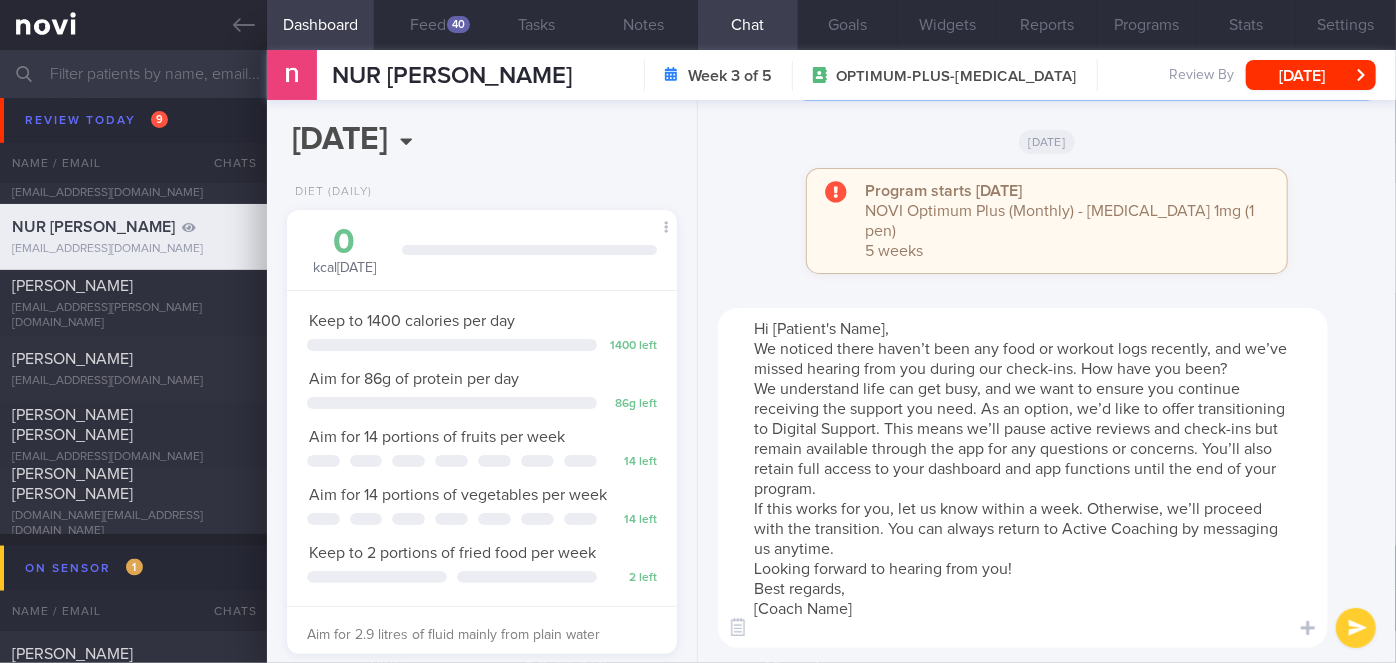 click on "Hi [Patient's Name],
We noticed there haven’t been any food or workout logs recently, and we’ve missed hearing from you during our check-ins. How have you been?
We understand life can get busy, and we want to ensure you continue receiving the support you need. As an option, we’d like to offer transitioning to Digital Support. This means we’ll pause active reviews and check-ins but remain available through the app for any questions or concerns. You’ll also retain full access to your dashboard and app functions until the end of your program.
If this works for you, let us know within a week. Otherwise, we’ll proceed with the transition. You can always return to Active Coaching by messaging us anytime.
Looking forward to hearing from you!
Best regards,
[Coach Name]" at bounding box center [1023, 478] 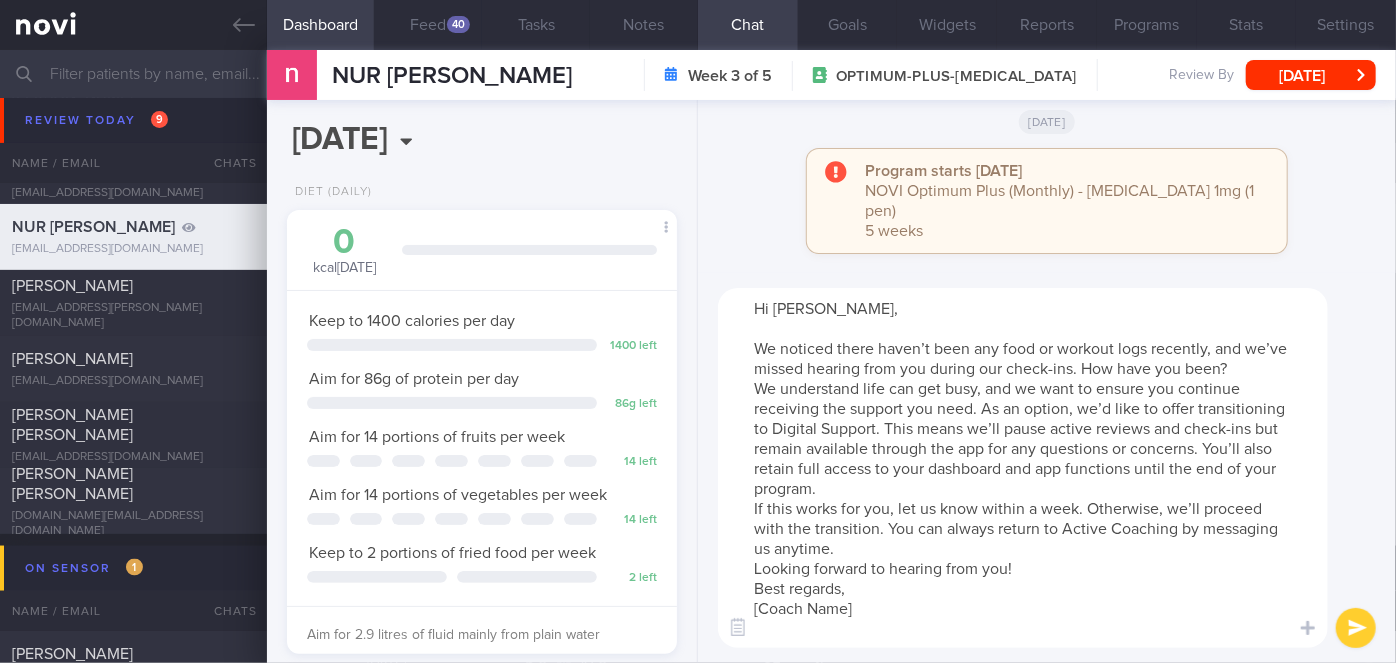 click on "Hi [PERSON_NAME],
We noticed there haven’t been any food or workout logs recently, and we’ve missed hearing from you during our check-ins. How have you been?
We understand life can get busy, and we want to ensure you continue receiving the support you need. As an option, we’d like to offer transitioning to Digital Support. This means we’ll pause active reviews and check-ins but remain available through the app for any questions or concerns. You’ll also retain full access to your dashboard and app functions until the end of your program.
If this works for you, let us know within a week. Otherwise, we’ll proceed with the transition. You can always return to Active Coaching by messaging us anytime.
Looking forward to hearing from you!
Best regards,
[Coach Name]" at bounding box center (1023, 468) 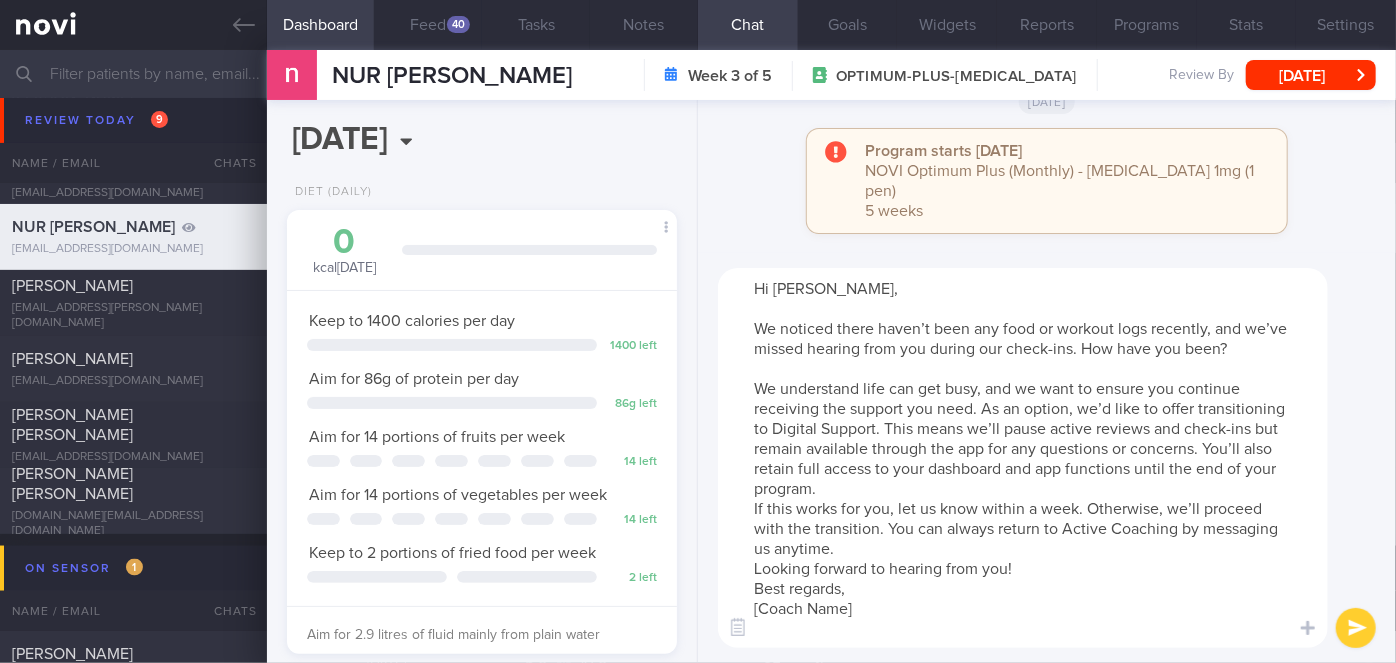 click on "Hi [PERSON_NAME],
We noticed there haven’t been any food or workout logs recently, and we’ve missed hearing from you during our check-ins. How have you been?
We understand life can get busy, and we want to ensure you continue receiving the support you need. As an option, we’d like to offer transitioning to Digital Support. This means we’ll pause active reviews and check-ins but remain available through the app for any questions or concerns. You’ll also retain full access to your dashboard and app functions until the end of your program.
If this works for you, let us know within a week. Otherwise, we’ll proceed with the transition. You can always return to Active Coaching by messaging us anytime.
Looking forward to hearing from you!
Best regards,
[Coach Name]" at bounding box center [1023, 458] 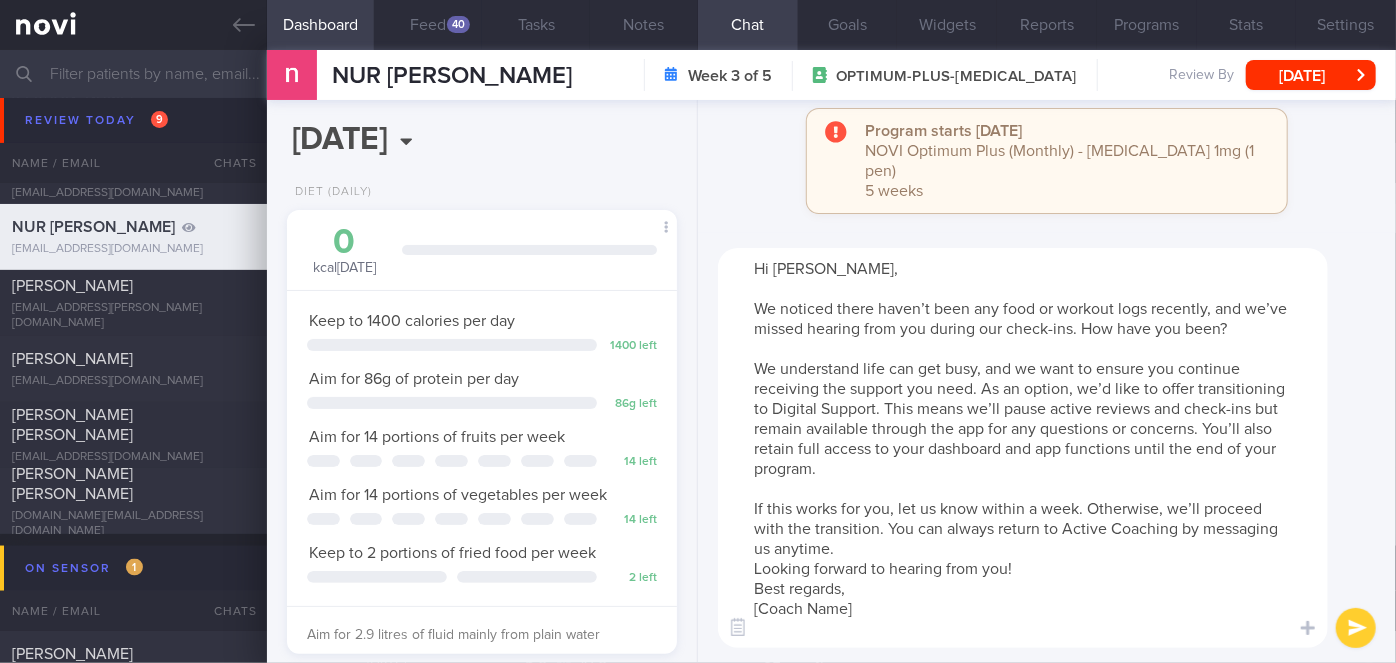 drag, startPoint x: 863, startPoint y: 608, endPoint x: 786, endPoint y: 603, distance: 77.16217 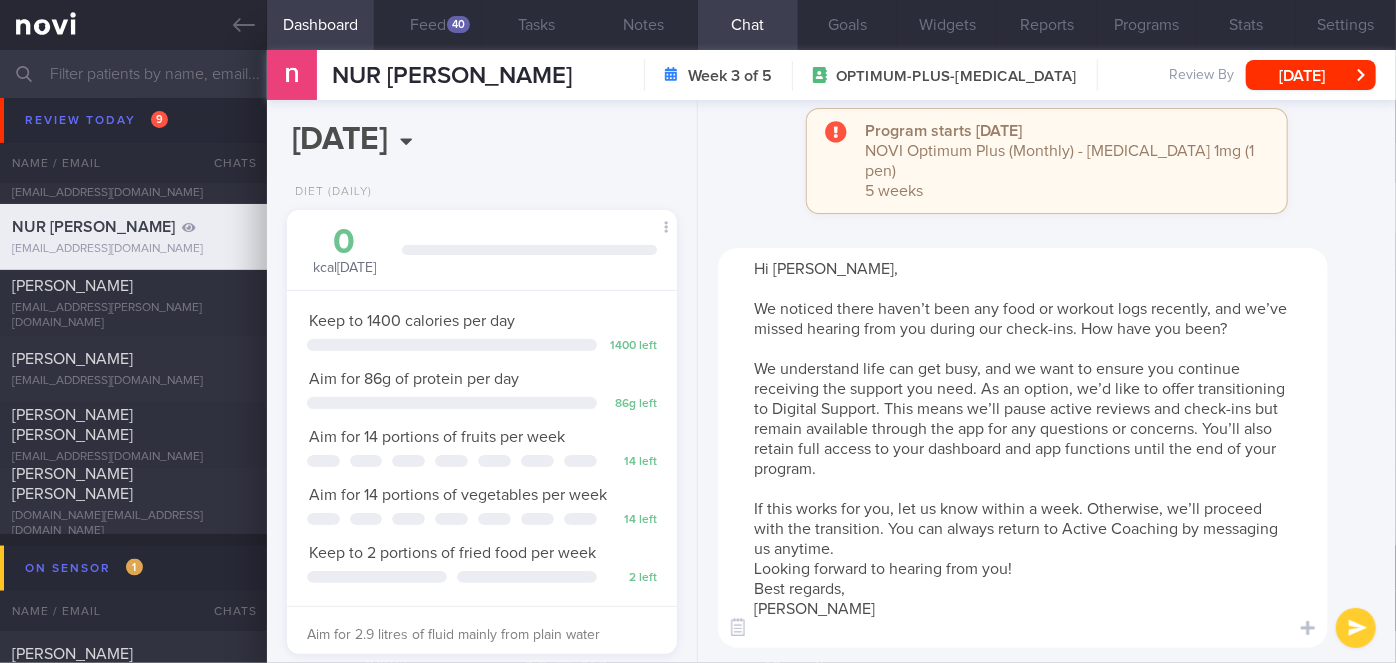 click on "Hi [PERSON_NAME],
We noticed there haven’t been any food or workout logs recently, and we’ve missed hearing from you during our check-ins. How have you been?
We understand life can get busy, and we want to ensure you continue receiving the support you need. As an option, we’d like to offer transitioning to Digital Support. This means we’ll pause active reviews and check-ins but remain available through the app for any questions or concerns. You’ll also retain full access to your dashboard and app functions until the end of your program.
If this works for you, let us know within a week. Otherwise, we’ll proceed with the transition. You can always return to Active Coaching by messaging us anytime.
Looking forward to hearing from you!
Best regards,
[PERSON_NAME]" at bounding box center (1023, 448) 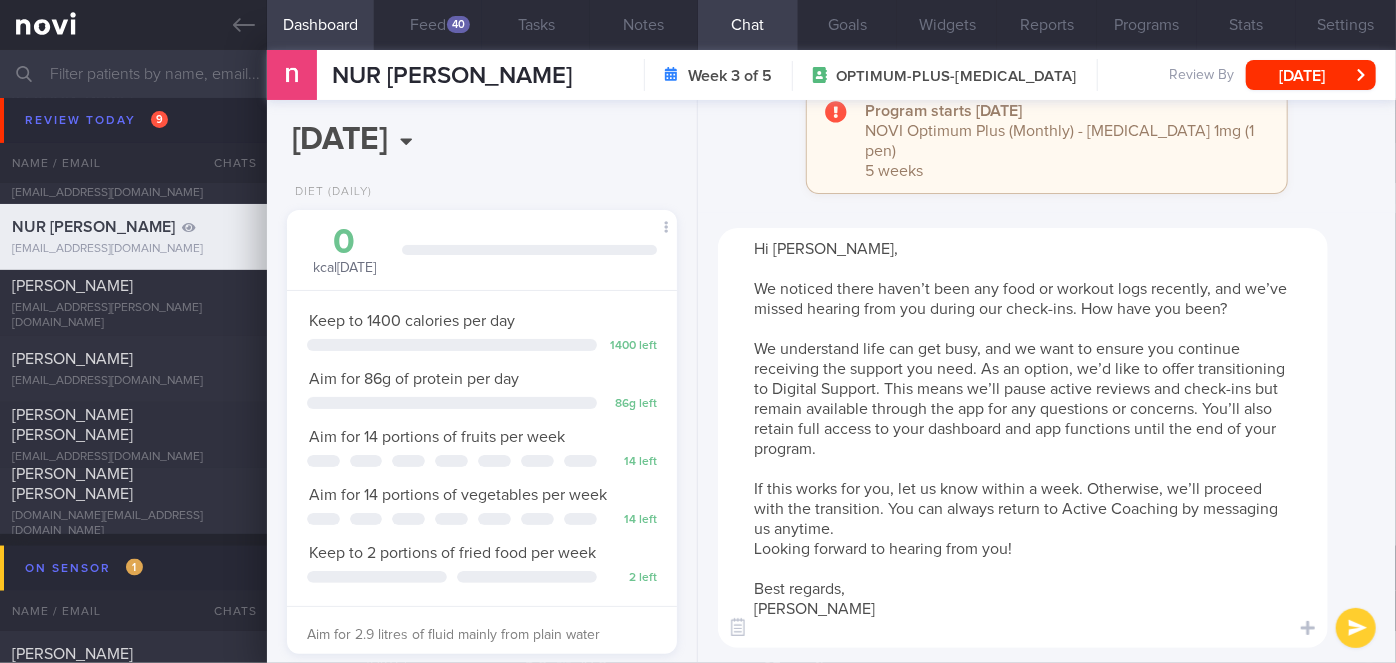 type on "Hi [PERSON_NAME],
We noticed there haven’t been any food or workout logs recently, and we’ve missed hearing from you during our check-ins. How have you been?
We understand life can get busy, and we want to ensure you continue receiving the support you need. As an option, we’d like to offer transitioning to Digital Support. This means we’ll pause active reviews and check-ins but remain available through the app for any questions or concerns. You’ll also retain full access to your dashboard and app functions until the end of your program.
If this works for you, let us know within a week. Otherwise, we’ll proceed with the transition. You can always return to Active Coaching by messaging us anytime.
Looking forward to hearing from you!
Best regards,
[PERSON_NAME]" 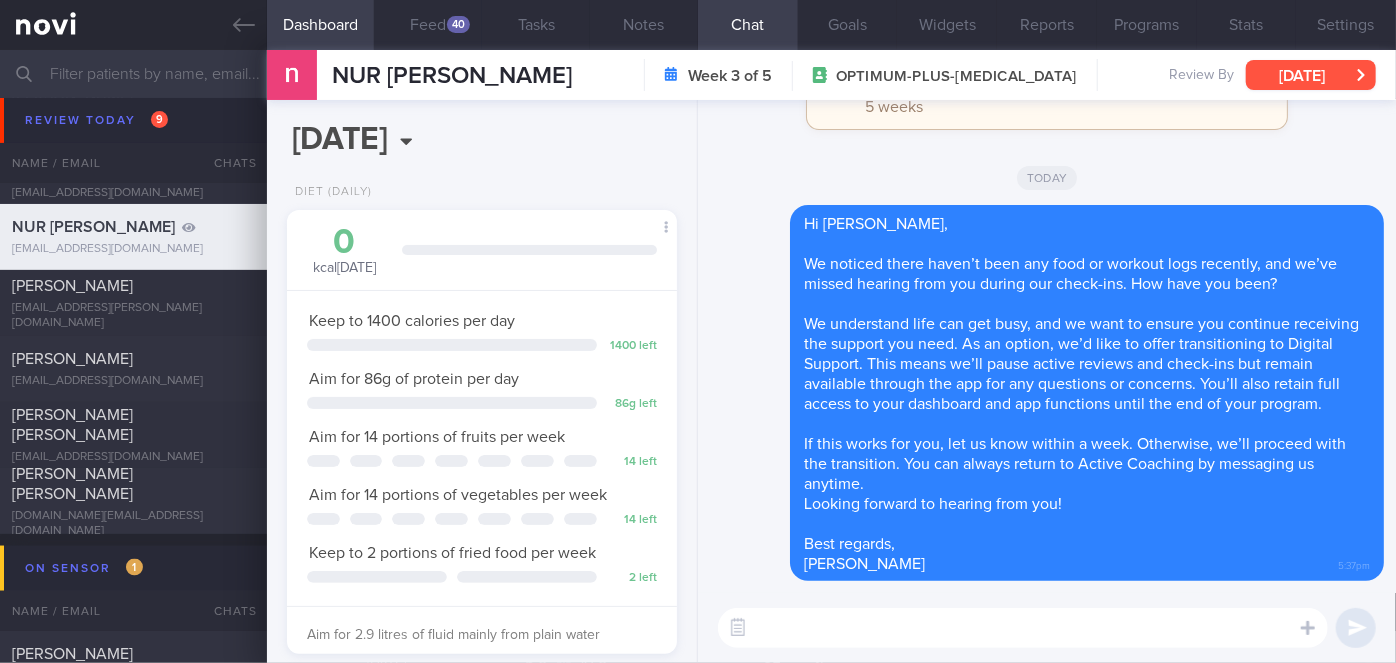 click on "[DATE]" at bounding box center [1311, 75] 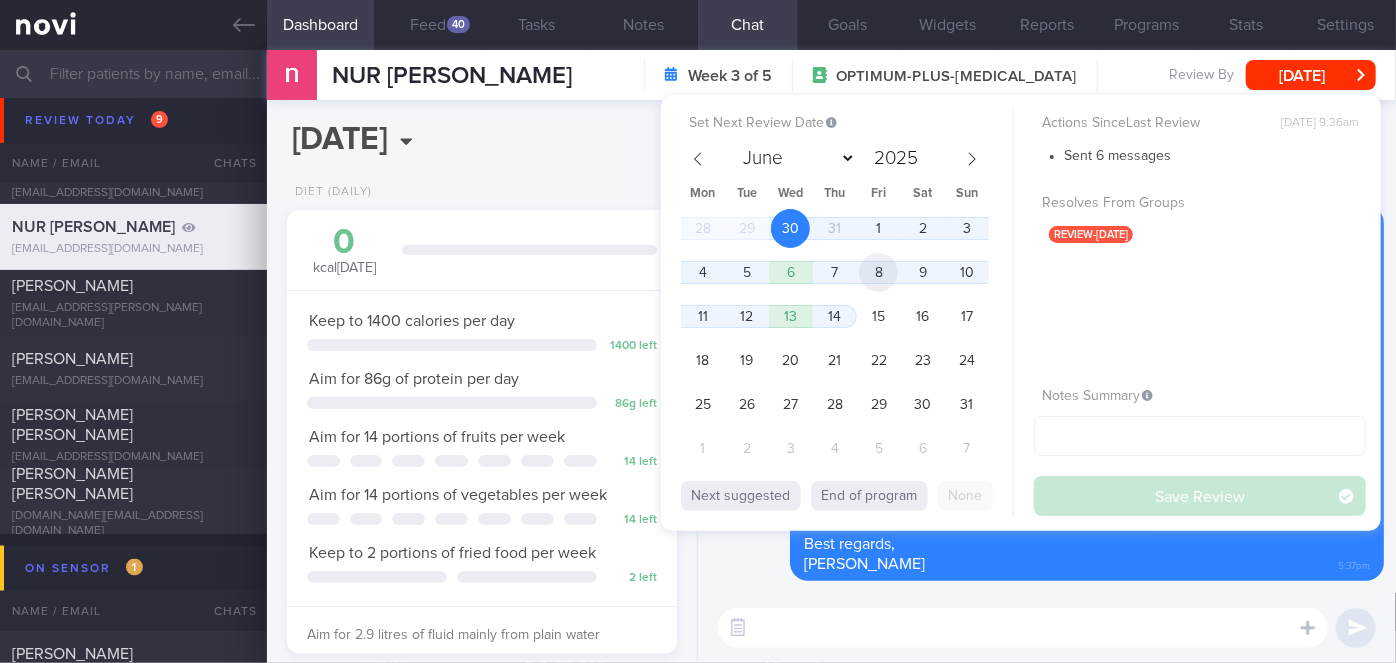 click on "8" at bounding box center [878, 272] 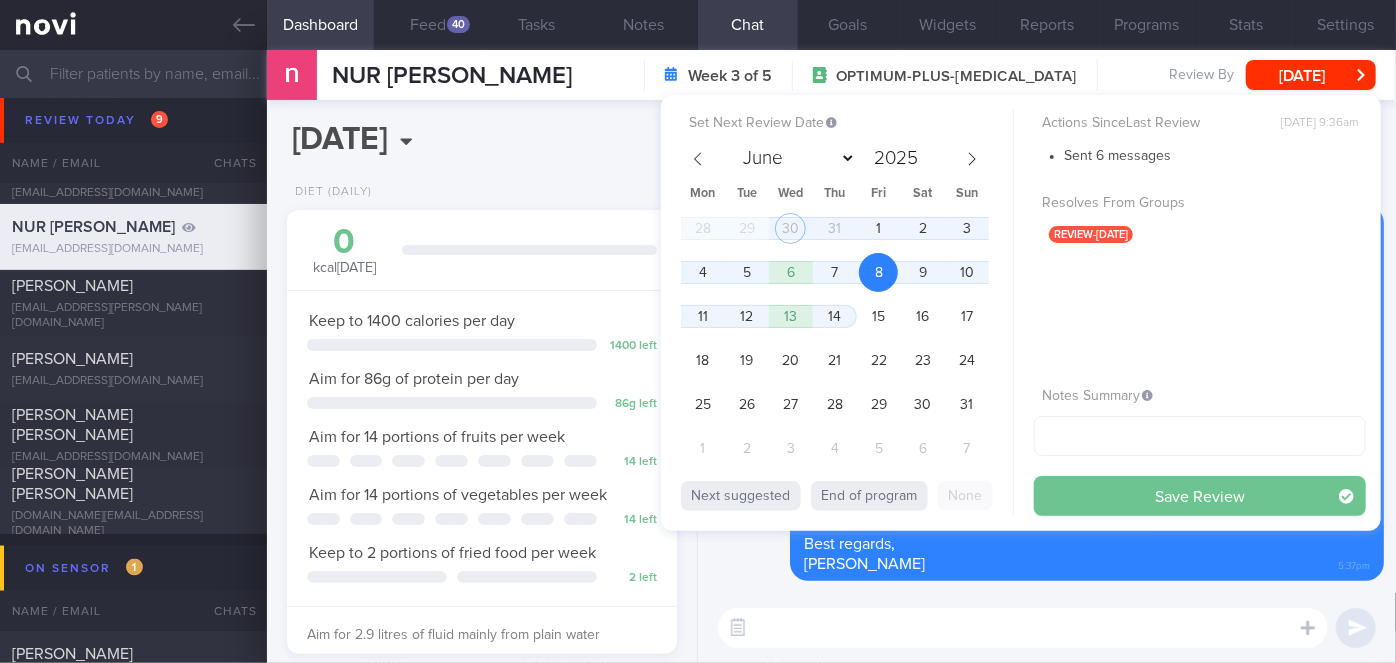 click on "Save Review" at bounding box center (1200, 496) 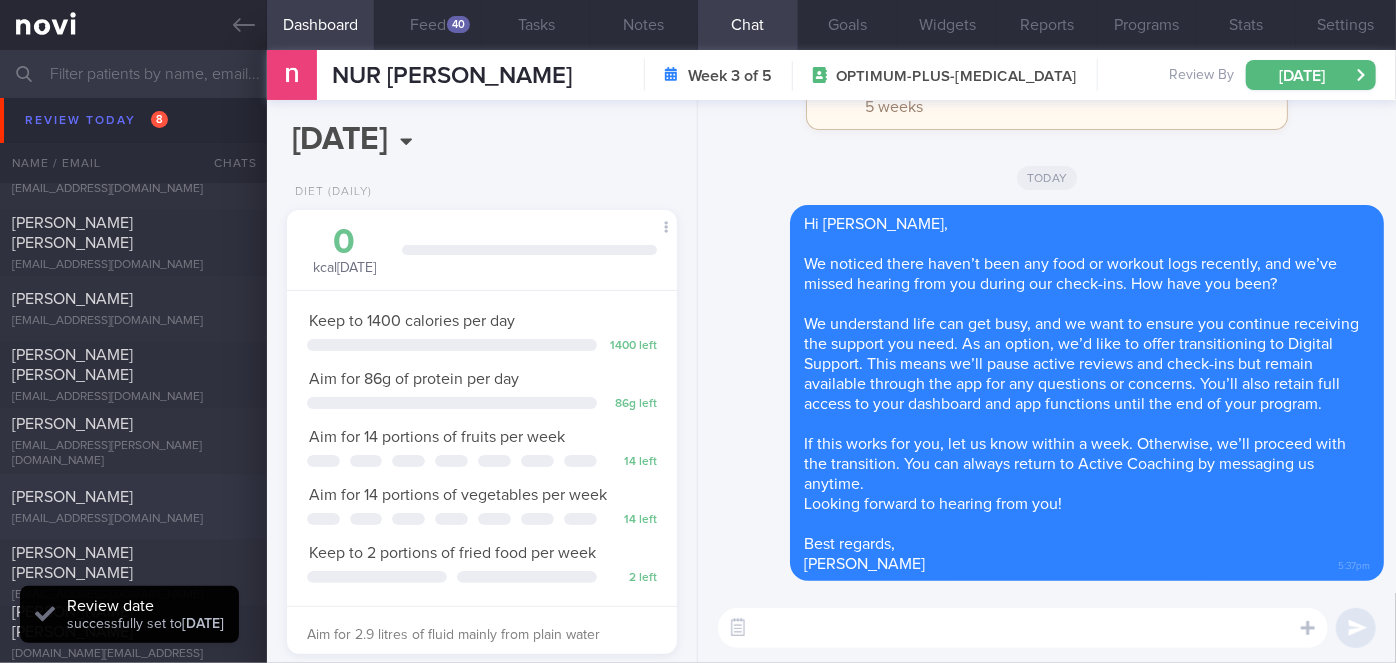 scroll, scrollTop: 4964, scrollLeft: 0, axis: vertical 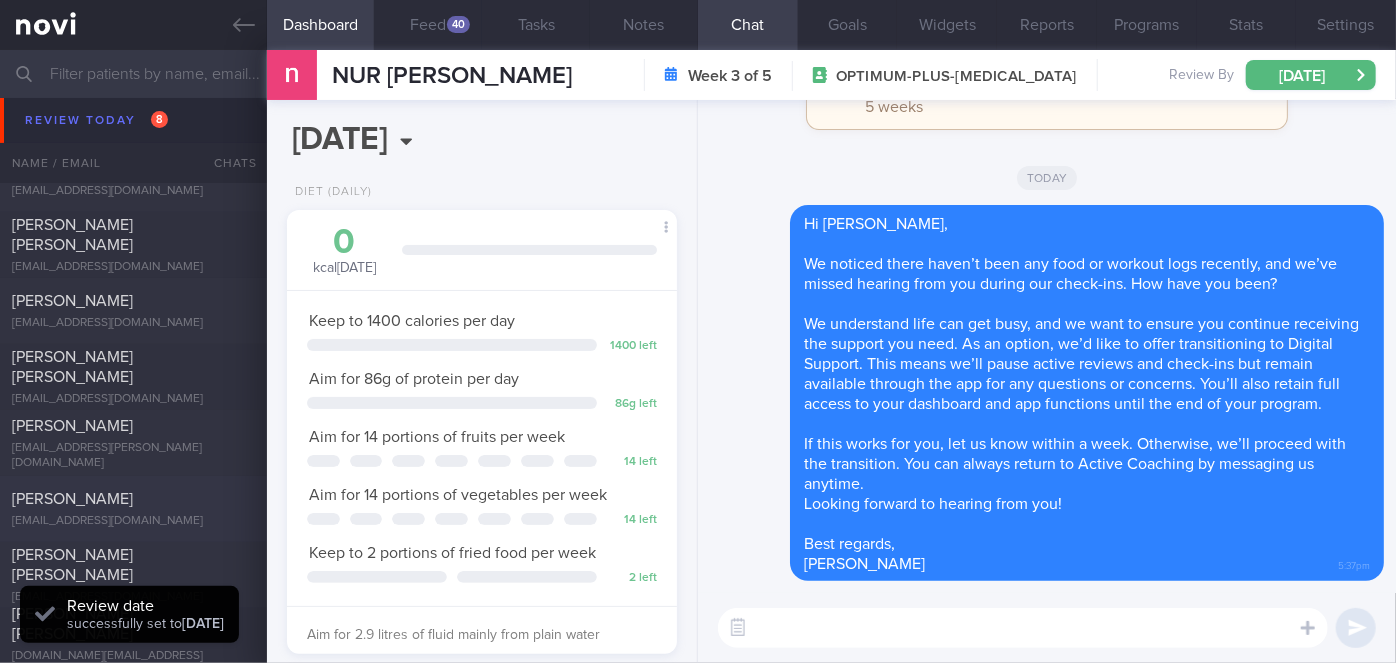 click on "[PERSON_NAME]" at bounding box center (131, 301) 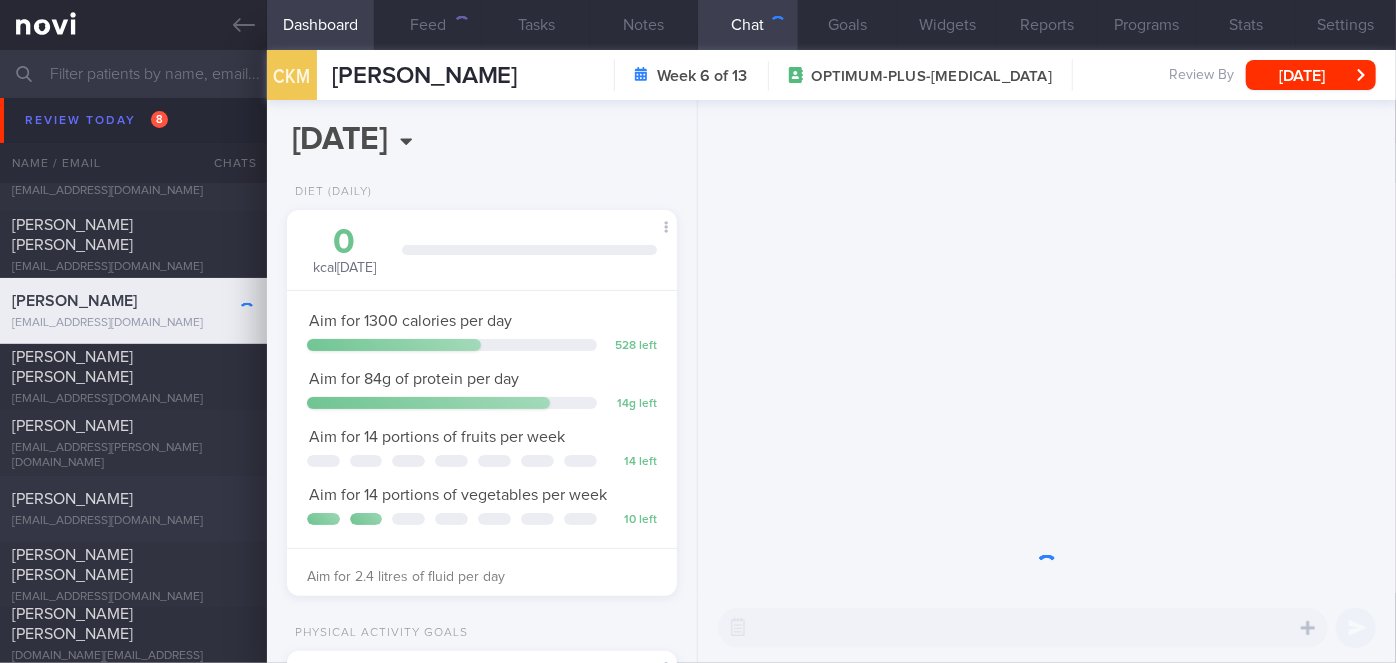 scroll, scrollTop: 999800, scrollLeft: 999658, axis: both 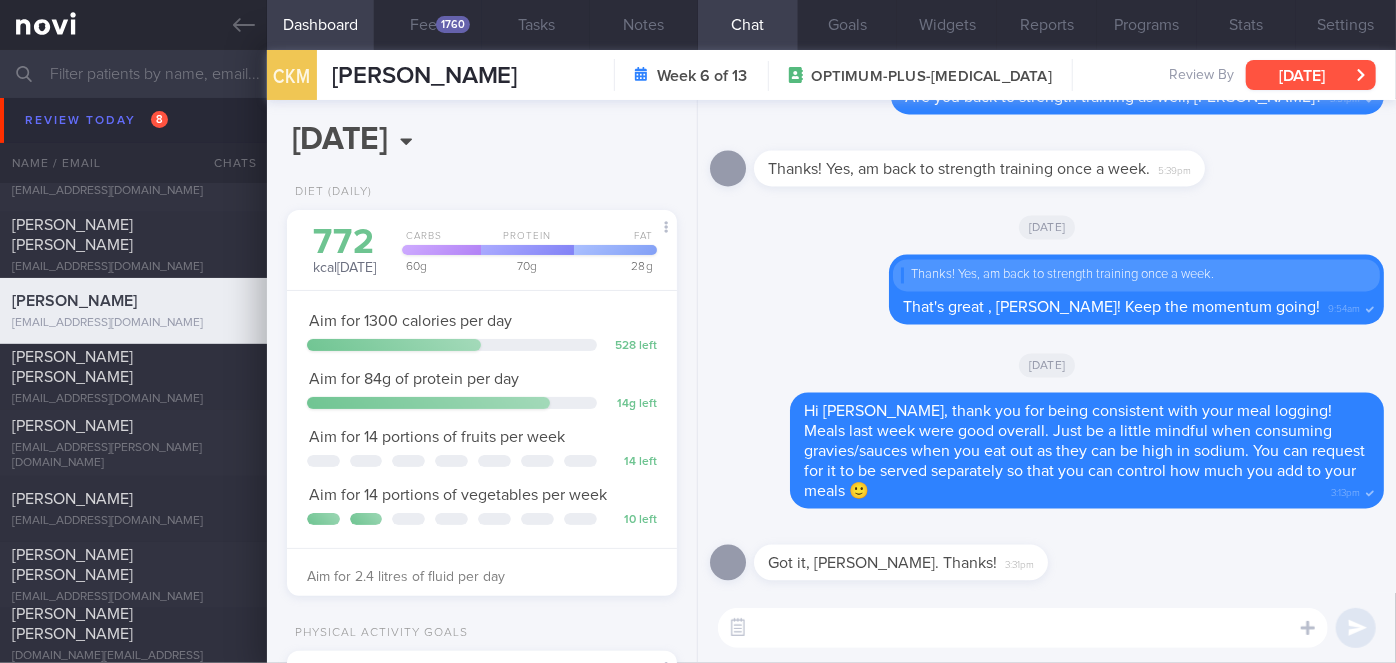 click on "[DATE]" at bounding box center [1311, 75] 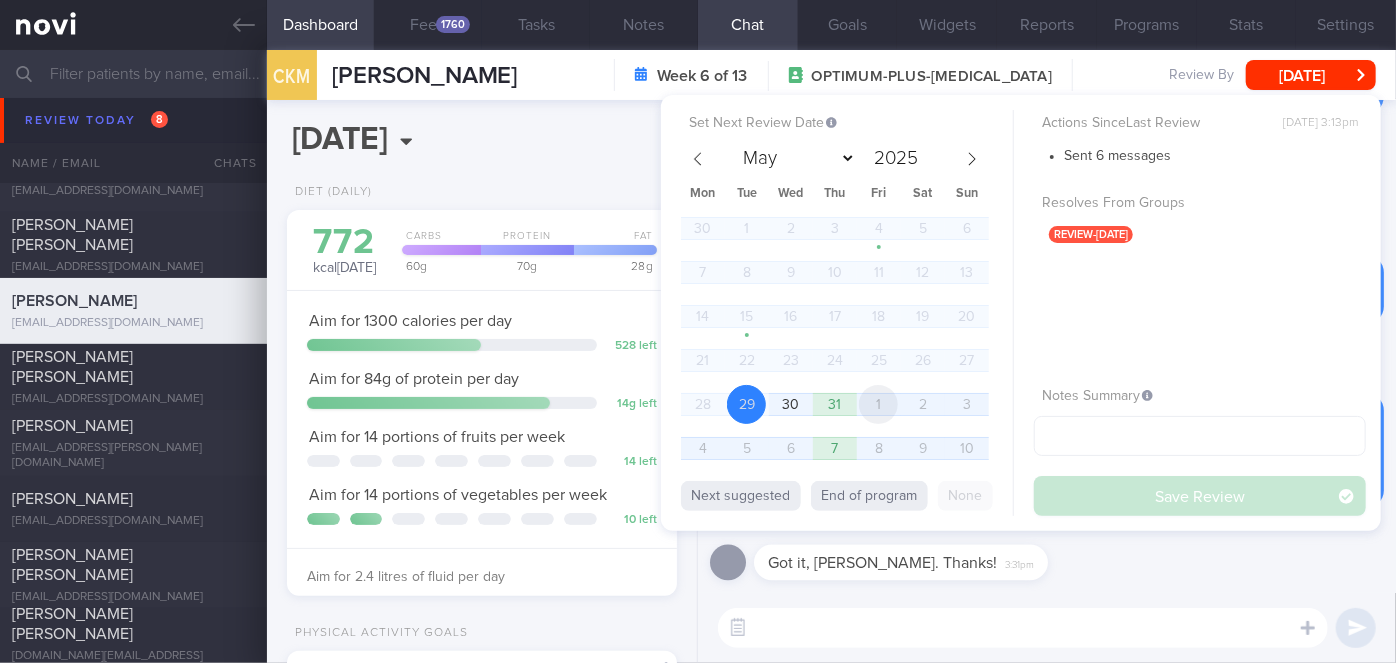 click on "1" at bounding box center [878, 404] 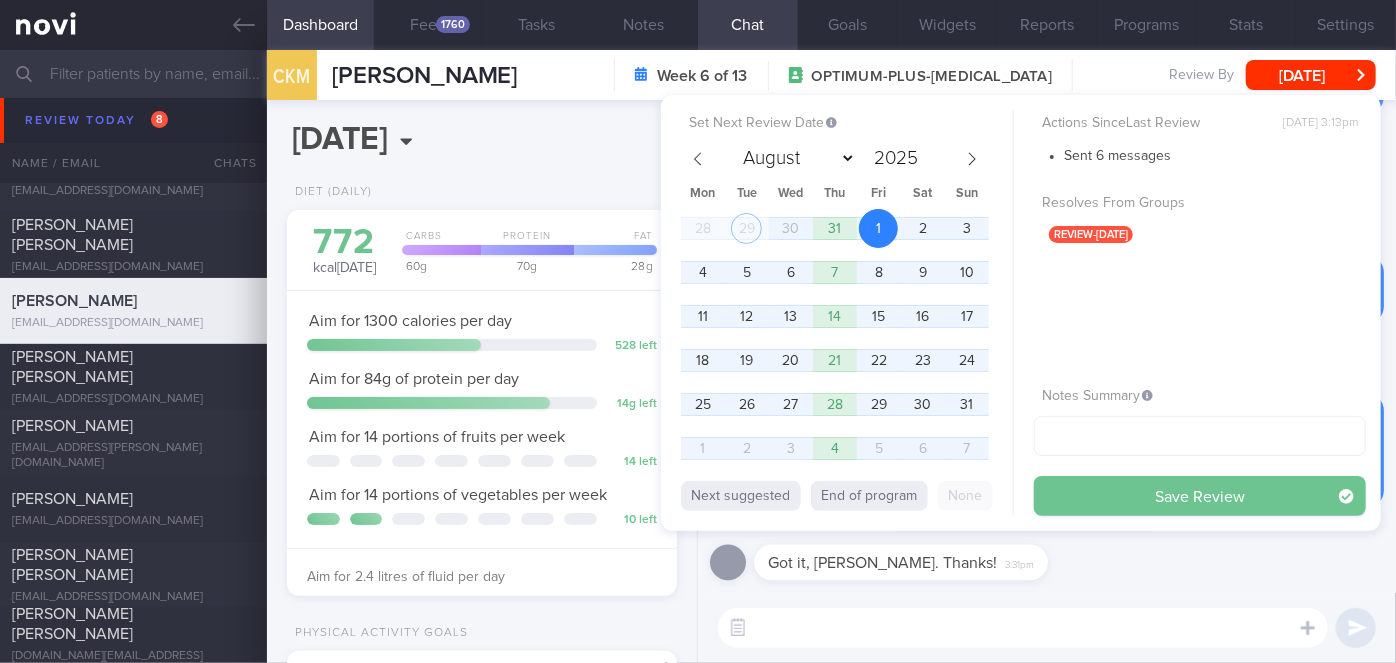 click on "Save Review" at bounding box center (1200, 496) 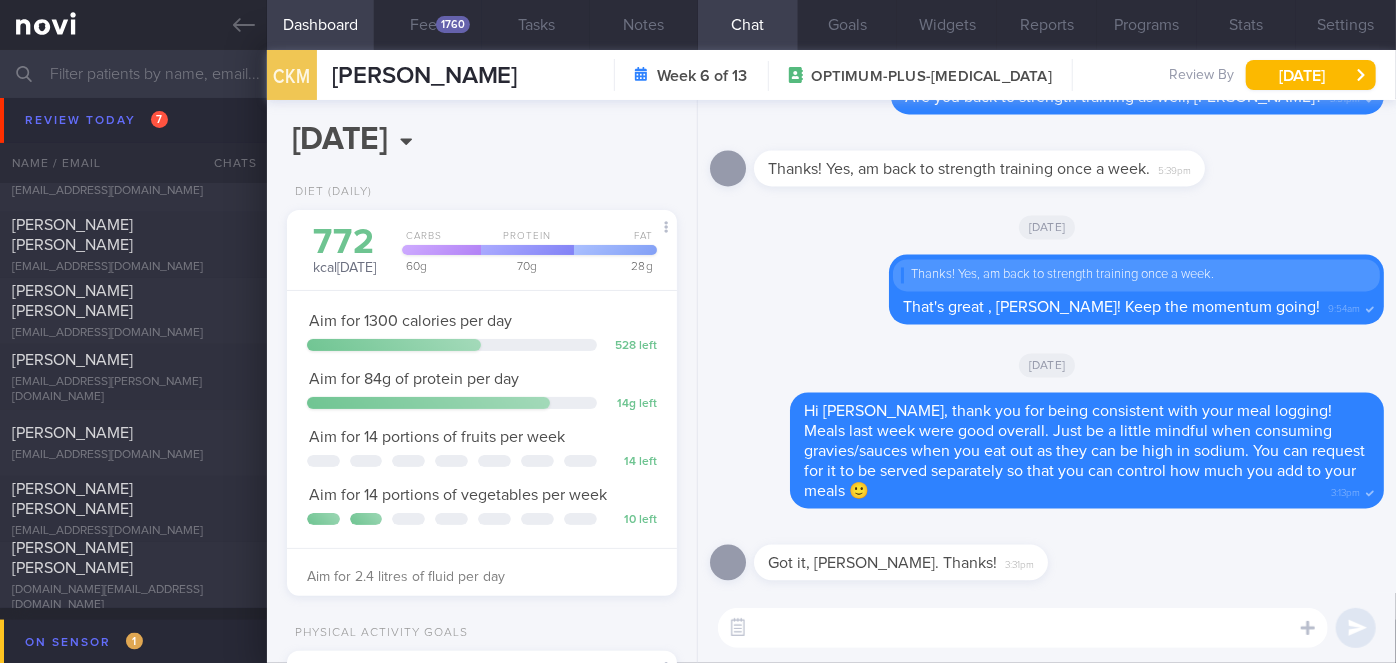 click at bounding box center [698, 74] 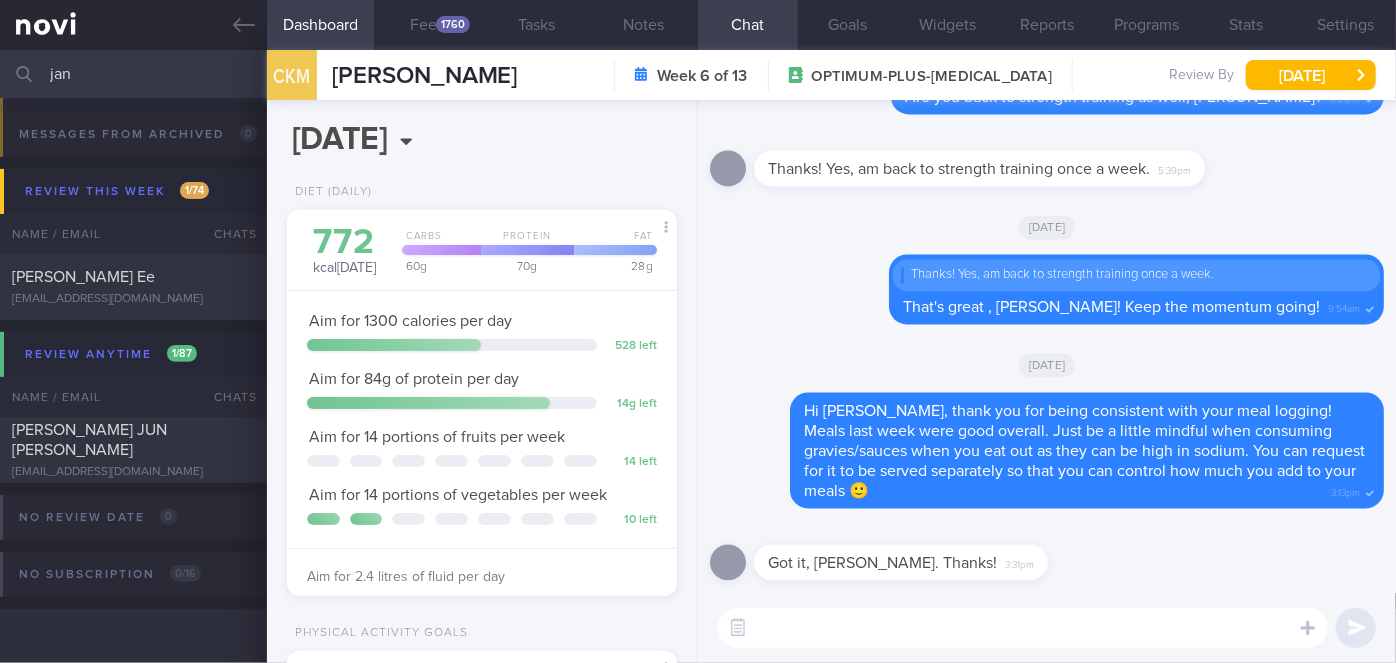 scroll, scrollTop: 226, scrollLeft: 0, axis: vertical 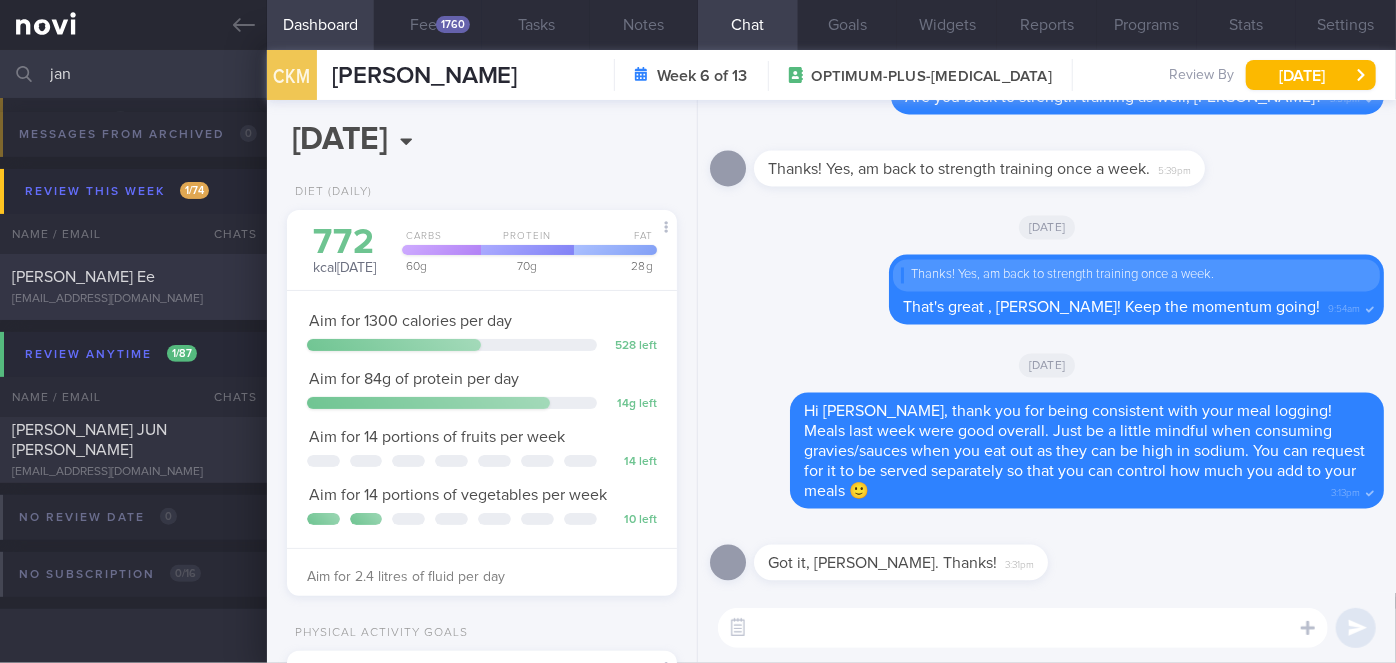 type on "jan" 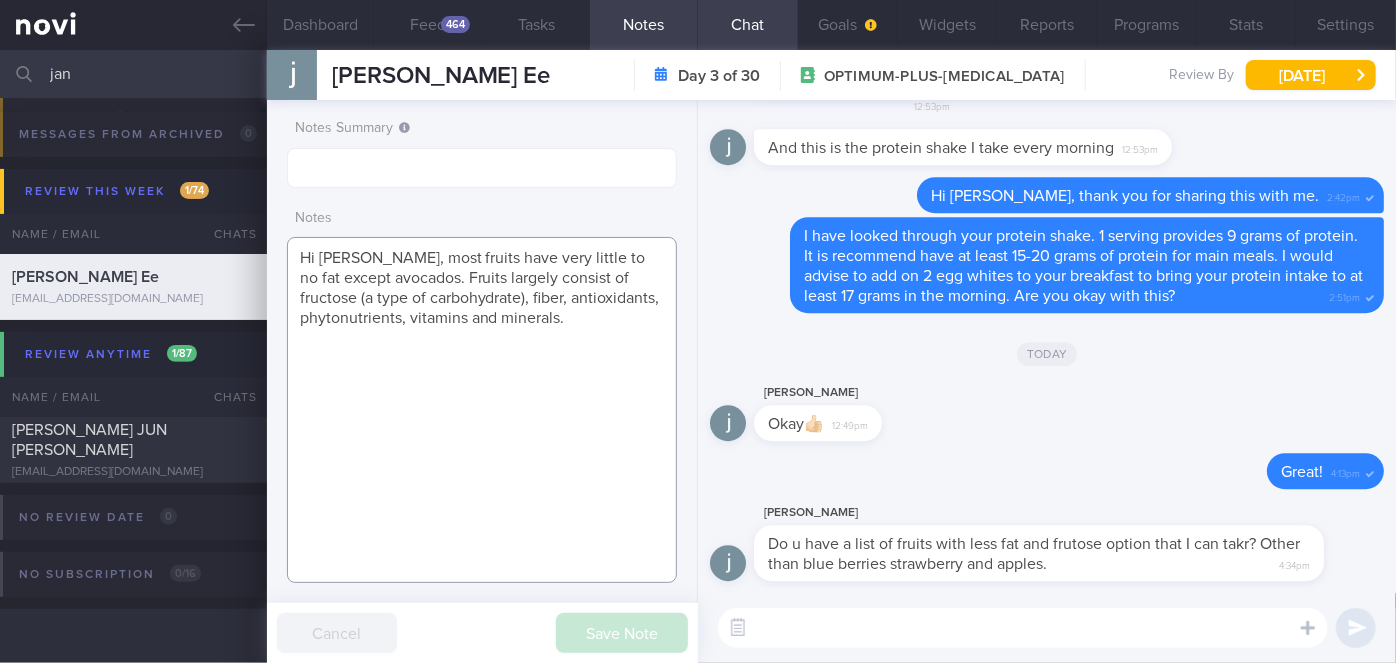 drag, startPoint x: 480, startPoint y: 312, endPoint x: 293, endPoint y: 247, distance: 197.97475 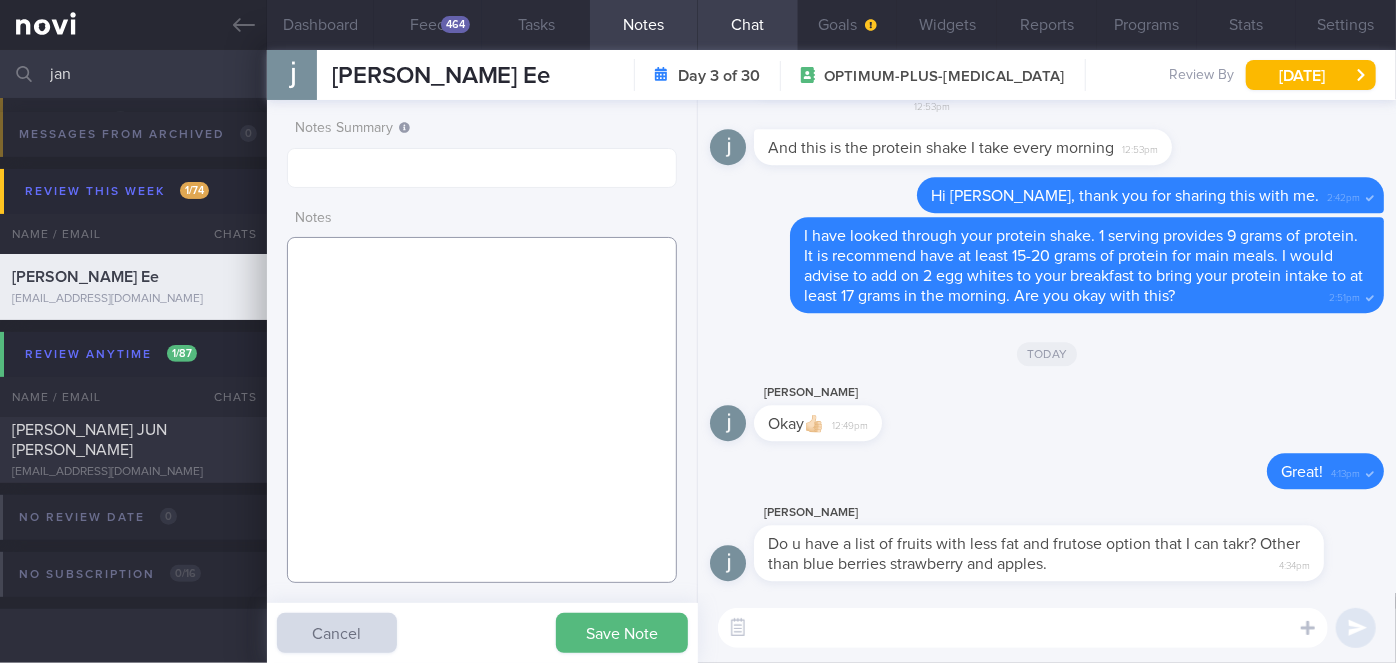 type 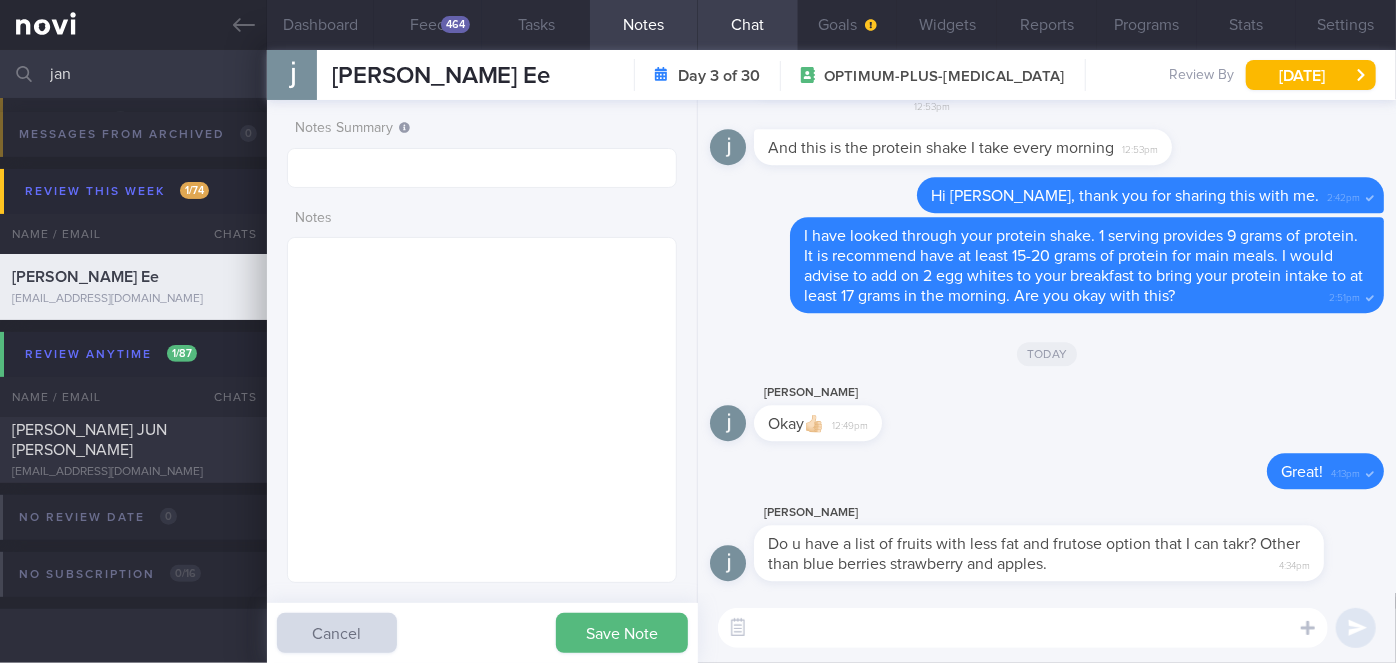 click at bounding box center [1023, 628] 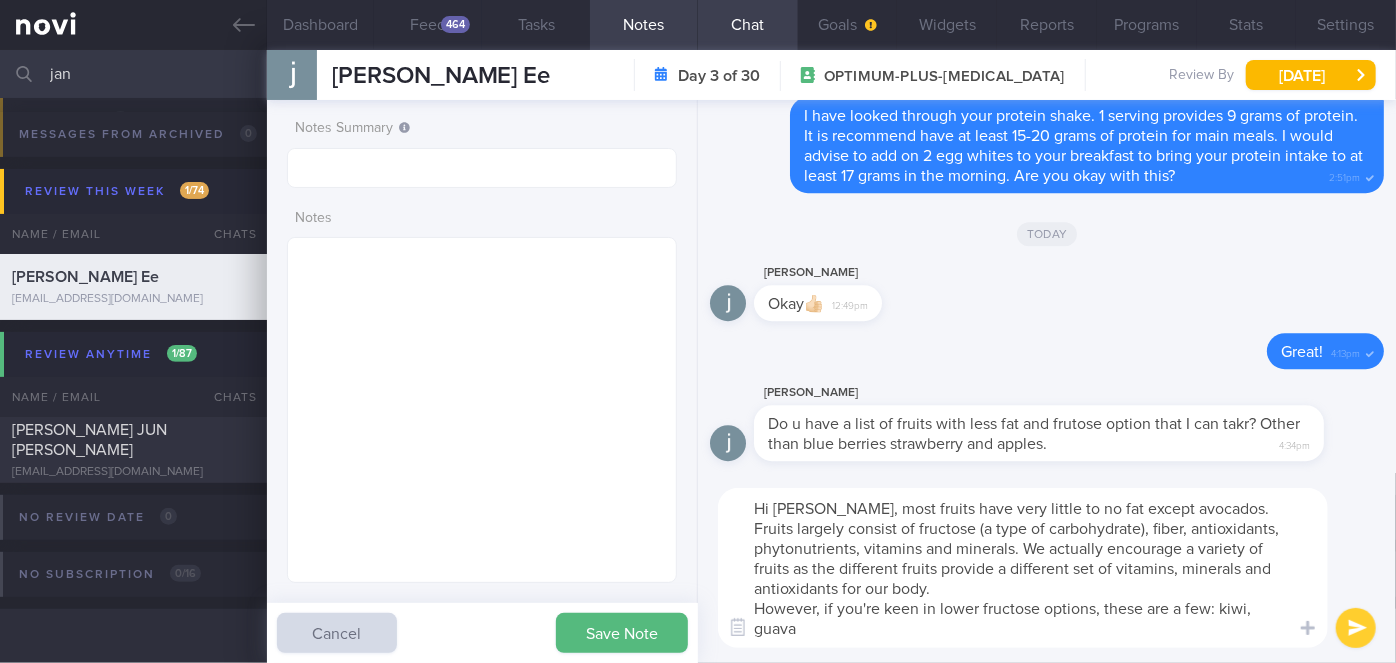scroll, scrollTop: 0, scrollLeft: 0, axis: both 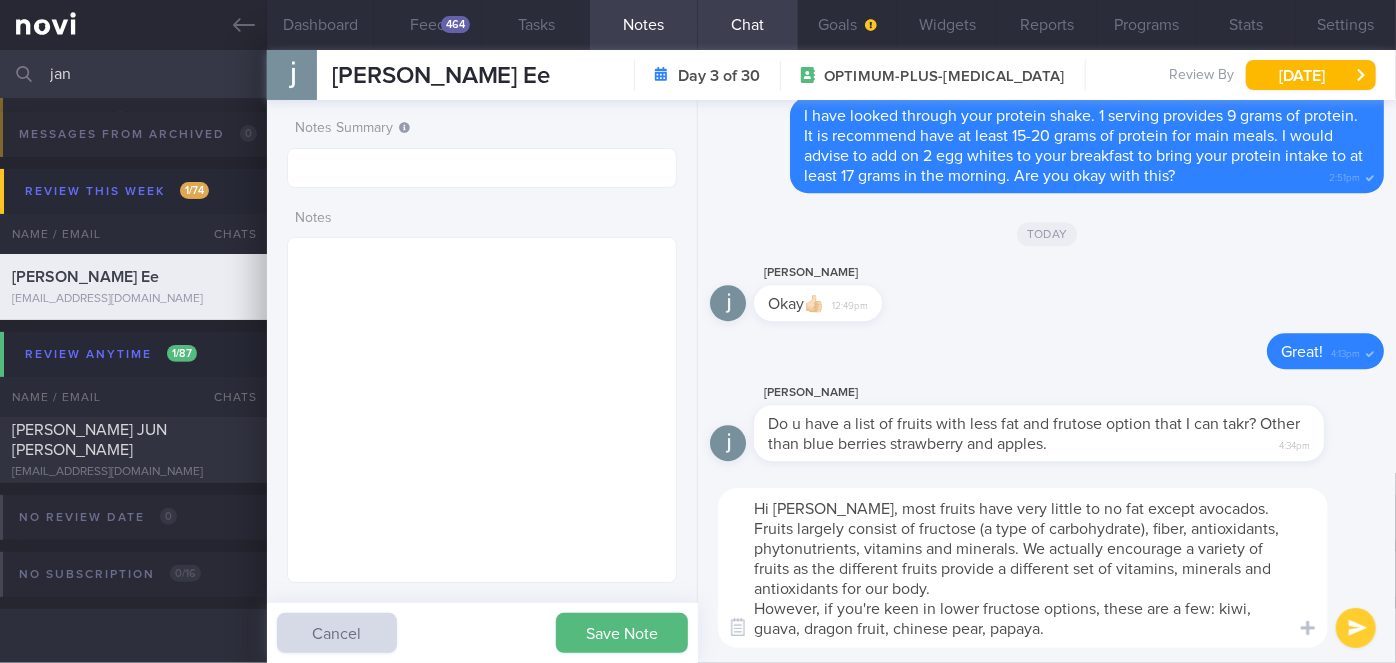click on "Hi [PERSON_NAME], most fruits have very little to no fat except avocados. Fruits largely consist of fructose (a type of carbohydrate), fiber, antioxidants, phytonutrients, vitamins and minerals. We actually encourage a variety of fruits as the different fruits provide a different set of vitamins, minerals and antioxidants for our body.
However, if you're keen in lower fructose options, these are a few: kiwi, guava, dragon fruit, chinese pear, papaya." at bounding box center [1023, 568] 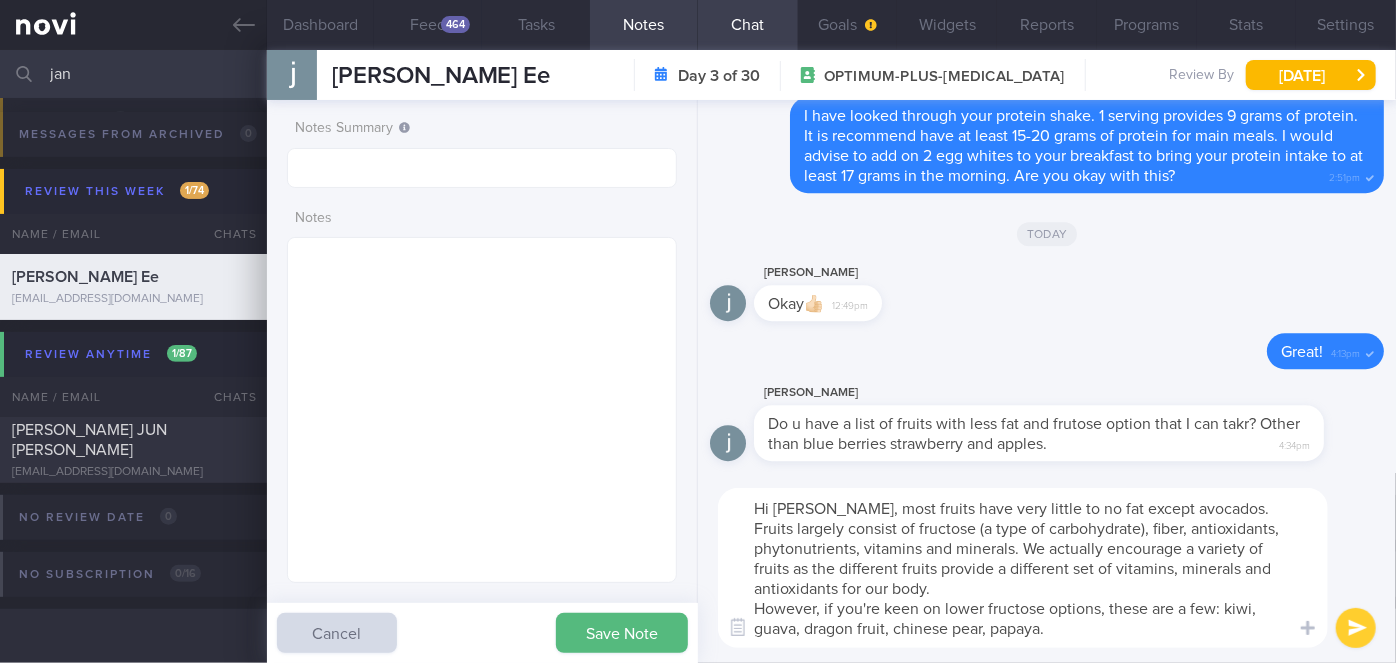 type on "Hi [PERSON_NAME], most fruits have very little to no fat except avocados. Fruits largely consist of fructose (a type of carbohydrate), fiber, antioxidants, phytonutrients, vitamins and minerals. We actually encourage a variety of fruits as the different fruits provide a different set of vitamins, minerals and antioxidants for our body.
However, if you're keen on lower fructose options, these are a few: kiwi, guava, dragon fruit, chinese pear, papaya." 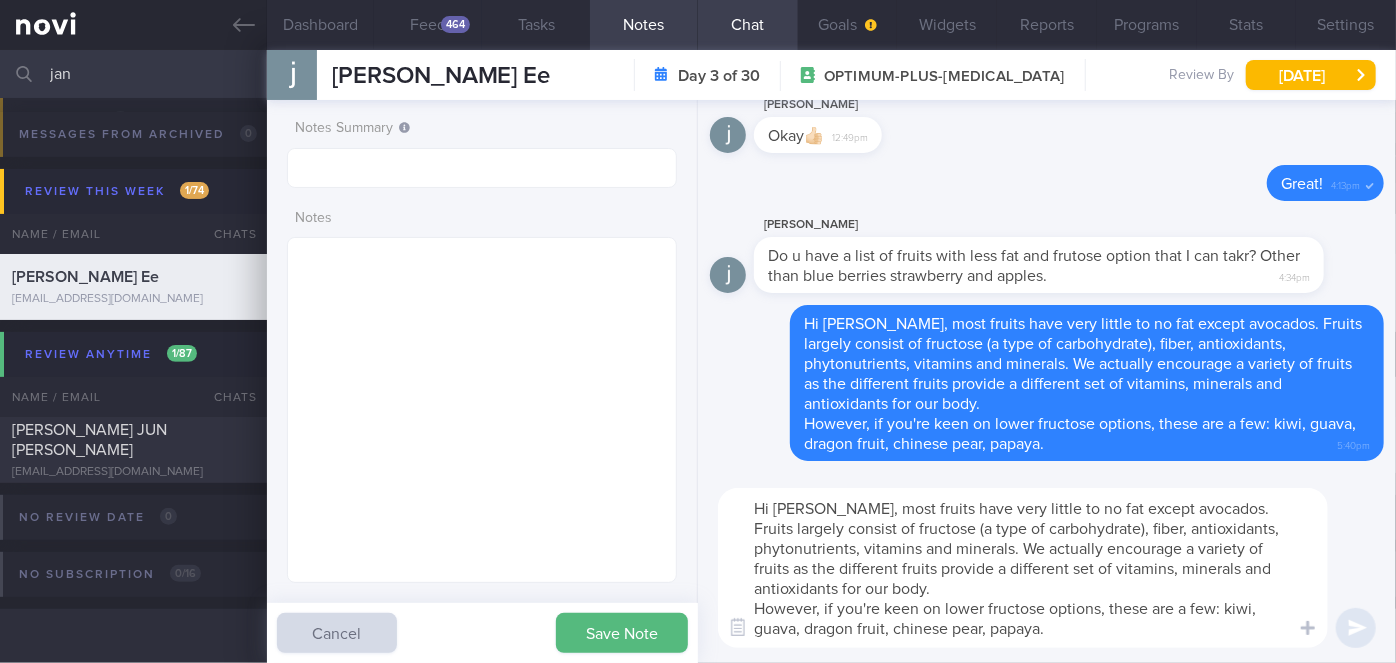 type 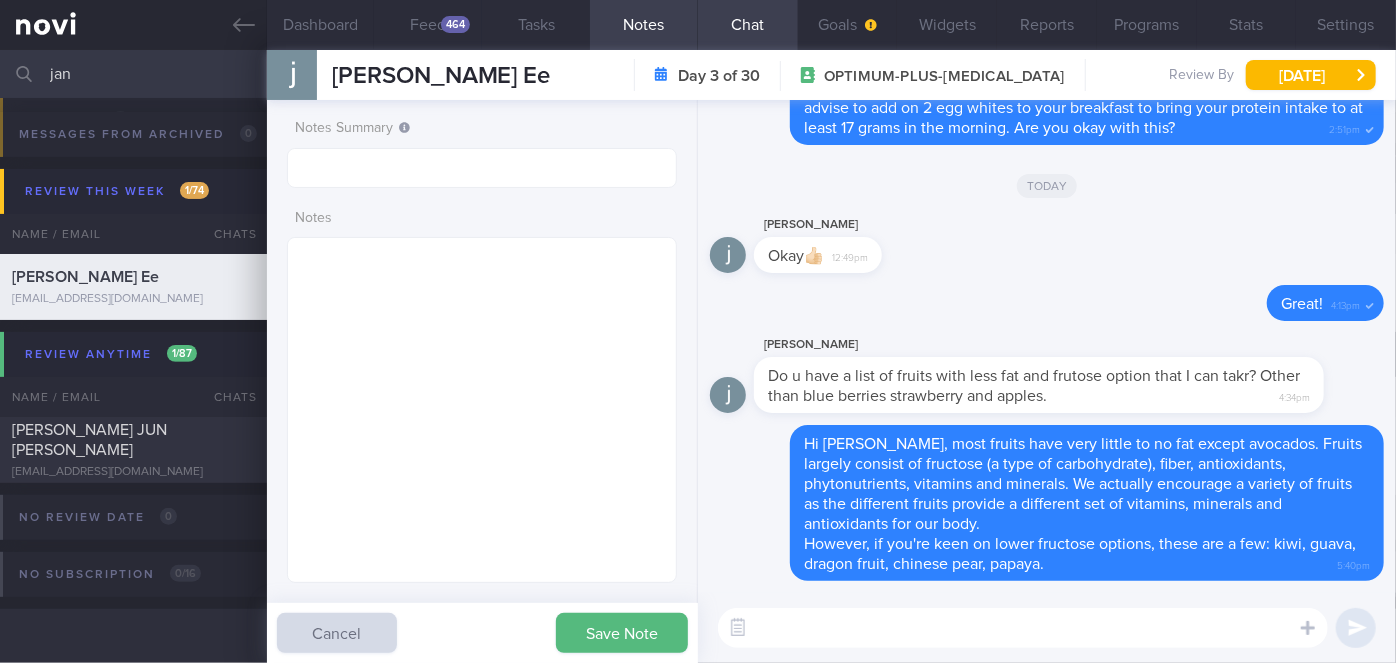 click on "jan" at bounding box center (698, 74) 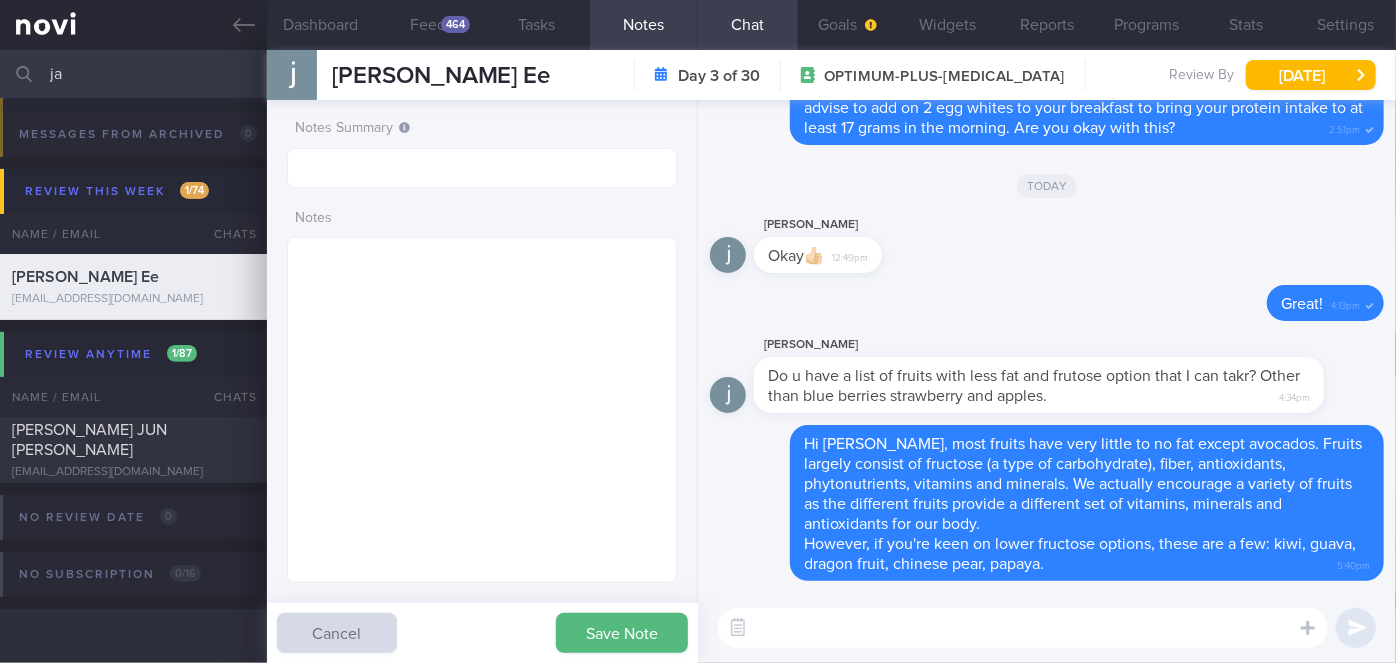 type on "j" 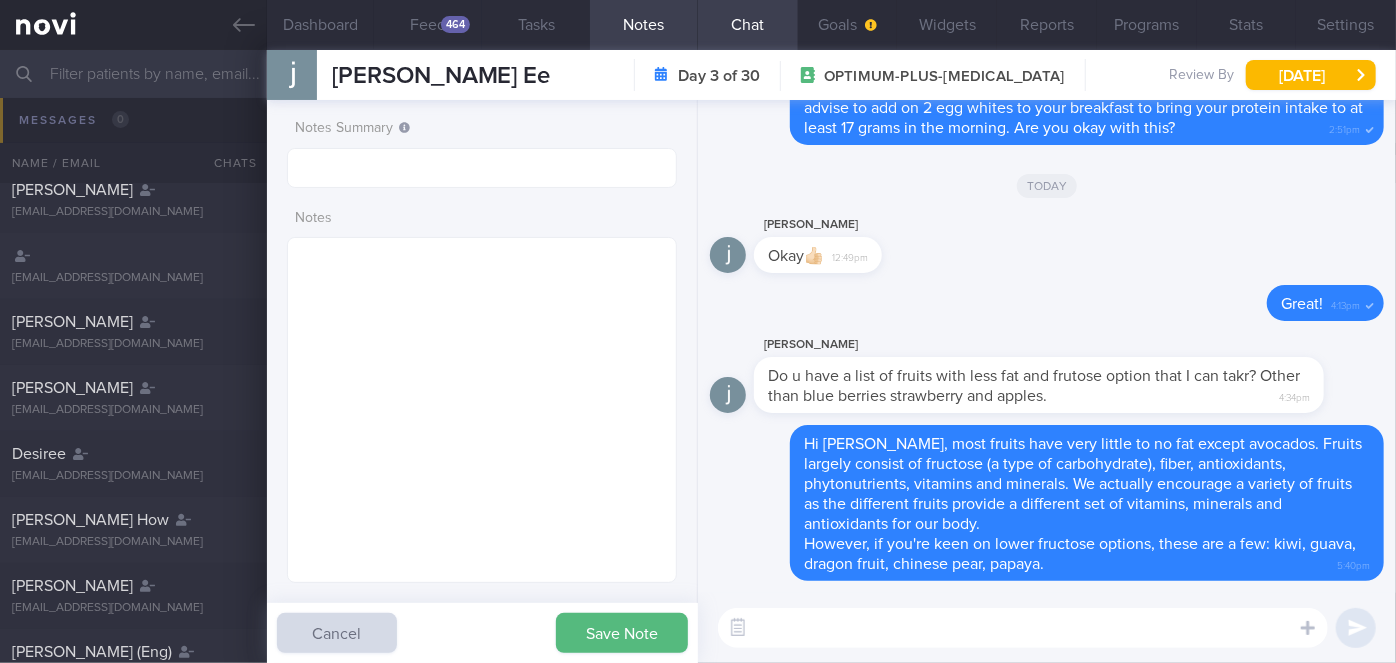 scroll, scrollTop: 306, scrollLeft: 0, axis: vertical 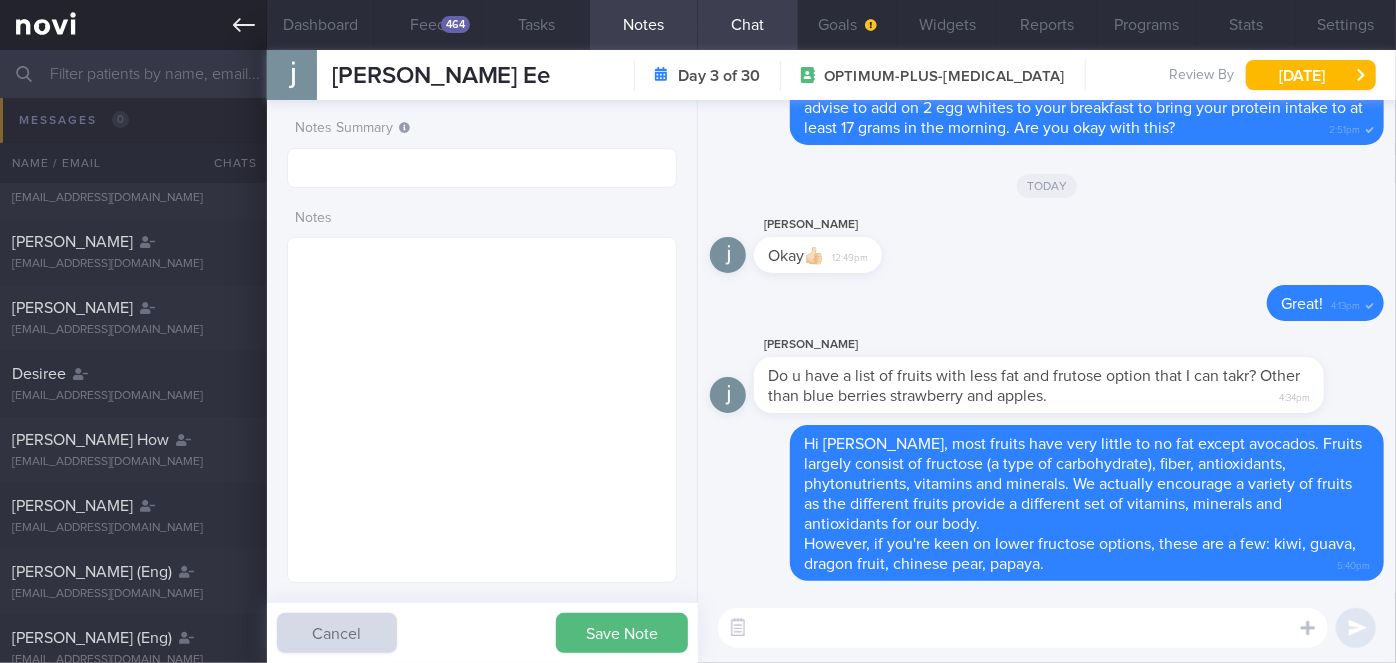 type 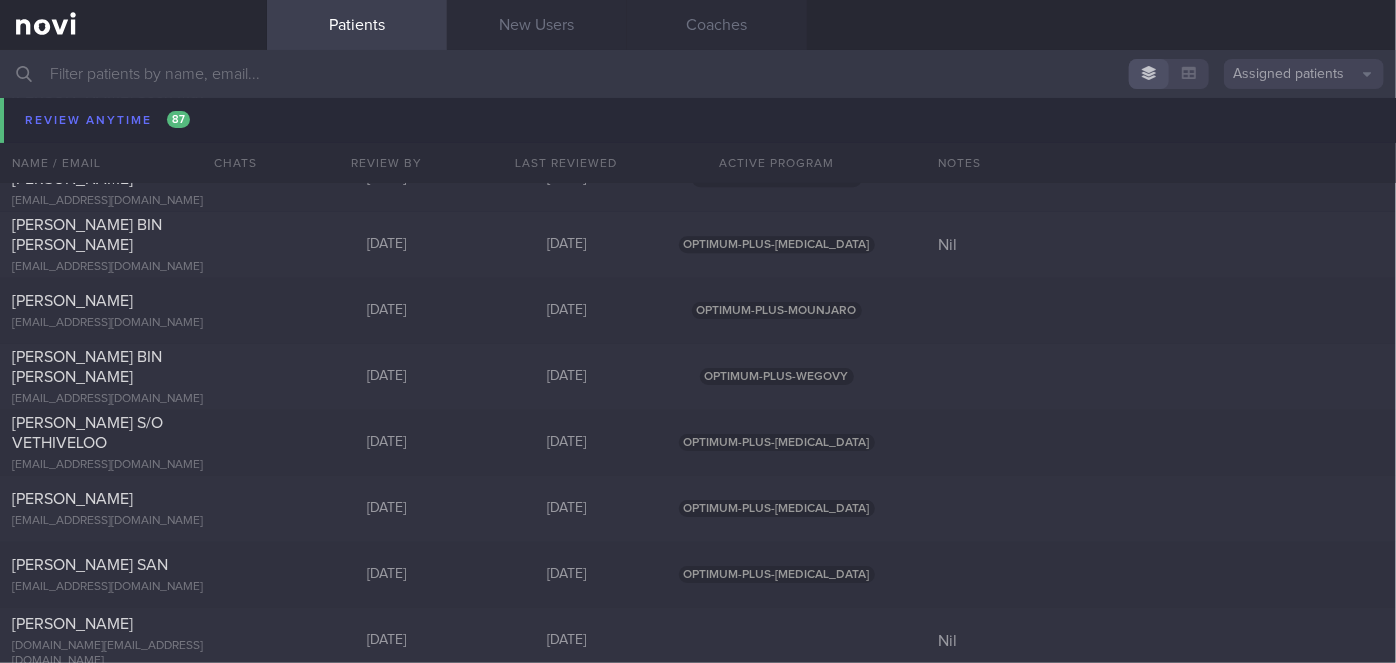 scroll, scrollTop: 10918, scrollLeft: 0, axis: vertical 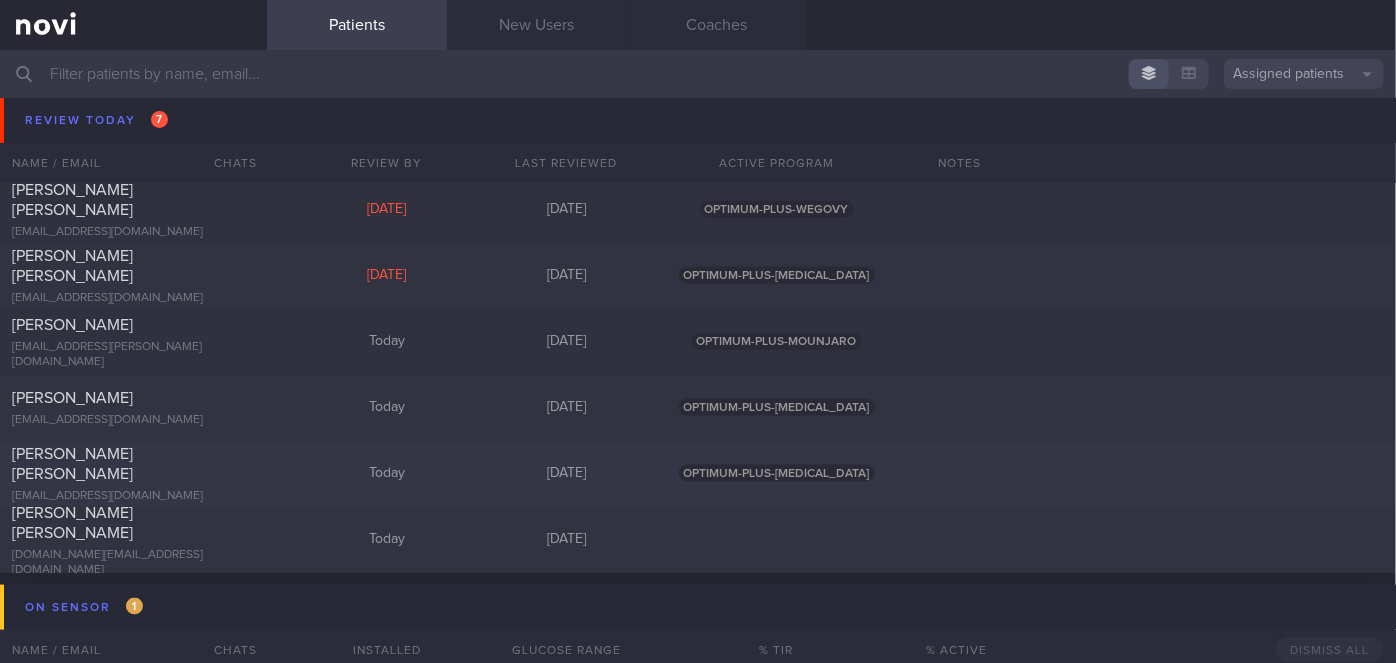 click on "[PERSON_NAME] [PERSON_NAME]" at bounding box center [72, 464] 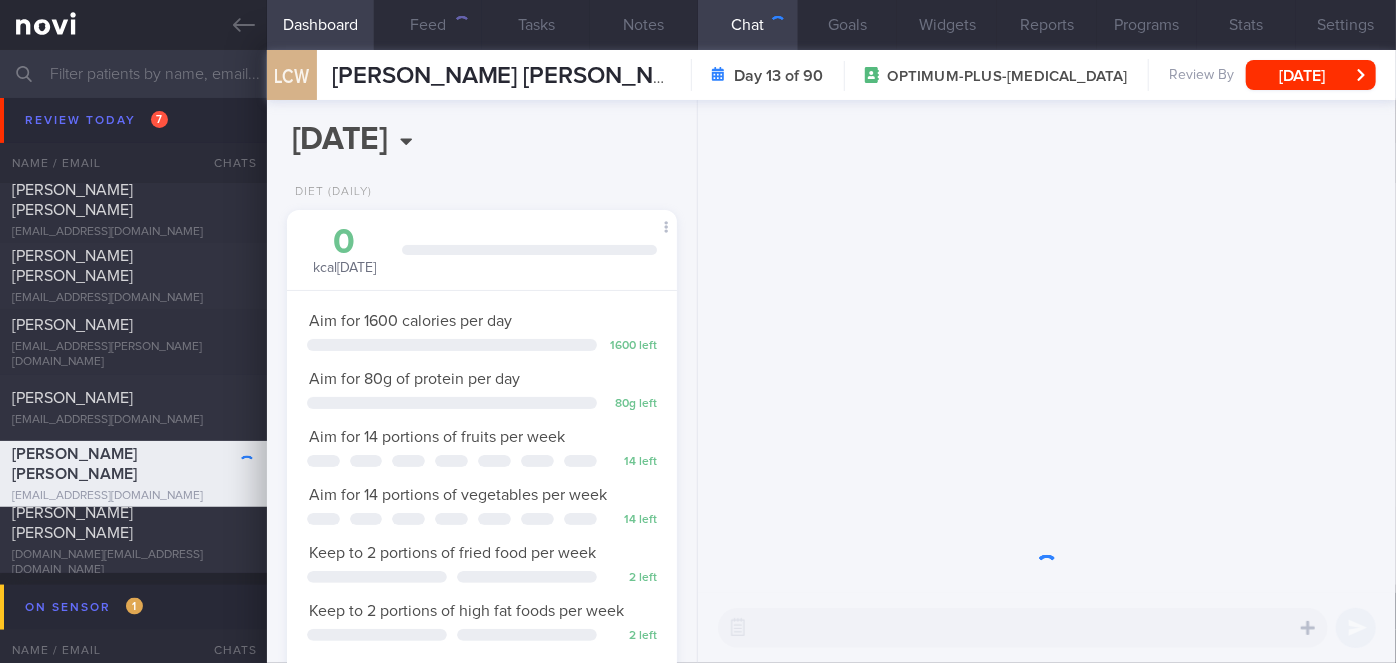 scroll, scrollTop: 999829, scrollLeft: 999658, axis: both 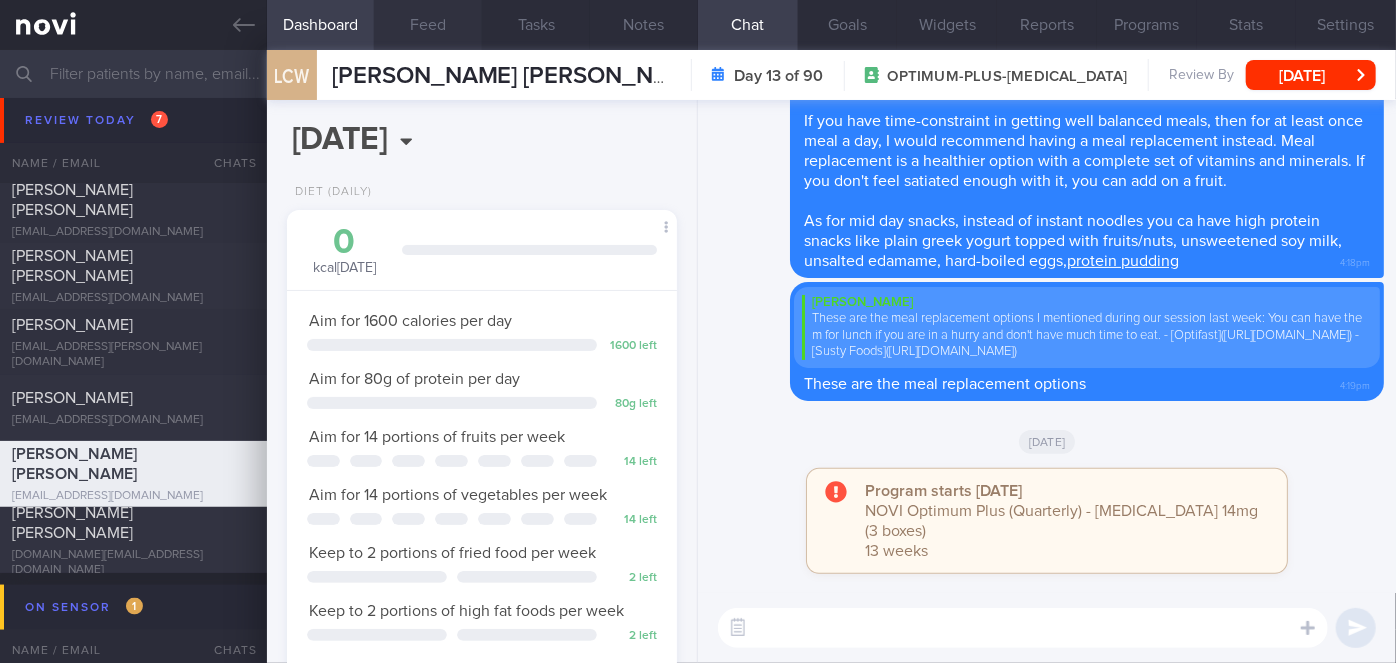 click on "Feed" at bounding box center (428, 25) 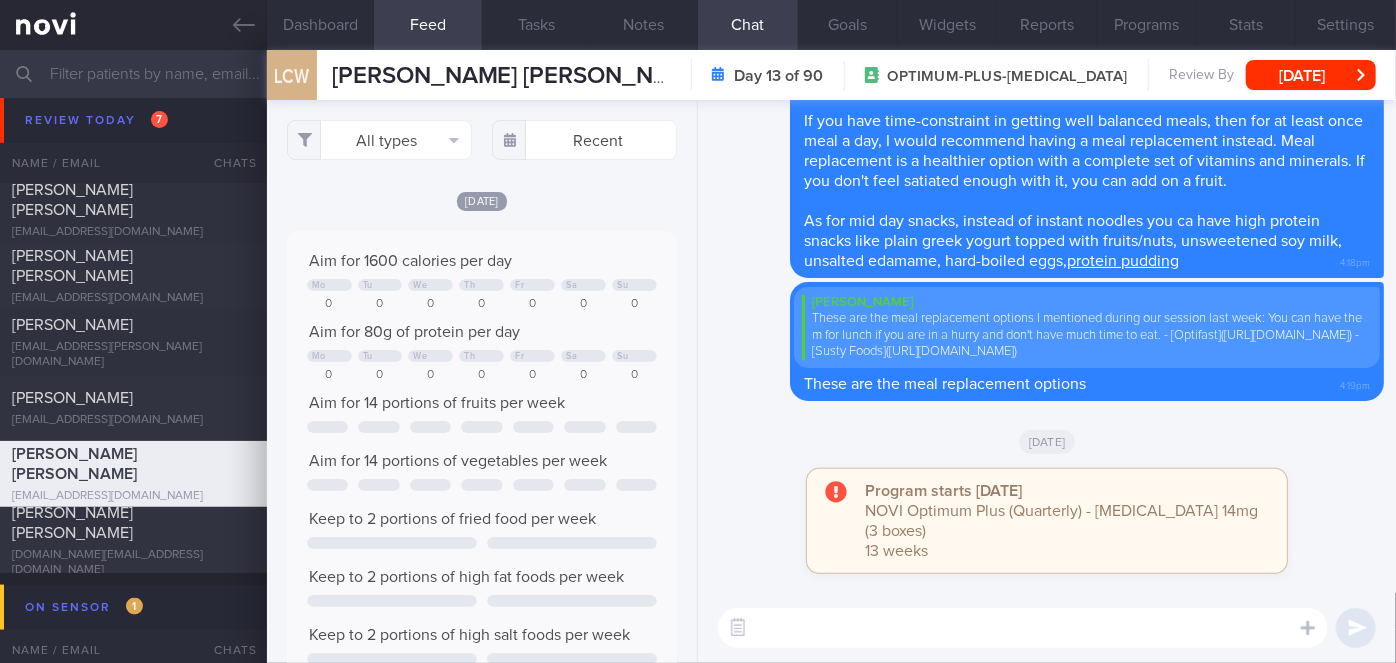 scroll, scrollTop: 999912, scrollLeft: 999648, axis: both 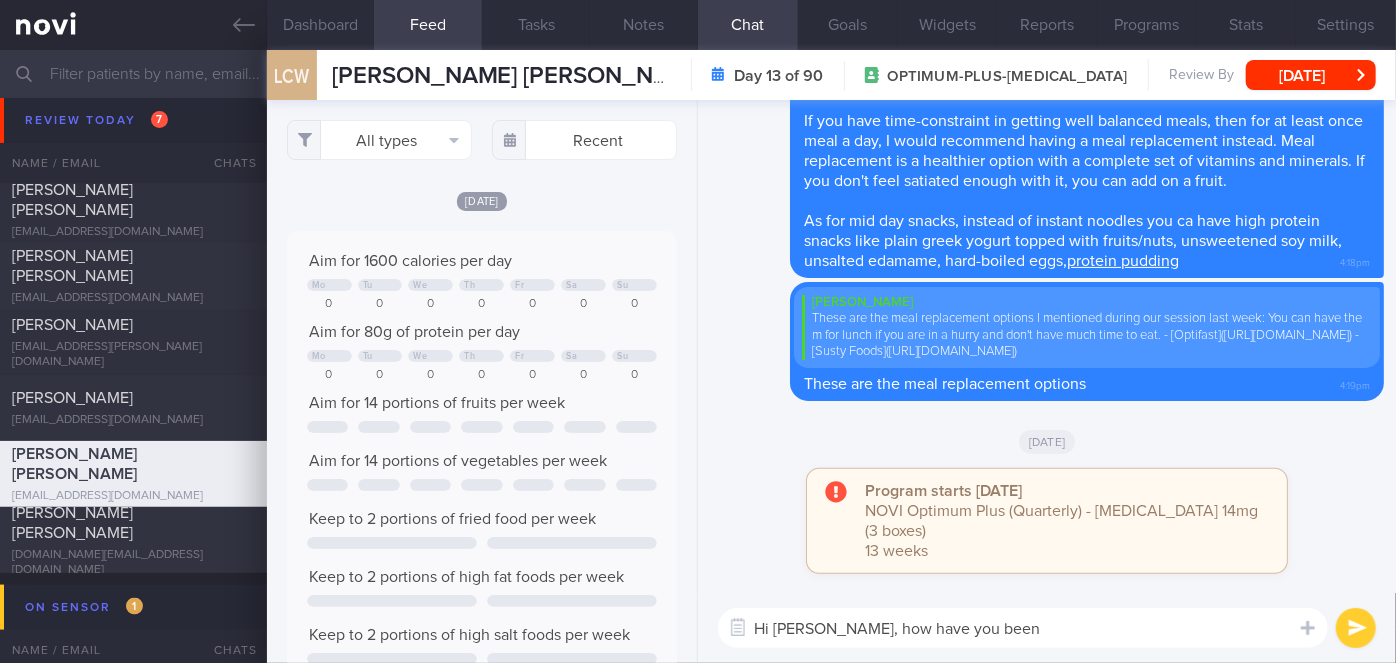 type on "Hi [PERSON_NAME], how have you been?" 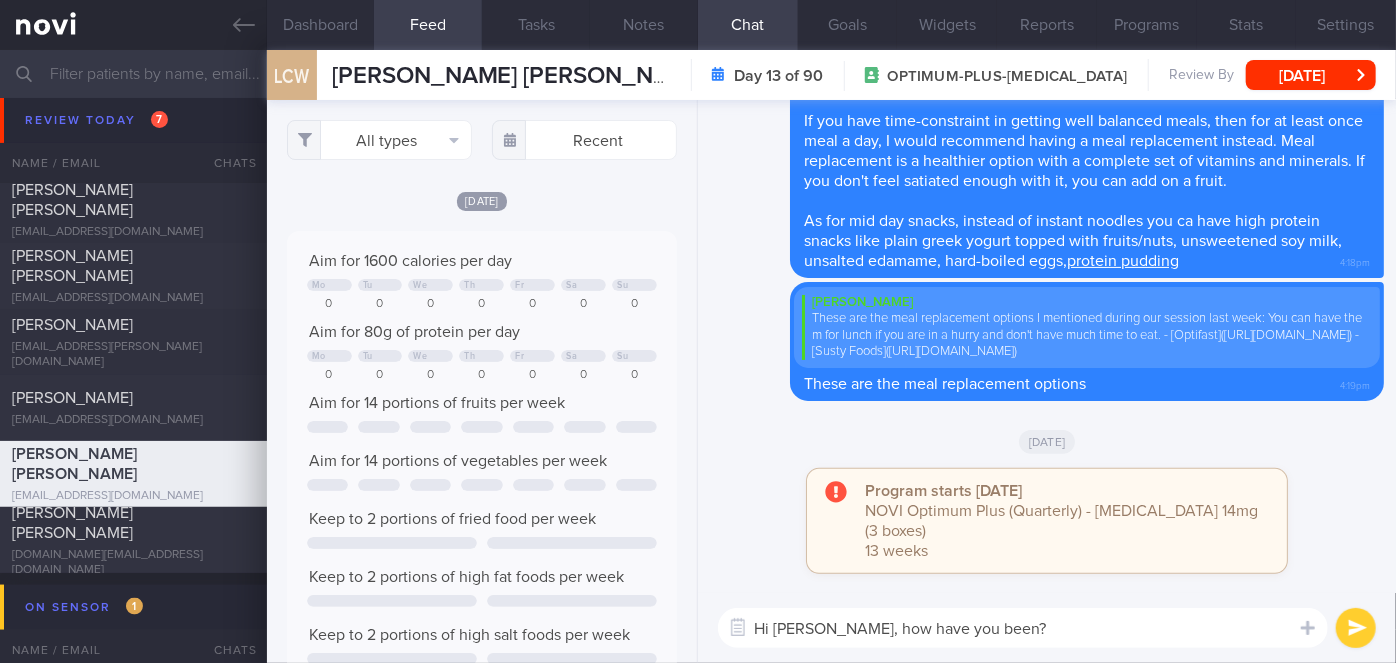 type 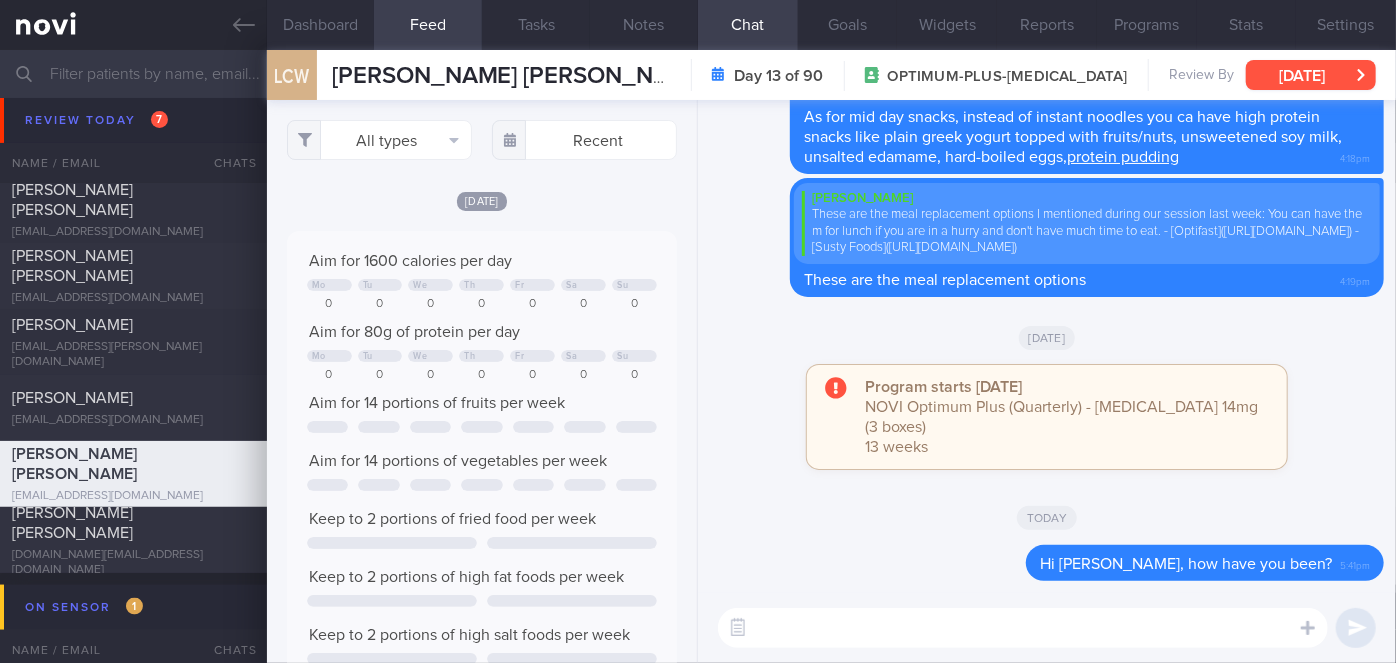 click on "[DATE]" at bounding box center (1311, 75) 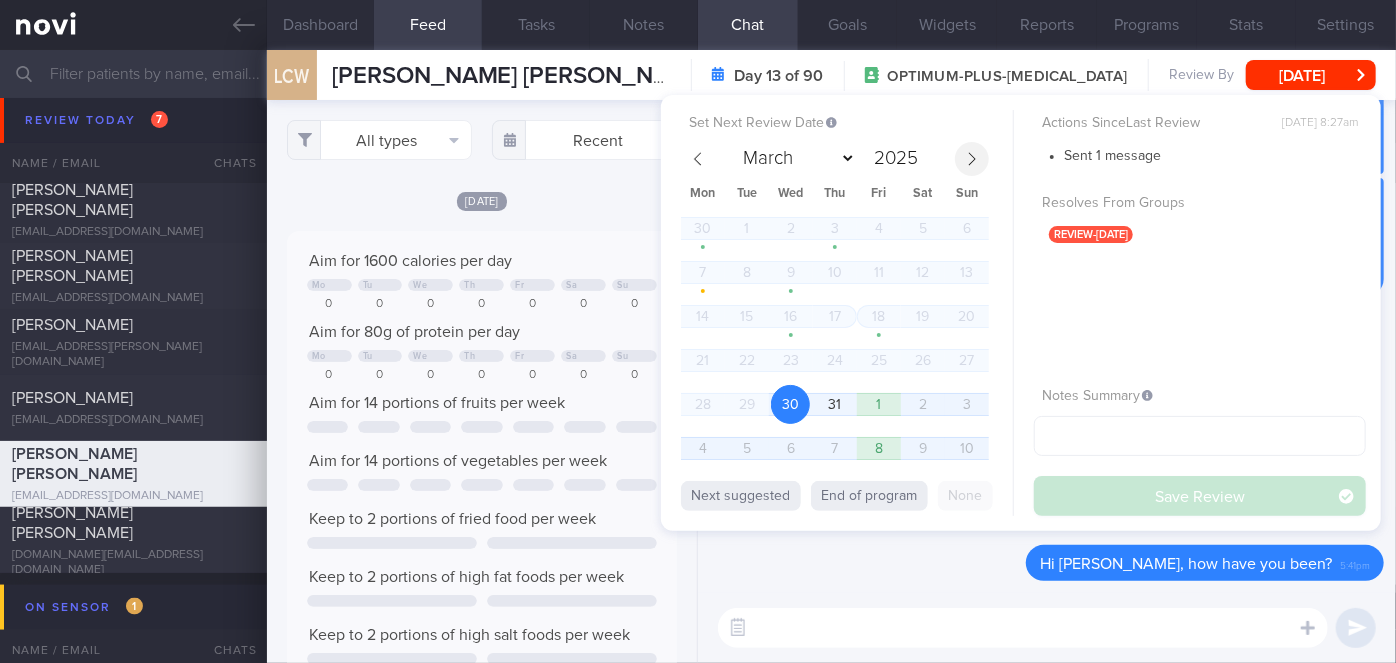 click at bounding box center [972, 159] 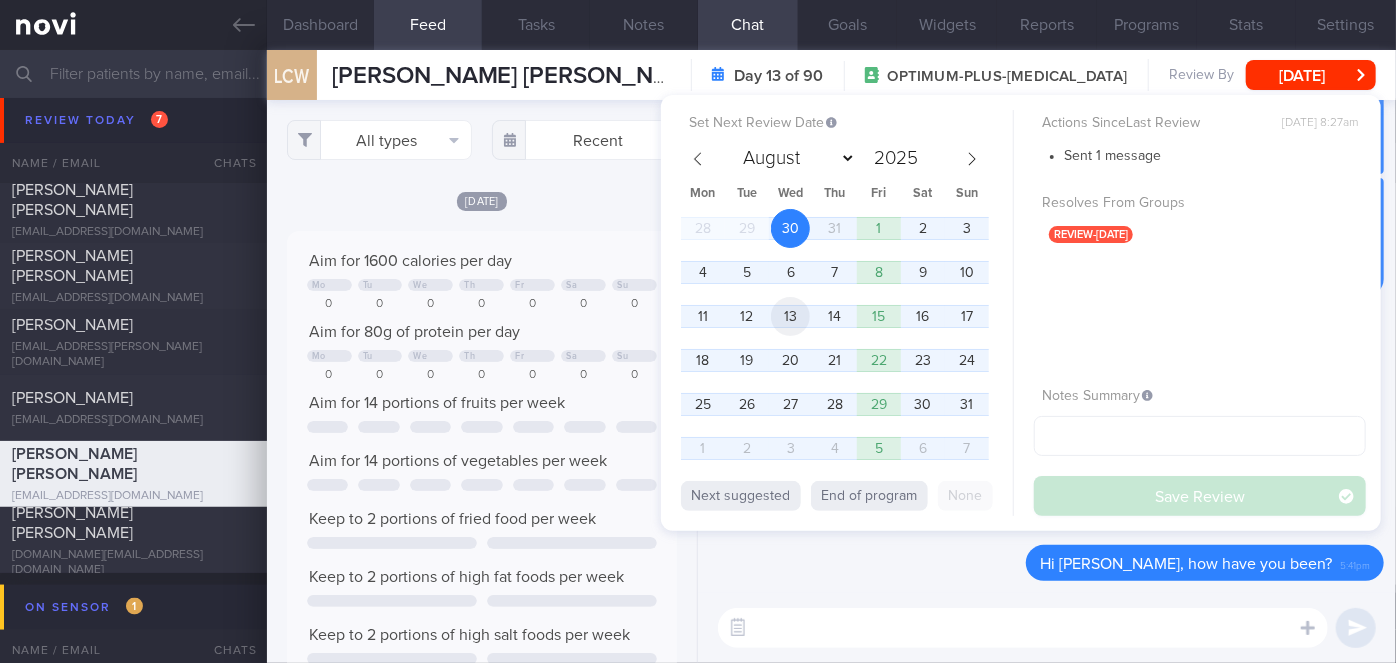 click on "13" at bounding box center (790, 316) 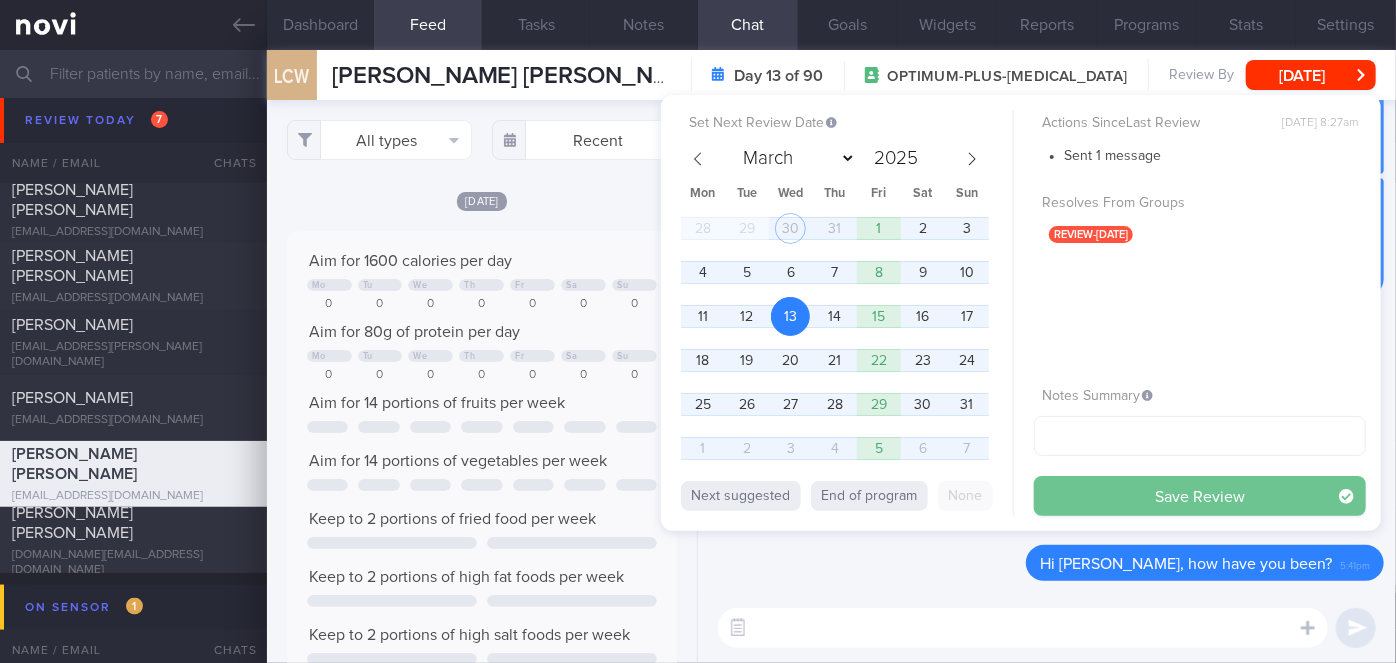 click on "Save Review" at bounding box center (1200, 496) 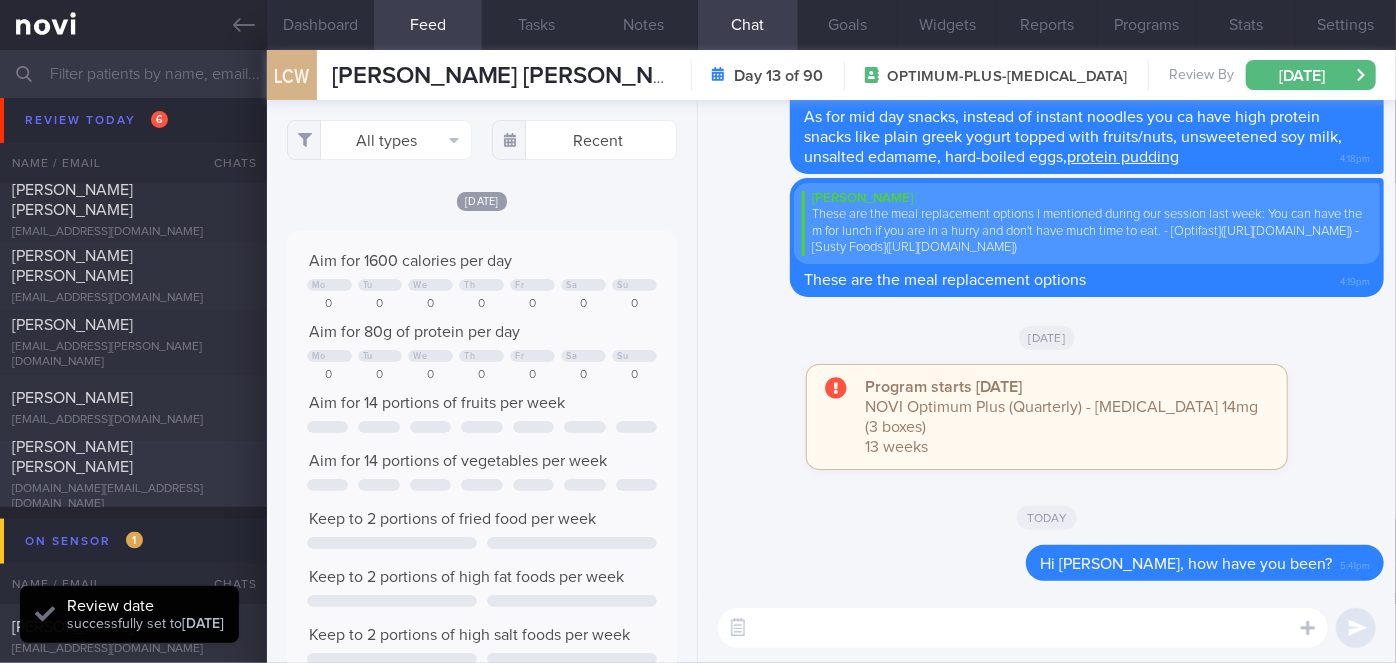click on "[PERSON_NAME] [PERSON_NAME]" at bounding box center [131, 457] 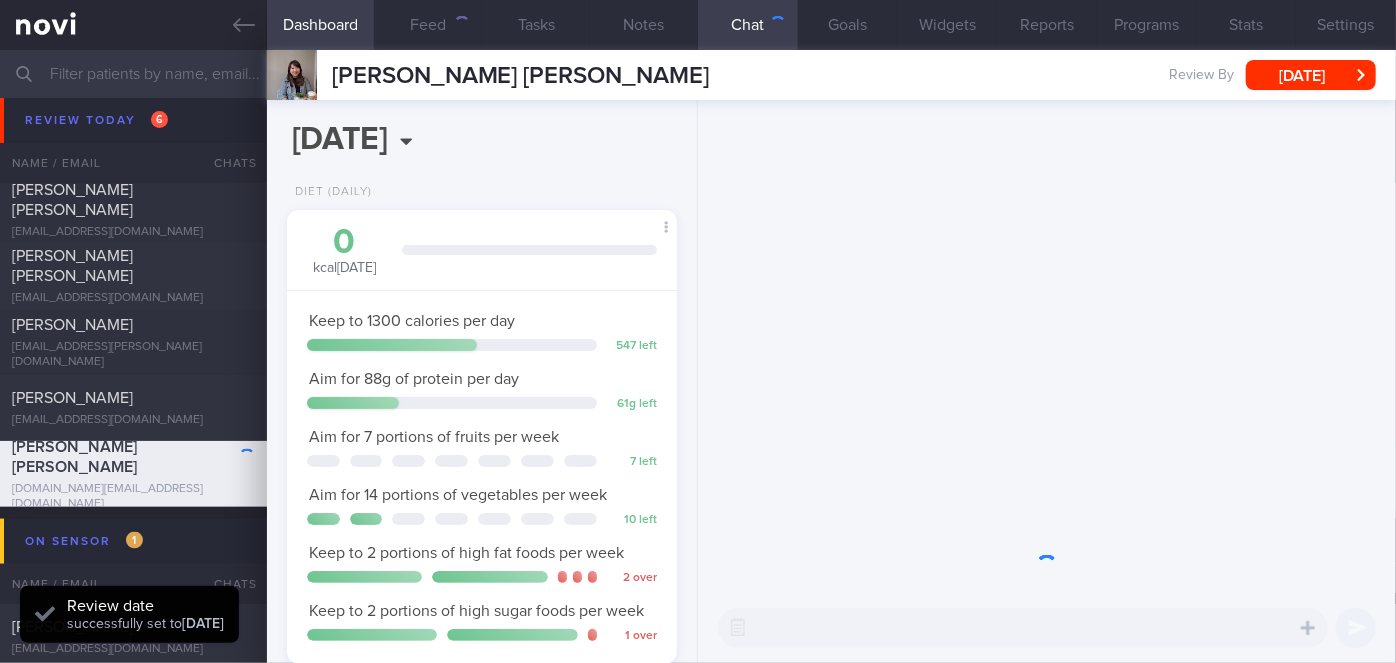 scroll, scrollTop: 999829, scrollLeft: 999658, axis: both 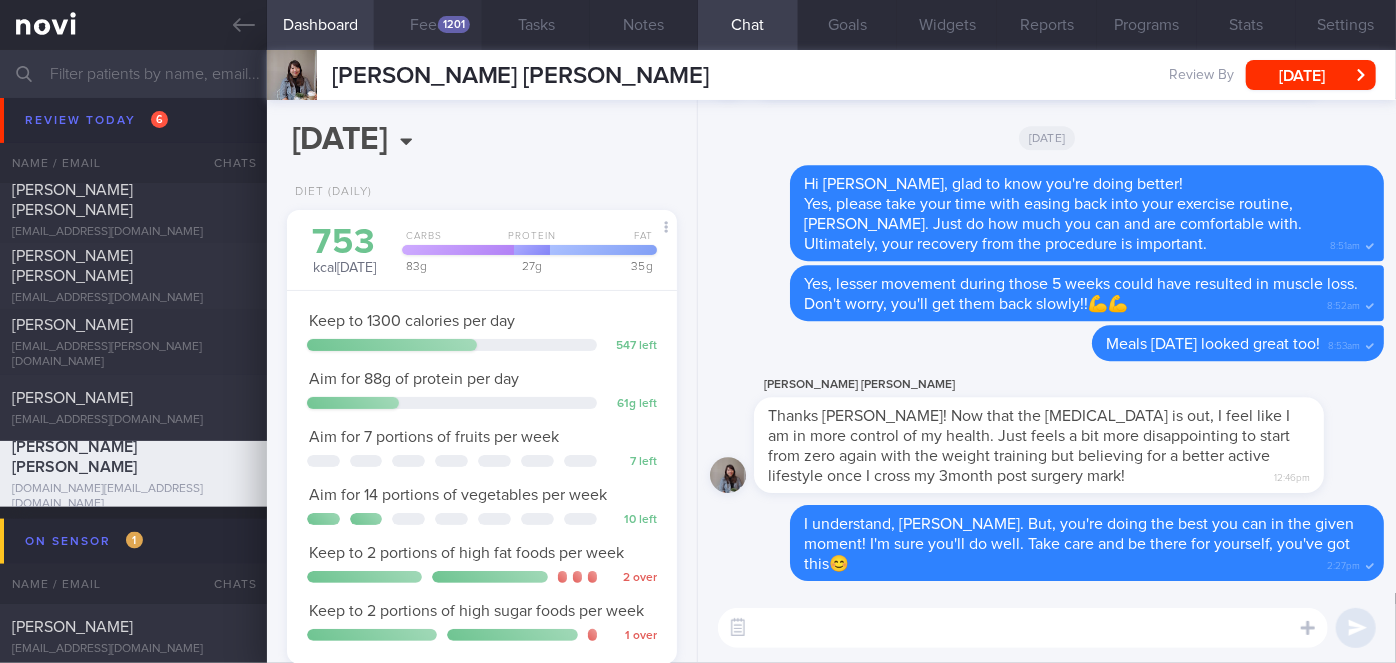click on "1201" at bounding box center [454, 24] 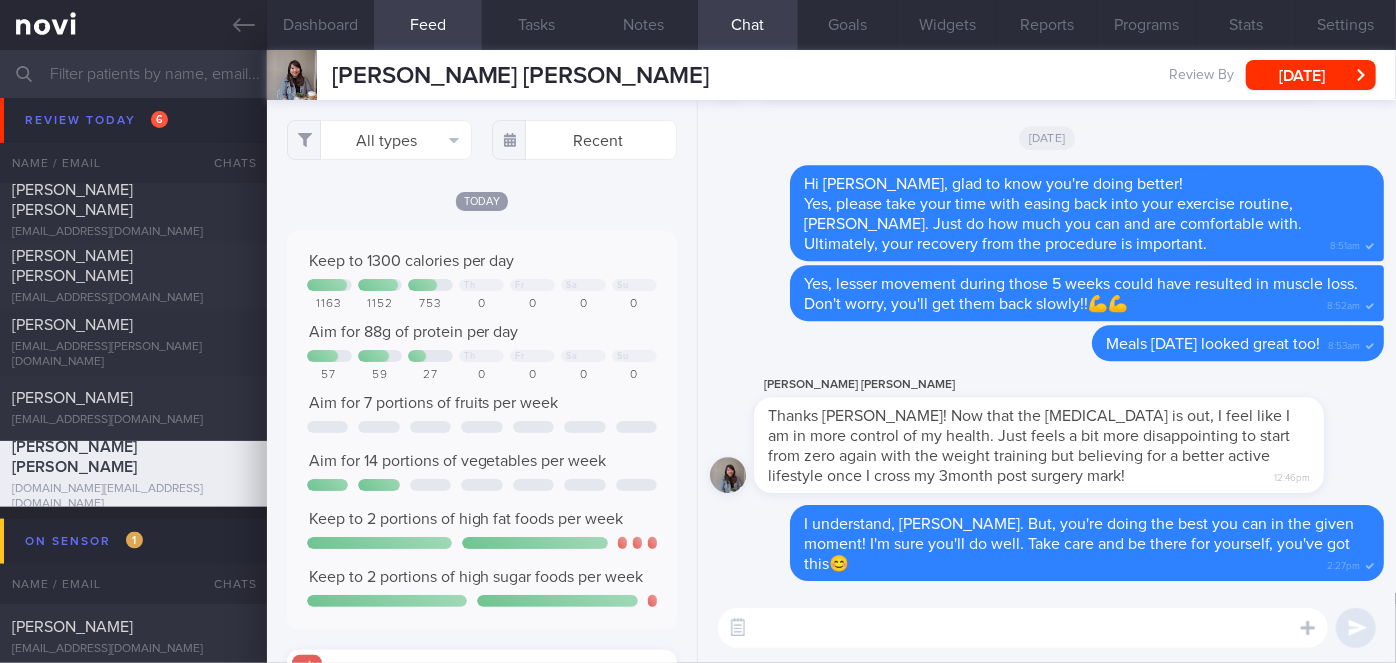 scroll, scrollTop: 999912, scrollLeft: 999648, axis: both 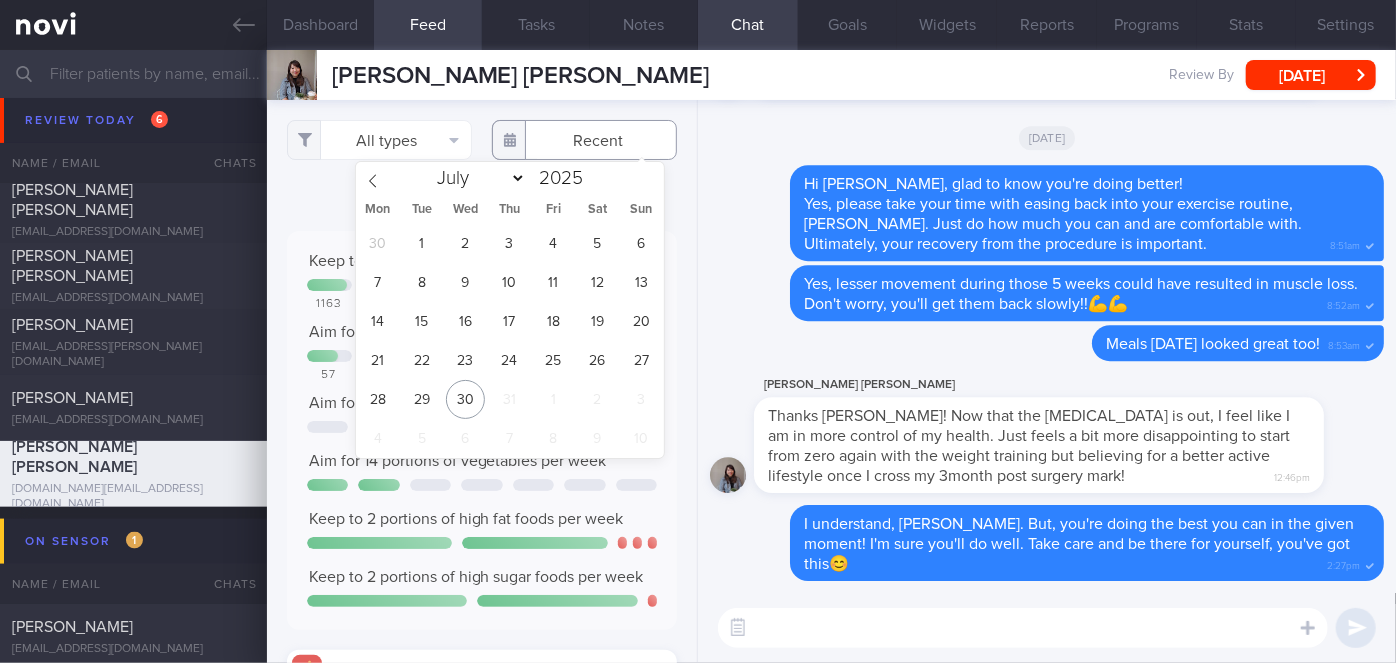 click at bounding box center (584, 140) 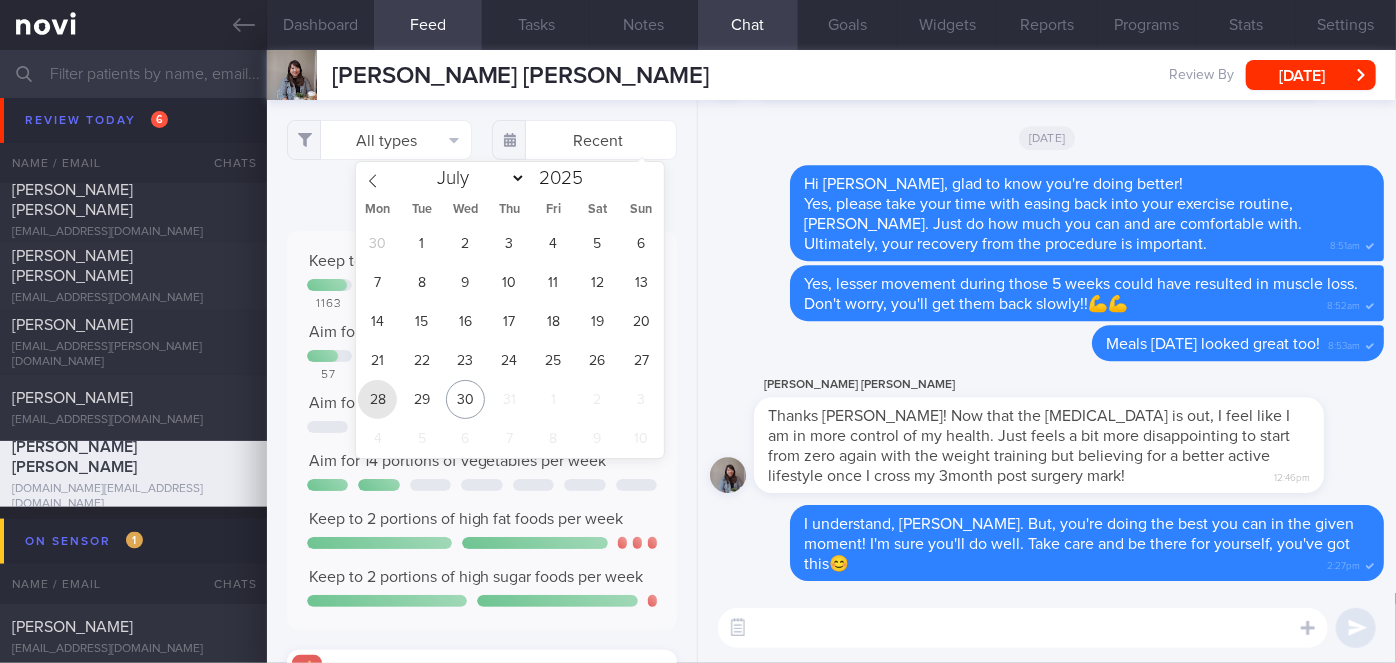 click on "28" at bounding box center [377, 399] 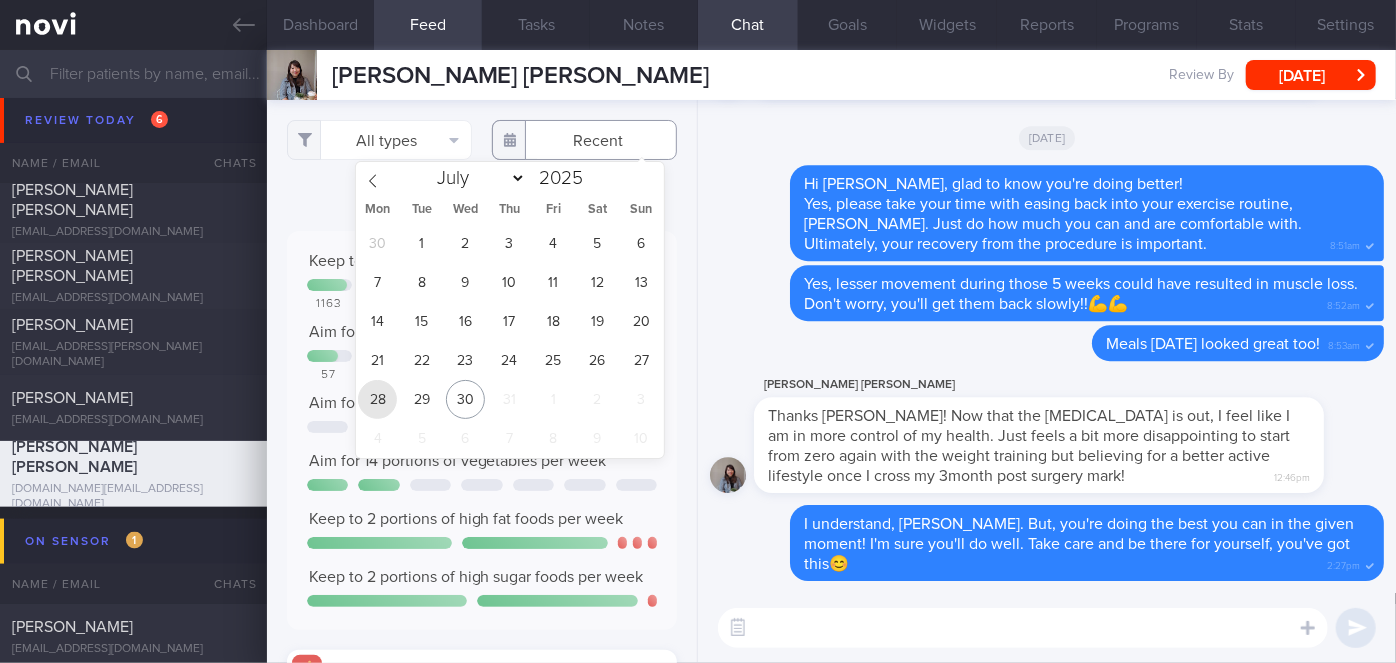 type on "[DATE]" 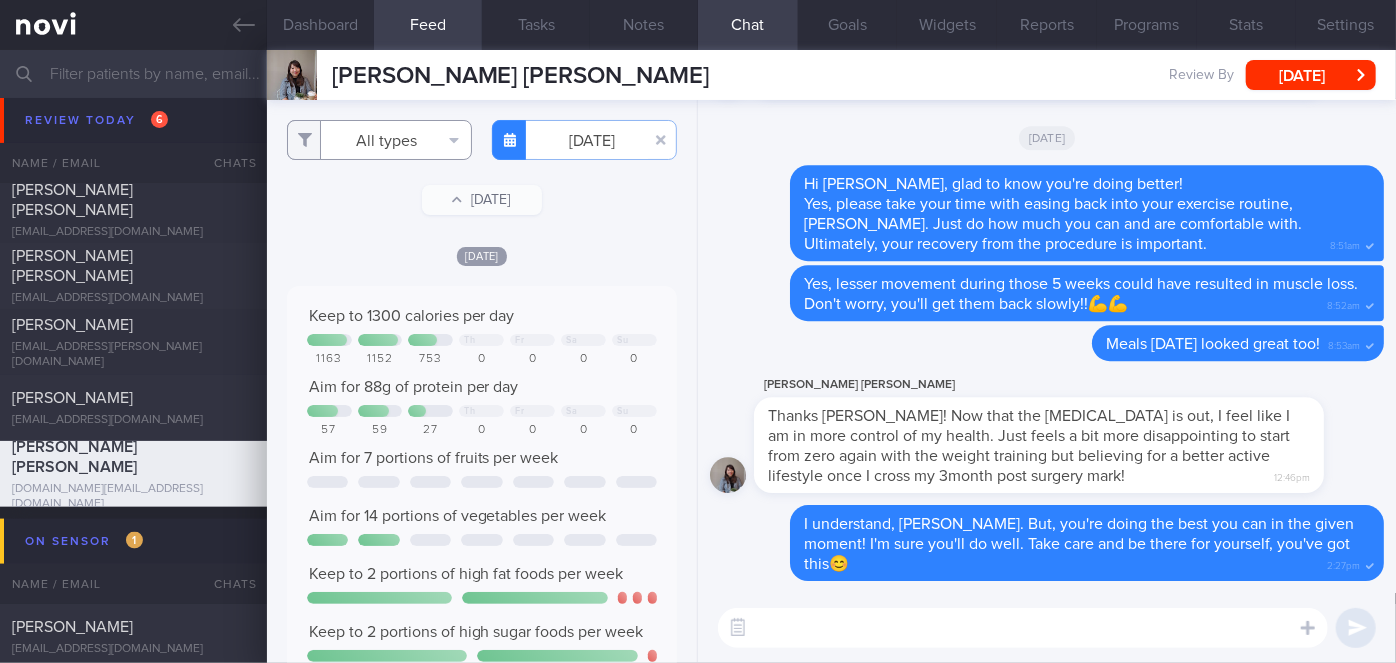 click on "All types" at bounding box center (379, 140) 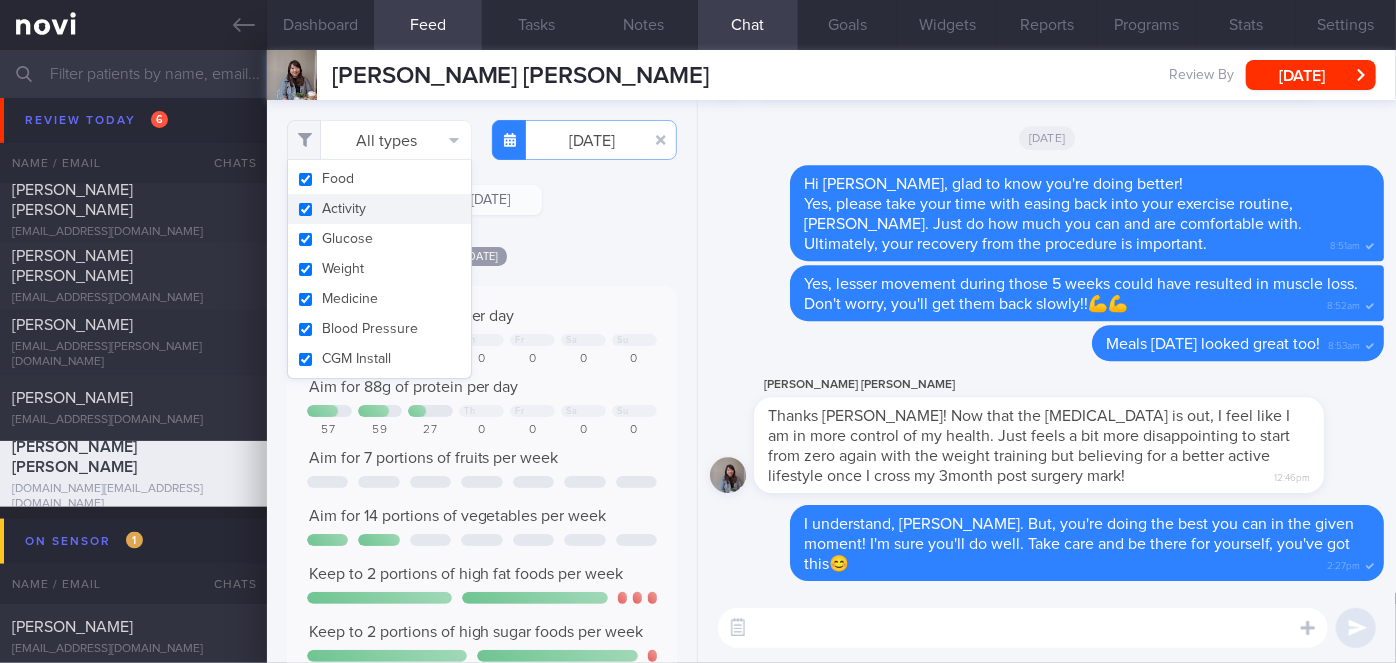 click on "Activity" at bounding box center (379, 209) 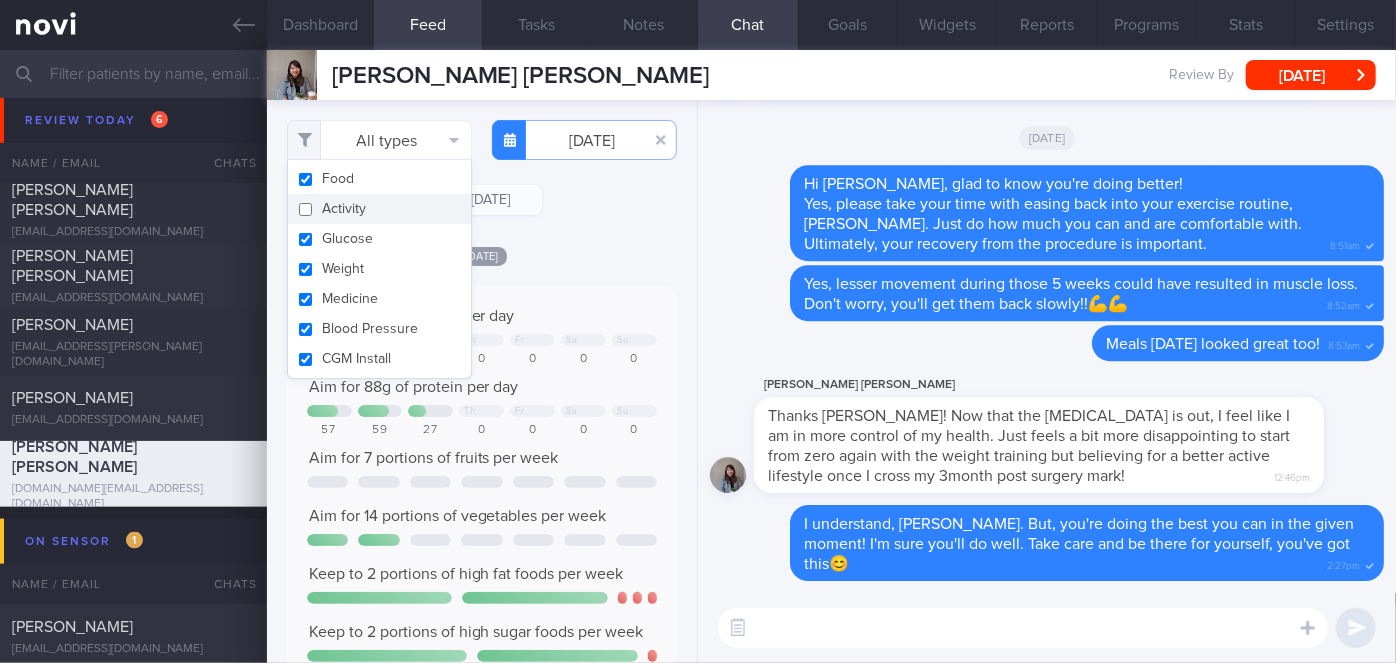 checkbox on "false" 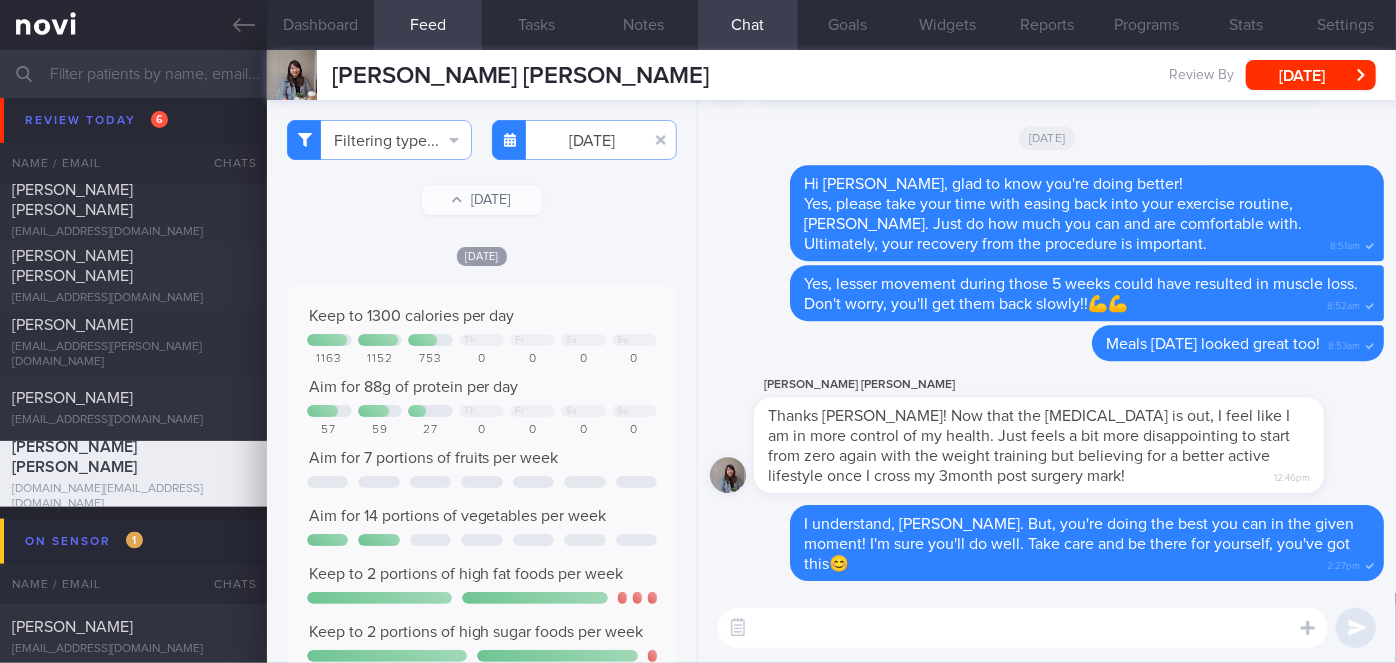 click on "Filtering type...
Food
Activity
Glucose
Weight
Medicine
Blood Pressure
CGM Install
[DATE]-07-28
[DATE]
[DATE]" at bounding box center (482, 381) 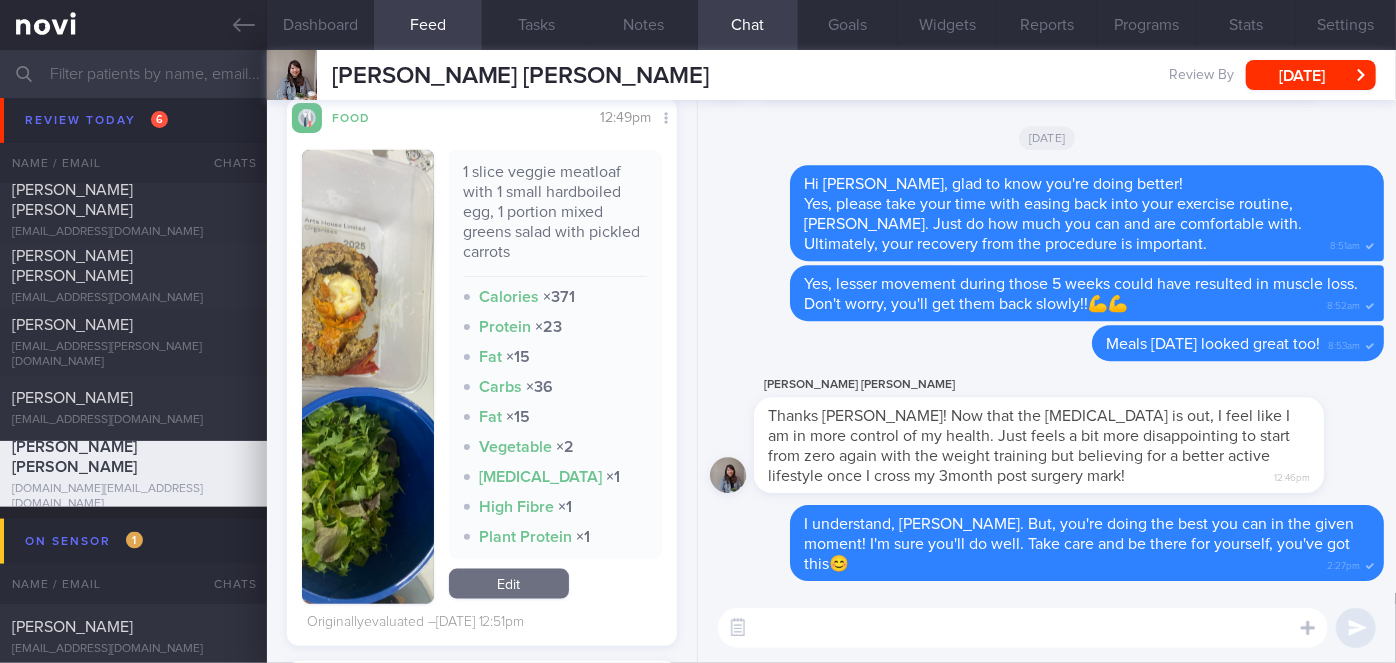 click at bounding box center (368, 377) 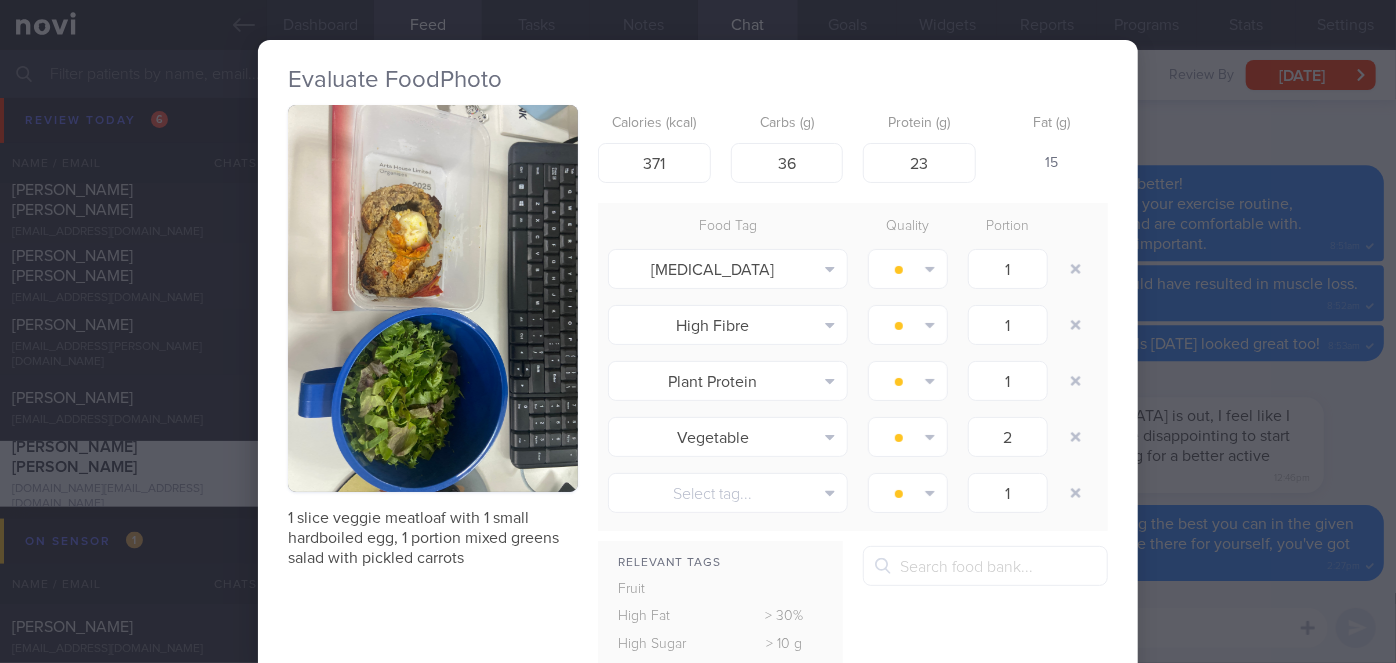 click on "Evaluate Food  Photo
1 slice veggie meatloaf with 1 small hardboiled egg, 1 portion mixed greens salad with pickled carrots
Calories (kcal)
371
Carbs (g)
36
Protein (g)
23
Fat (g)
15
Food Tag
Quality
Portion
[MEDICAL_DATA]
Alcohol
Fried
Fruit
Healthy Fats
High Calcium" at bounding box center [698, 331] 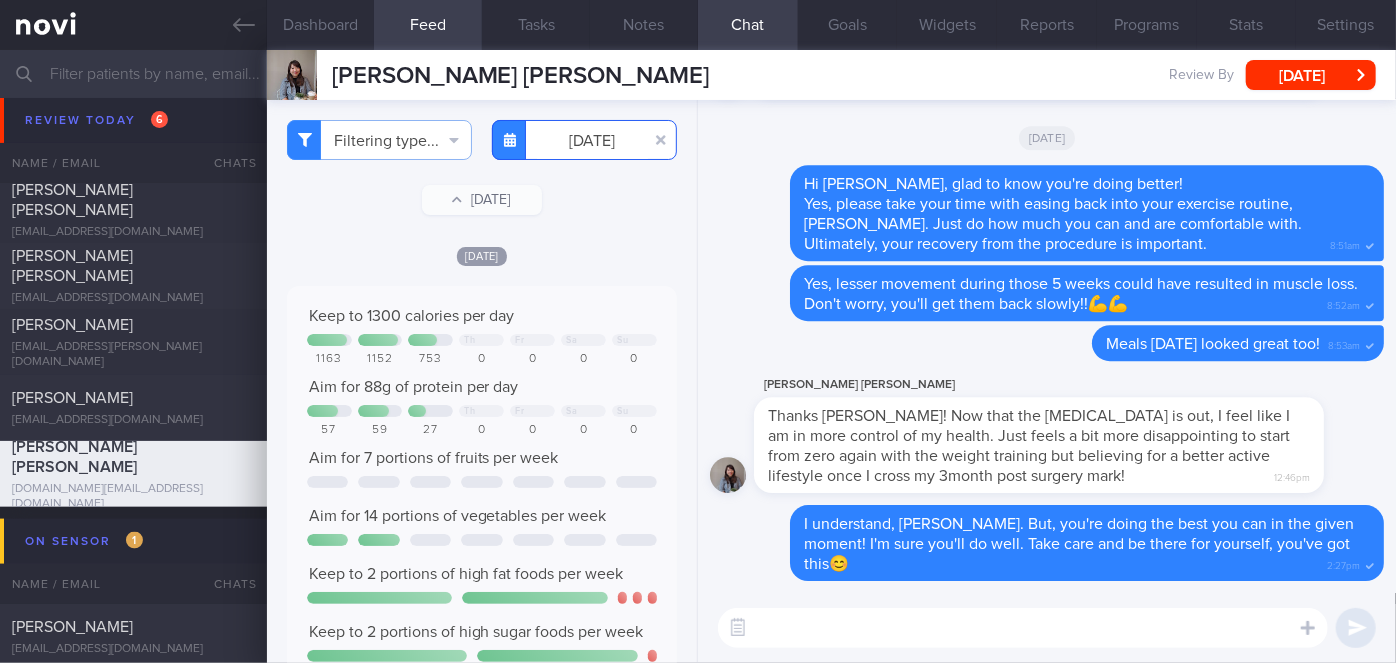 click on "[DATE]" at bounding box center [584, 140] 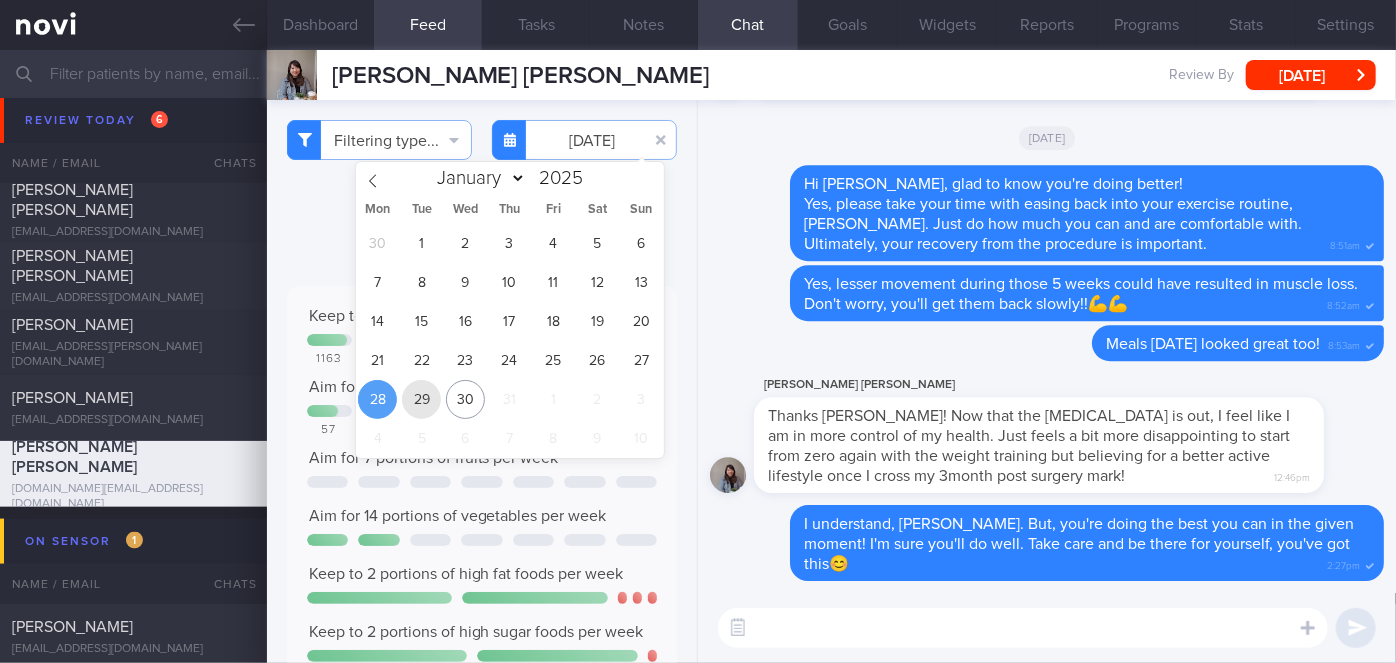click on "29" at bounding box center [421, 399] 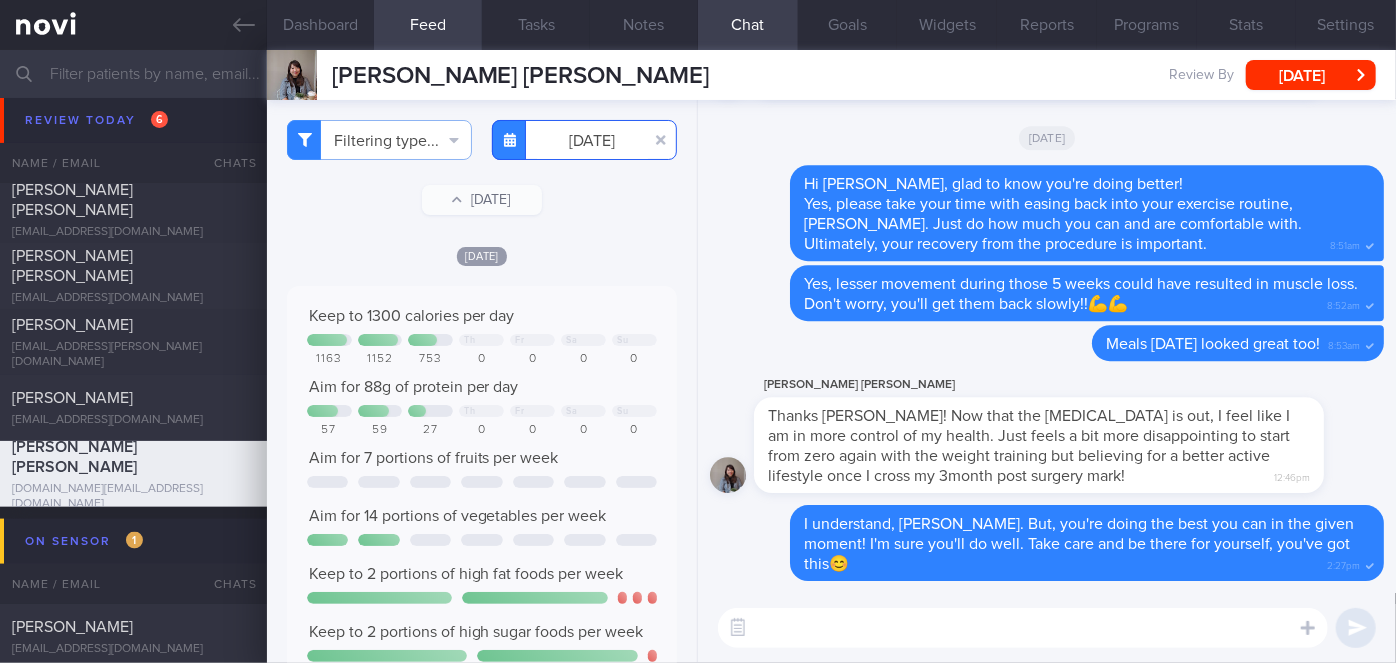click on "[DATE]" at bounding box center [584, 140] 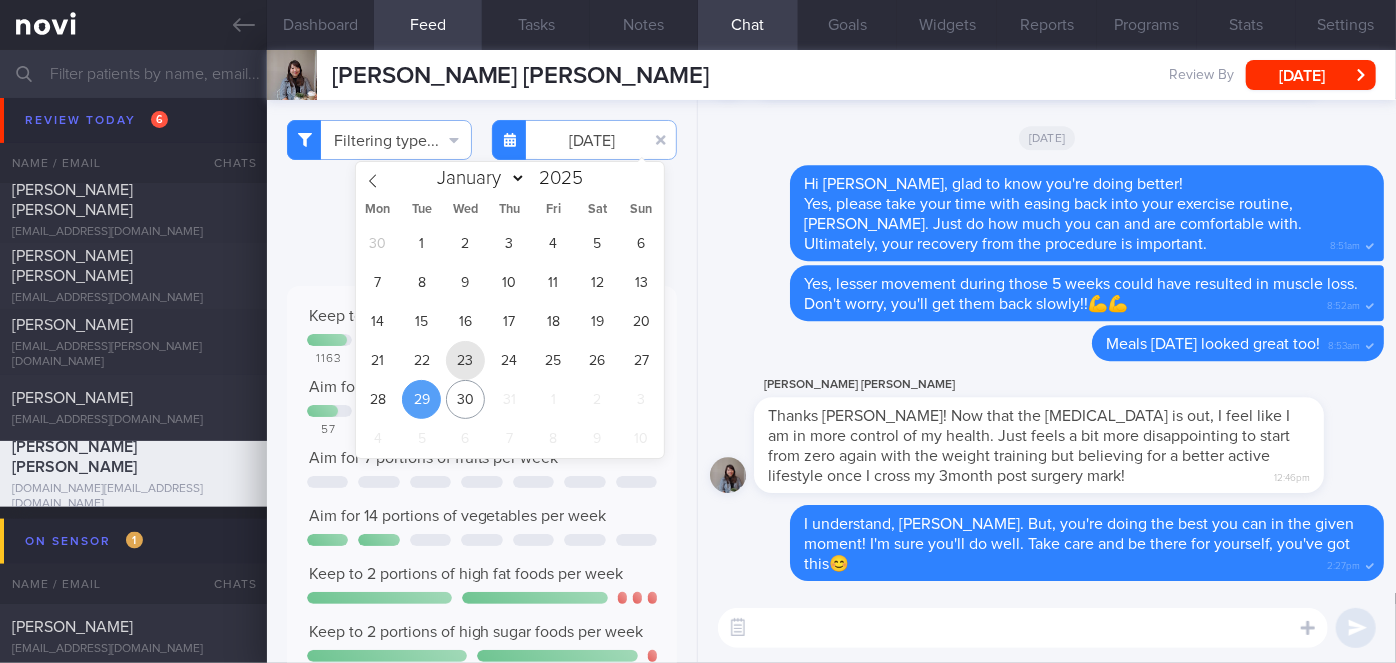 click on "23" at bounding box center (465, 360) 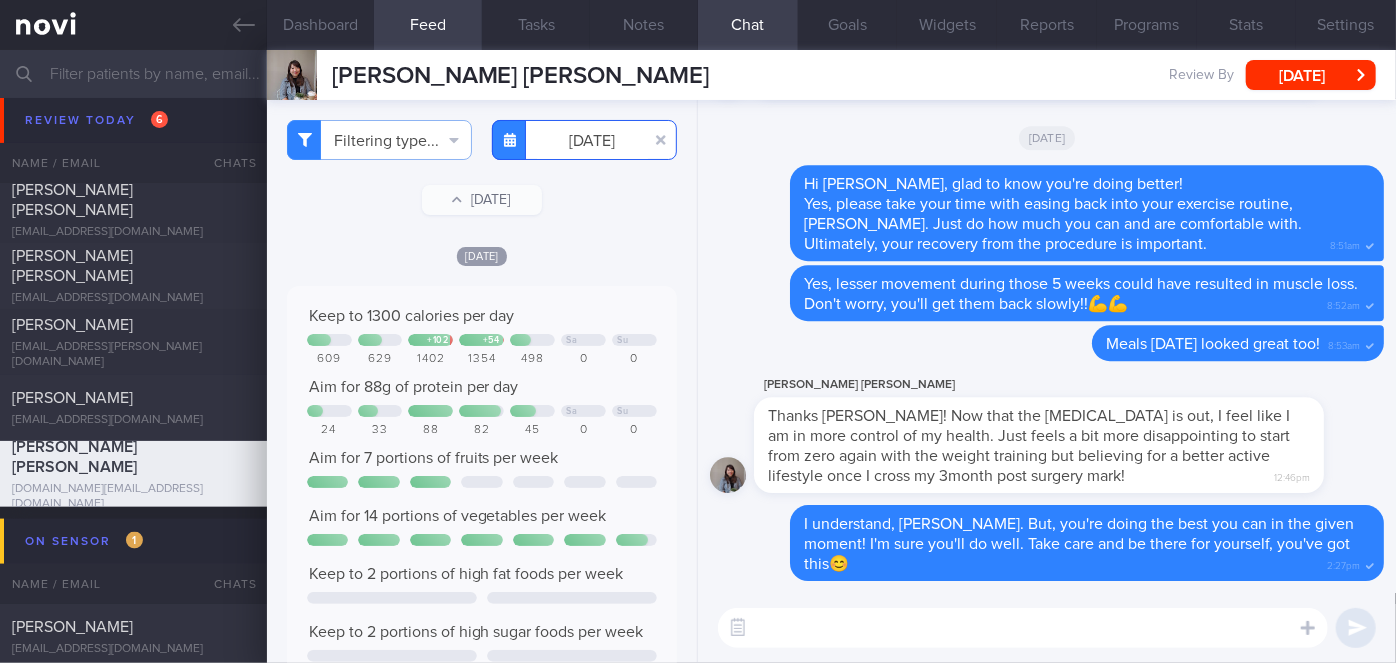 click on "[DATE]" at bounding box center (584, 140) 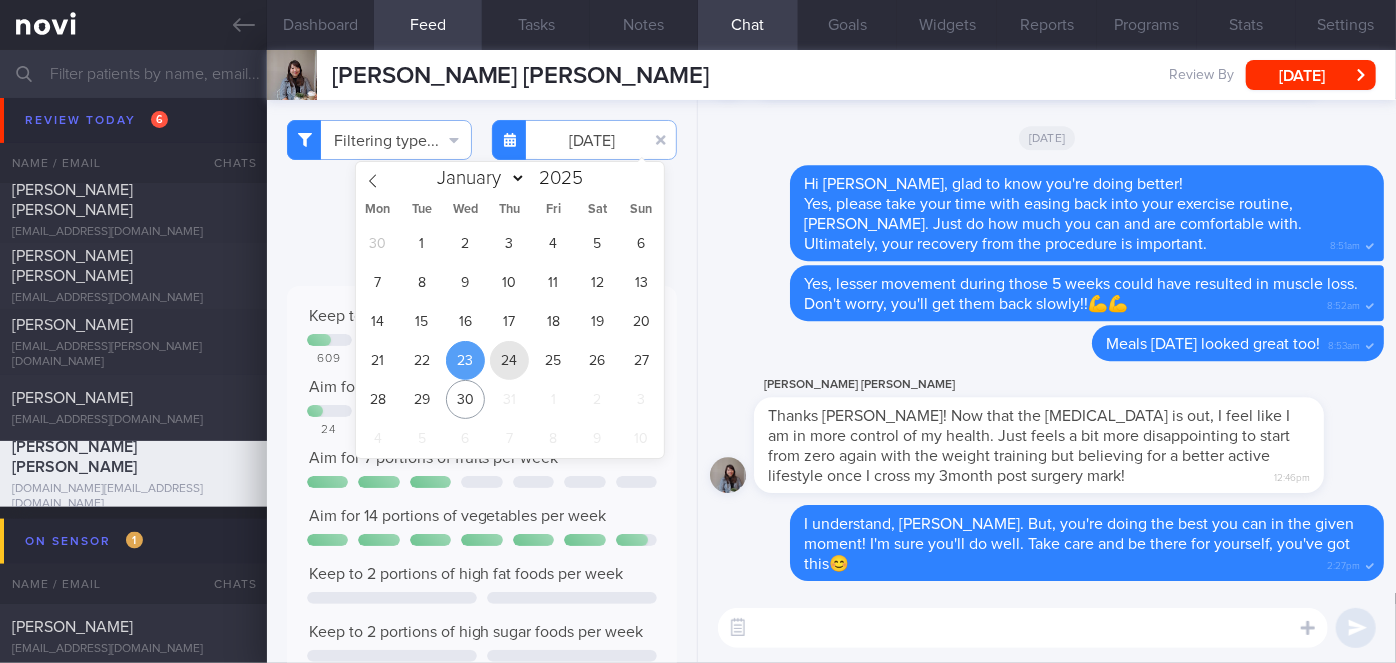 click on "24" at bounding box center (509, 360) 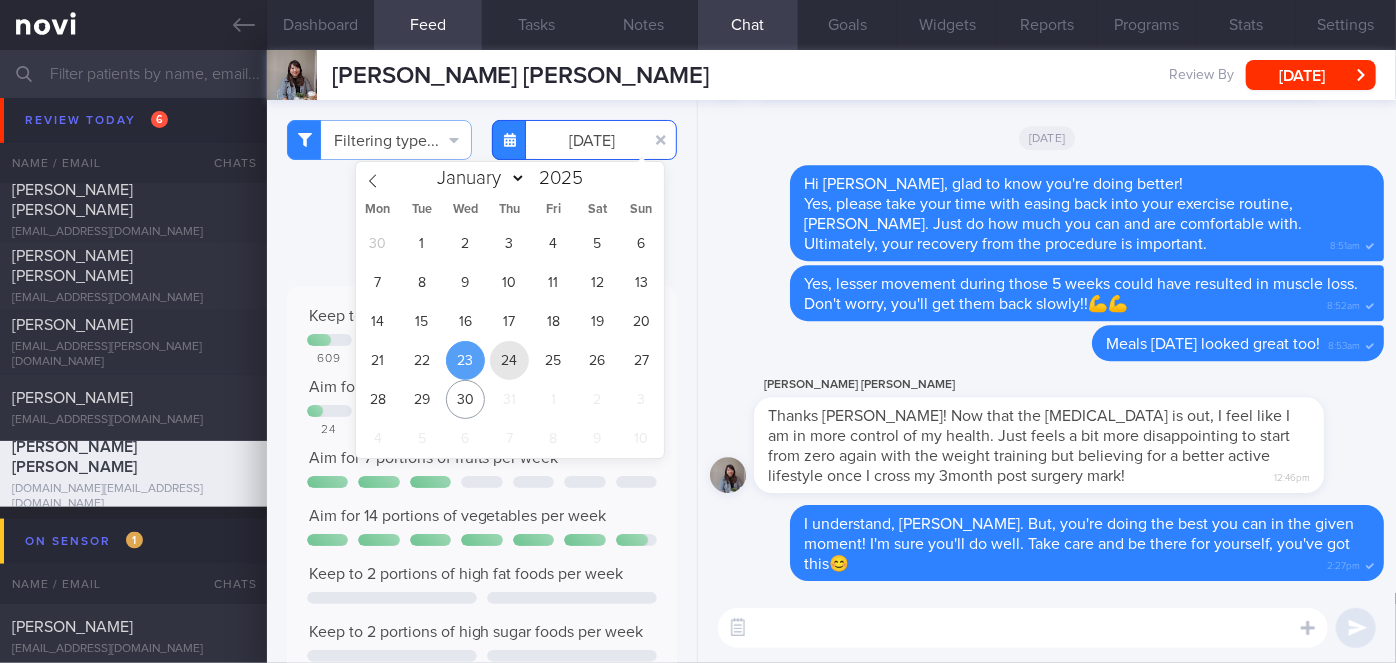 type on "[DATE]" 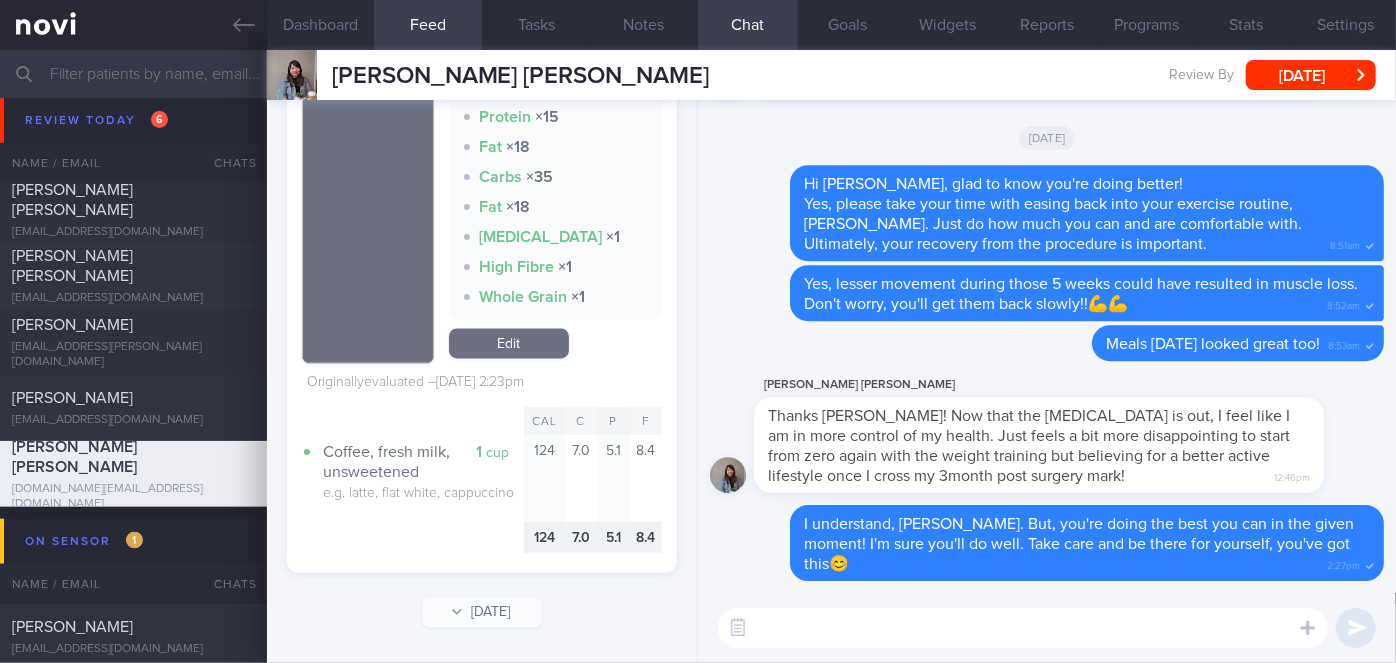 scroll, scrollTop: 1829, scrollLeft: 0, axis: vertical 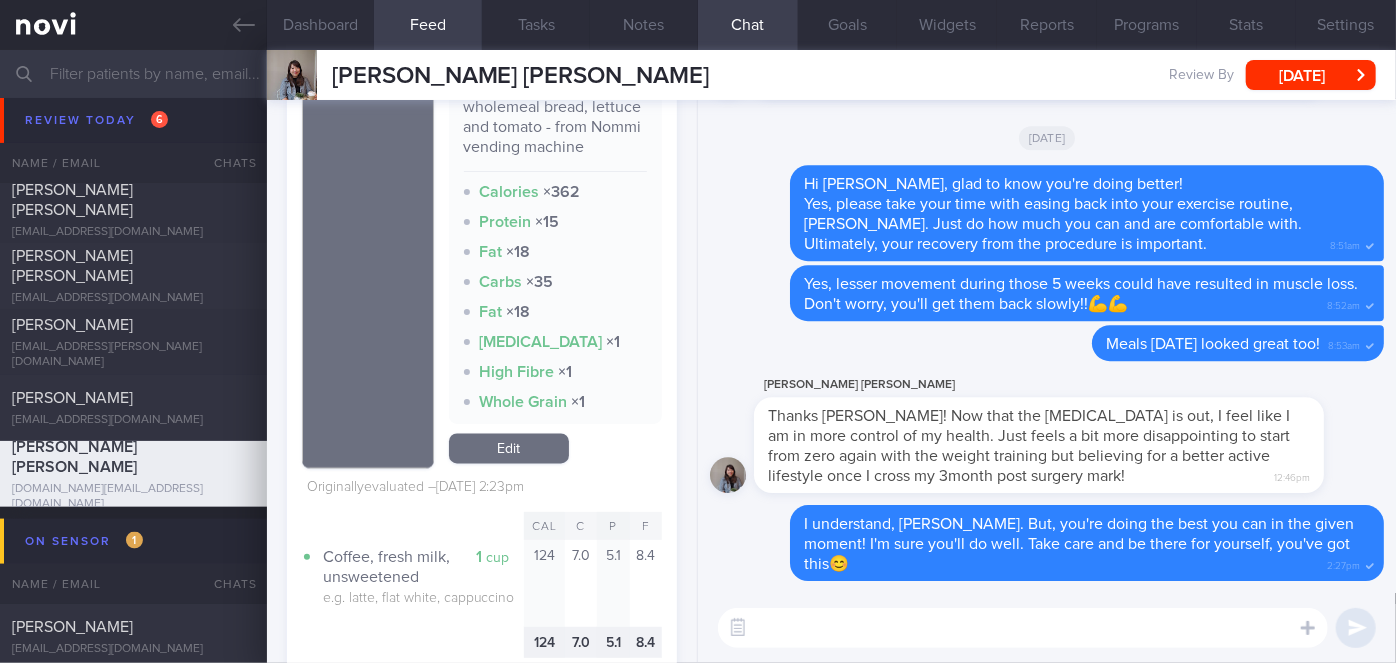 click at bounding box center (1023, 628) 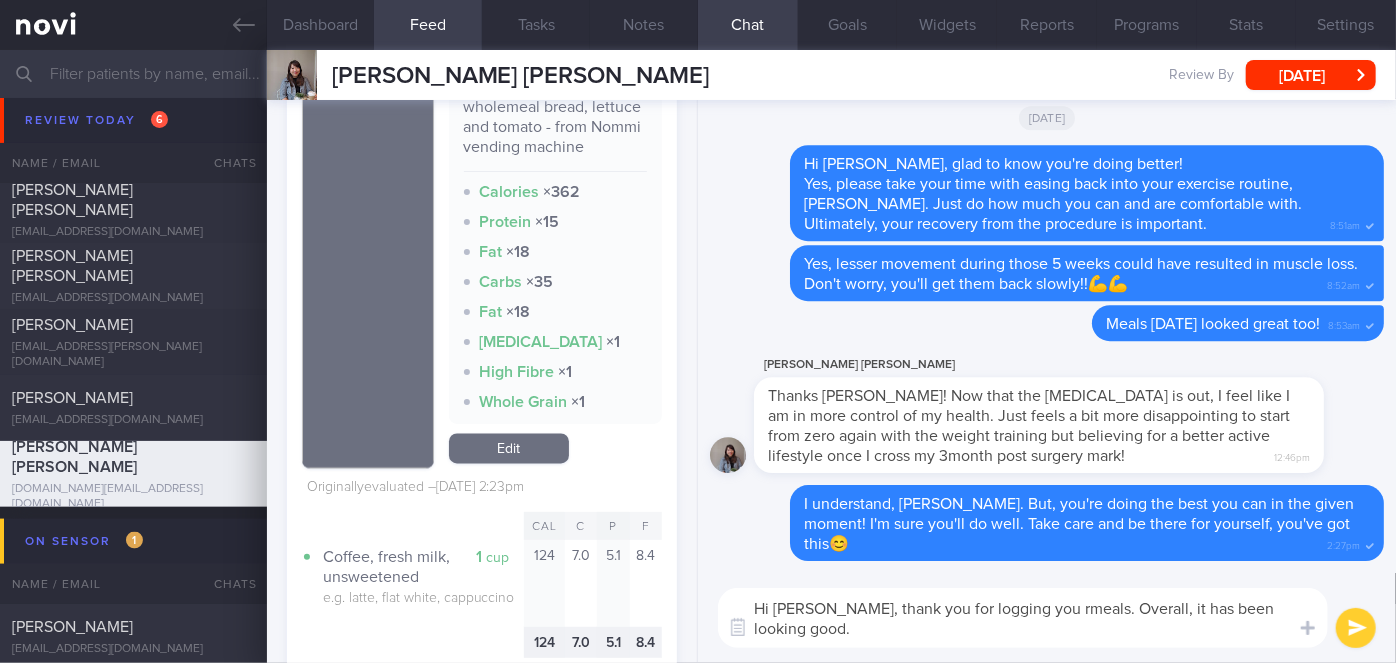 scroll, scrollTop: 0, scrollLeft: 0, axis: both 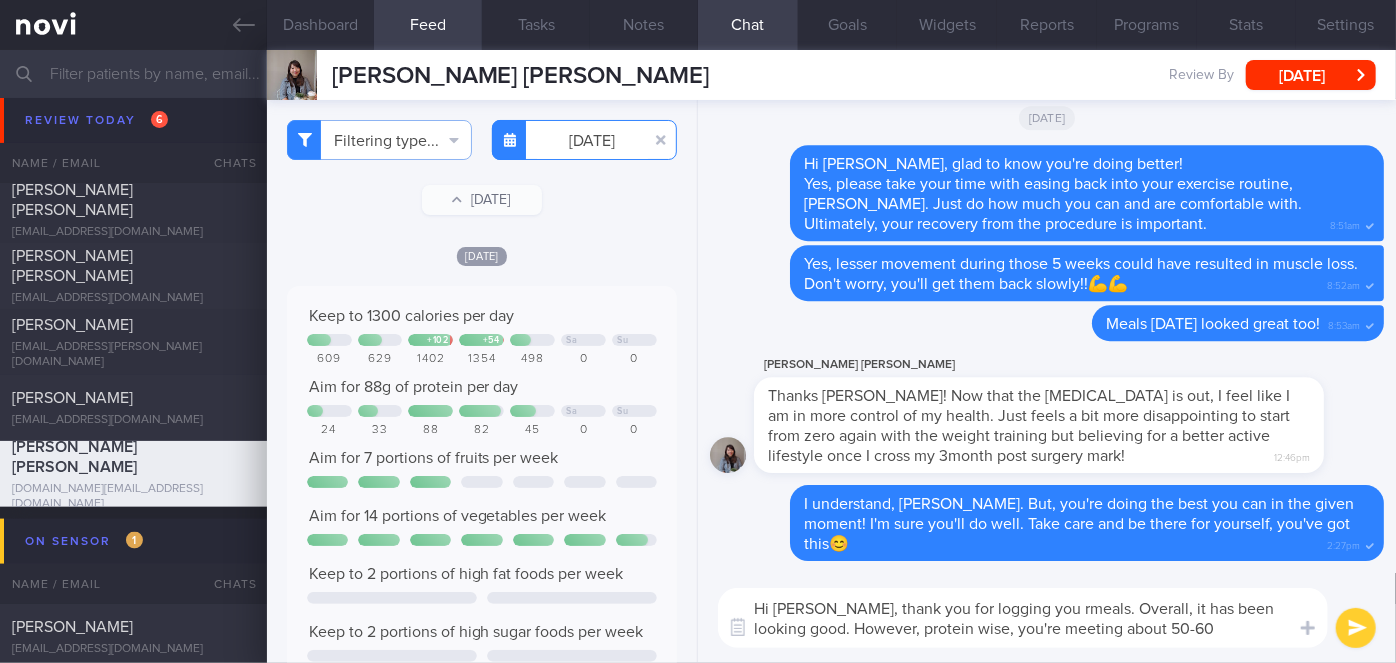 type on "Hi [PERSON_NAME], thank you for logging you rmeals. Overall, it has been looking good. However, protein wise, you're meeting about 50-60" 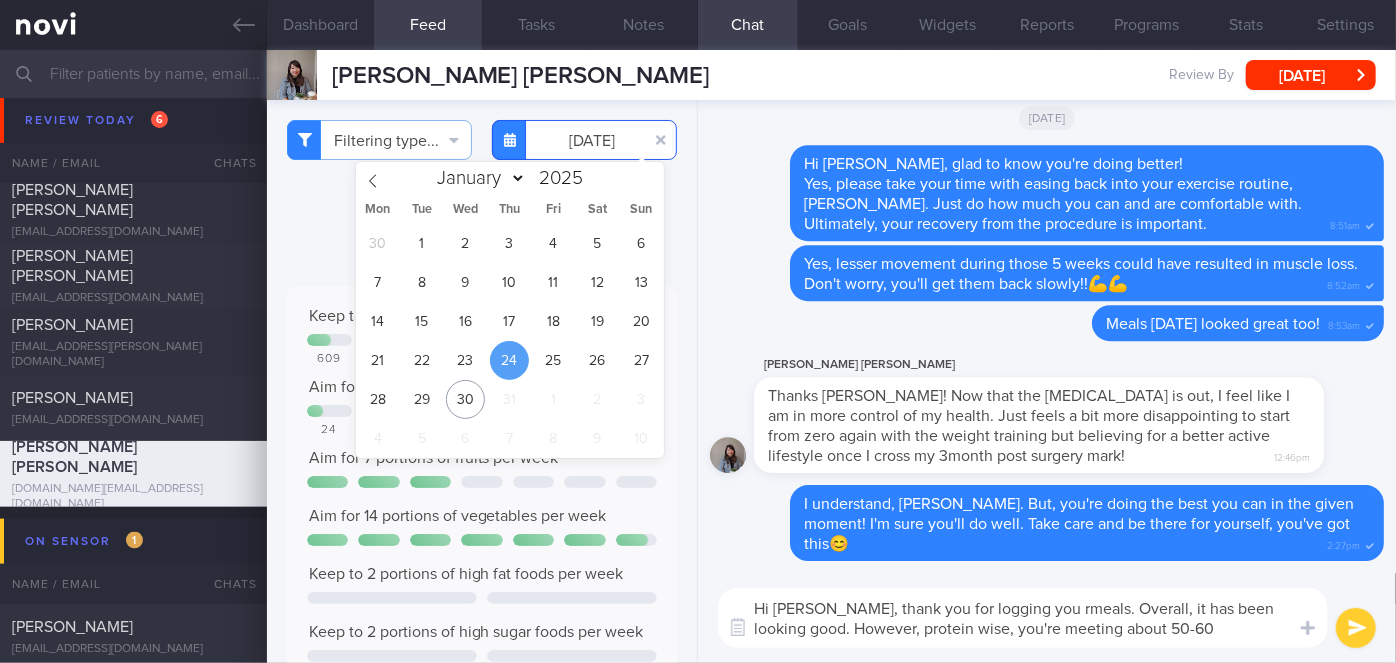 click on "[DATE]" at bounding box center (584, 140) 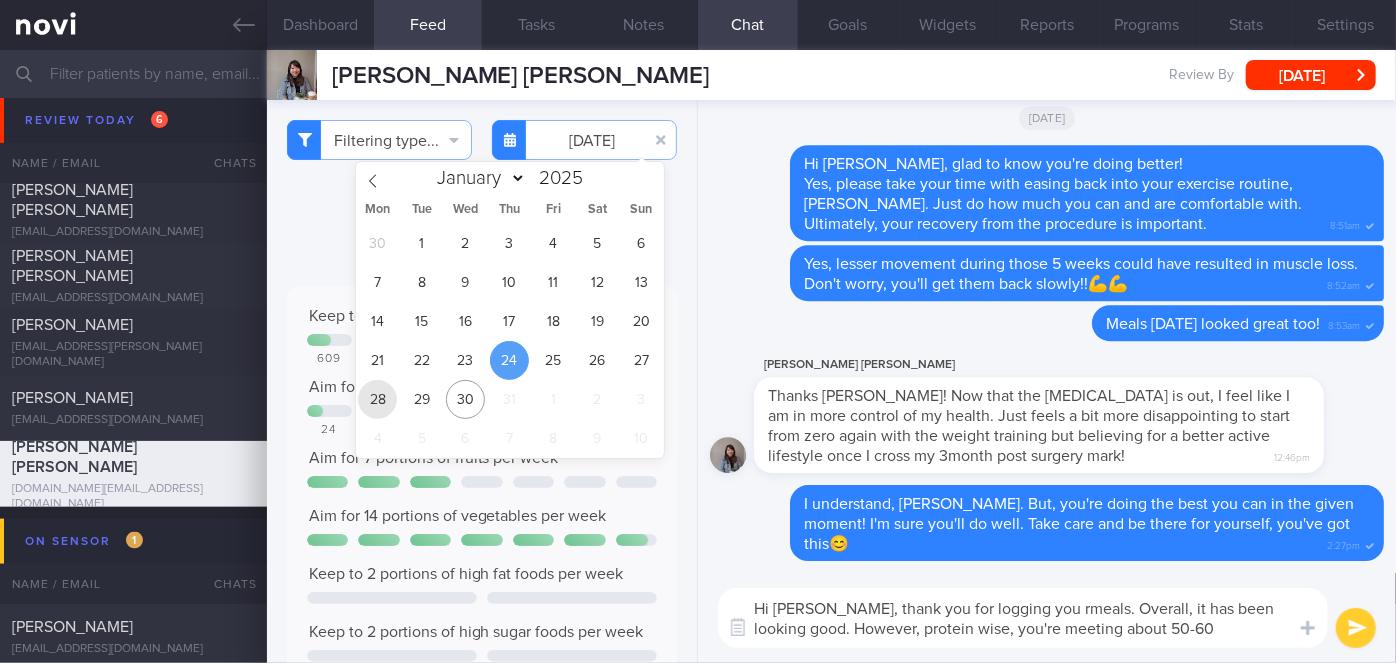 click on "28" at bounding box center [377, 399] 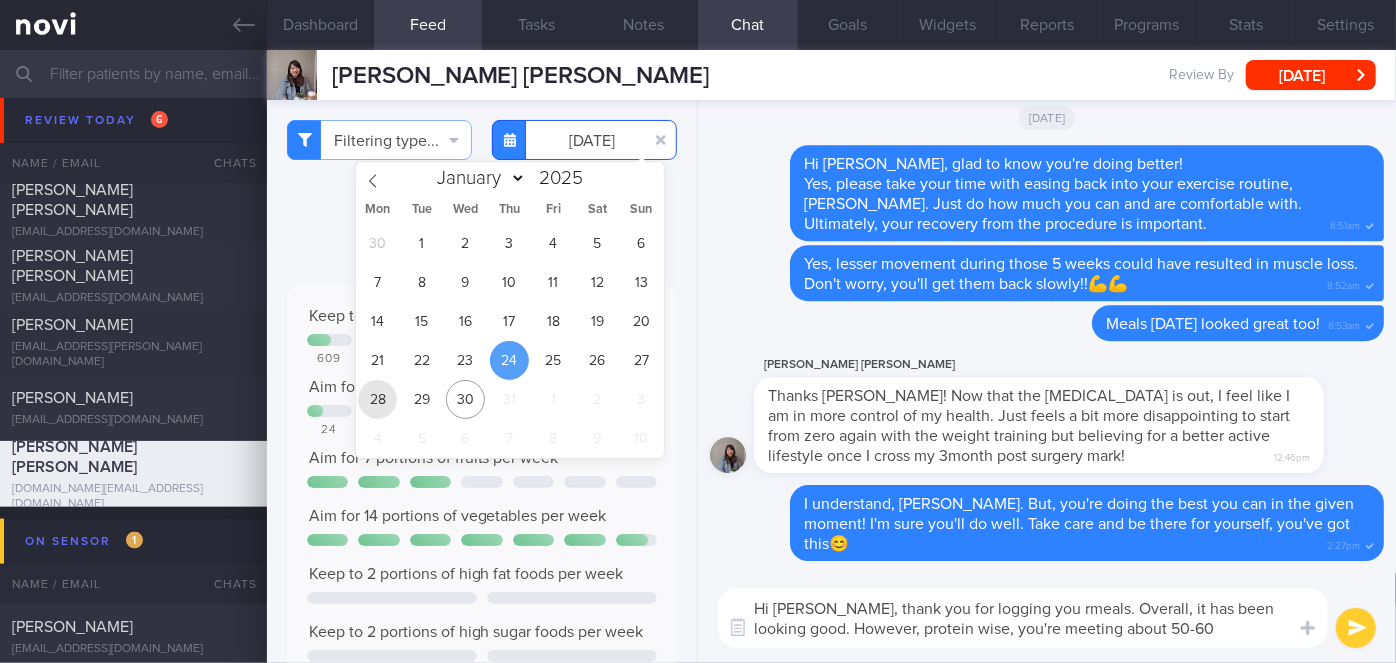 type on "[DATE]" 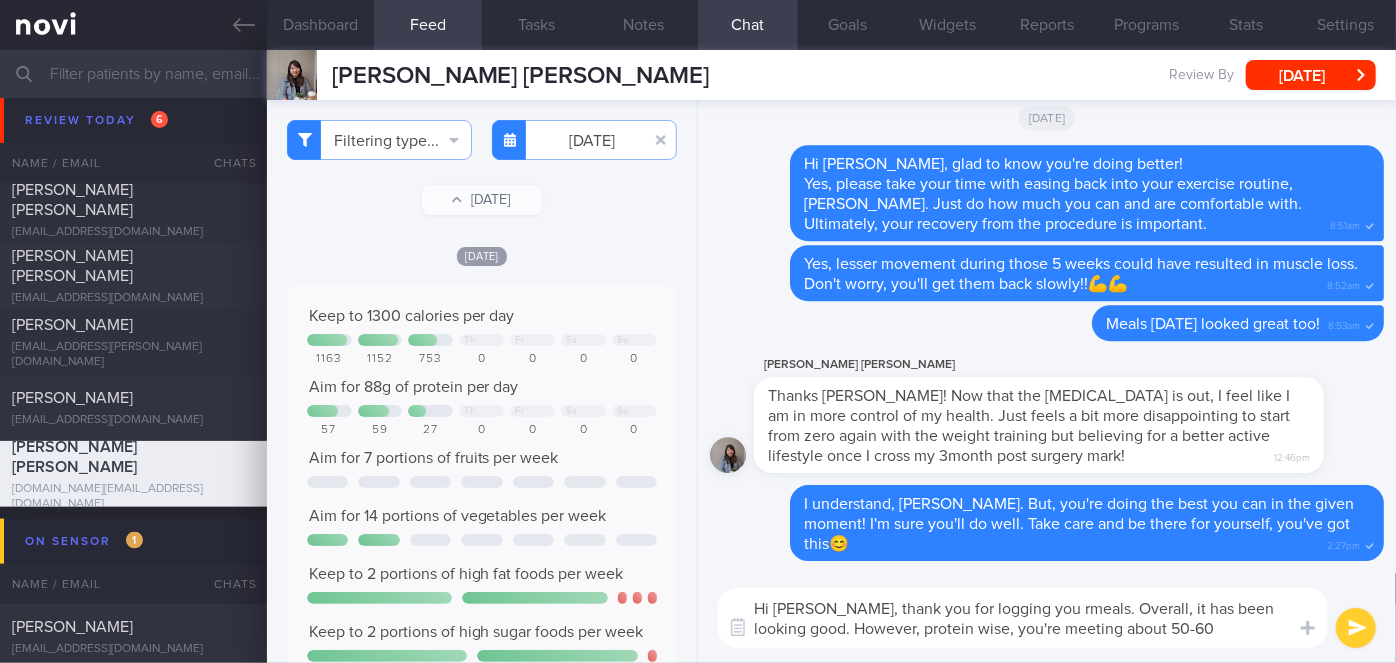click on "Hi [PERSON_NAME], thank you for logging you rmeals. Overall, it has been looking good. However, protein wise, you're meeting about 50-60" at bounding box center [1023, 618] 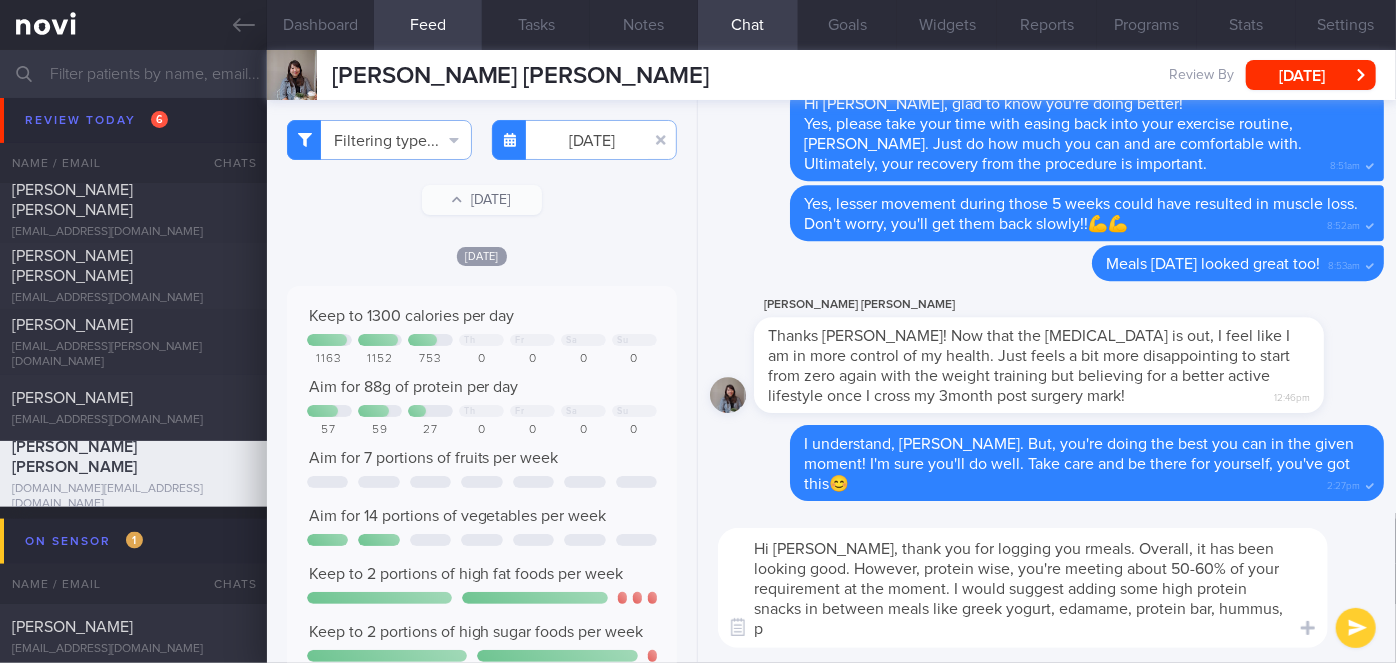 scroll, scrollTop: 0, scrollLeft: 0, axis: both 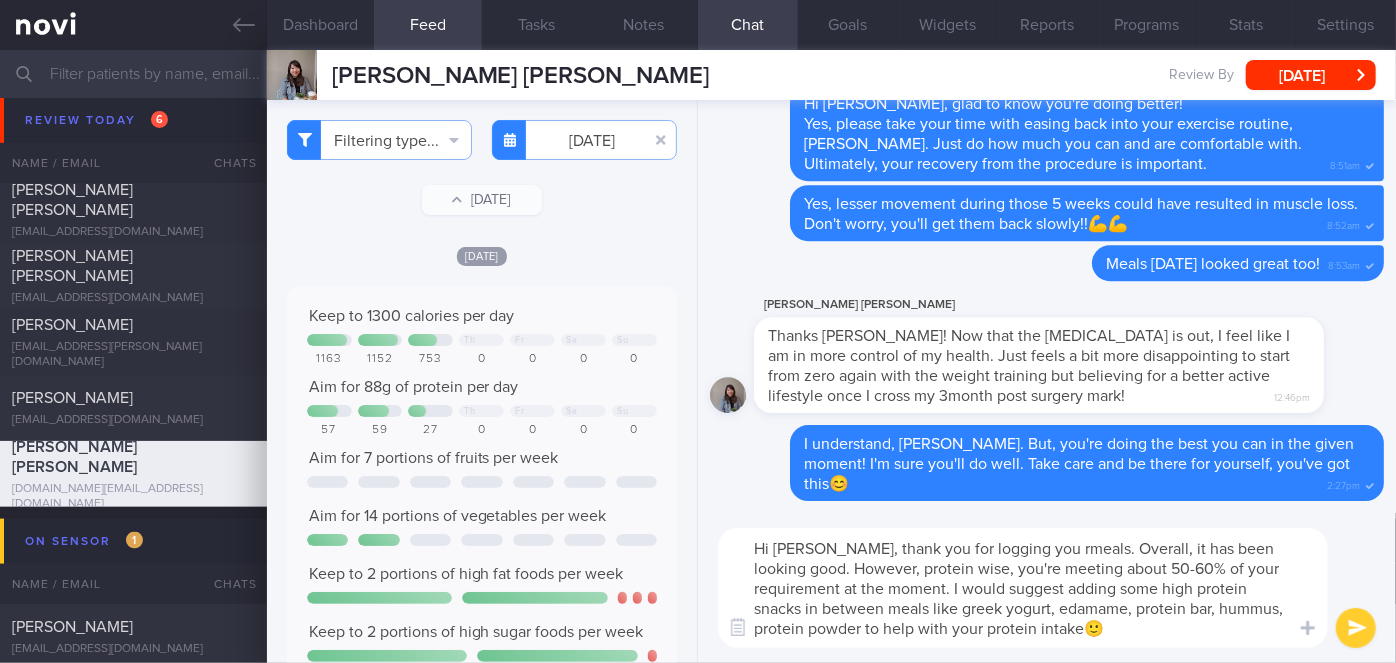 click on "Hi [PERSON_NAME], thank you for logging you rmeals. Overall, it has been looking good. However, protein wise, you're meeting about 50-60% of your requirement at the moment. I would suggest adding some high protein snacks in between meals like greek yogurt, edamame, protein bar, hummus, protein powder to help with your protein intake🙂" at bounding box center [1023, 588] 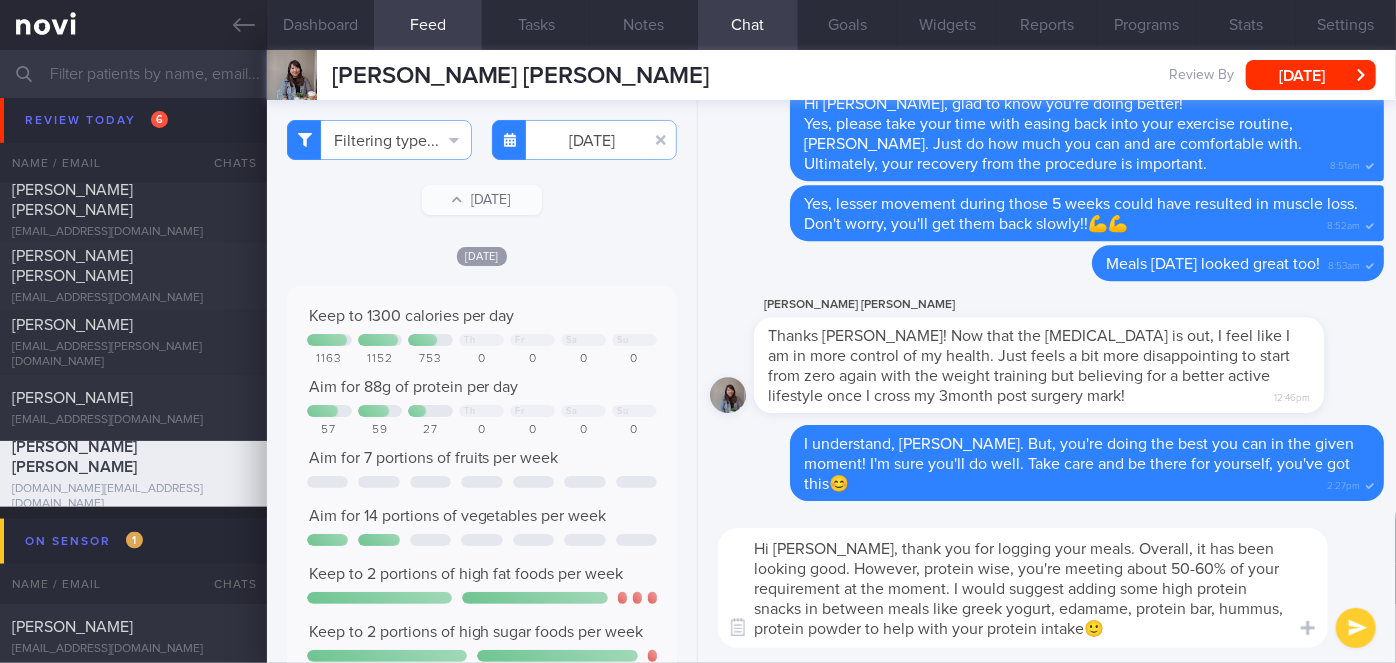 click on "Hi [PERSON_NAME], thank you for logging your meals. Overall, it has been looking good. However, protein wise, you're meeting about 50-60% of your requirement at the moment. I would suggest adding some high protein snacks in between meals like greek yogurt, edamame, protein bar, hummus, protein powder to help with your protein intake🙂" at bounding box center [1023, 588] 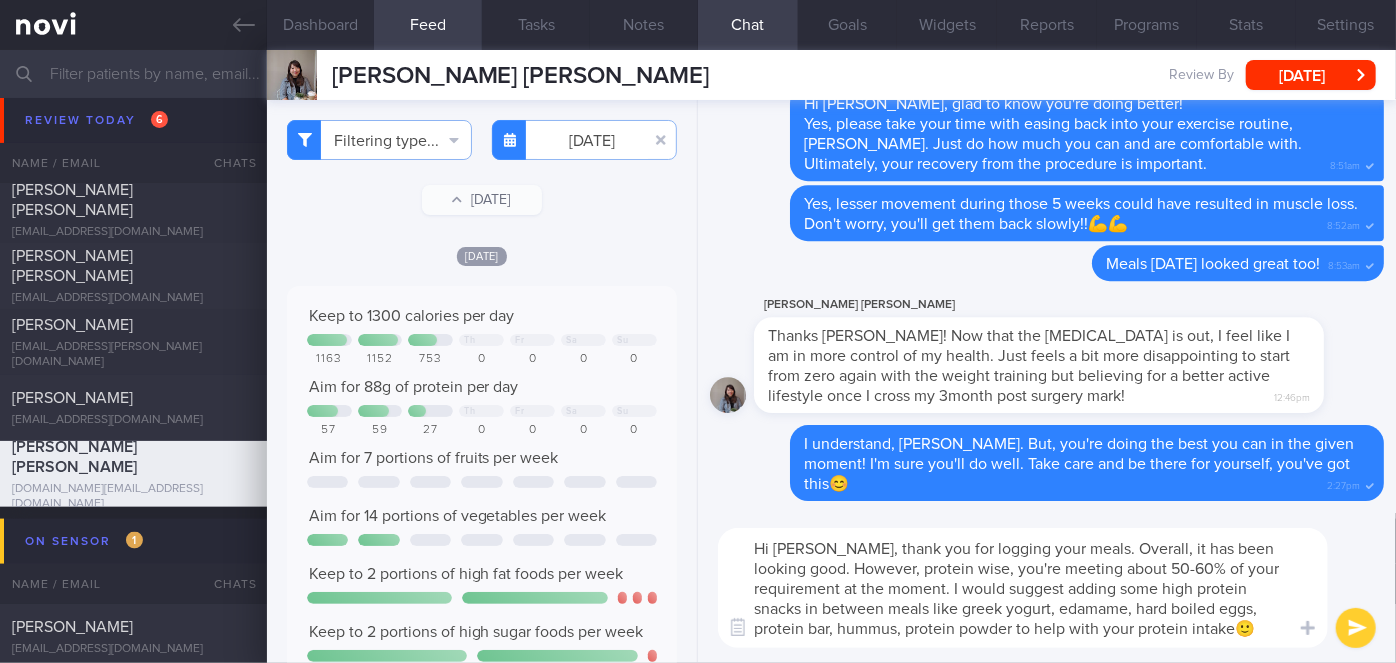 type on "Hi [PERSON_NAME], thank you for logging your meals. Overall, it has been looking good. However, protein wise, you're meeting about 50-60% of your requirement at the moment. I would suggest adding some high protein snacks in between meals like greek yogurt, edamame, hard boiled eggs, protein bar, hummus, protein powder to help with your protein intake🙂" 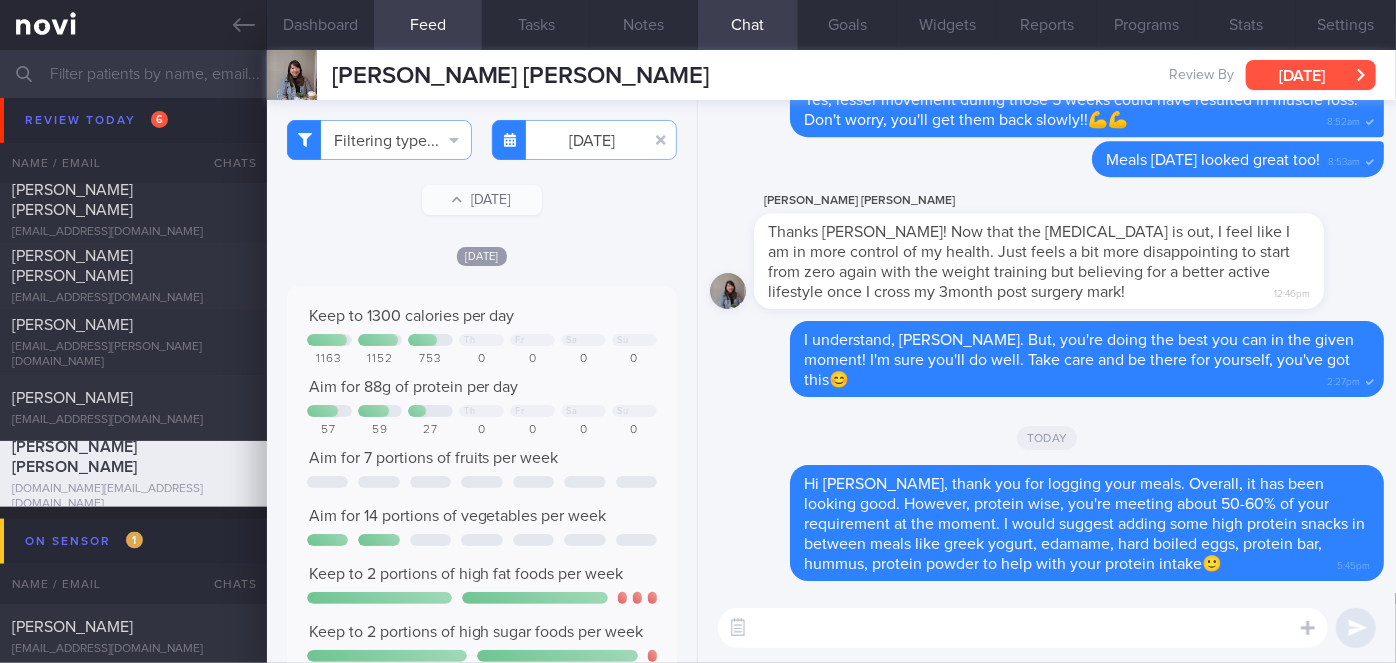 click on "[DATE]" at bounding box center (1311, 75) 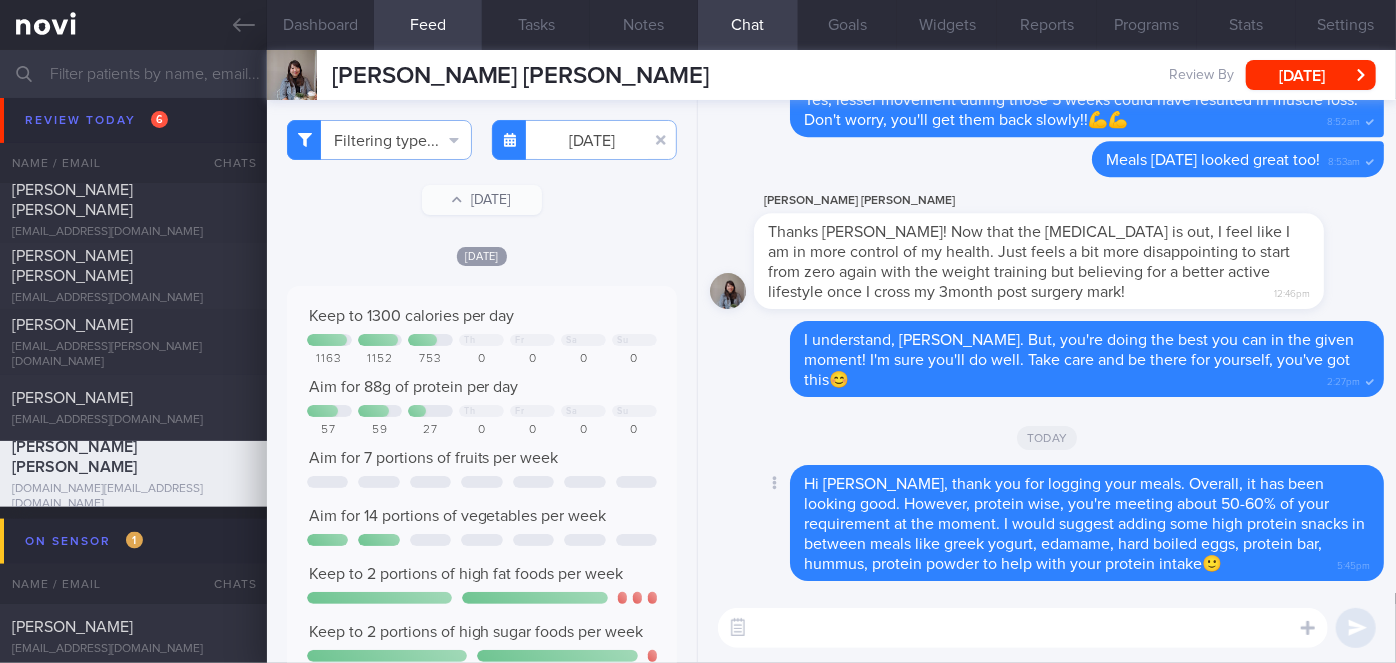 click on "Delete
Hi [PERSON_NAME], thank you for logging your meals. Overall, it has been looking good. However, protein wise, you're meeting about 50-60% of your requirement at the moment. I would suggest adding some high protein snacks in between meals like greek yogurt, edamame, hard boiled eggs, protein bar, hummus, protein powder to help with your protein intake🙂
5:45pm" at bounding box center [1047, 523] 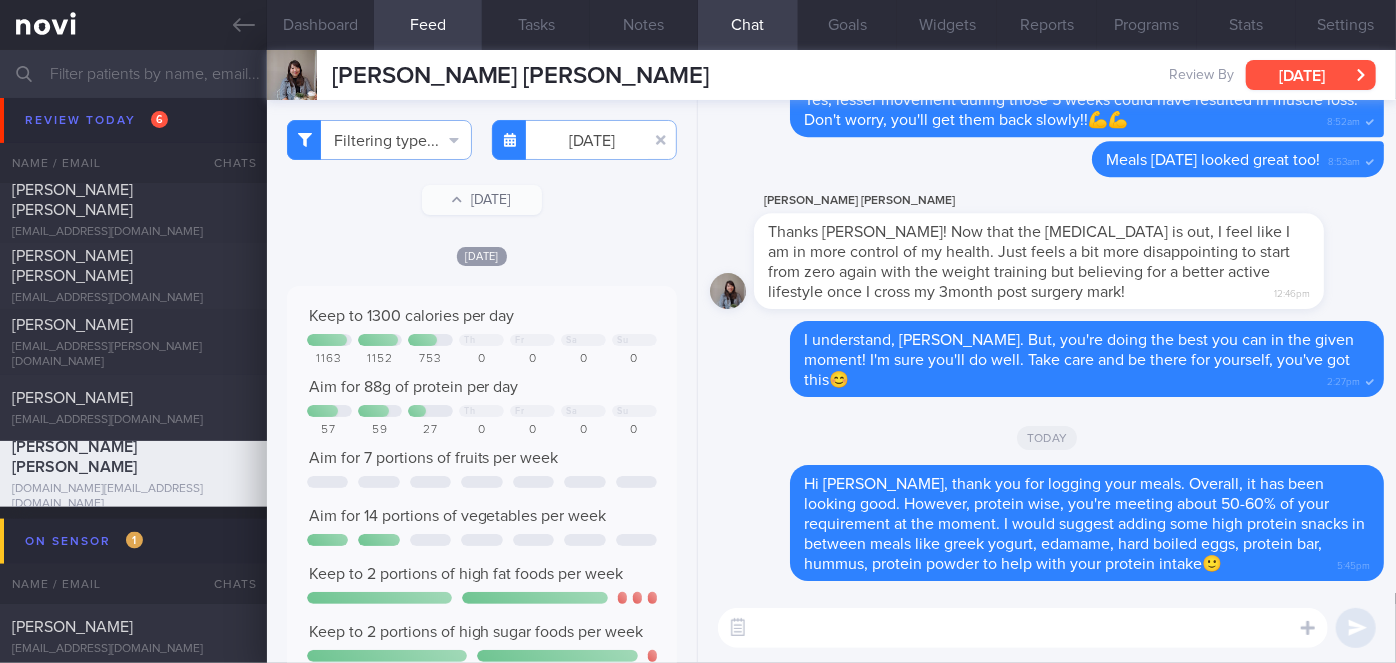click on "[DATE]" at bounding box center [1311, 75] 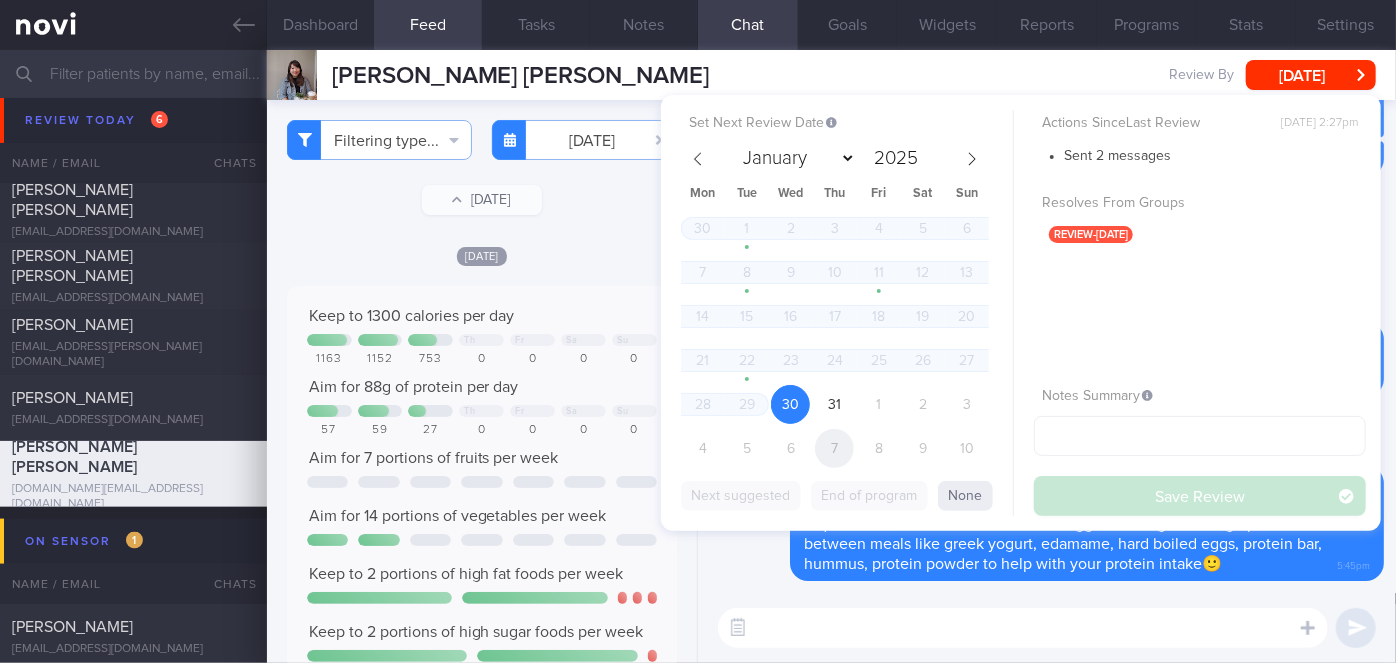 click on "7" at bounding box center [834, 448] 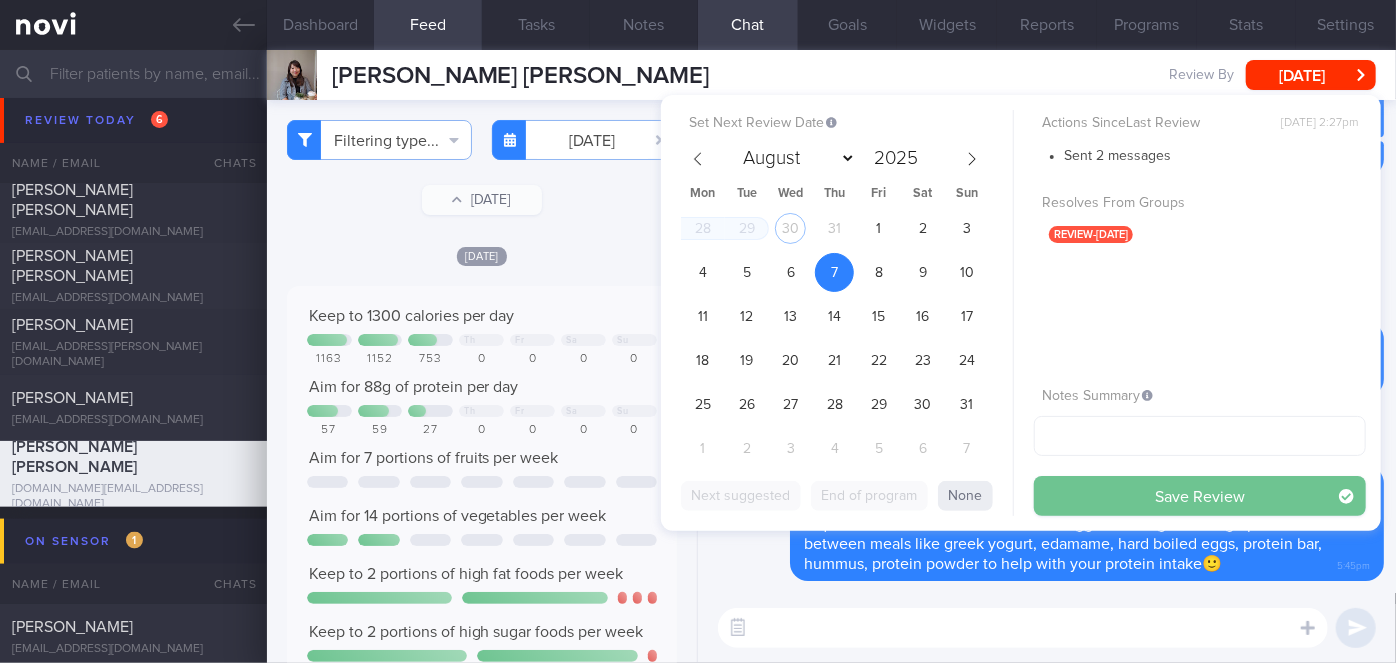 click on "Save Review" at bounding box center (1200, 496) 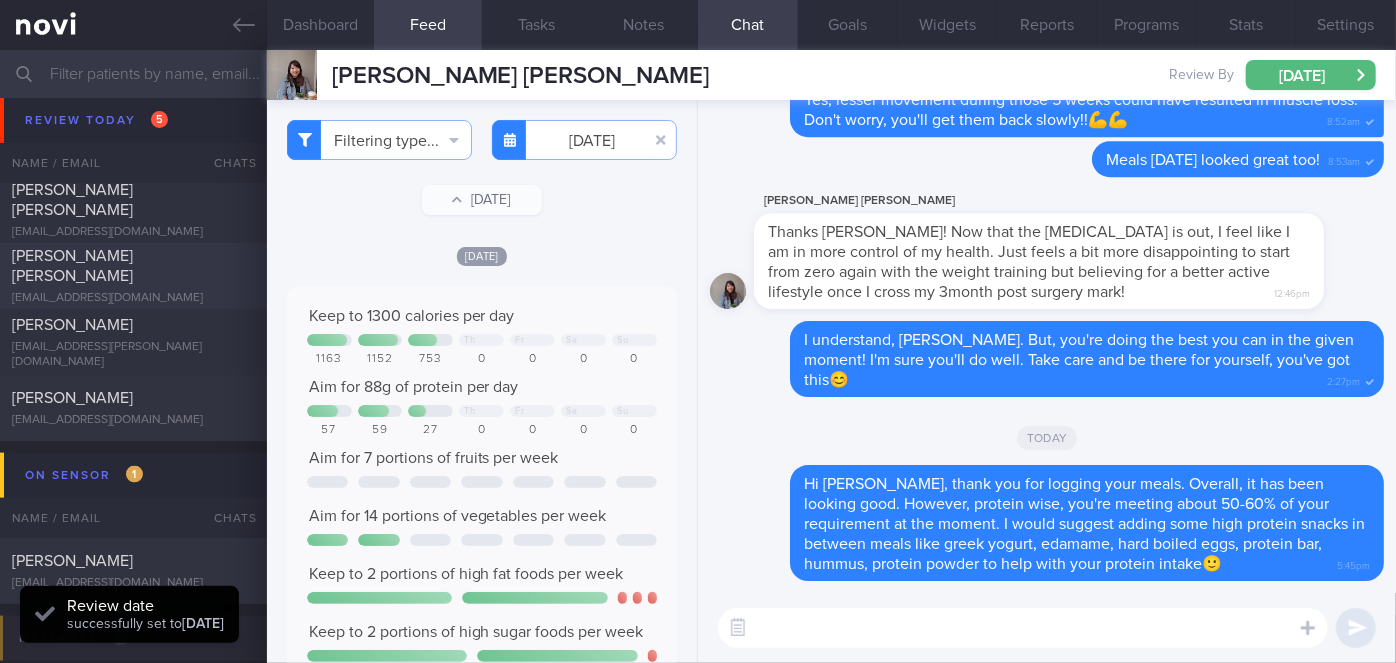 click on "[PERSON_NAME] [PERSON_NAME]" at bounding box center [131, 266] 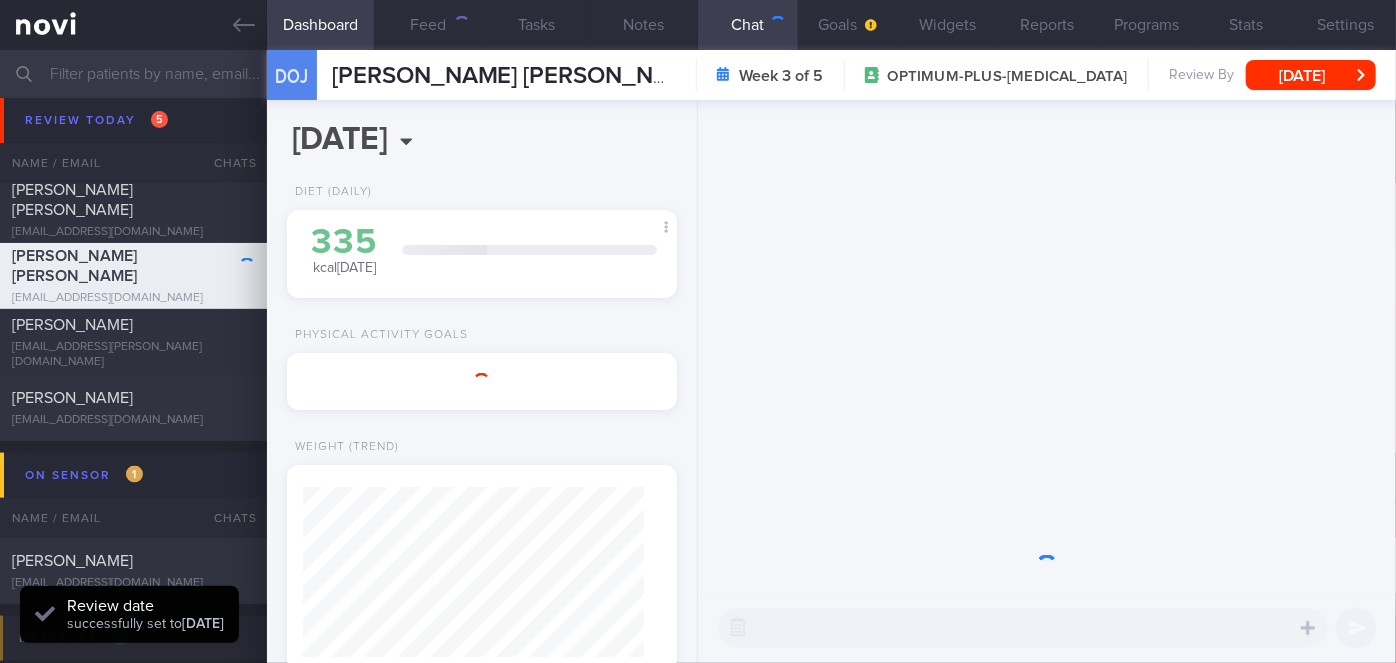scroll, scrollTop: 999800, scrollLeft: 999658, axis: both 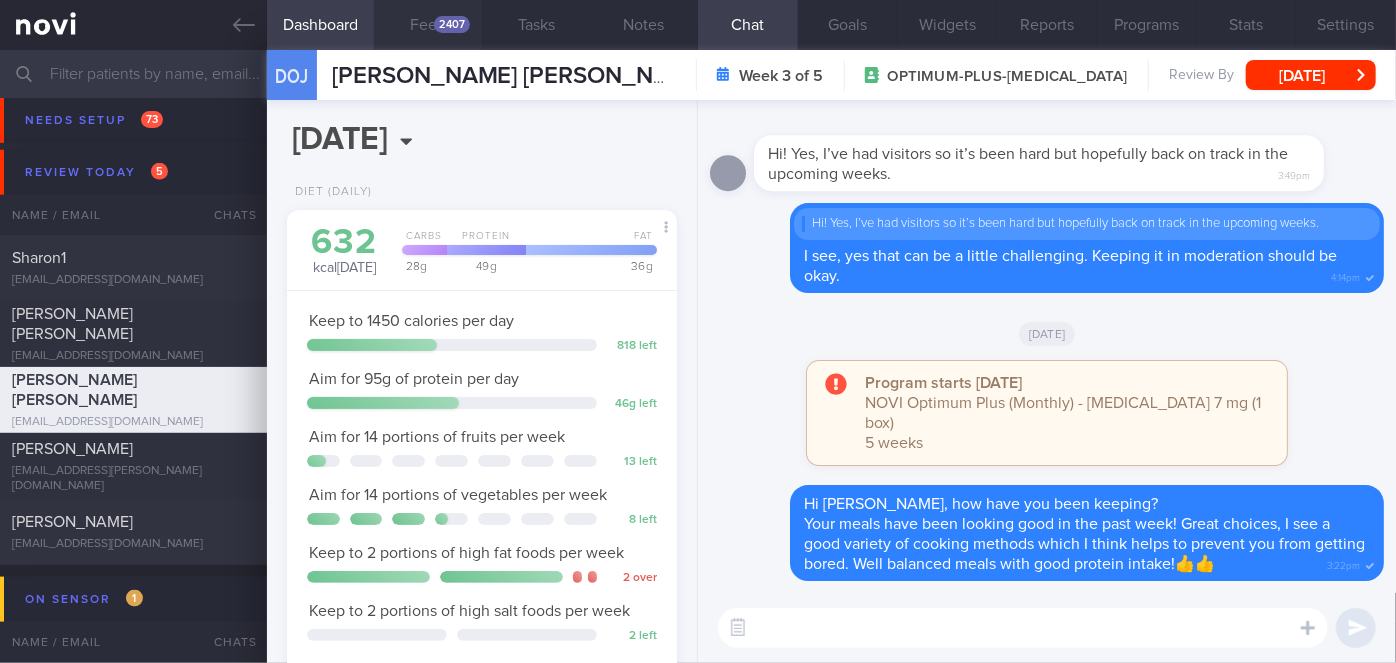 click on "Feed
2407" at bounding box center (428, 25) 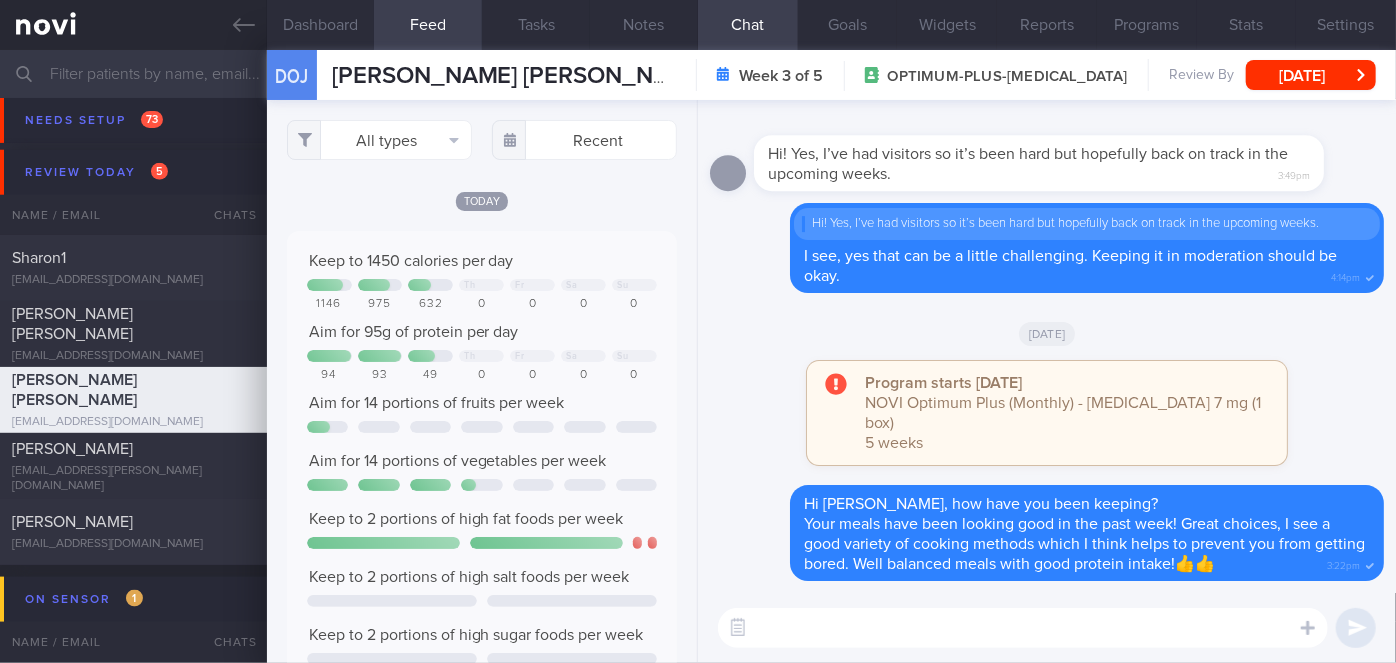 scroll, scrollTop: 999912, scrollLeft: 999648, axis: both 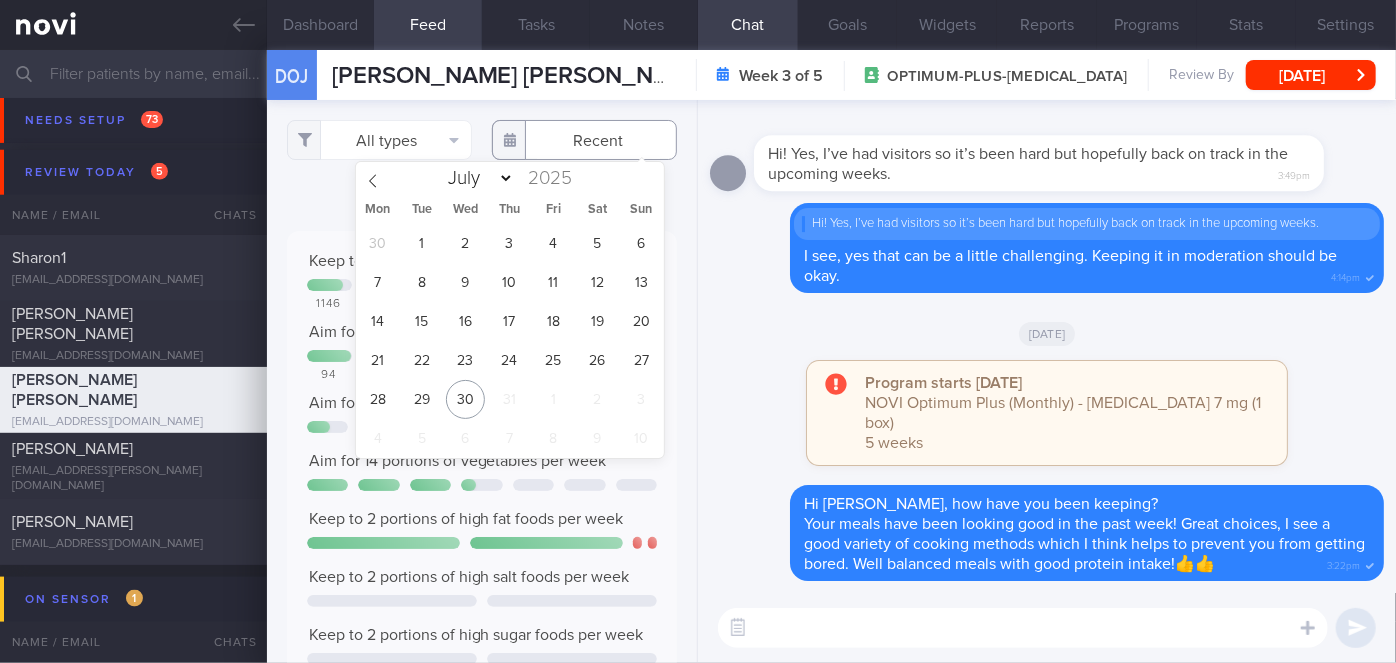click at bounding box center (584, 140) 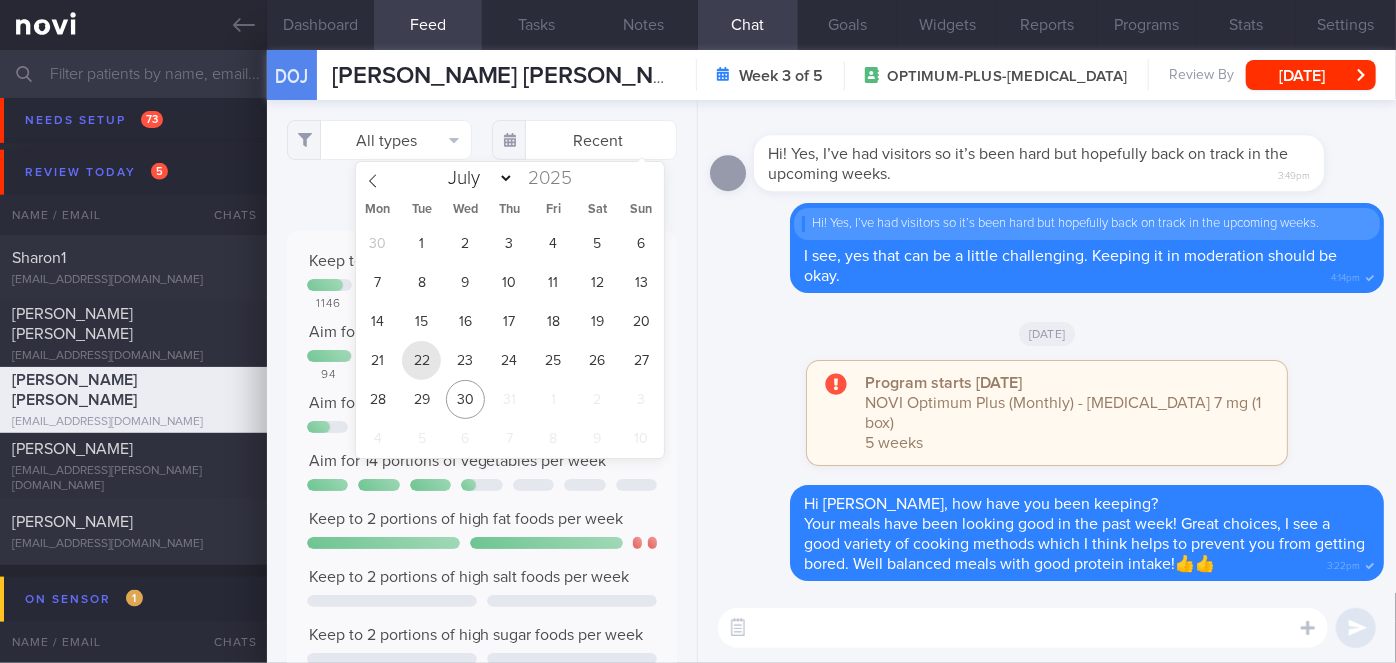 click on "22" at bounding box center (421, 360) 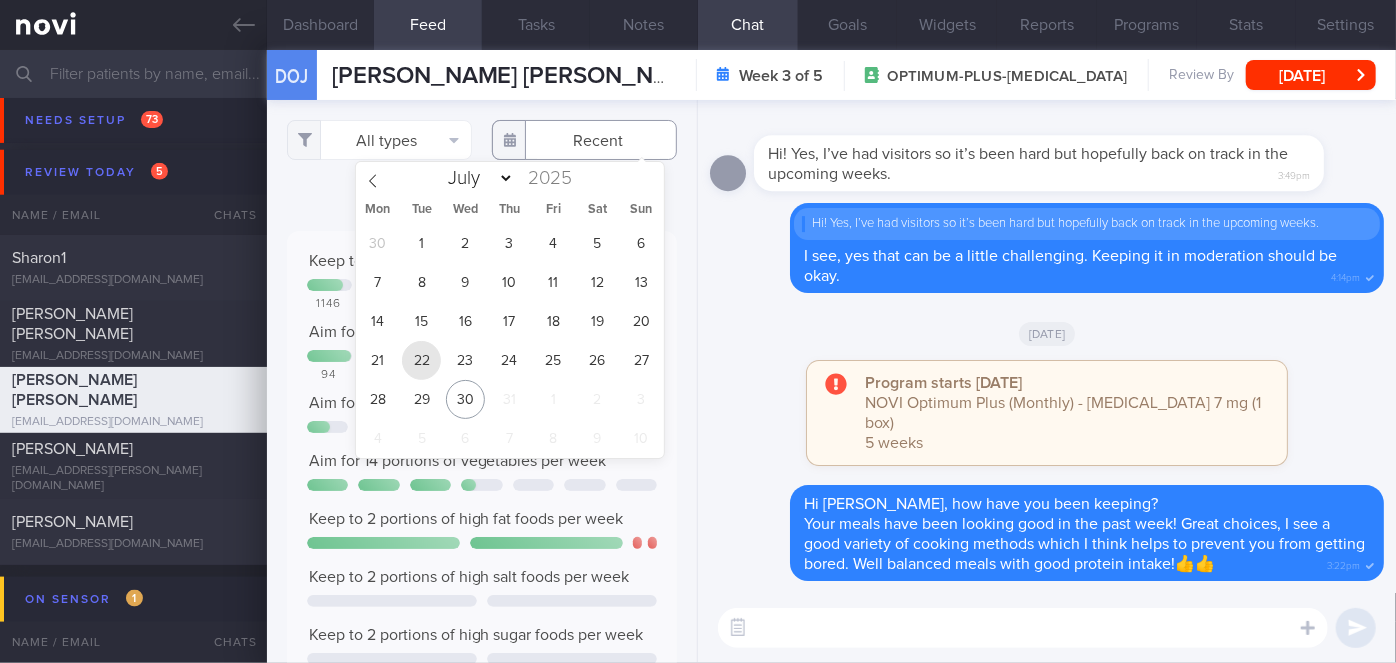 type on "[DATE]" 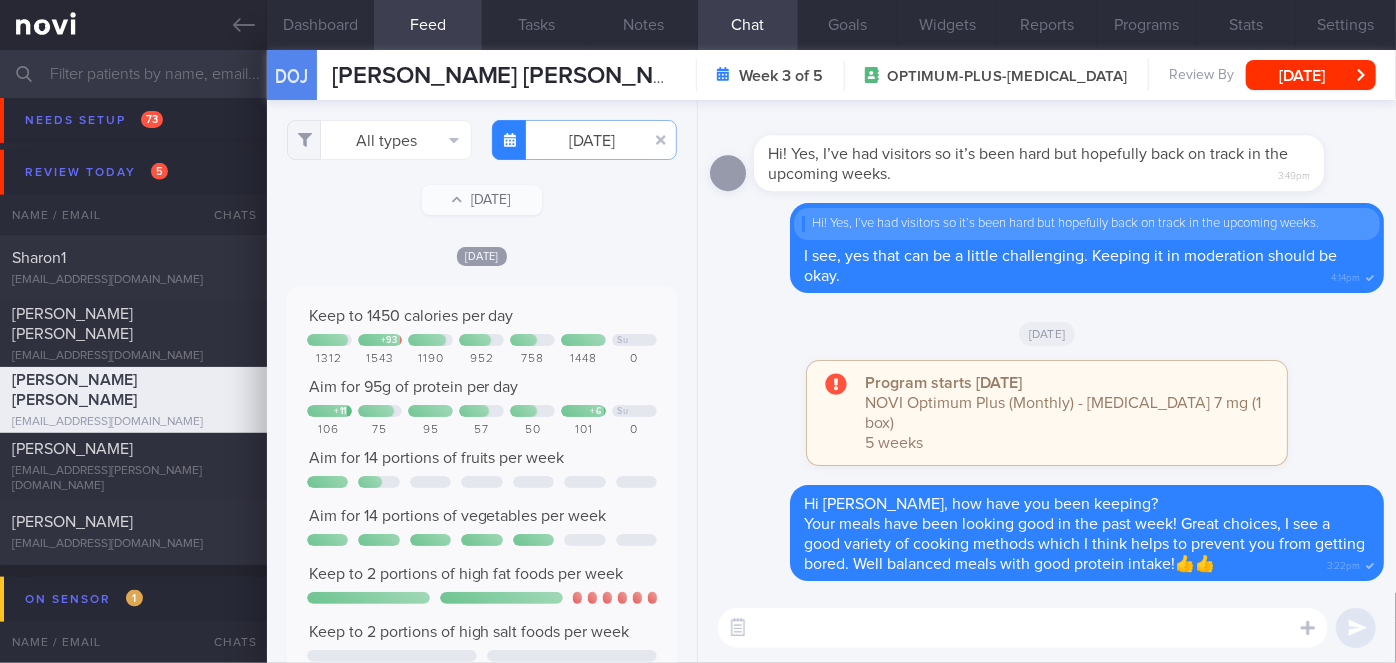 click on "All types
Food
Activity
Glucose
Weight
Medicine
Blood Pressure
CGM Install
[DATE]-07-22
[DATE]
[DATE]" at bounding box center [482, 381] 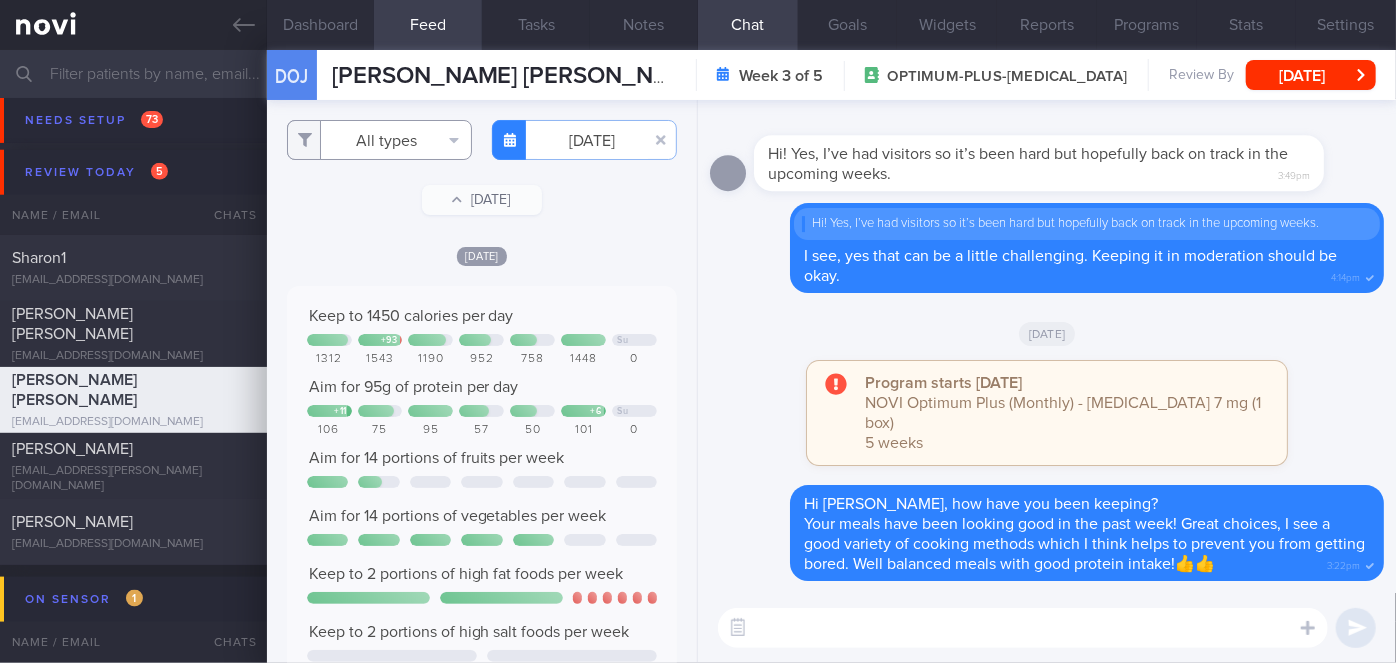 click on "All types" at bounding box center (379, 140) 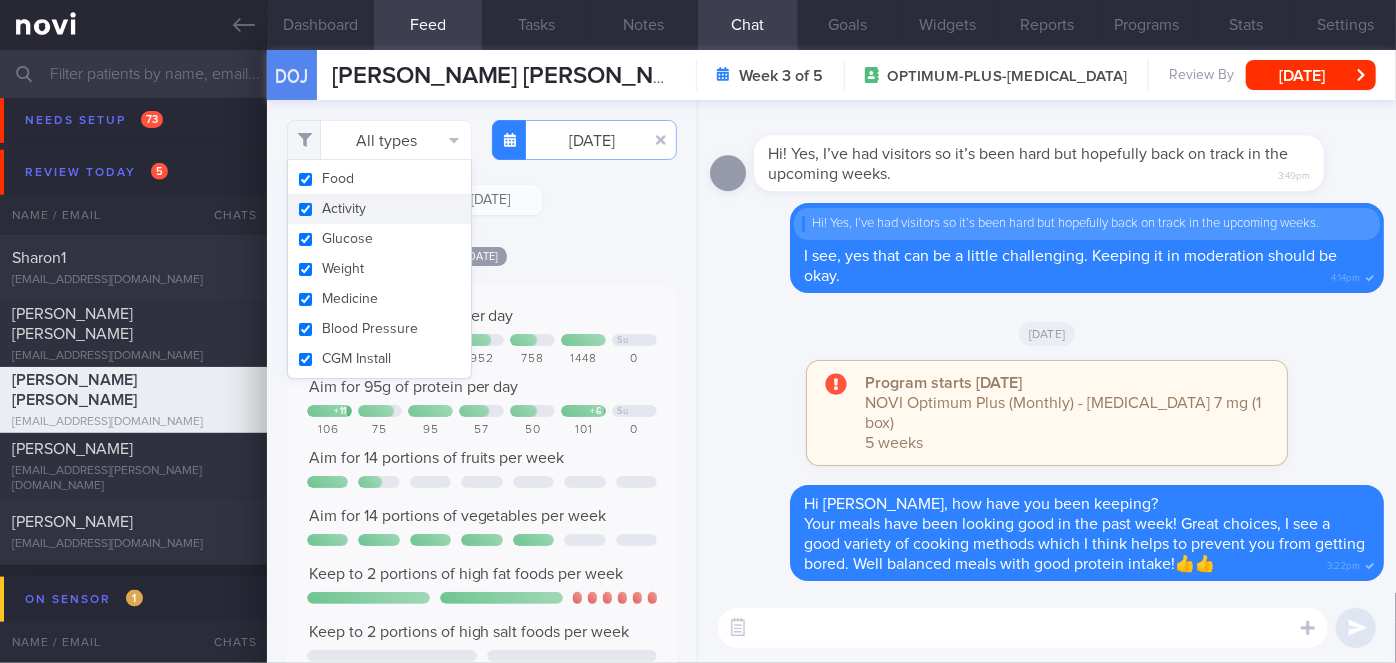 click on "Activity" at bounding box center (379, 209) 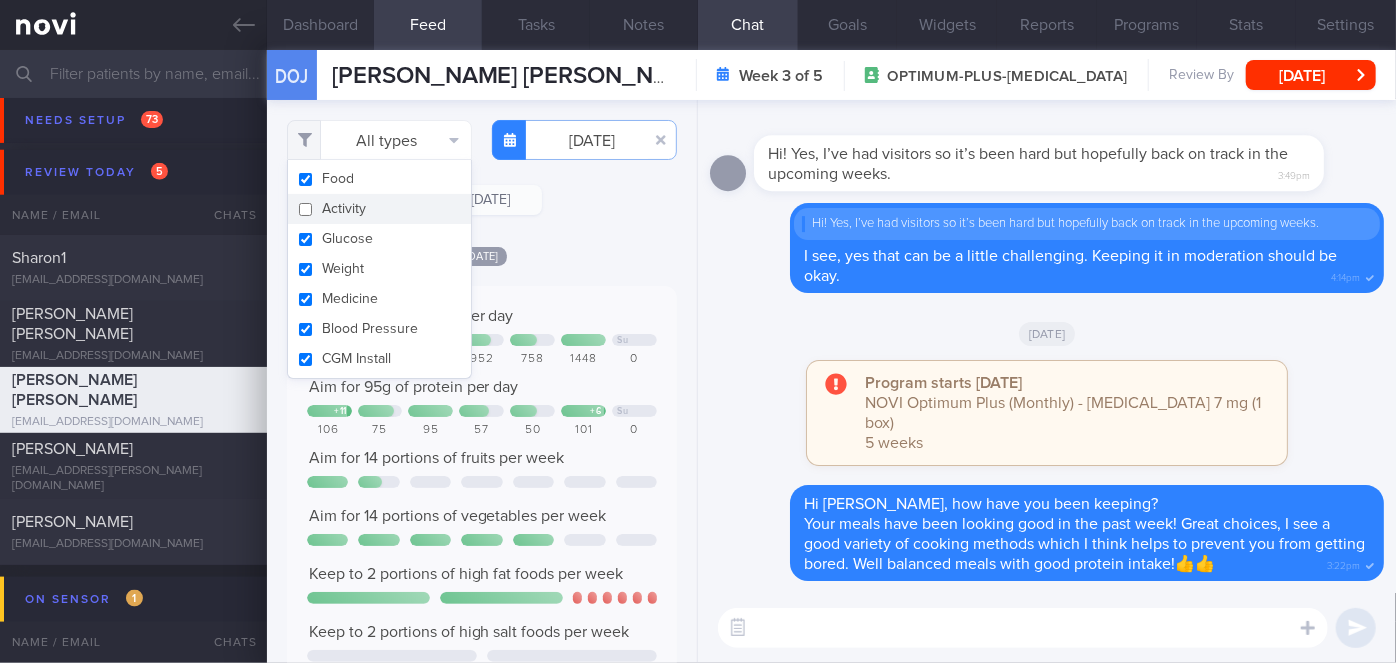 click on "All types
Food
Activity
Glucose
Weight
Medicine
Blood Pressure
CGM Install
[DATE]-07-22
[DATE]
[DATE]" at bounding box center (482, 381) 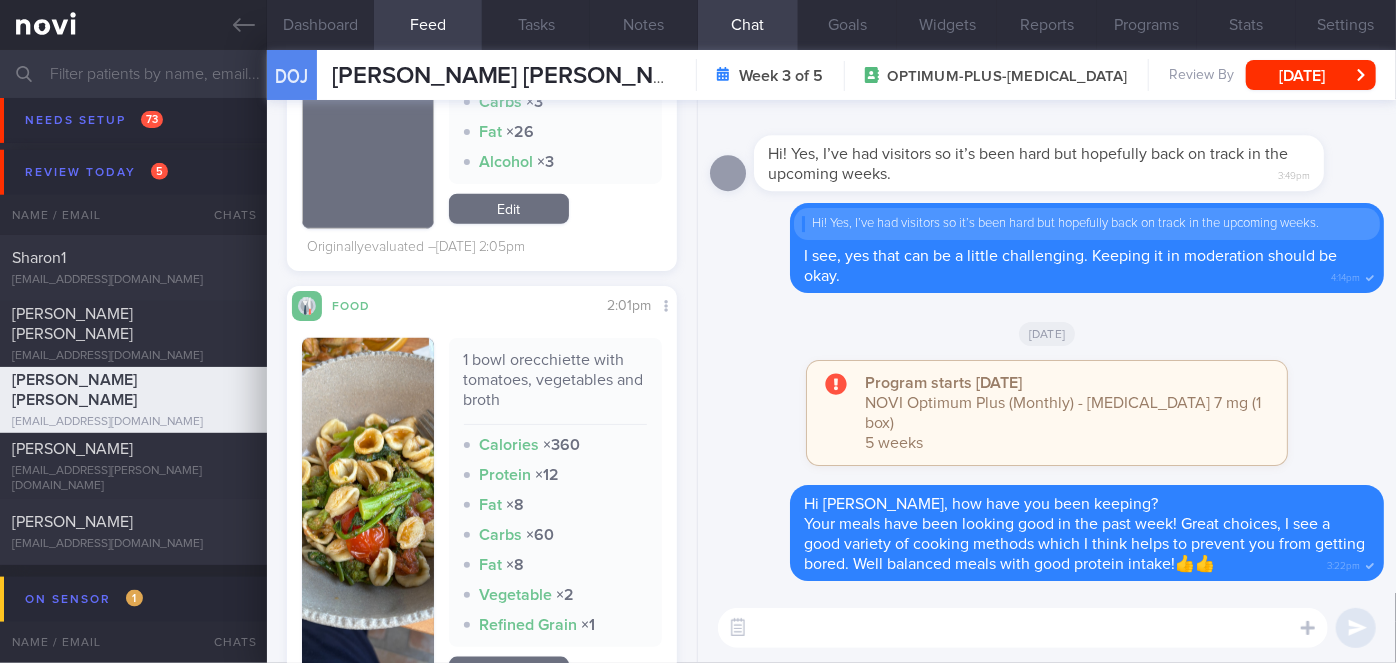 scroll, scrollTop: 920, scrollLeft: 0, axis: vertical 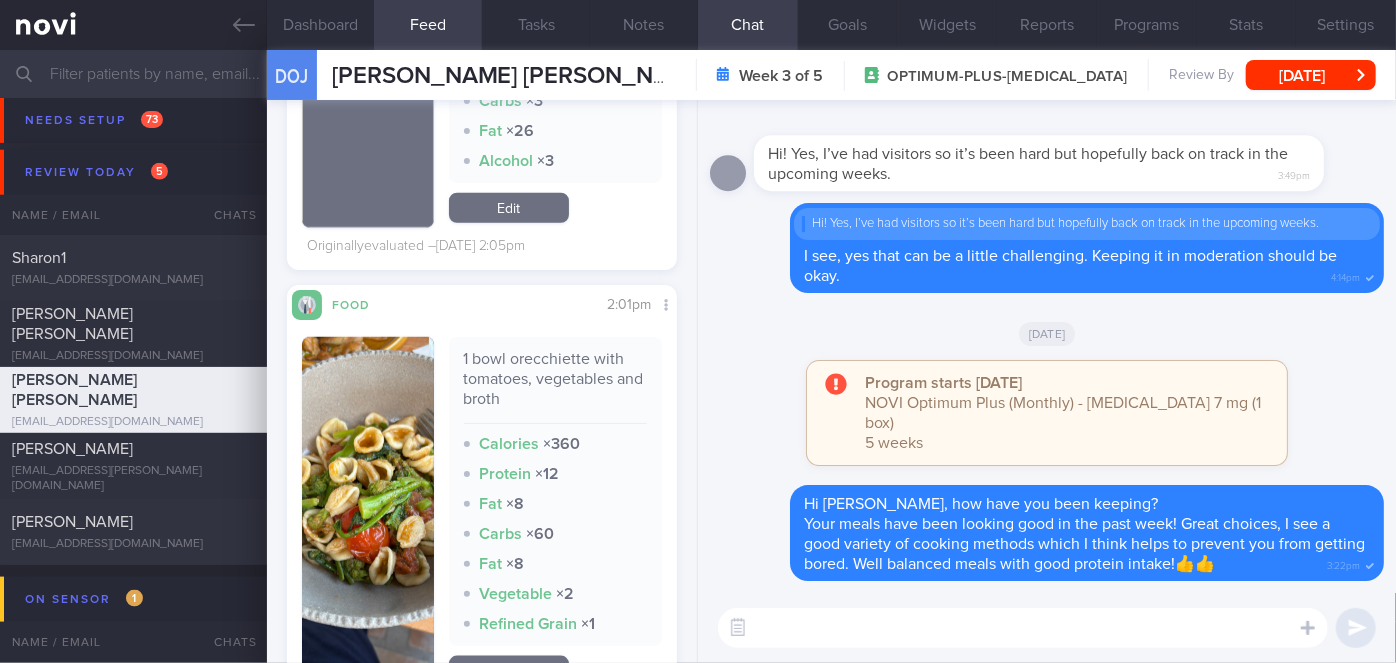 click at bounding box center [368, 514] 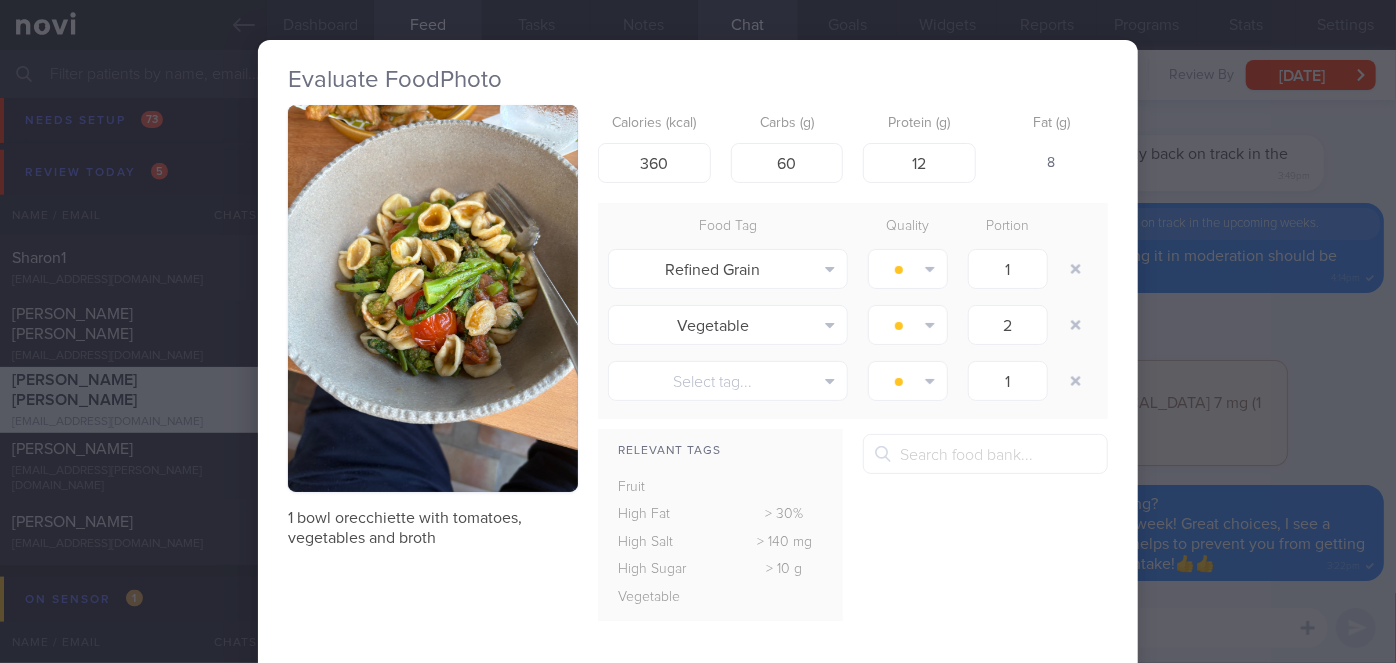 click on "Evaluate Food  Photo
1 bowl orecchiette with tomatoes, vegetables and broth
Calories (kcal)
360
Carbs (g)
60
Protein (g)
12
Fat (g)
8
Food Tag
Quality
Portion
Refined Grain
Alcohol
Fried
Fruit
Healthy Fats
High Calcium
[MEDICAL_DATA]" at bounding box center [698, 331] 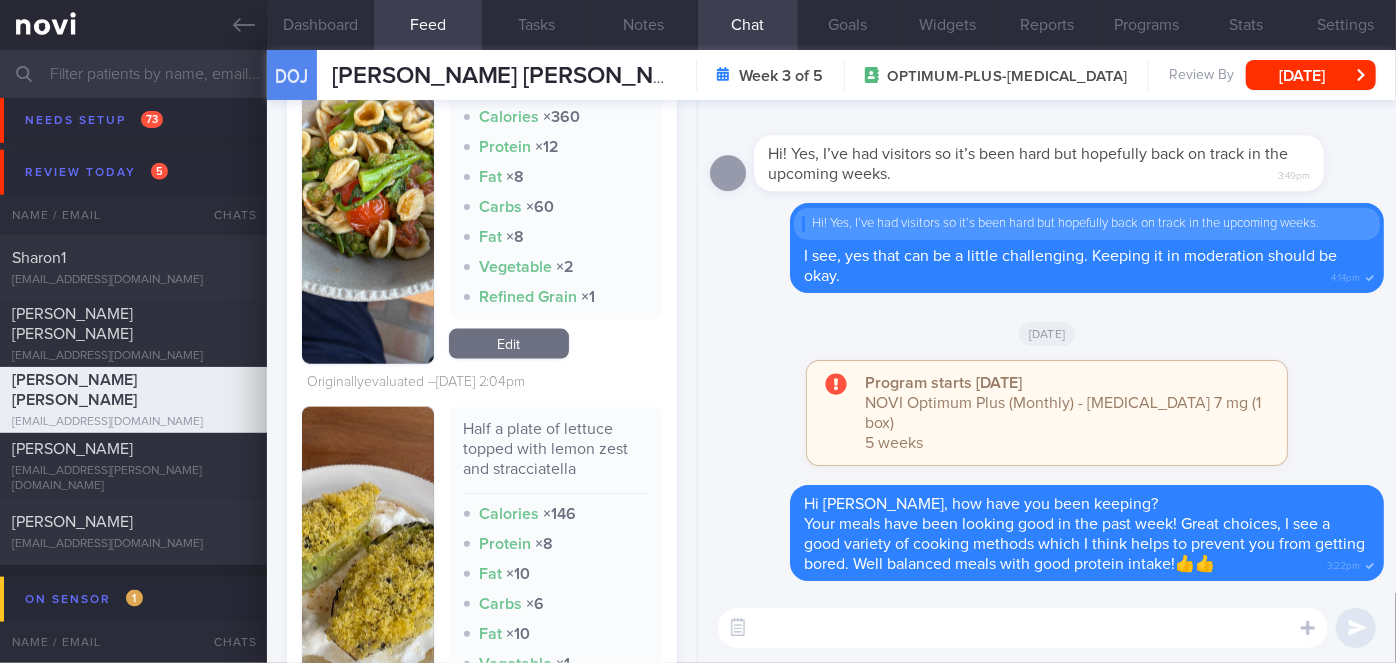 scroll, scrollTop: 1546, scrollLeft: 0, axis: vertical 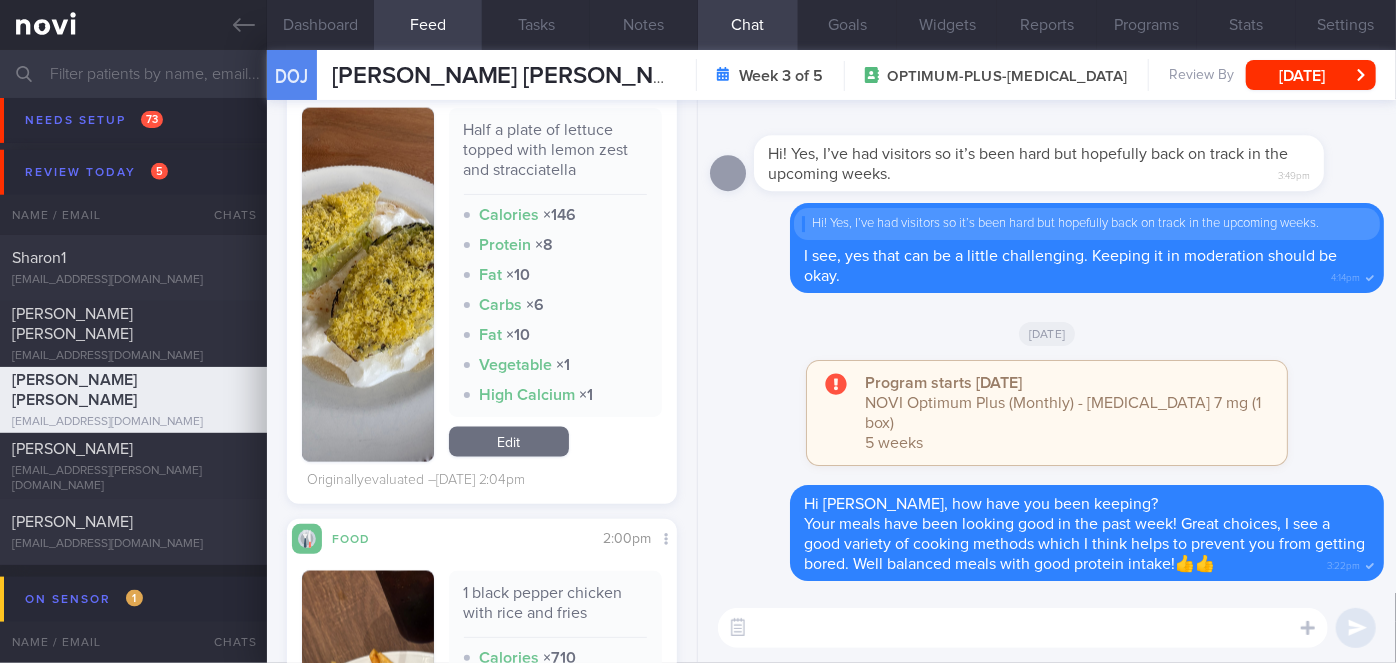 click at bounding box center [368, 285] 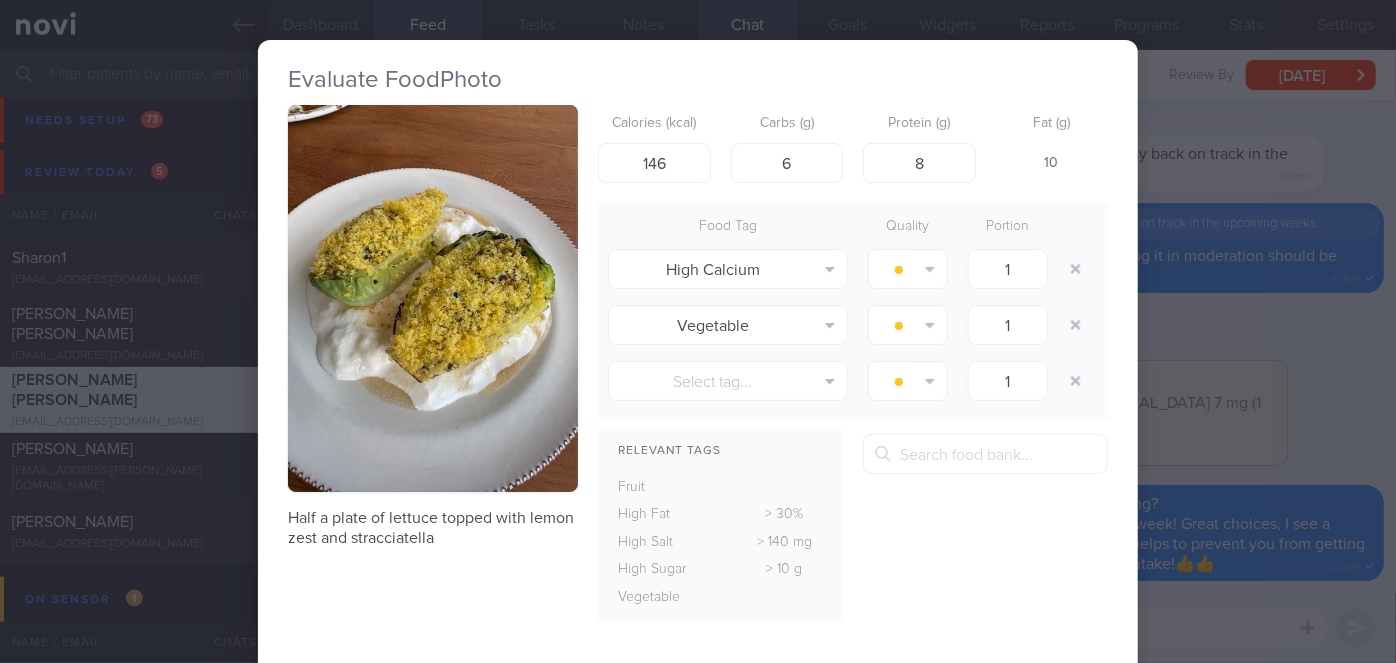 click on "Evaluate Food  Photo
Half a plate of lettuce topped with lemon zest and stracciatella
Calories (kcal)
146
Carbs (g)
6
Protein (g)
8
Fat (g)
10
Food Tag
Quality
Portion
High Calcium
Alcohol
Fried
Fruit
Healthy Fats
High Calcium
[MEDICAL_DATA]" at bounding box center (698, 331) 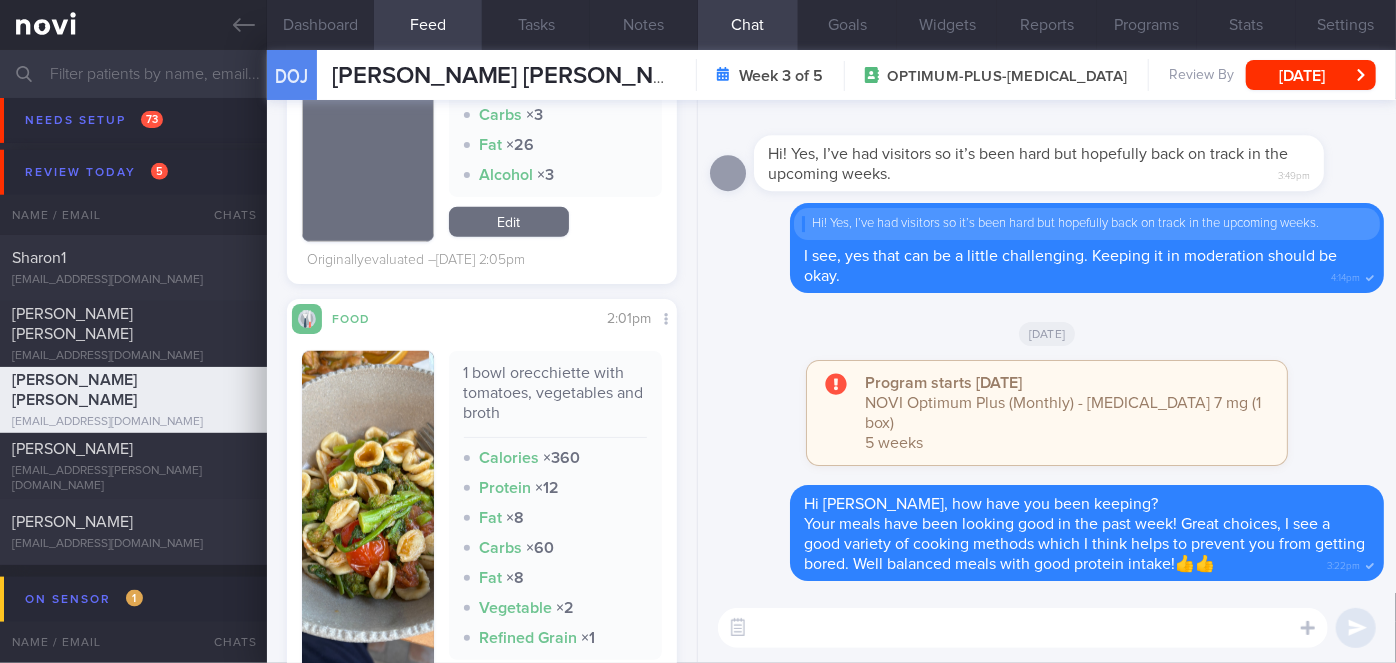 scroll, scrollTop: 0, scrollLeft: 0, axis: both 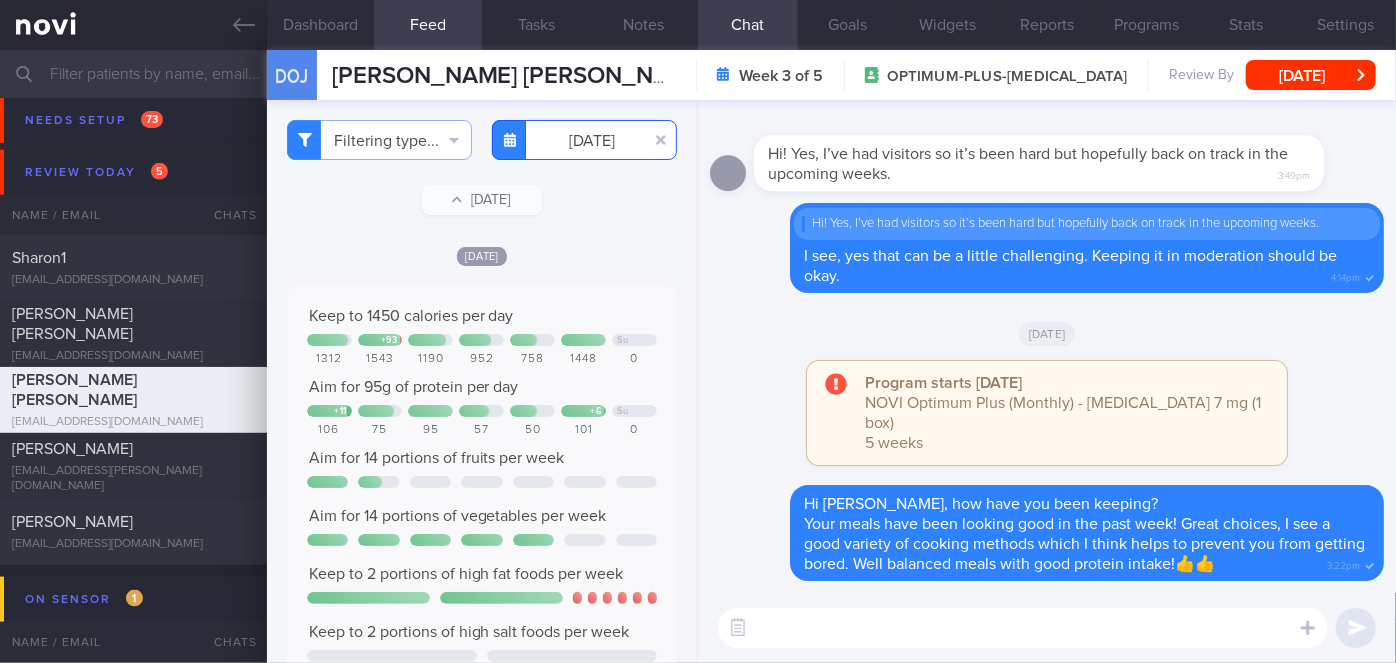 click on "[DATE]" at bounding box center (584, 140) 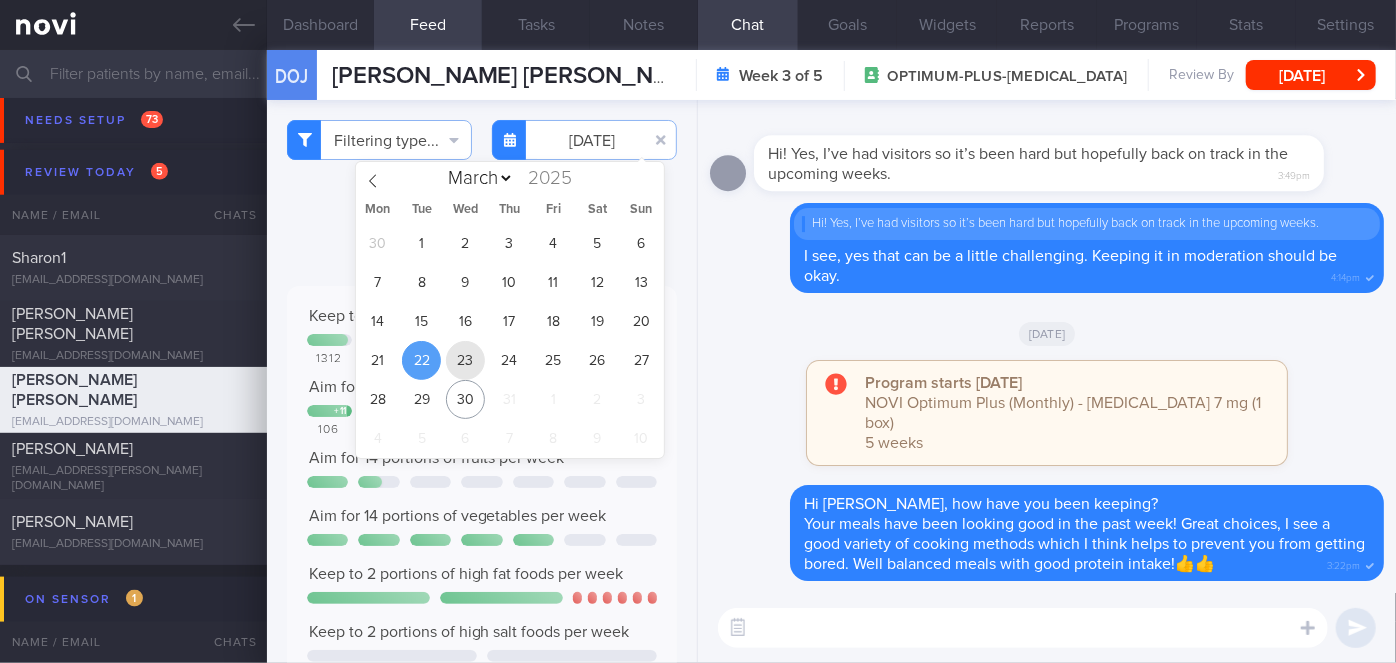 click on "23" at bounding box center [465, 360] 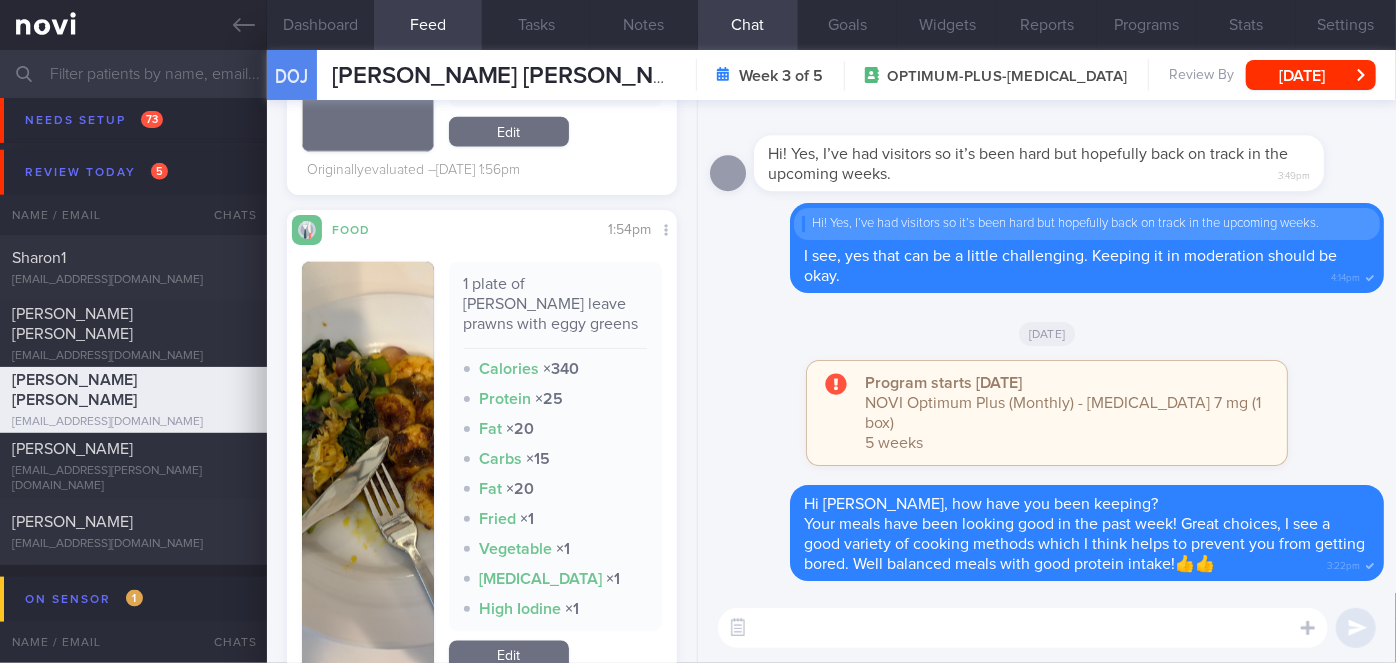 scroll, scrollTop: 1439, scrollLeft: 0, axis: vertical 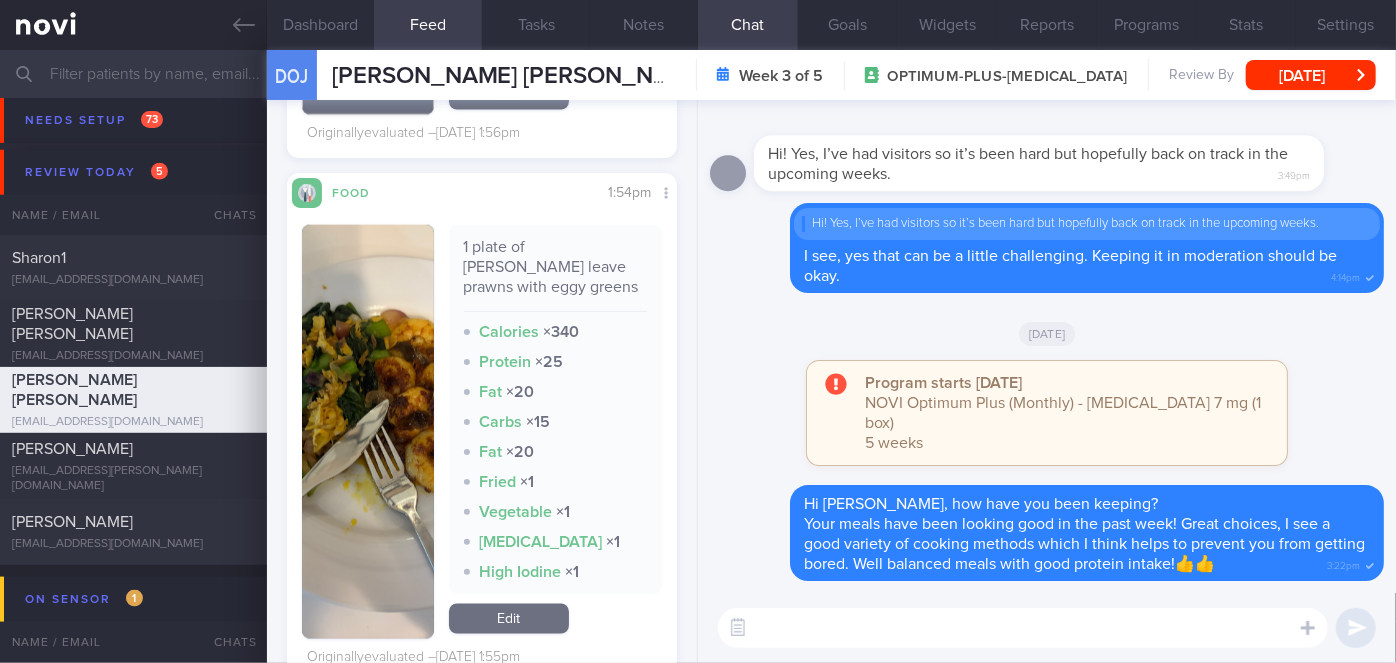 click at bounding box center [368, 432] 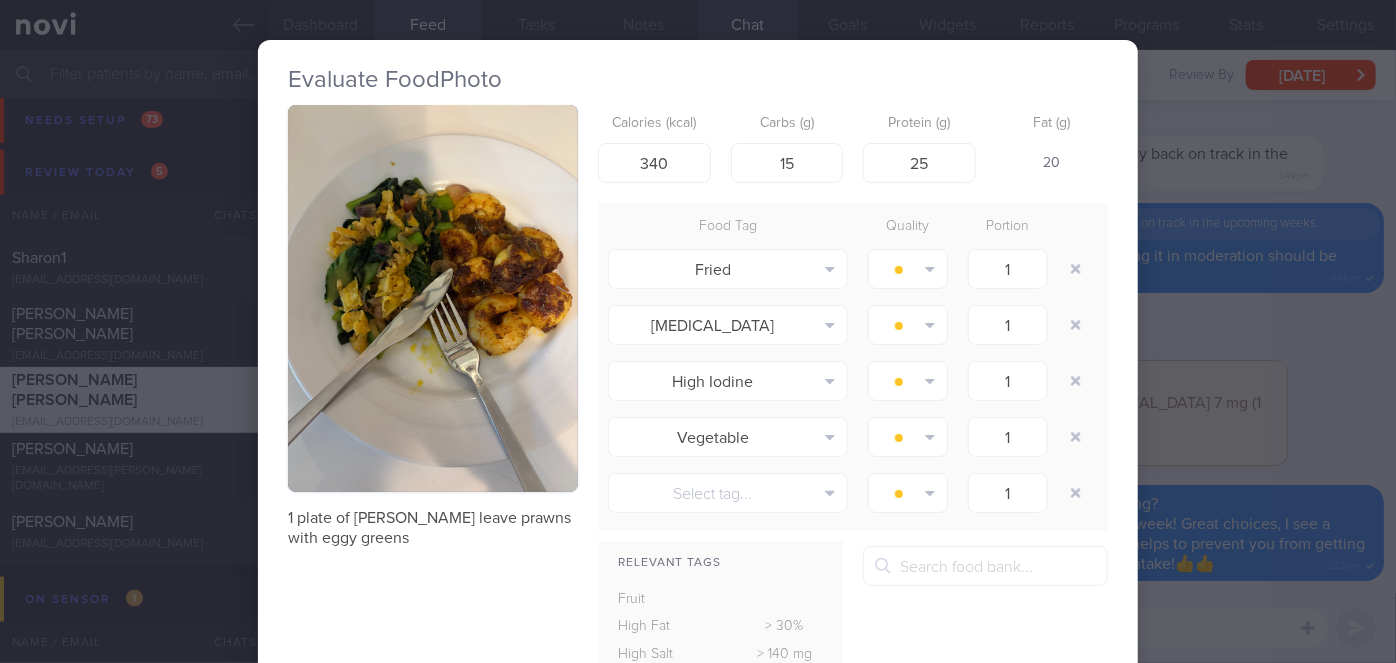 click on "Evaluate Food  Photo
1 plate of [PERSON_NAME] leave prawns with eggy greens
Calories (kcal)
340
Carbs (g)
15
Protein (g)
25
Fat (g)
20
Food Tag
Quality
Portion
Fried
Alcohol
Fried
Fruit
Healthy Fats
High Calcium
[MEDICAL_DATA]" at bounding box center (698, 331) 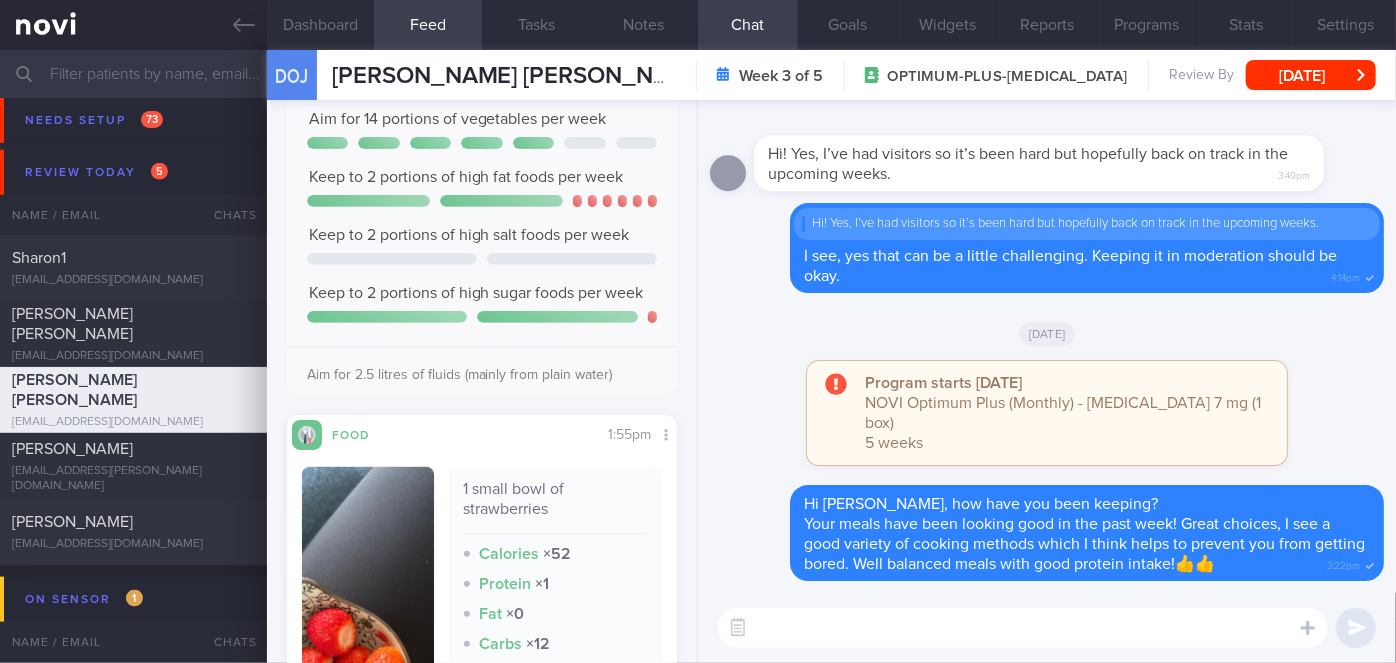 scroll, scrollTop: 0, scrollLeft: 0, axis: both 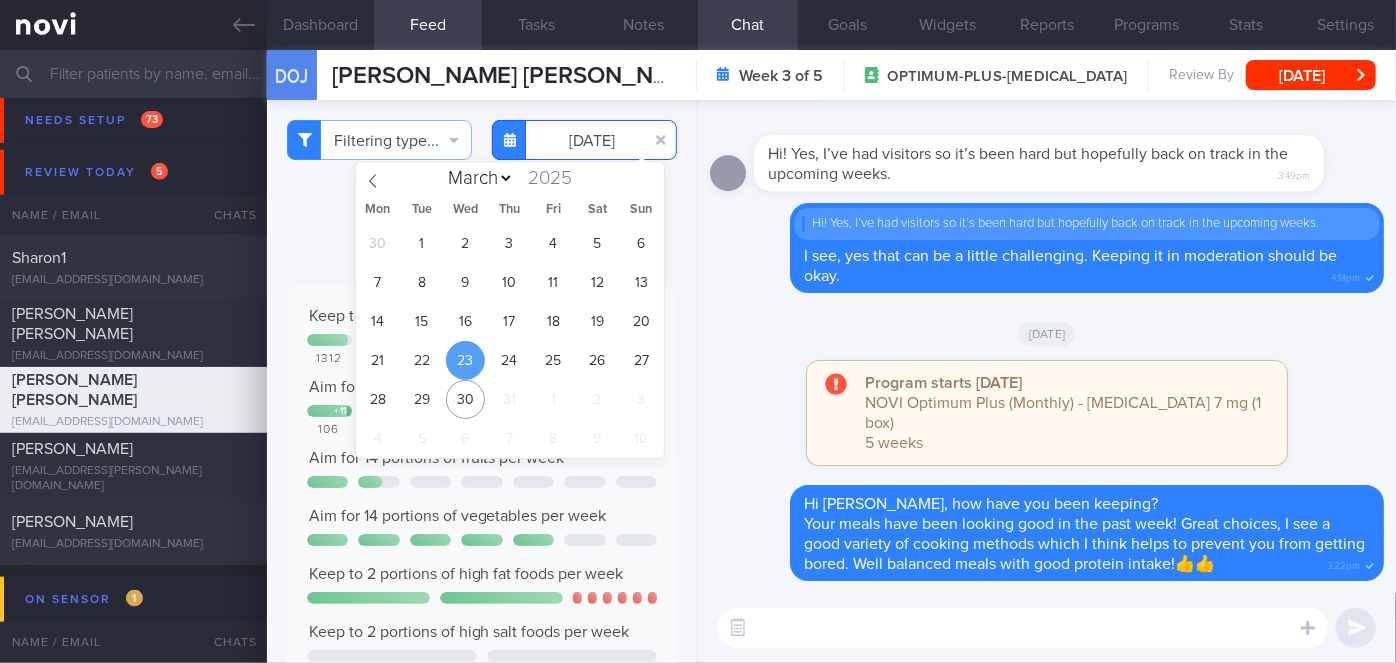 click on "[DATE]" at bounding box center [584, 140] 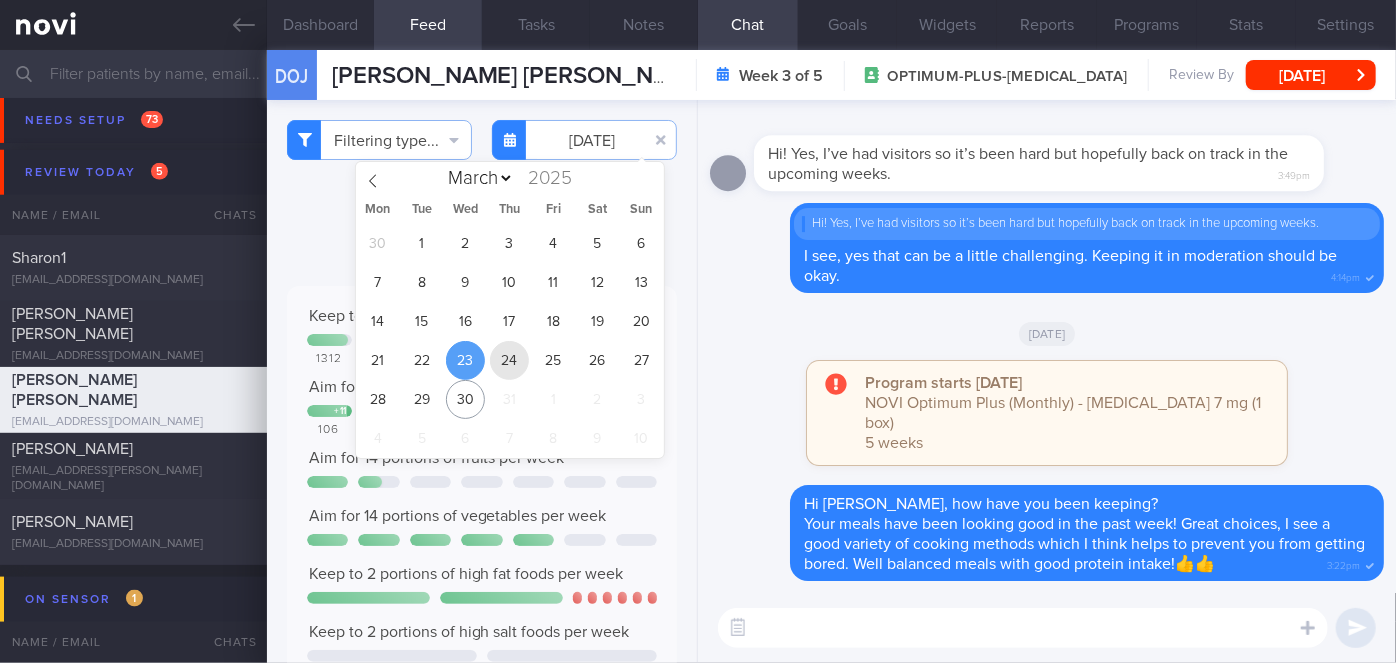 click on "24" at bounding box center [509, 360] 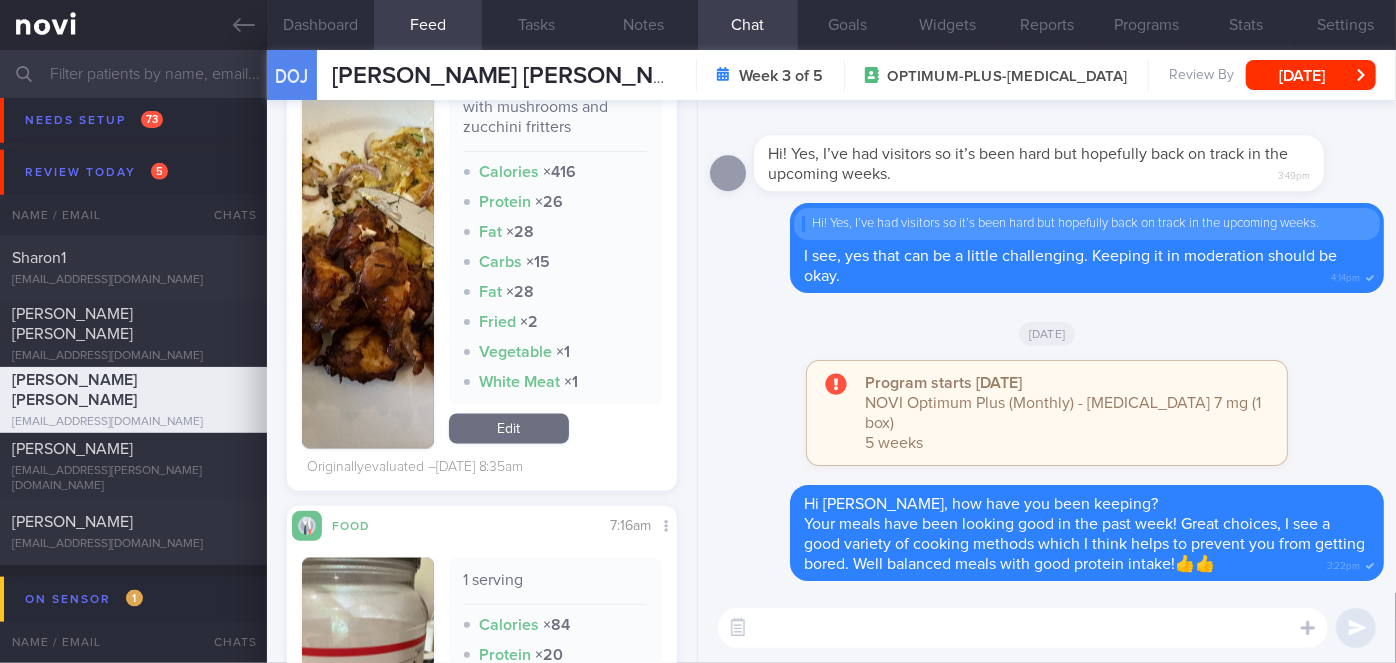 scroll, scrollTop: 1687, scrollLeft: 0, axis: vertical 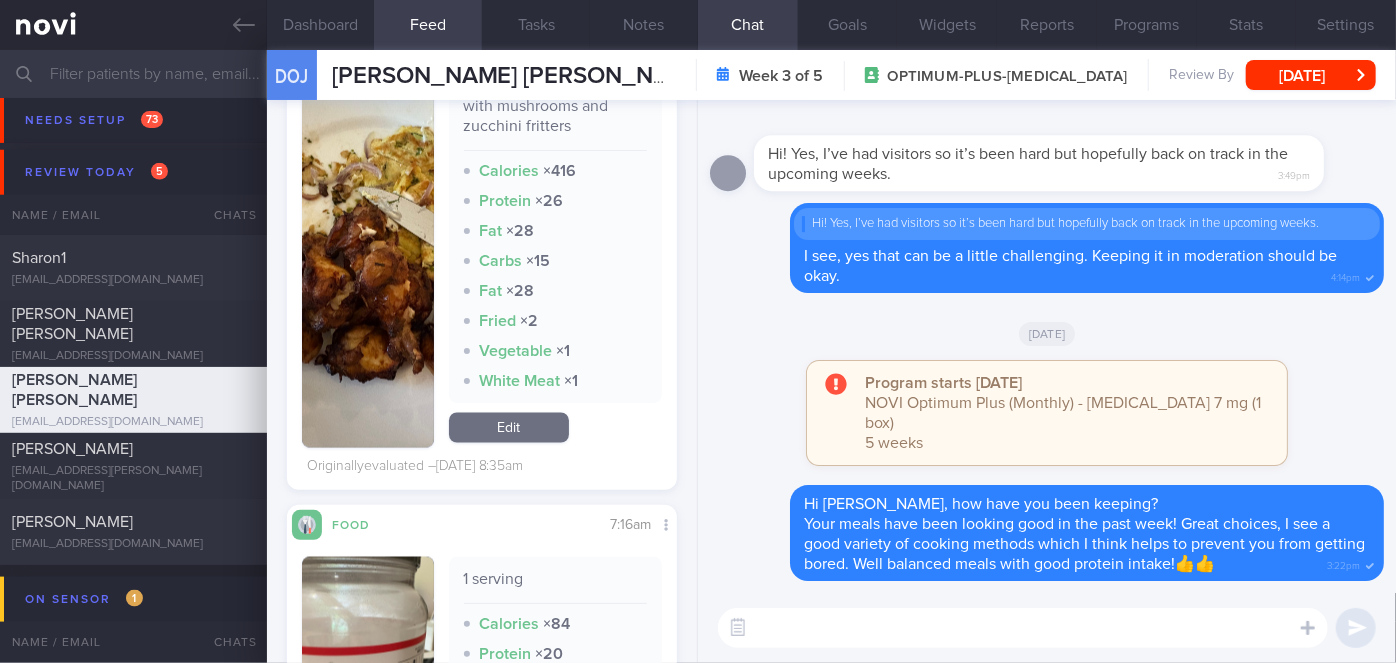 click at bounding box center [368, 256] 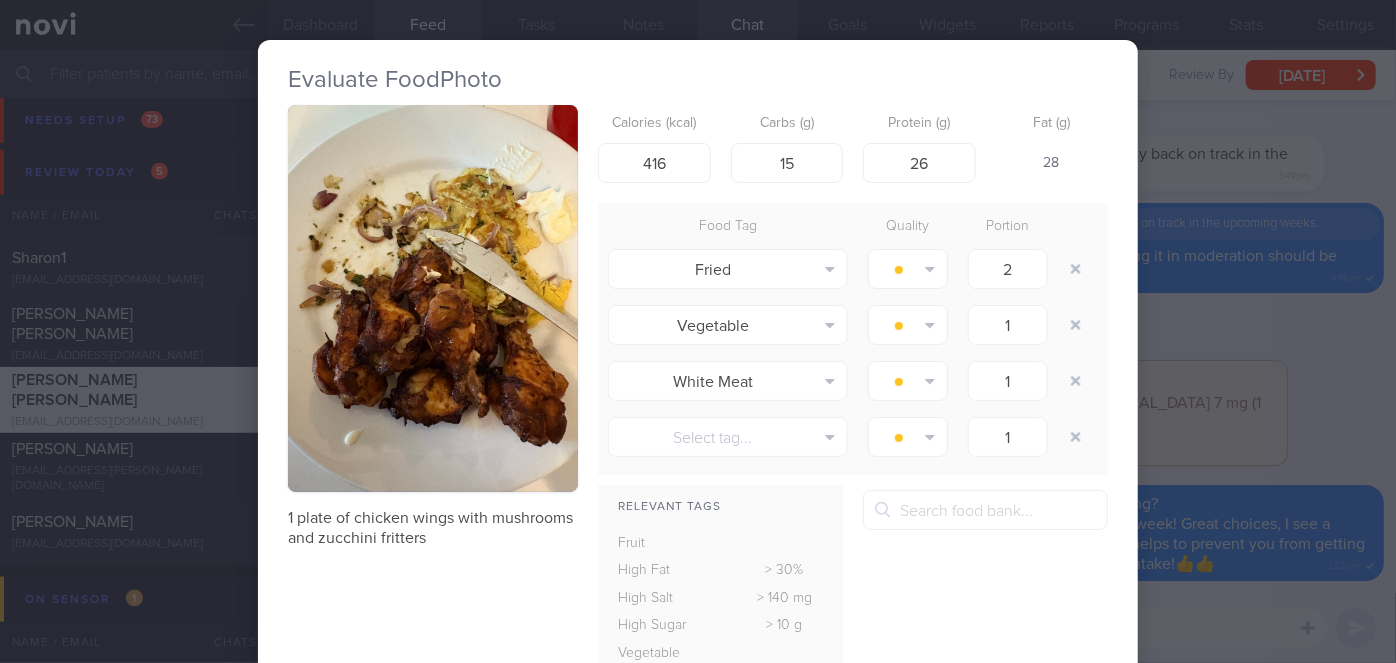 click on "Evaluate Food  Photo
1 plate of chicken wings with mushrooms and zucchini fritters
Calories (kcal)
416
Carbs (g)
15
Protein (g)
26
Fat (g)
28
Food Tag
Quality
Portion
Fried
Alcohol
Fried
Fruit
Healthy Fats
High Calcium
[MEDICAL_DATA]" at bounding box center (698, 331) 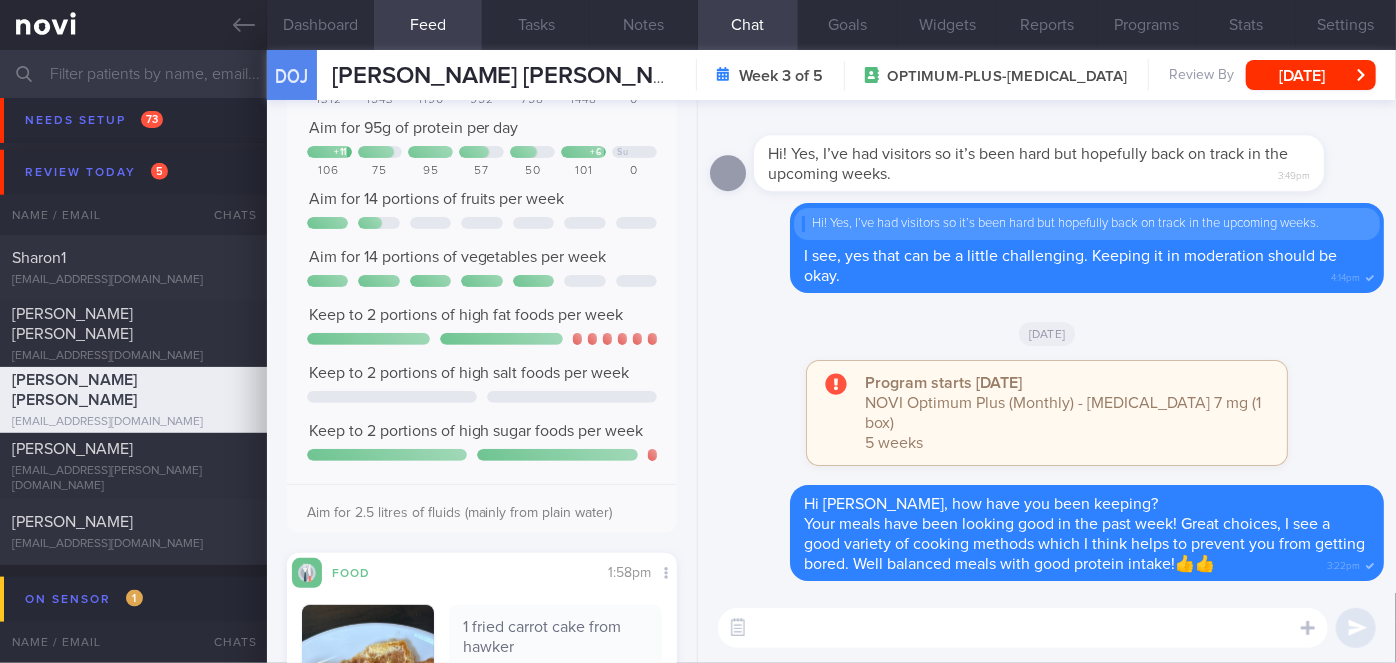 scroll, scrollTop: 0, scrollLeft: 0, axis: both 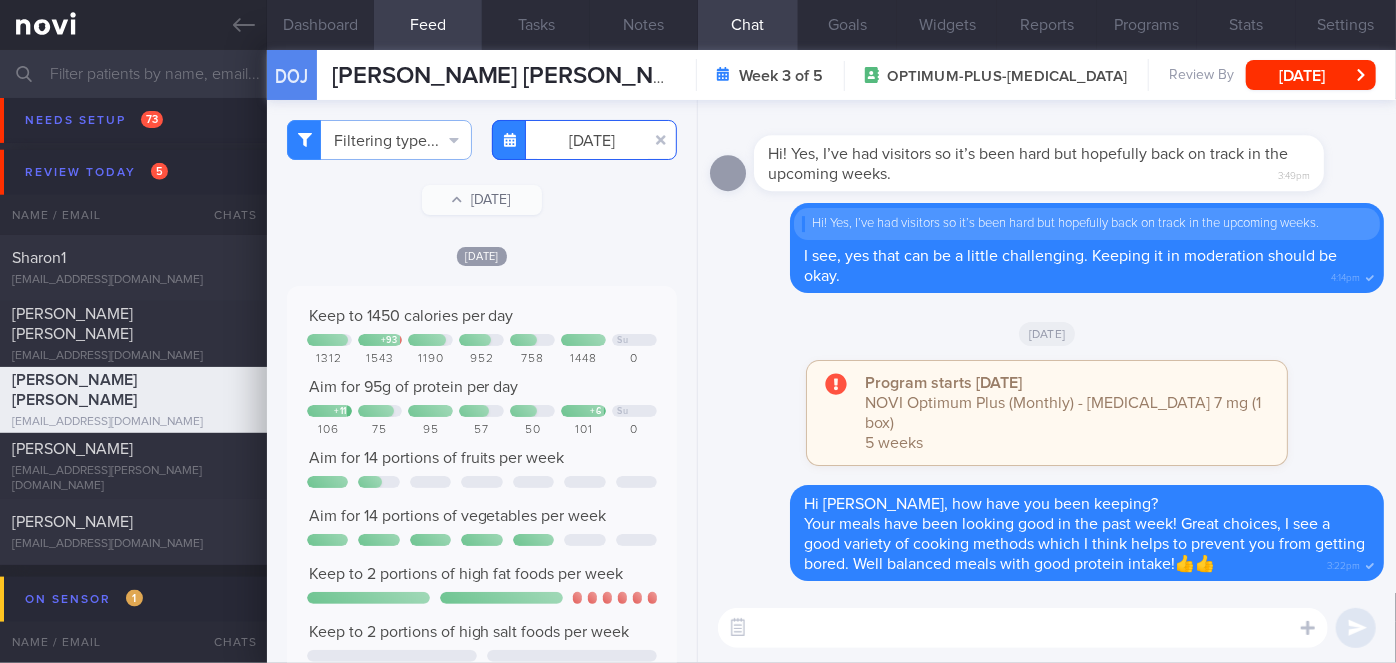 click on "[DATE]" at bounding box center [584, 140] 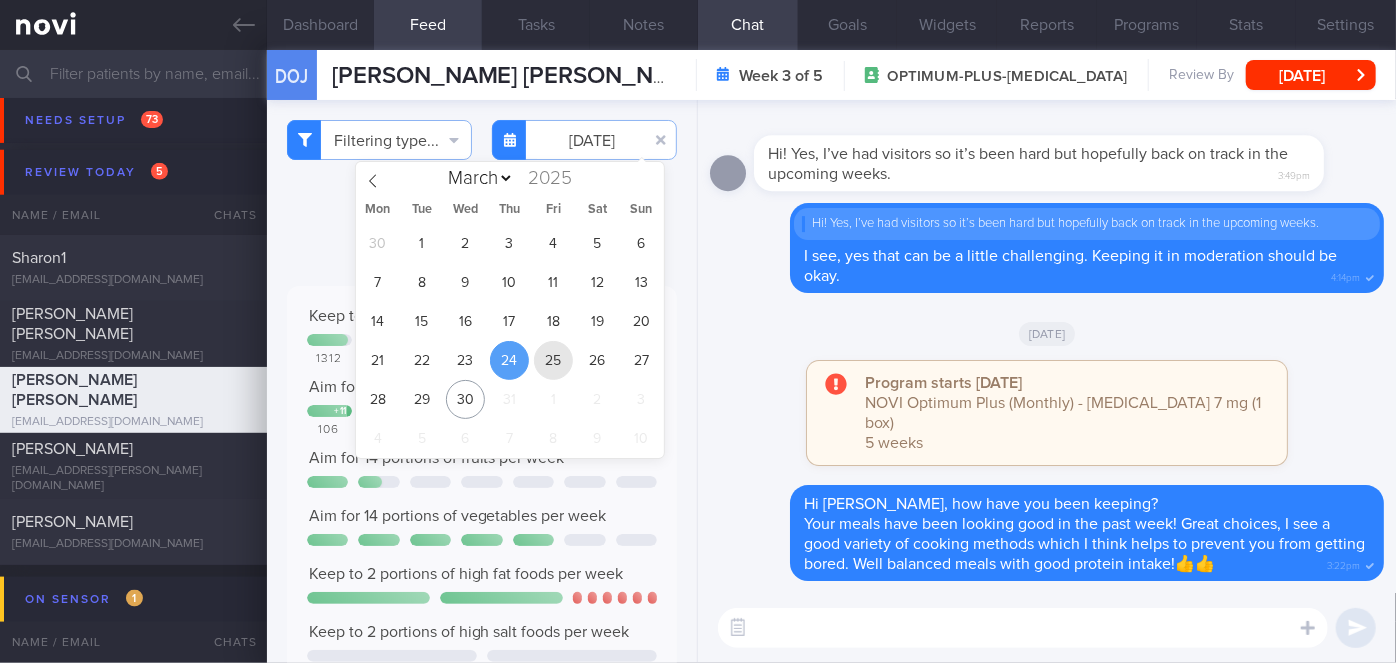 click on "25" at bounding box center [553, 360] 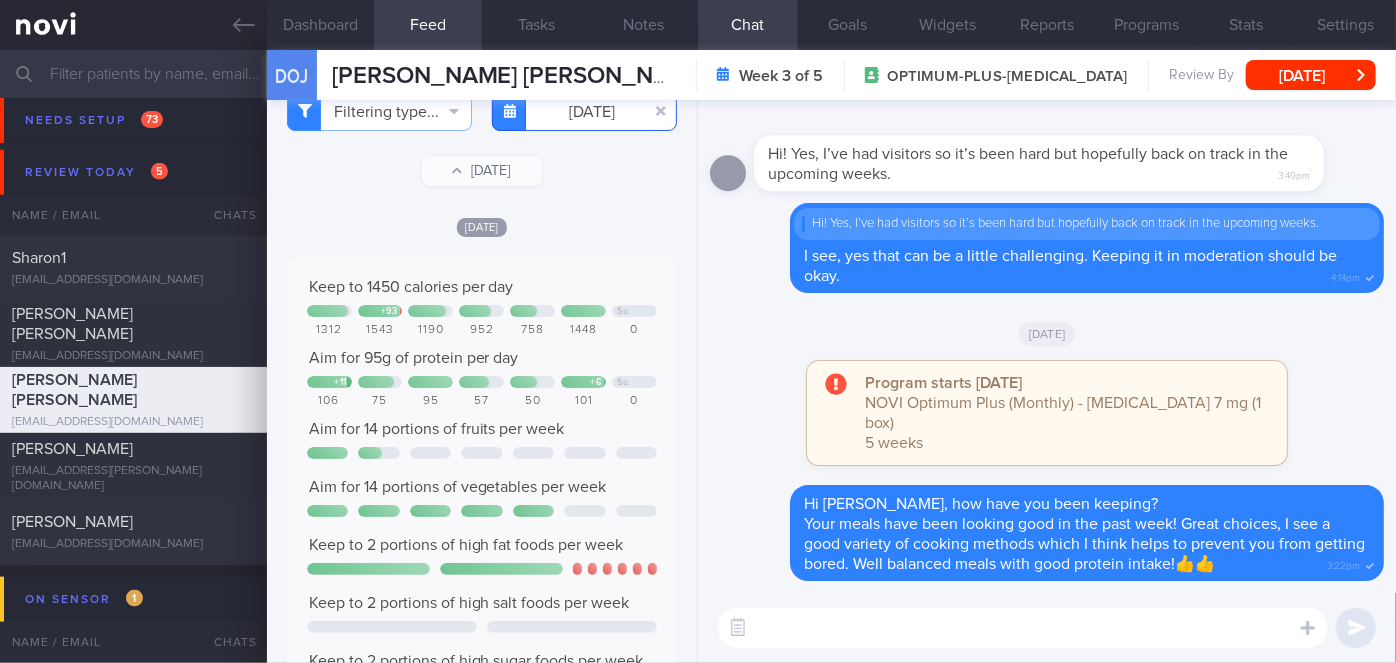scroll, scrollTop: 0, scrollLeft: 0, axis: both 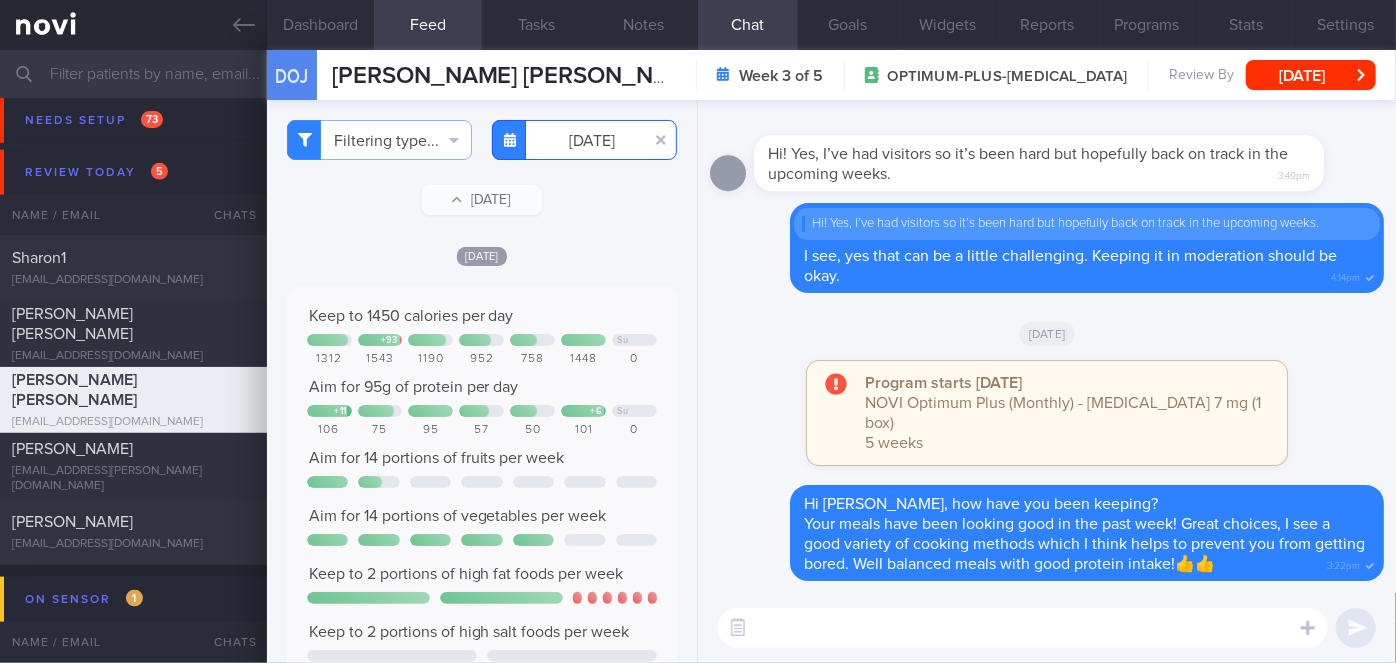 click on "[DATE]" at bounding box center [584, 140] 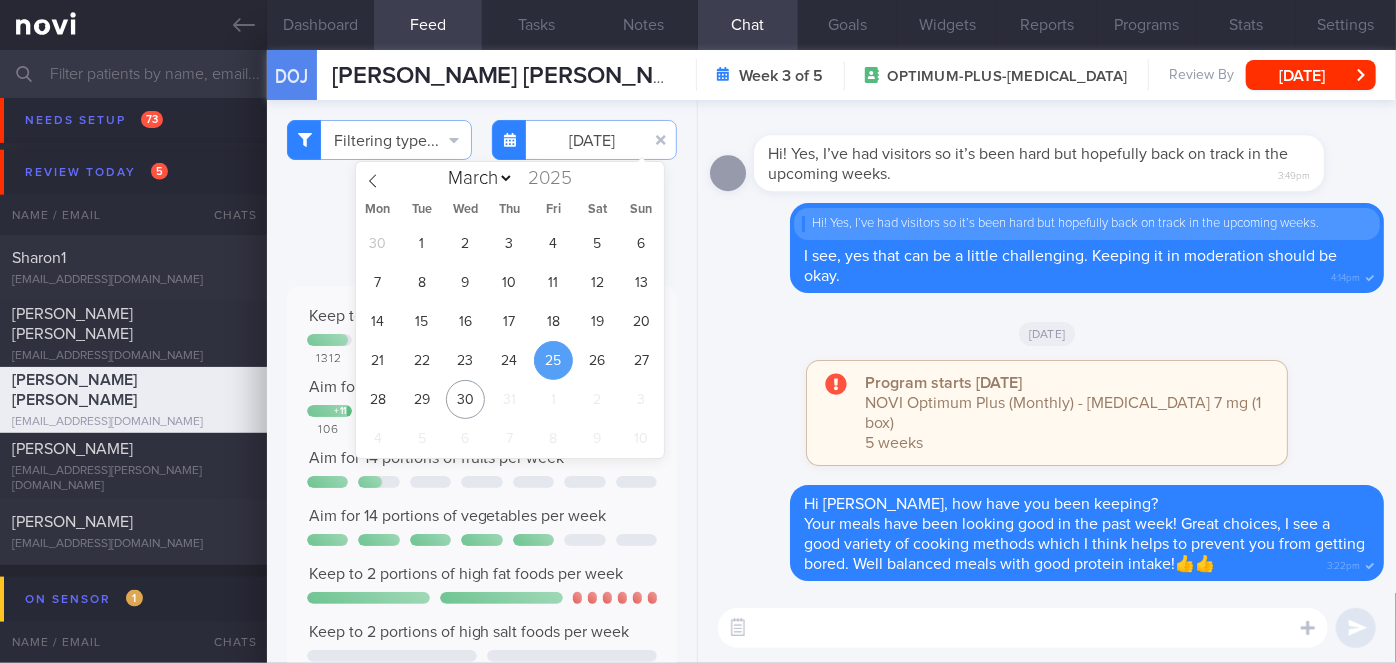 click on "Delete
Hi [PERSON_NAME], how have you been keeping? Your meals have been looking good in the past week! Great choices, I see a good variety of cooking methods which I think helps to prevent you from getting bored. Well balanced meals with good protein intake!👍👍
3:22pm
Program starts [DATE] NOVI Optimum Plus (Monthly) - [MEDICAL_DATA] 7 mg (1 box) 5 weeks
[DATE]
[GEOGRAPHIC_DATA]
Hi! Yes, I’ve had visitors so it’s been hard but hopefully back on track in the upcoming weeks." at bounding box center (1047, 346) 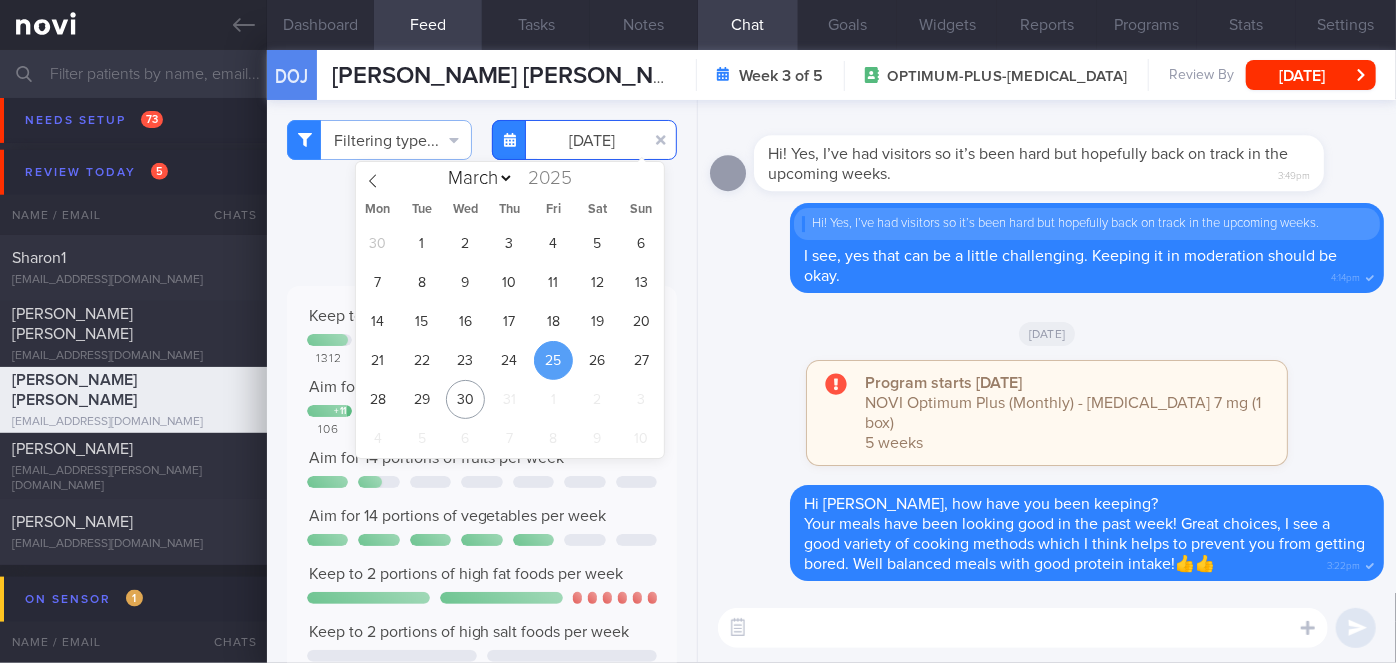 click on "[DATE]" at bounding box center [584, 140] 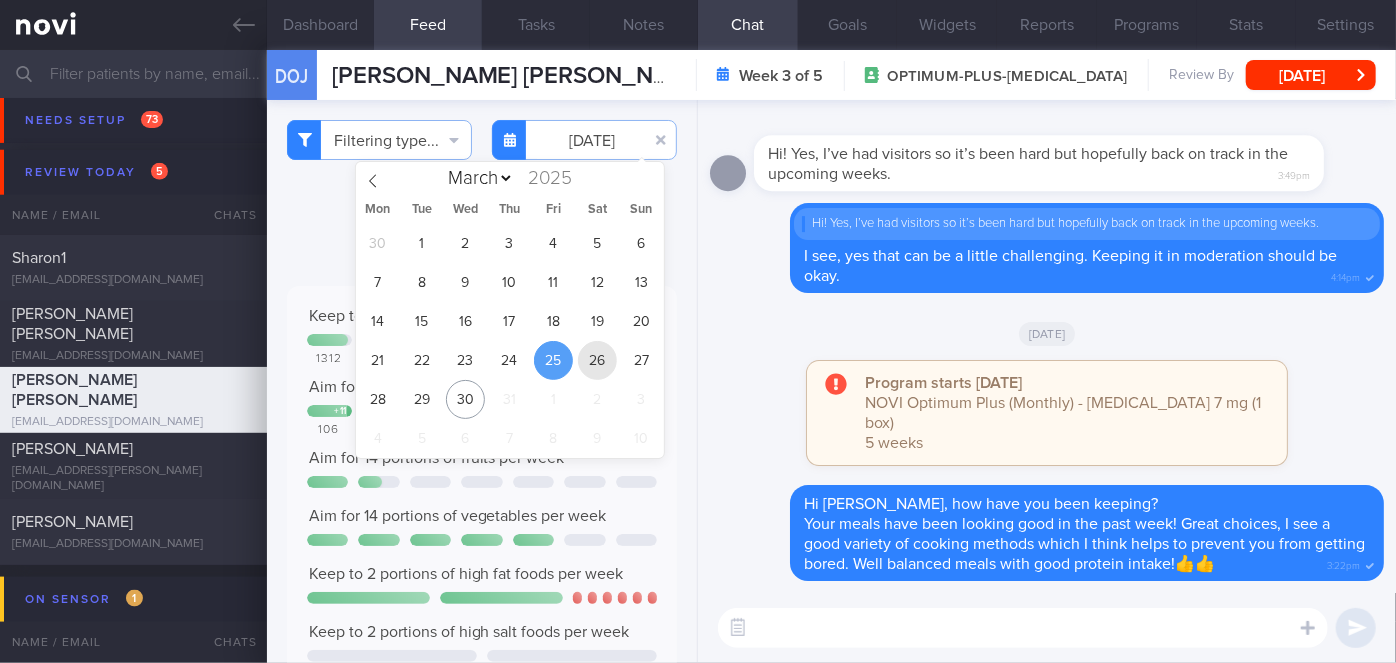 click on "26" at bounding box center (597, 360) 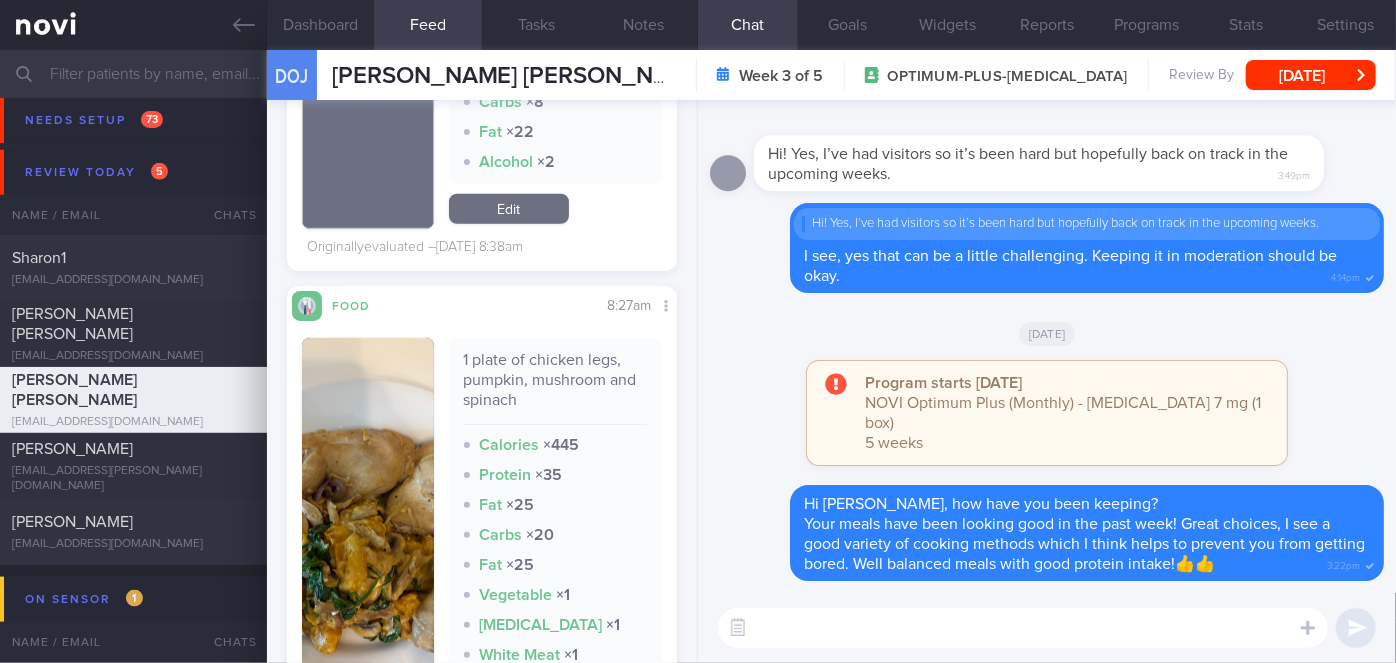 scroll, scrollTop: 1098, scrollLeft: 0, axis: vertical 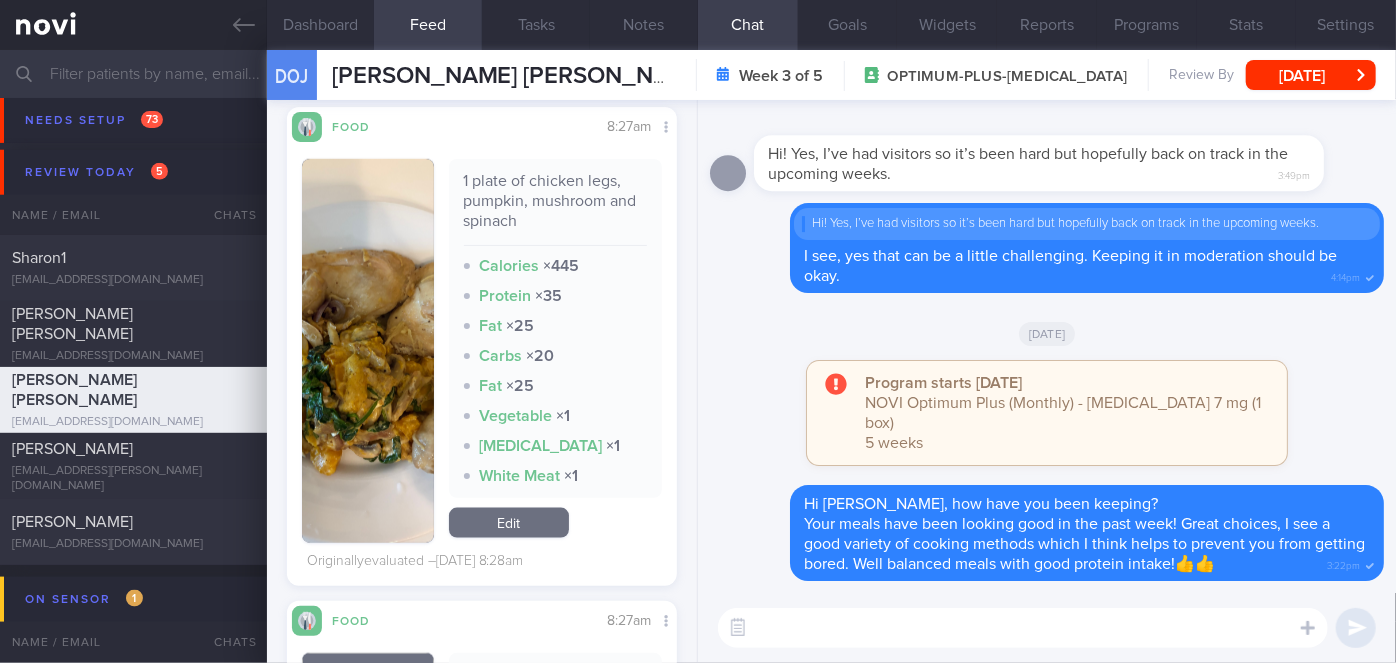 click at bounding box center [368, 351] 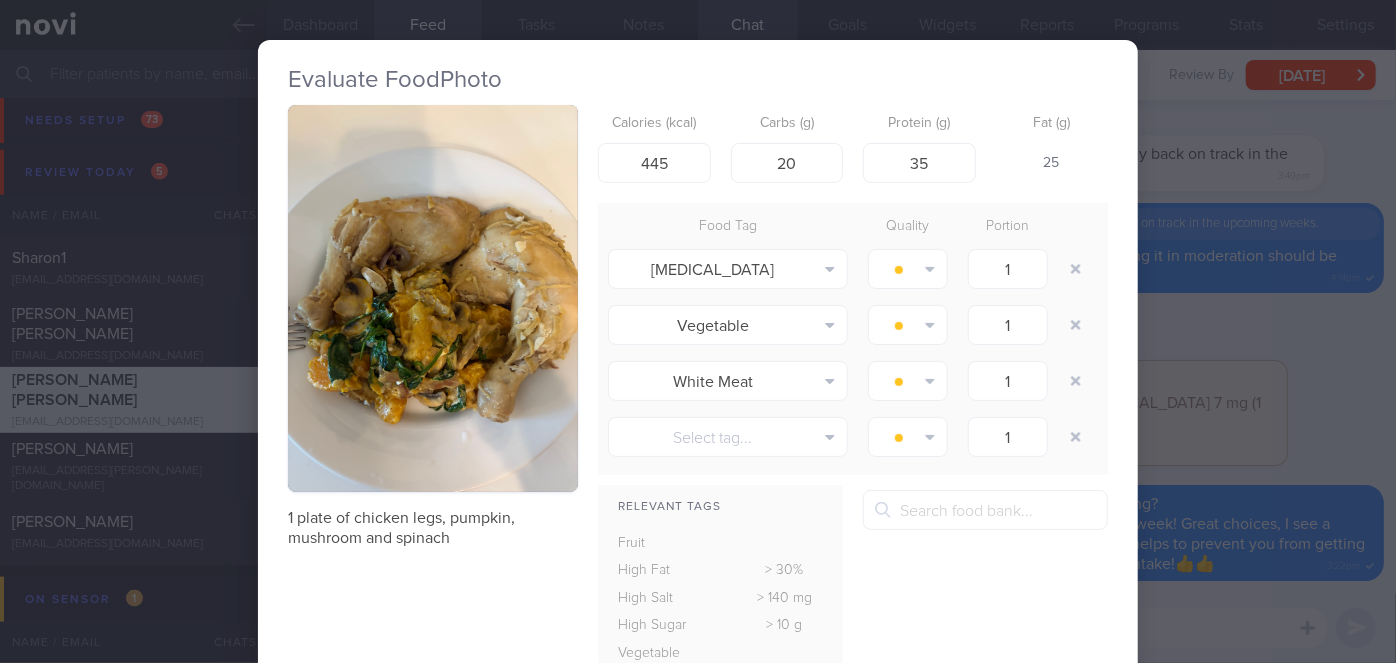 click on "Evaluate Food  Photo
1 plate of chicken legs, pumpkin, mushroom and spinach
Calories (kcal)
445
Carbs (g)
20
Protein (g)
35
Fat (g)
25
Food Tag
Quality
Portion
[MEDICAL_DATA]
Alcohol
Fried
Fruit
Healthy Fats
High Calcium
[MEDICAL_DATA]" at bounding box center [698, 331] 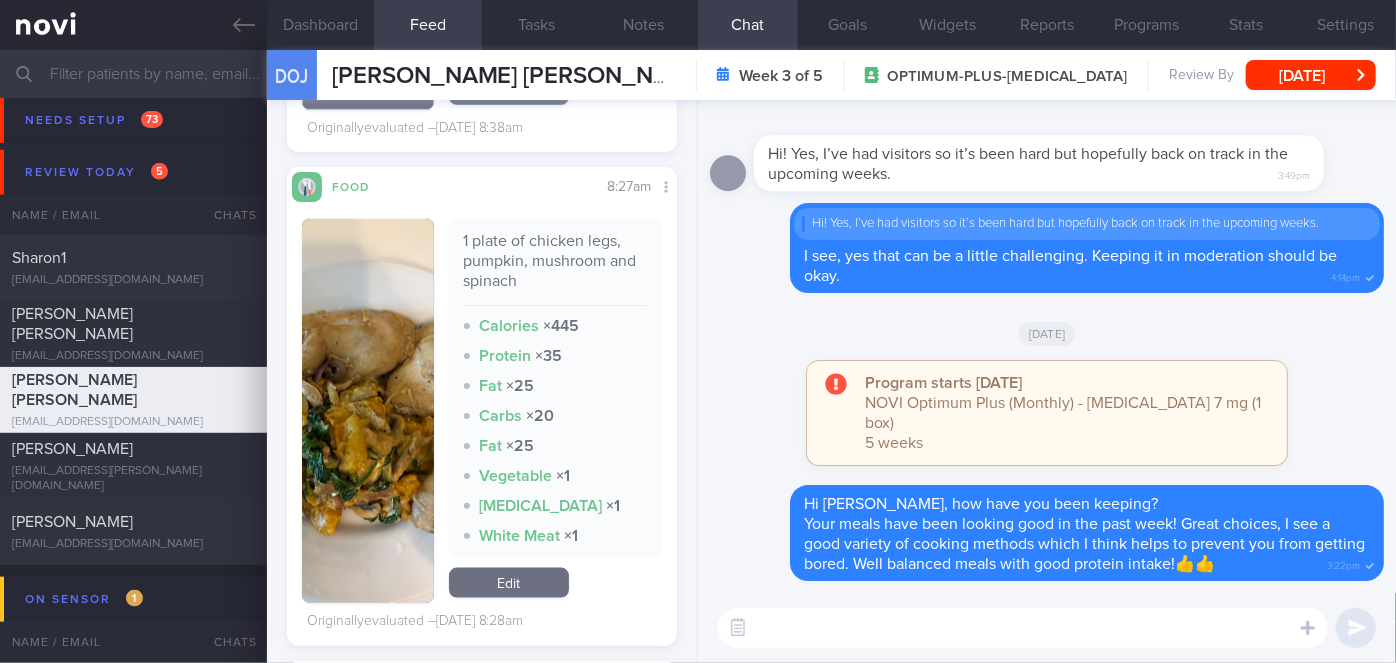 scroll, scrollTop: 0, scrollLeft: 0, axis: both 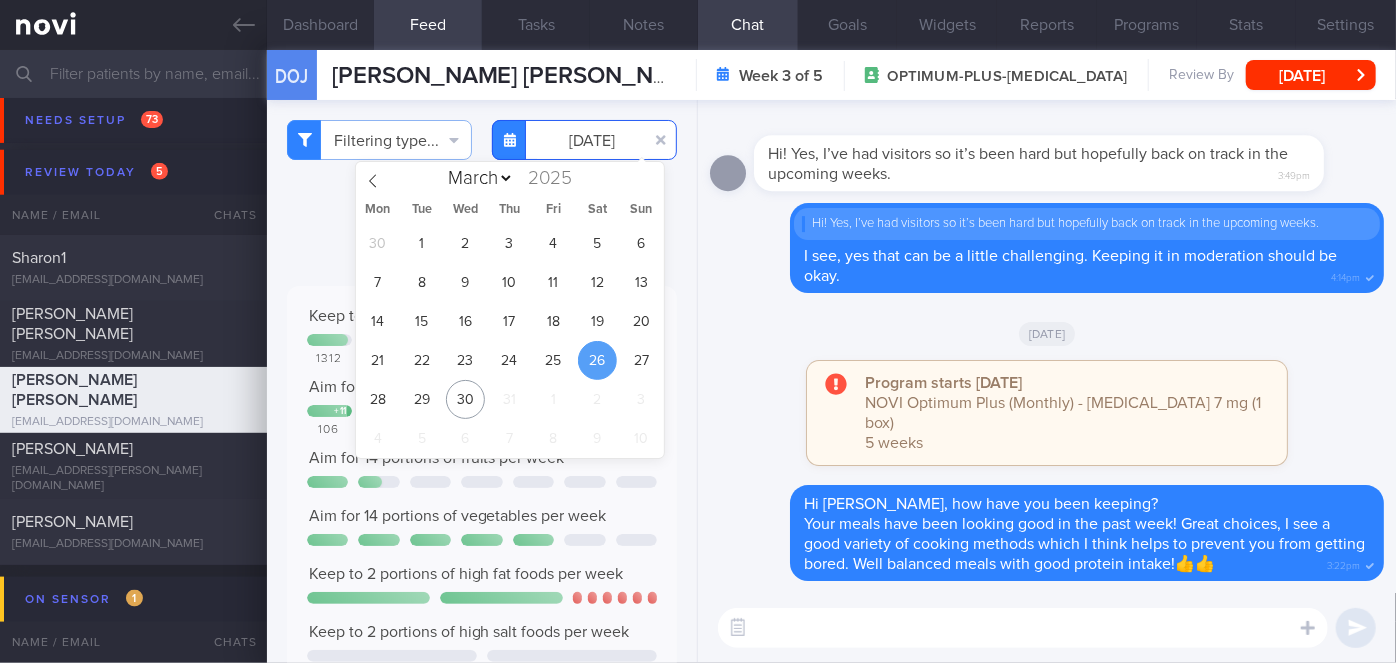click on "[DATE]" at bounding box center (584, 140) 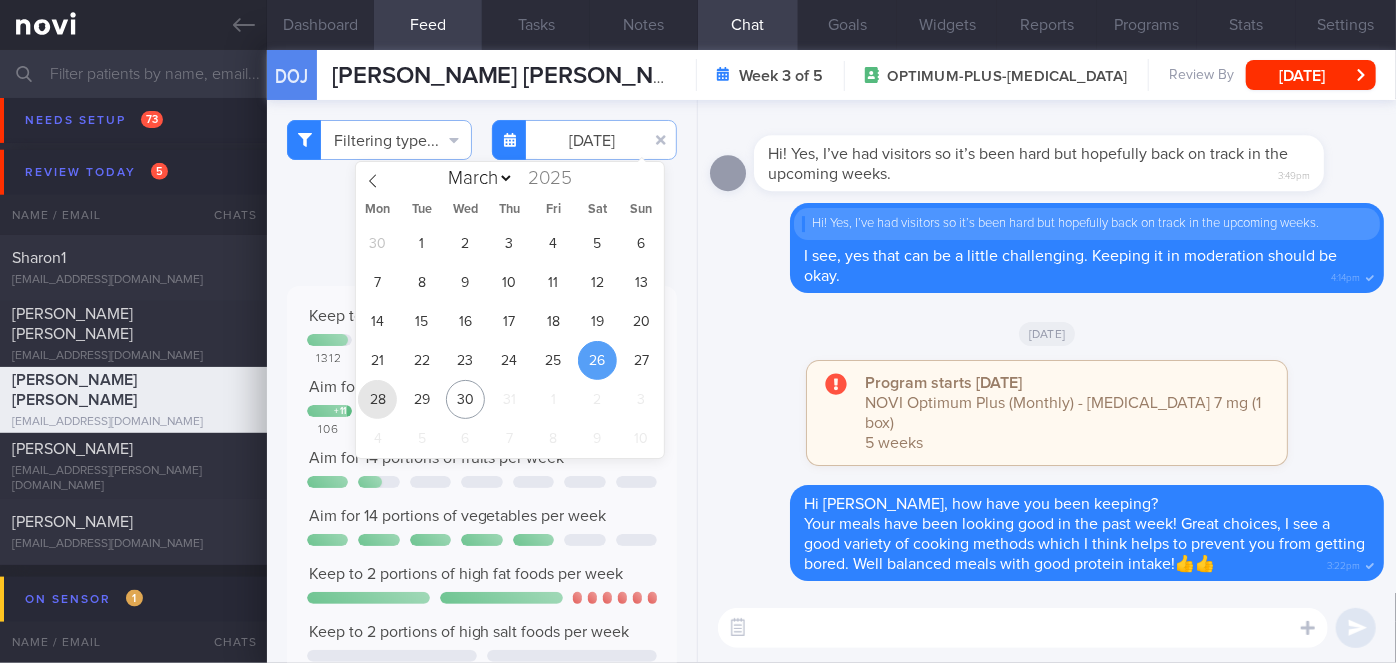 click on "28" at bounding box center (377, 399) 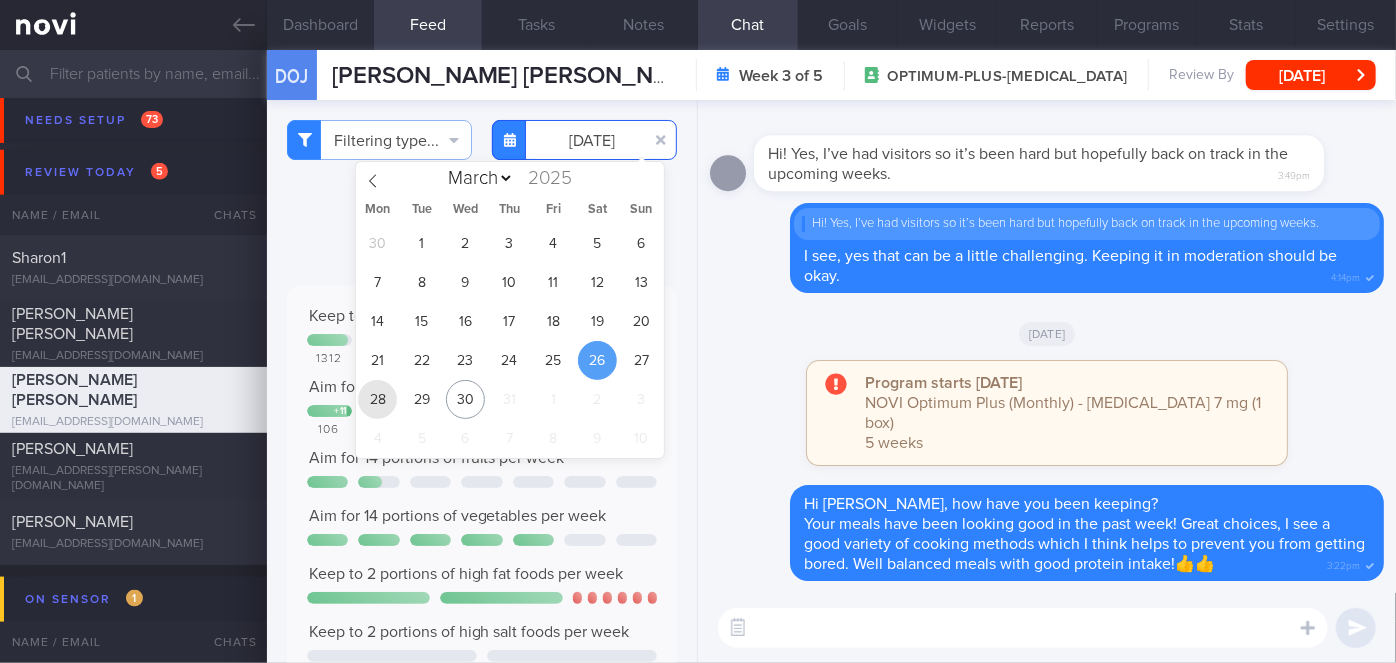 type on "[DATE]" 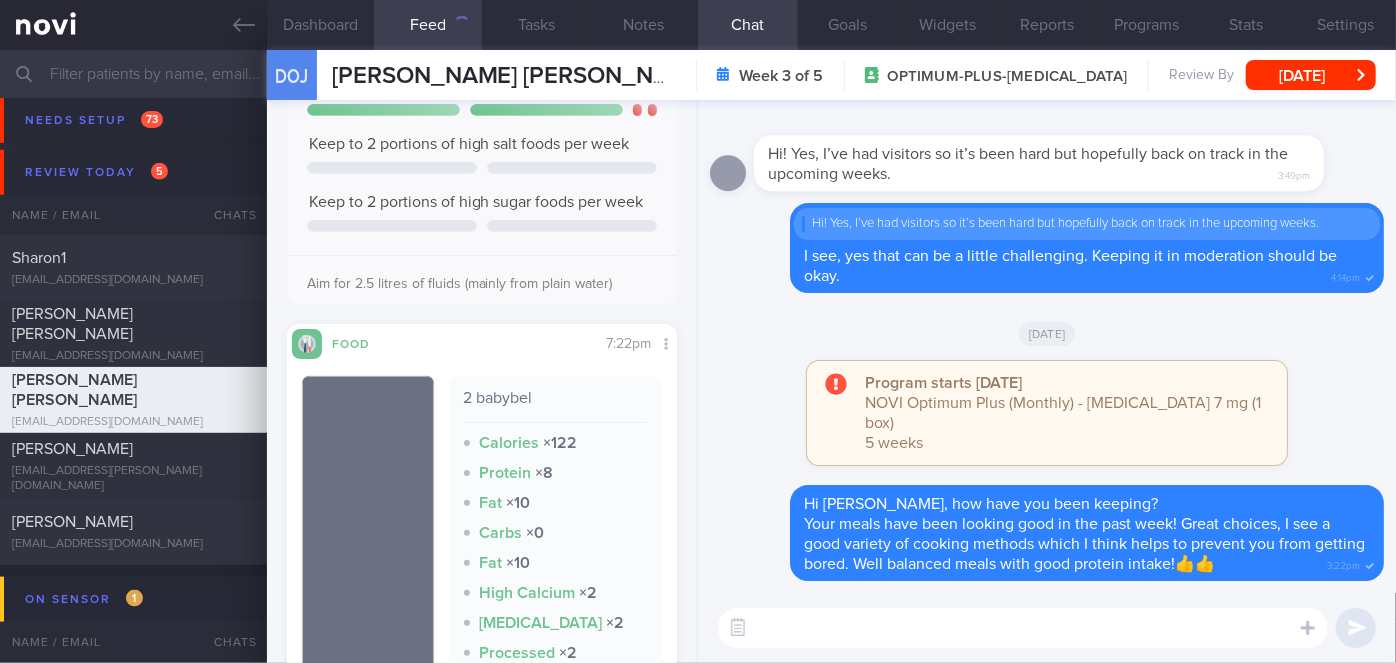 scroll, scrollTop: 795, scrollLeft: 0, axis: vertical 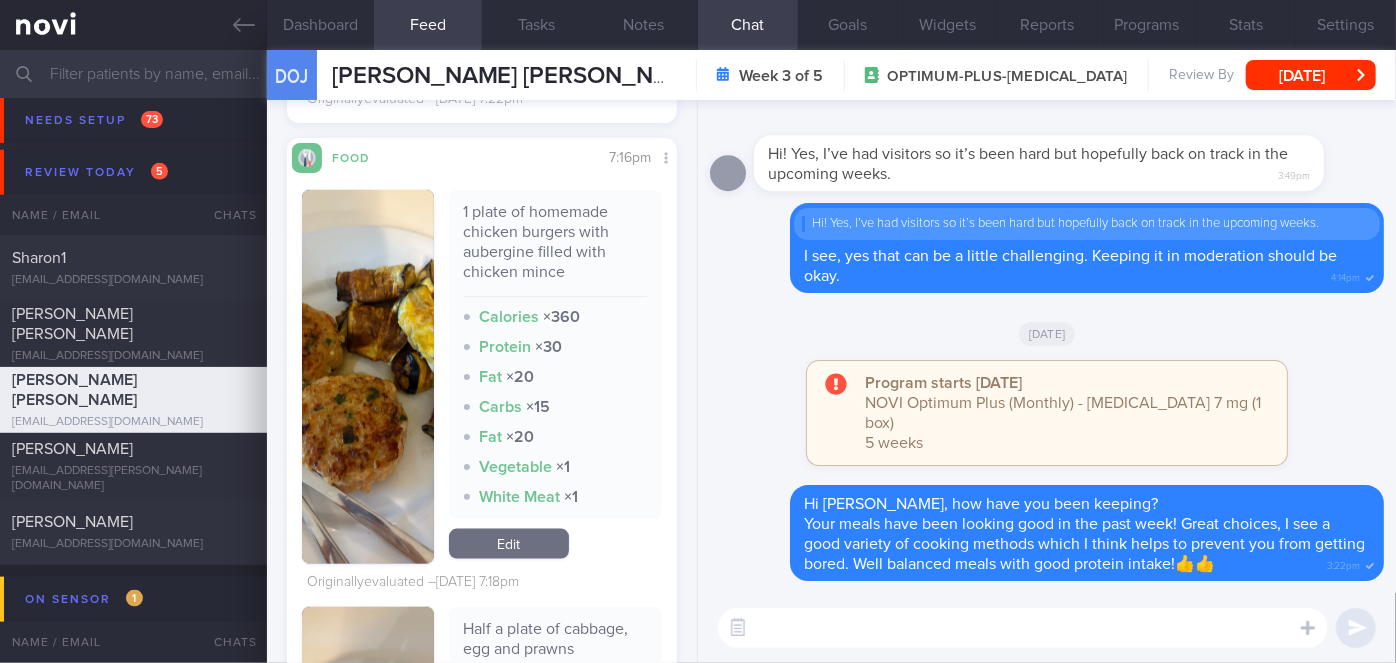 click at bounding box center (368, 377) 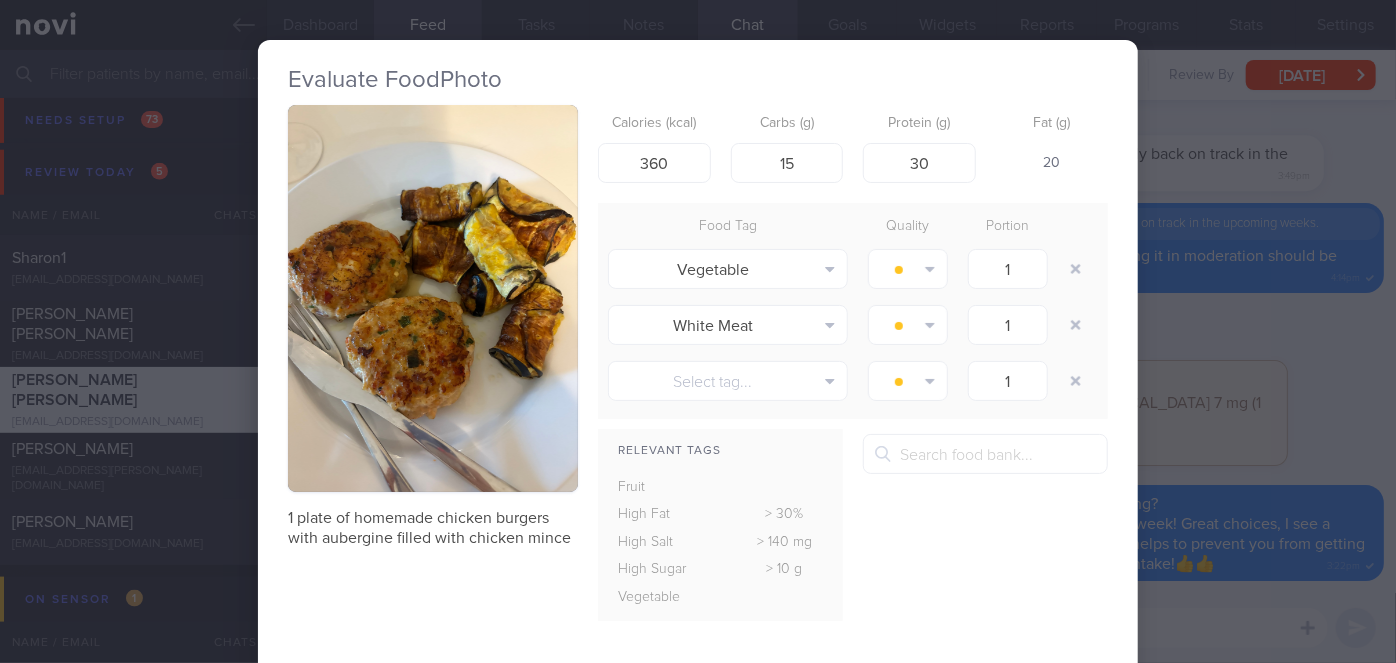 click on "Evaluate Food  Photo
1 plate of homemade chicken burgers with aubergine filled with chicken mince
Calories (kcal)
360
Carbs (g)
15
Protein (g)
30
Fat (g)
20
Food Tag
Quality
Portion
Vegetable
Alcohol
Fried
Fruit
Healthy Fats
High Calcium
[MEDICAL_DATA]" at bounding box center [698, 331] 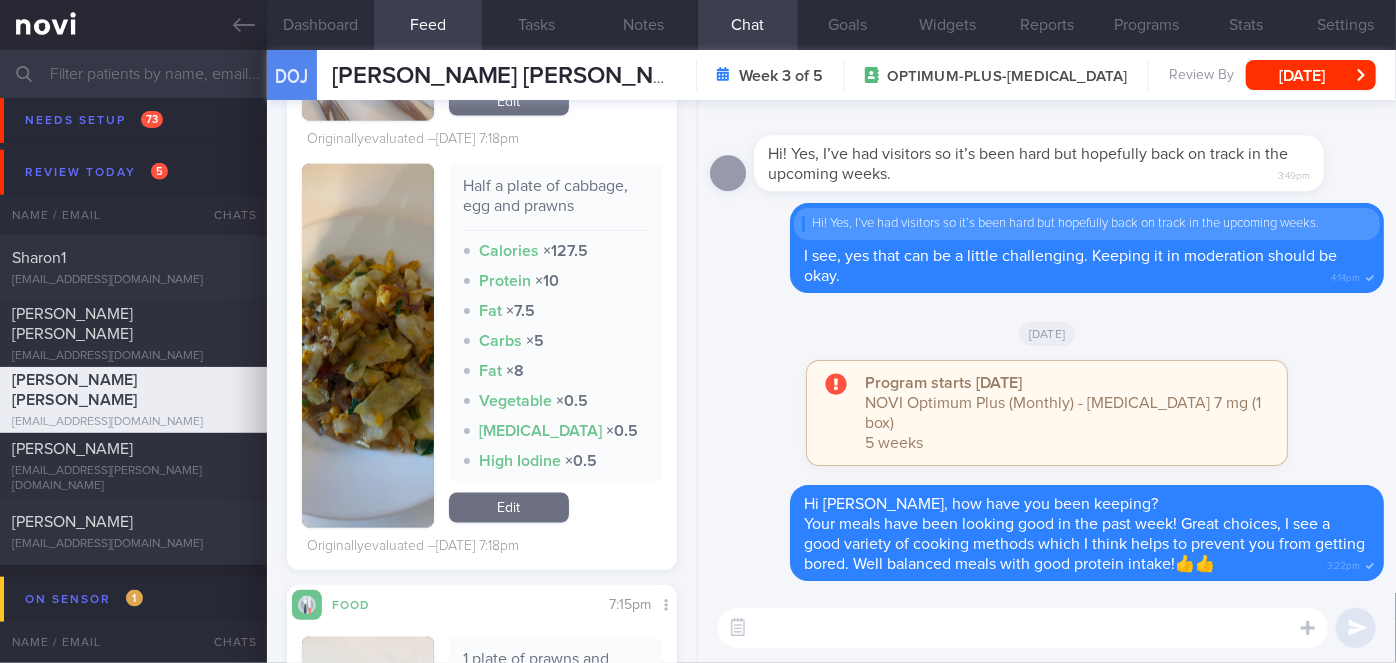 scroll, scrollTop: 1469, scrollLeft: 0, axis: vertical 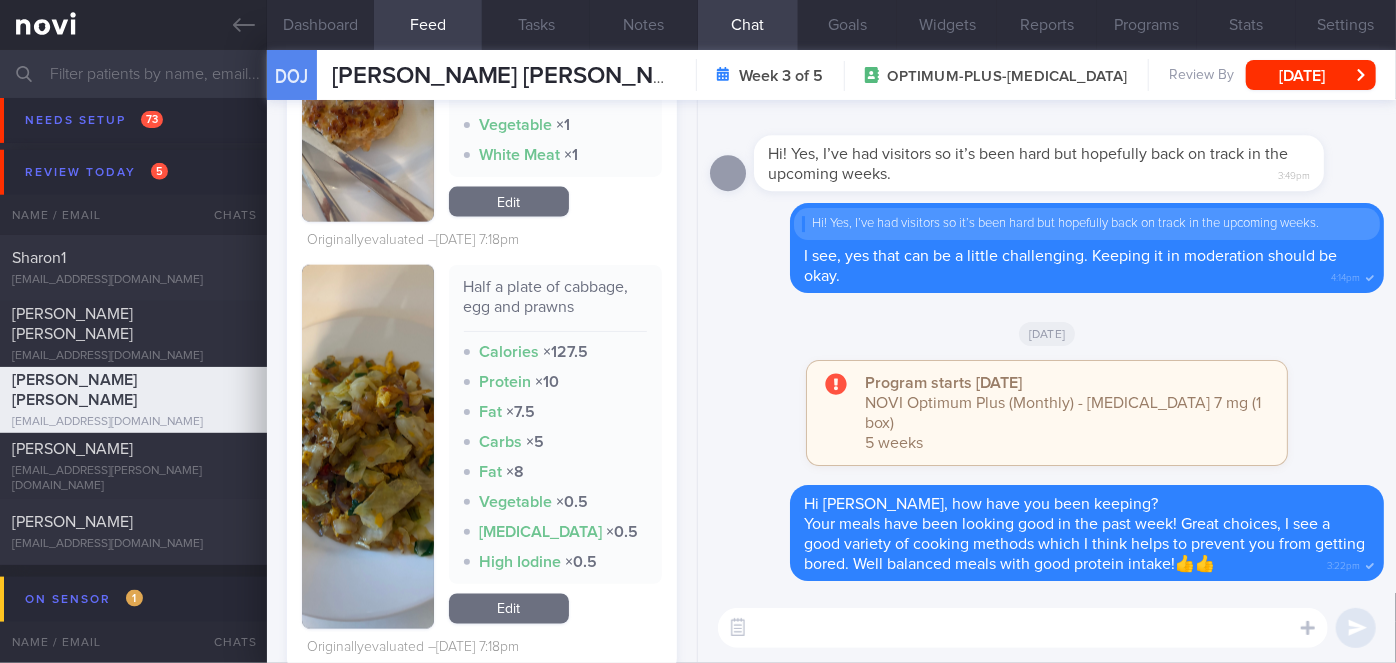 click at bounding box center (368, 447) 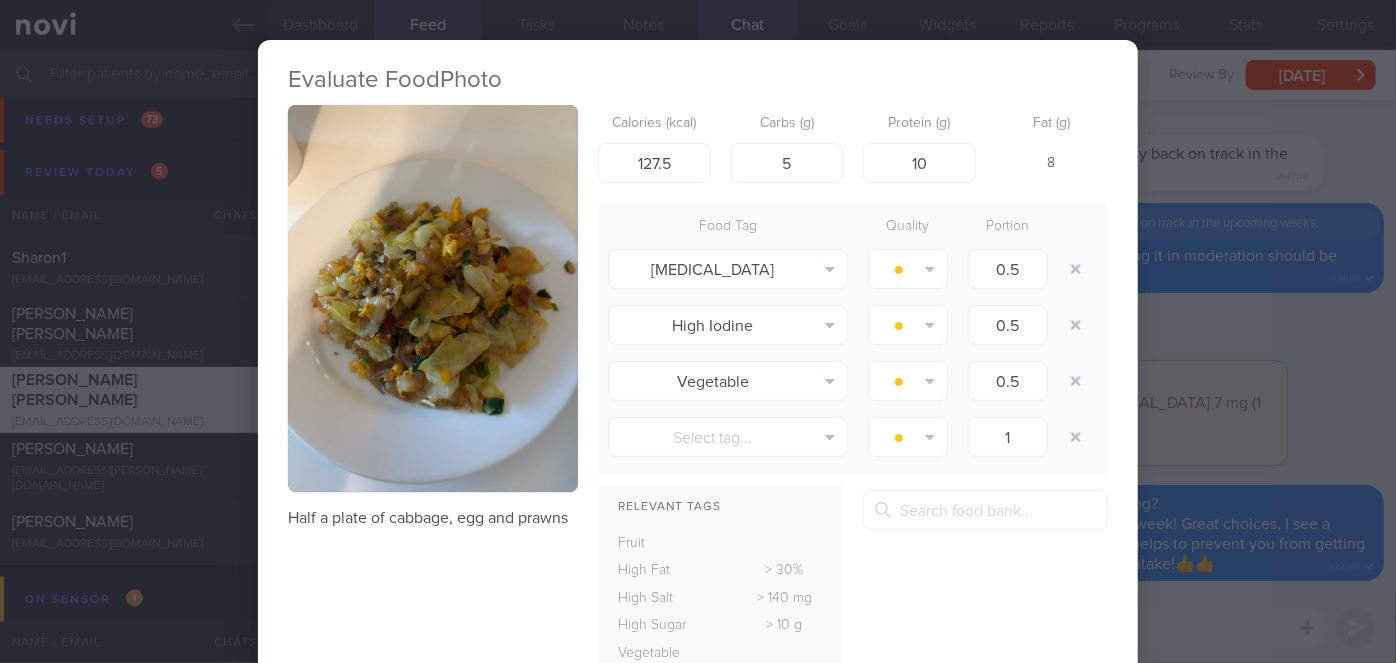 click on "Evaluate Food  Photo
Half a plate of cabbage, egg and prawns
Calories (kcal)
127.5
Carbs (g)
5
Protein (g)
10
Fat (g)
8
Food Tag
Quality
Portion
[MEDICAL_DATA]
Alcohol
Fried
Fruit
Healthy Fats
High Calcium
[MEDICAL_DATA]" at bounding box center (698, 331) 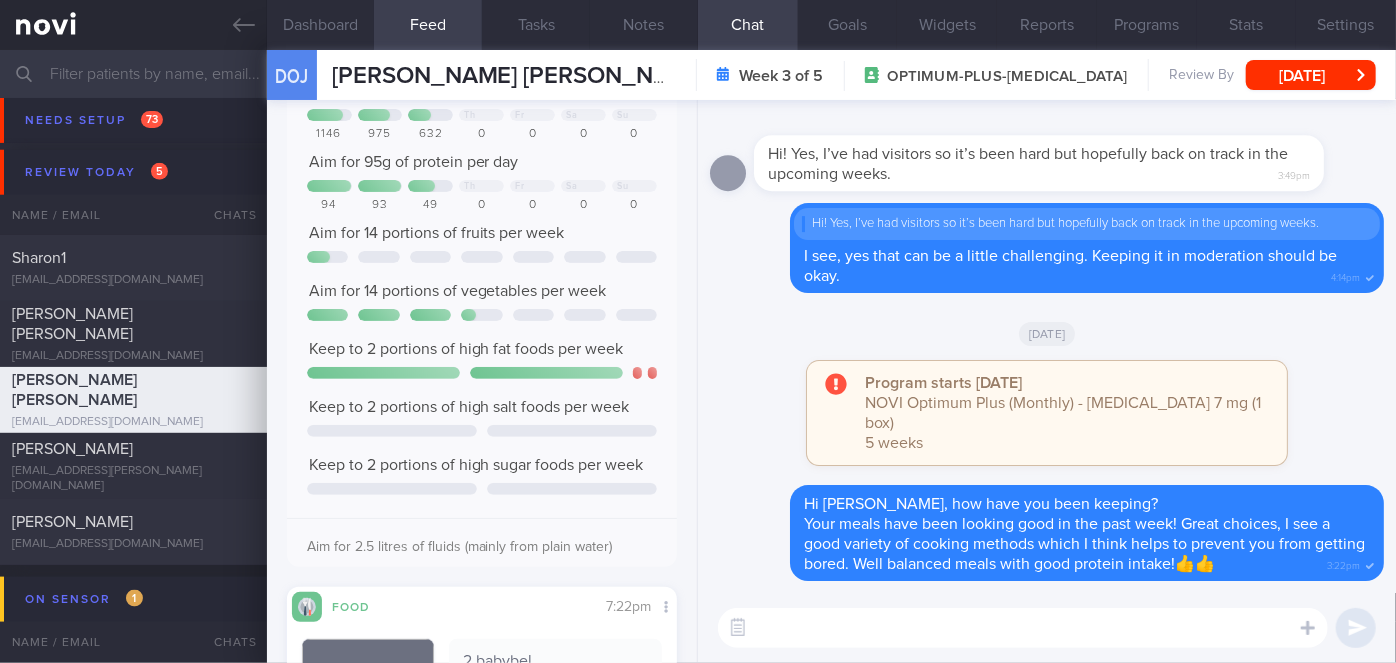 scroll, scrollTop: 0, scrollLeft: 0, axis: both 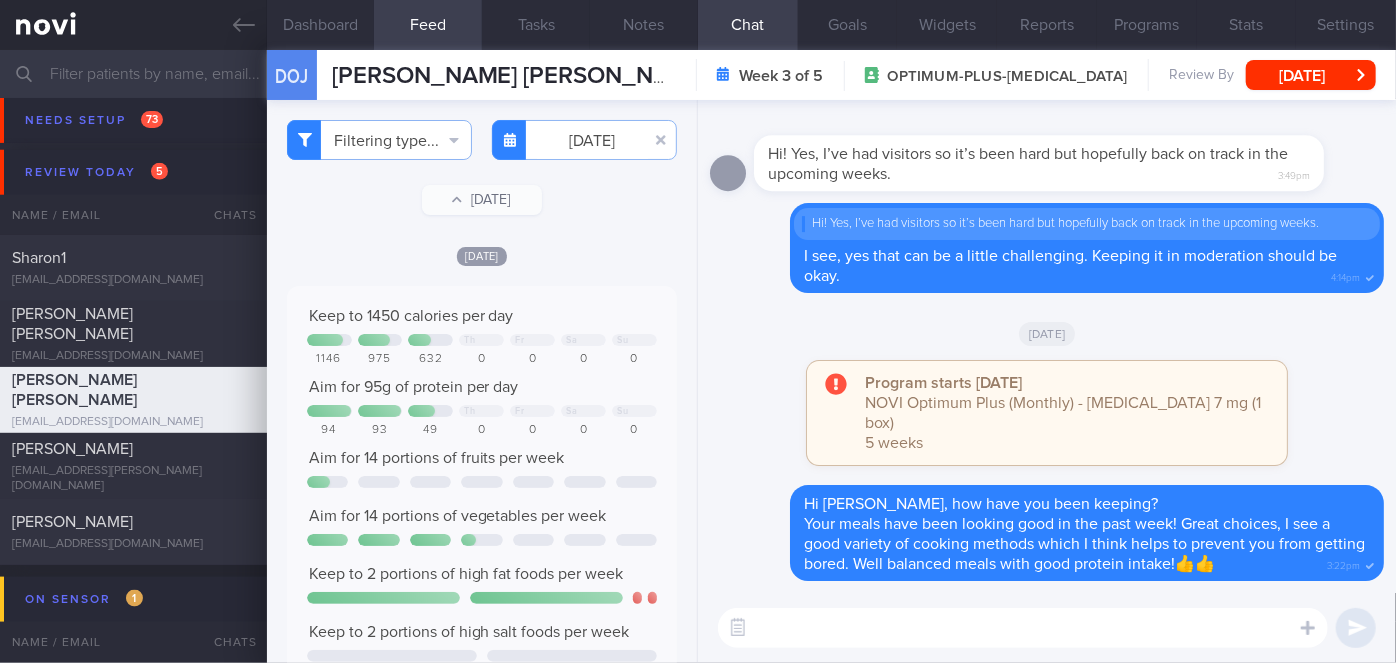 click at bounding box center (1023, 628) 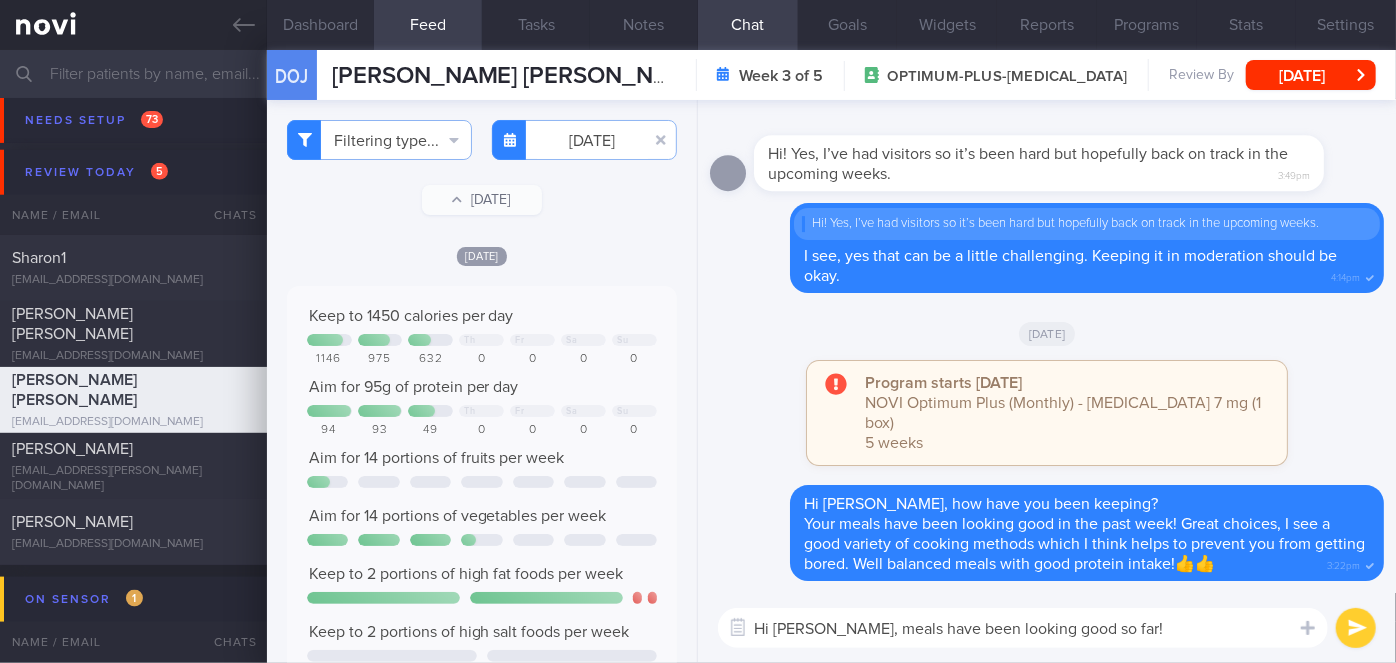 type on "Hi [PERSON_NAME], meals have been looking good so far!" 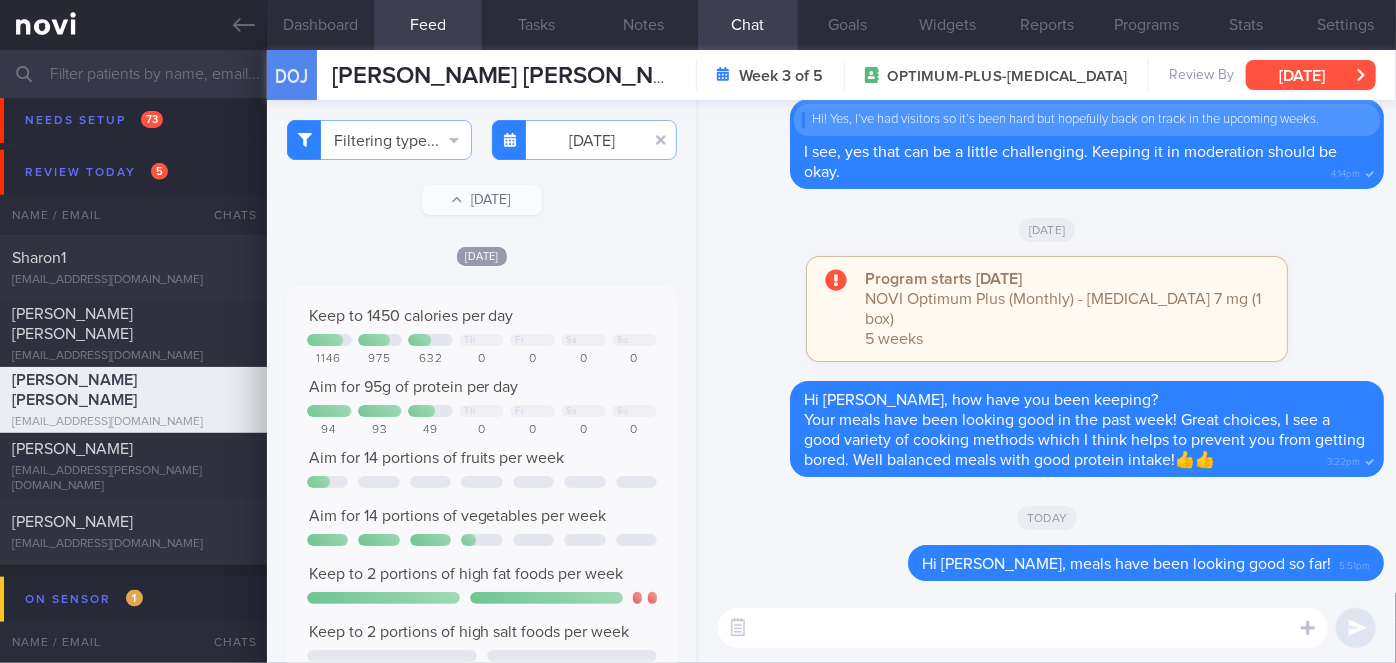 click on "[DATE]" at bounding box center (1311, 75) 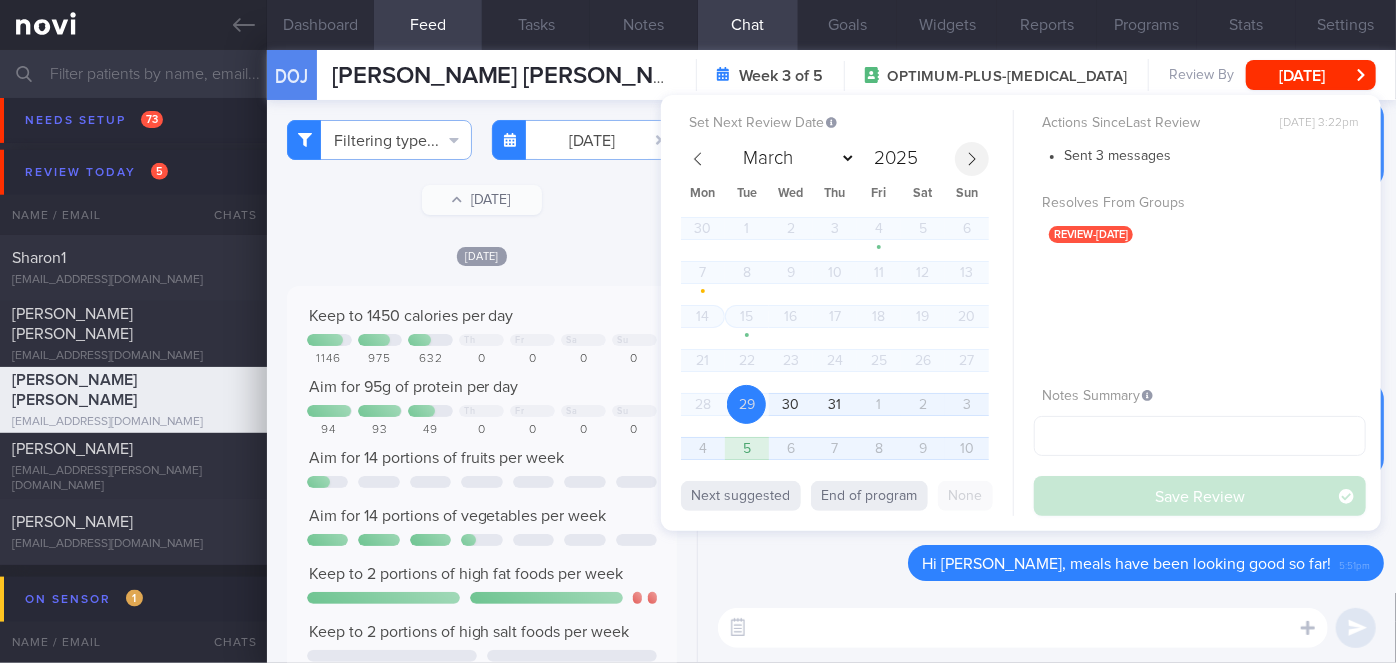 click 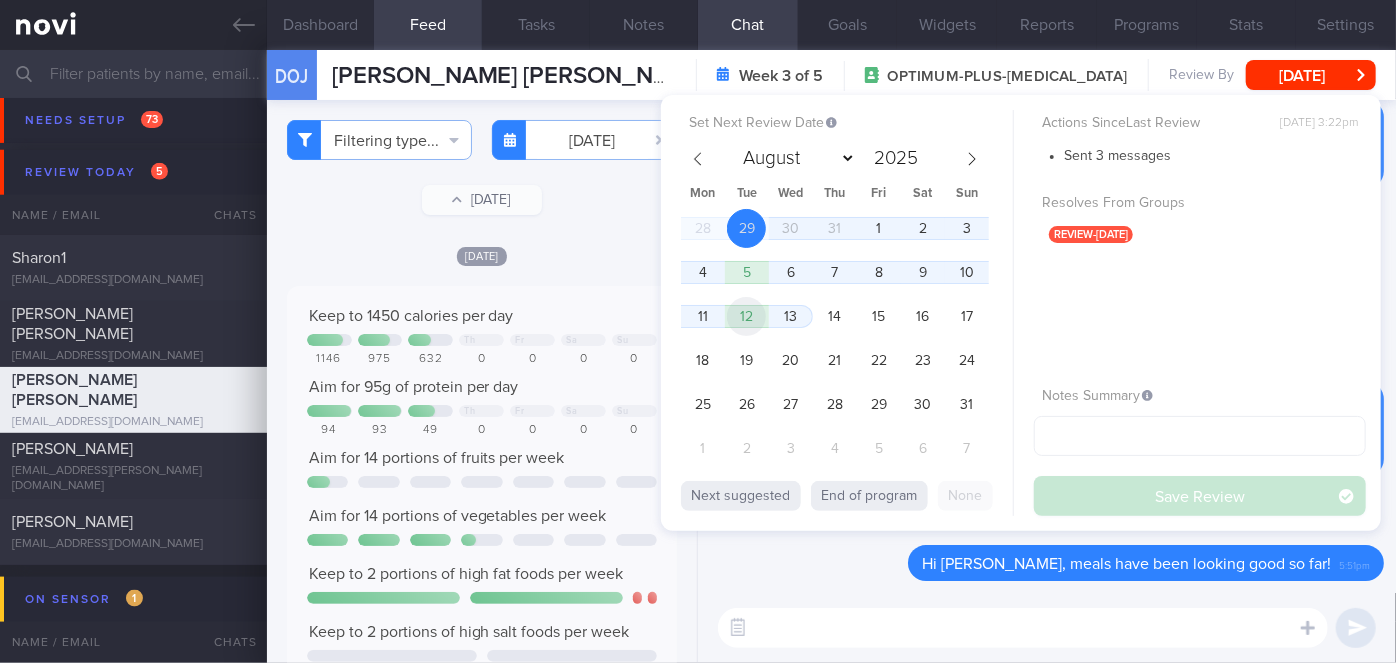 click on "12" at bounding box center [746, 316] 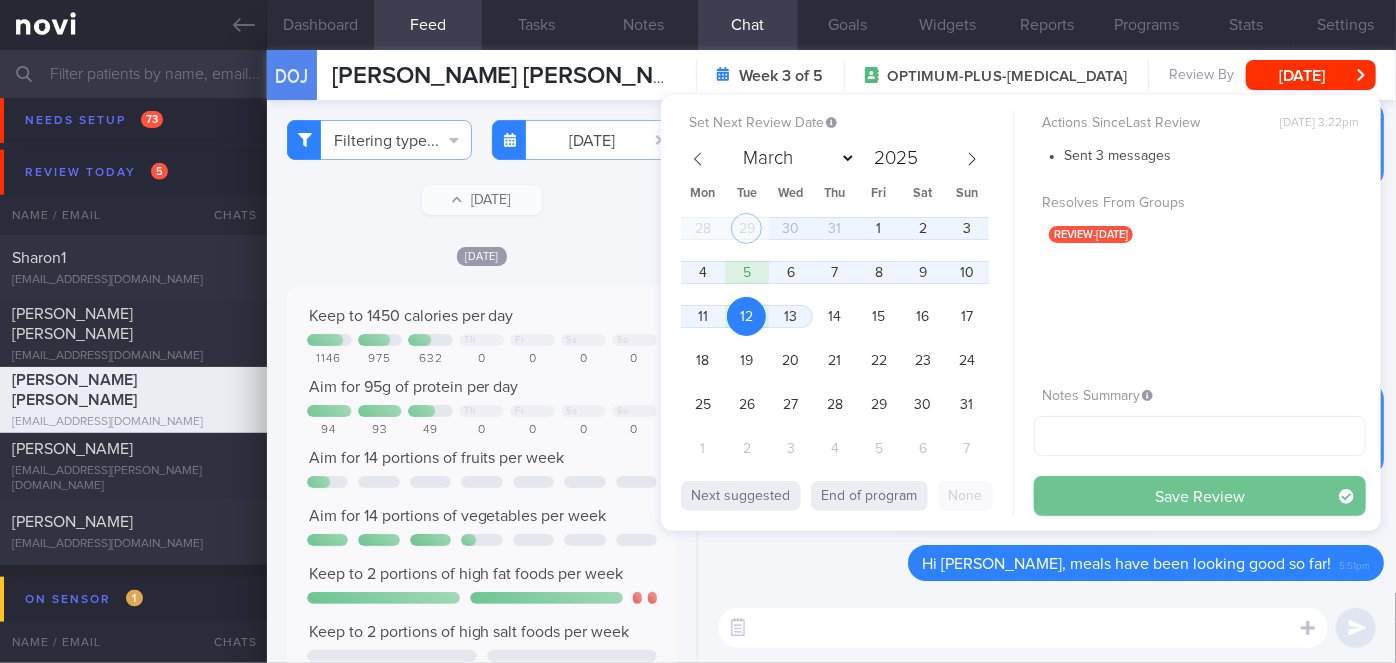 click on "Save Review" at bounding box center [1200, 496] 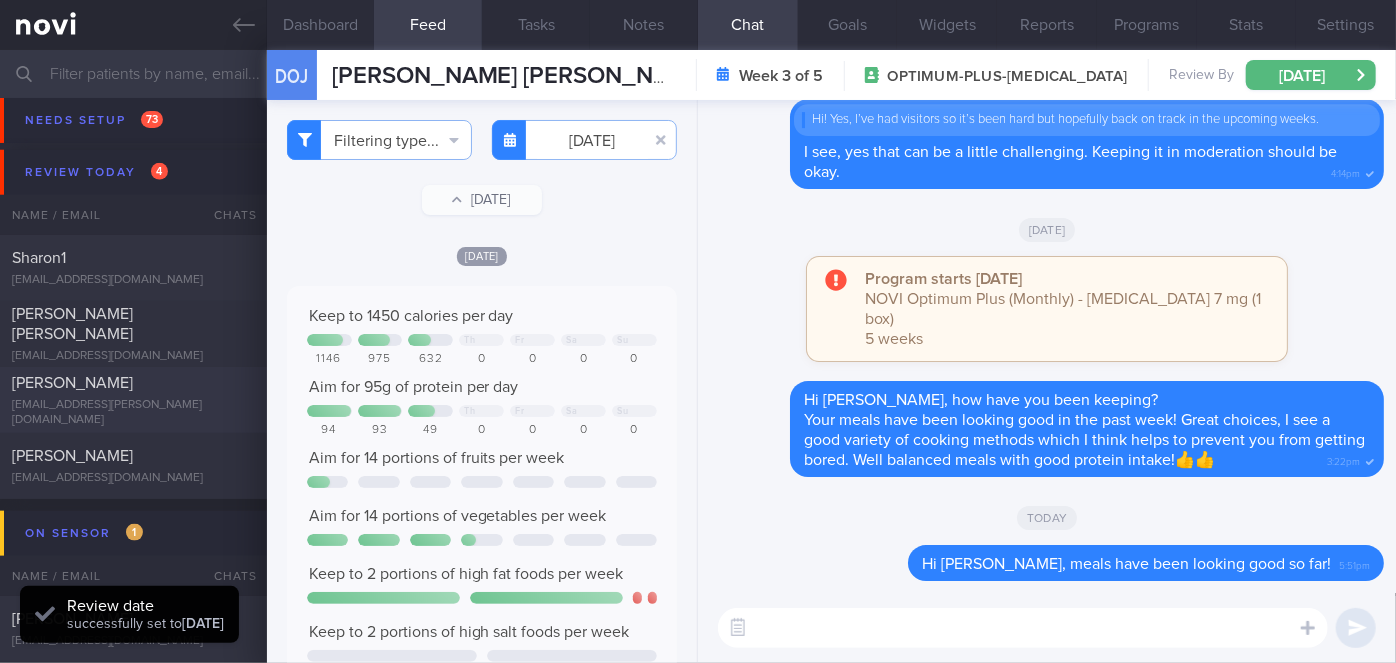 click on "[PERSON_NAME]
[EMAIL_ADDRESS][PERSON_NAME][DOMAIN_NAME]" at bounding box center (133, 400) 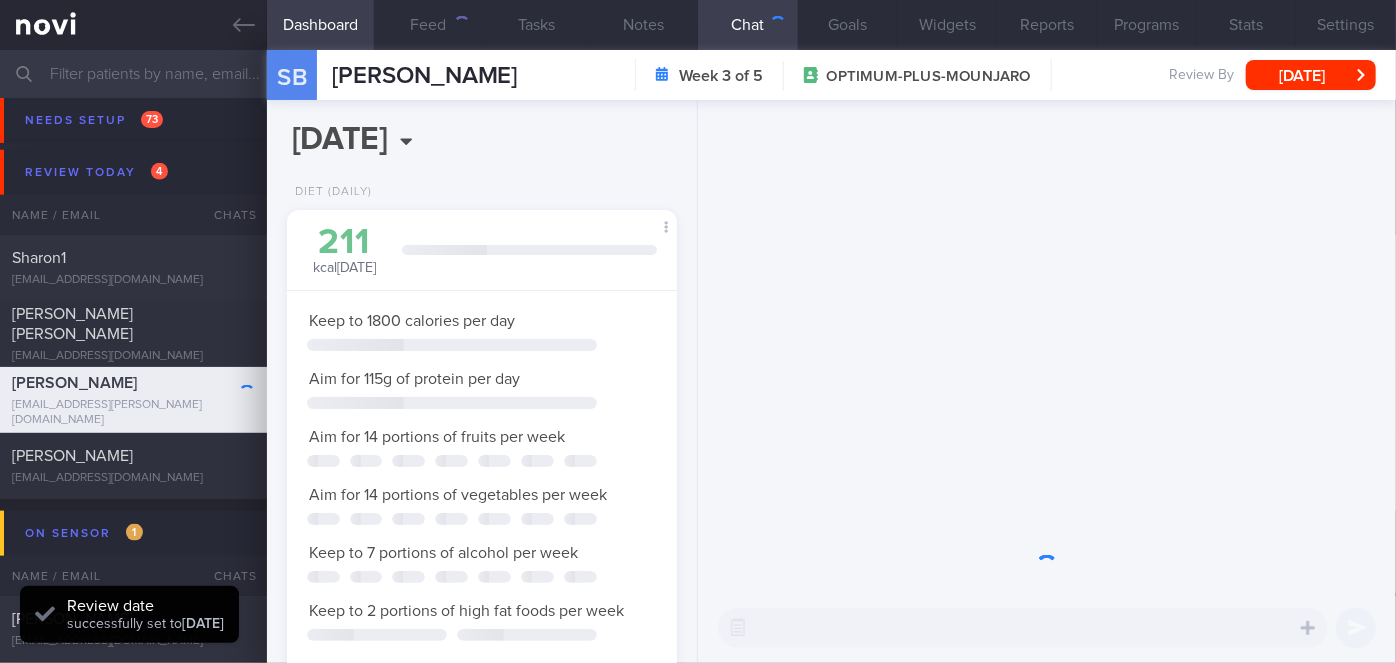 scroll, scrollTop: 999800, scrollLeft: 999658, axis: both 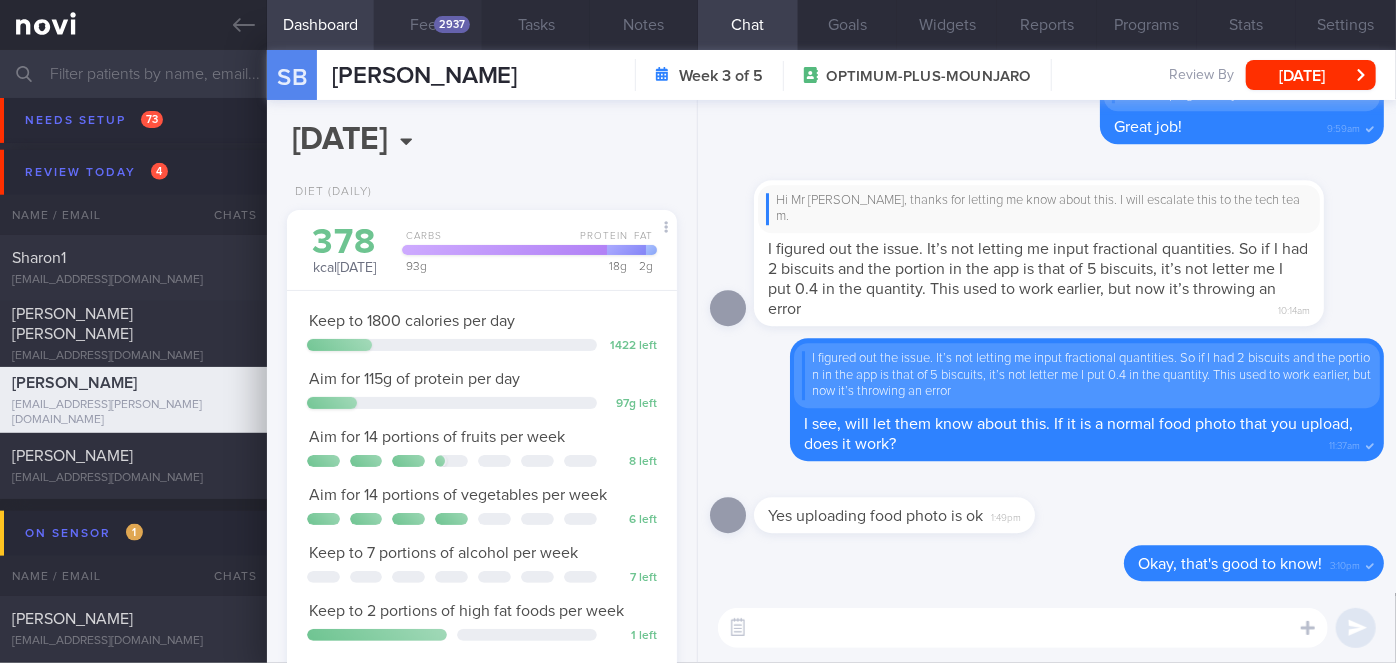 click on "2937" at bounding box center (452, 24) 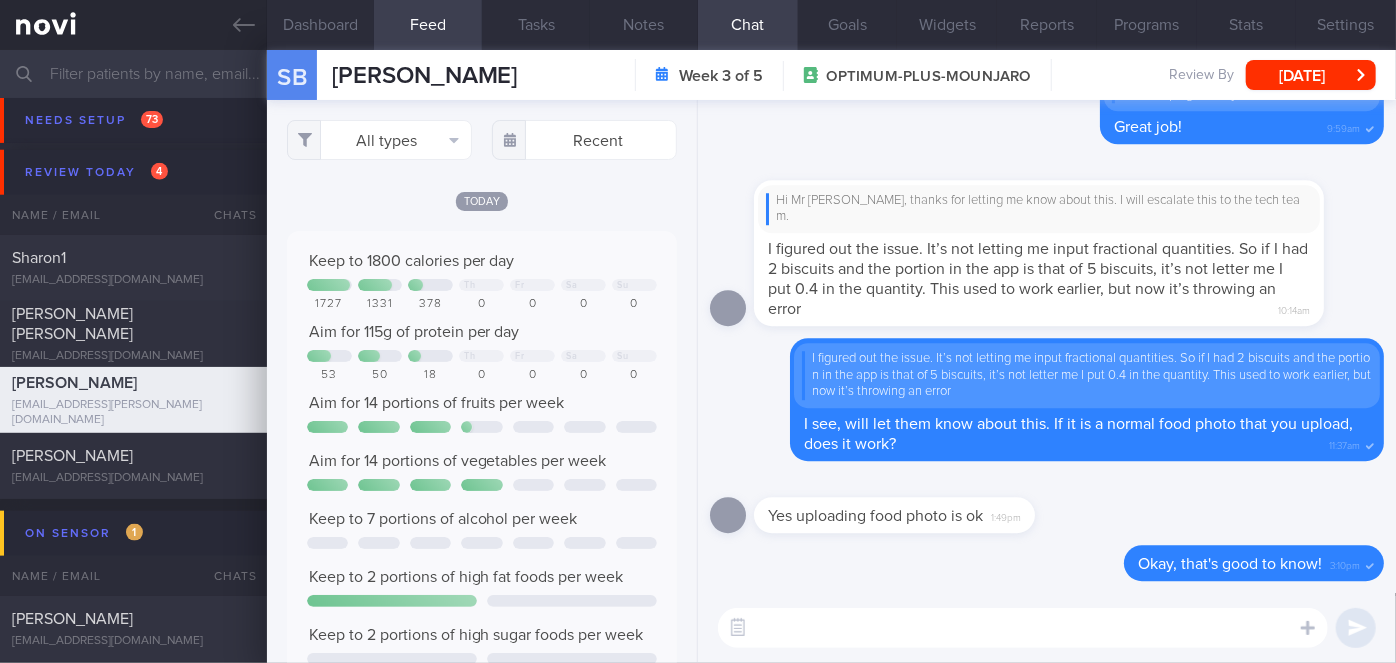 scroll, scrollTop: 999912, scrollLeft: 999648, axis: both 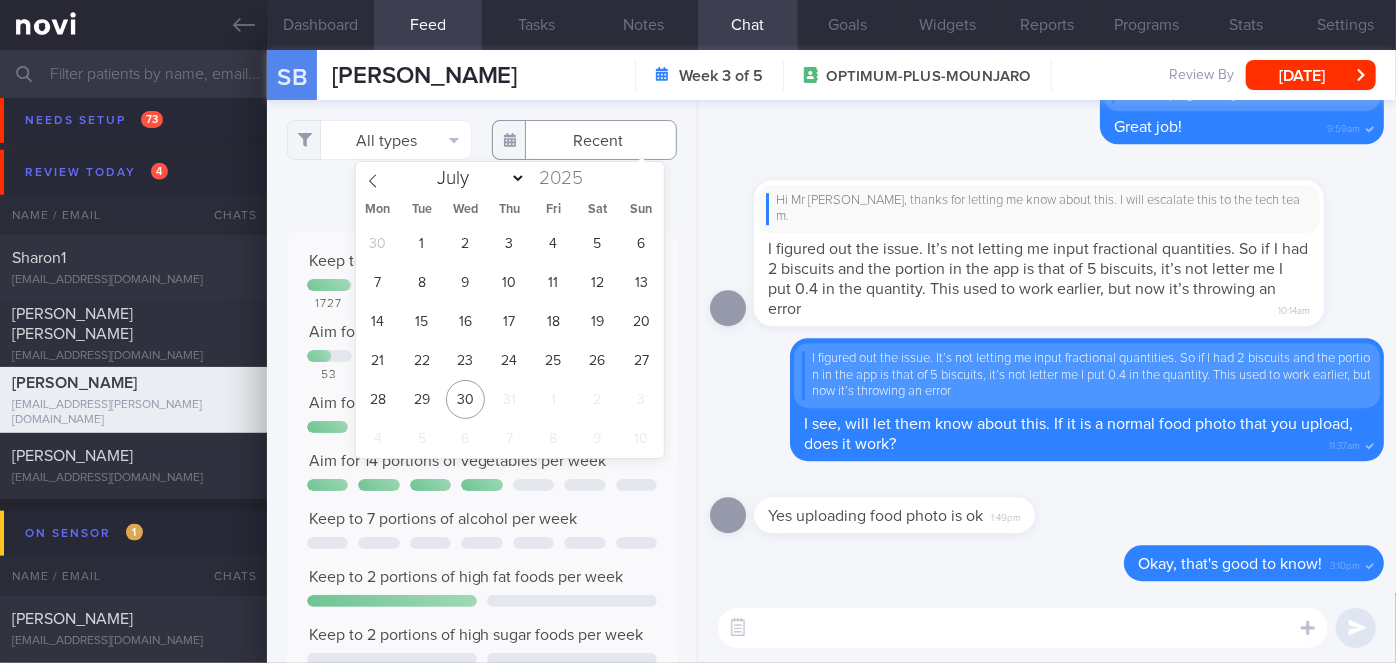 click at bounding box center (584, 140) 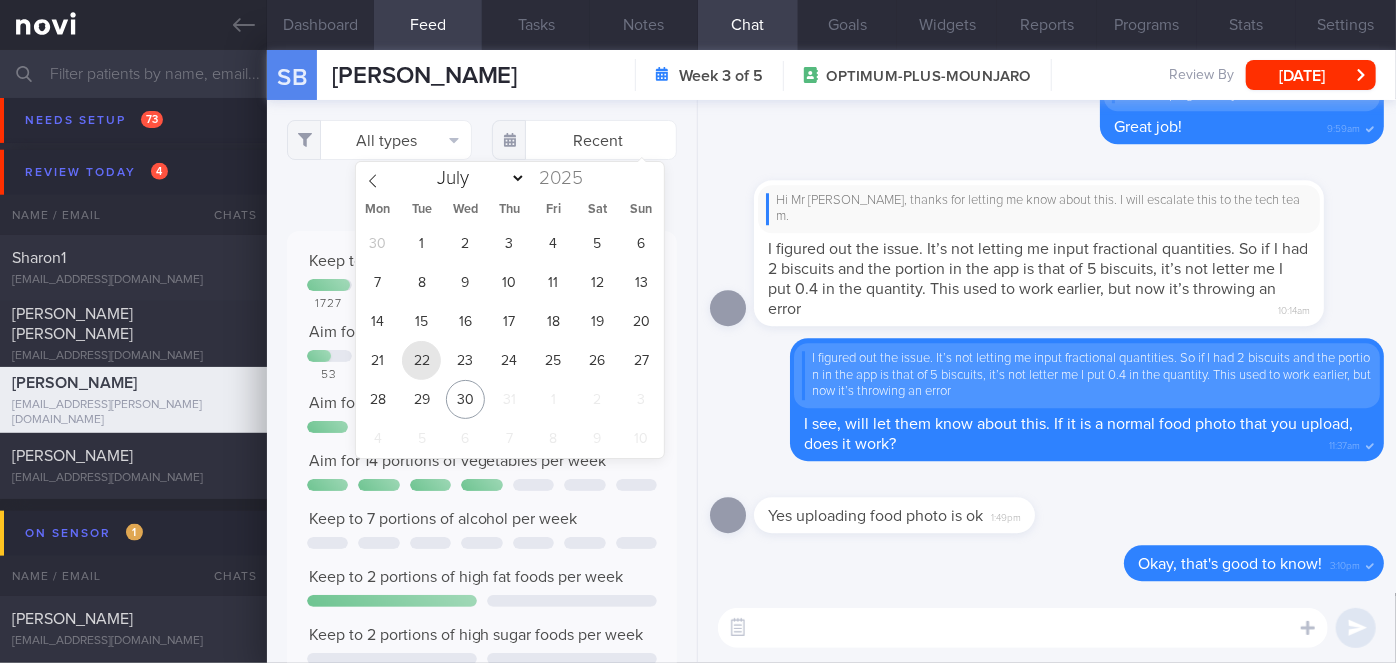 click on "22" at bounding box center (421, 360) 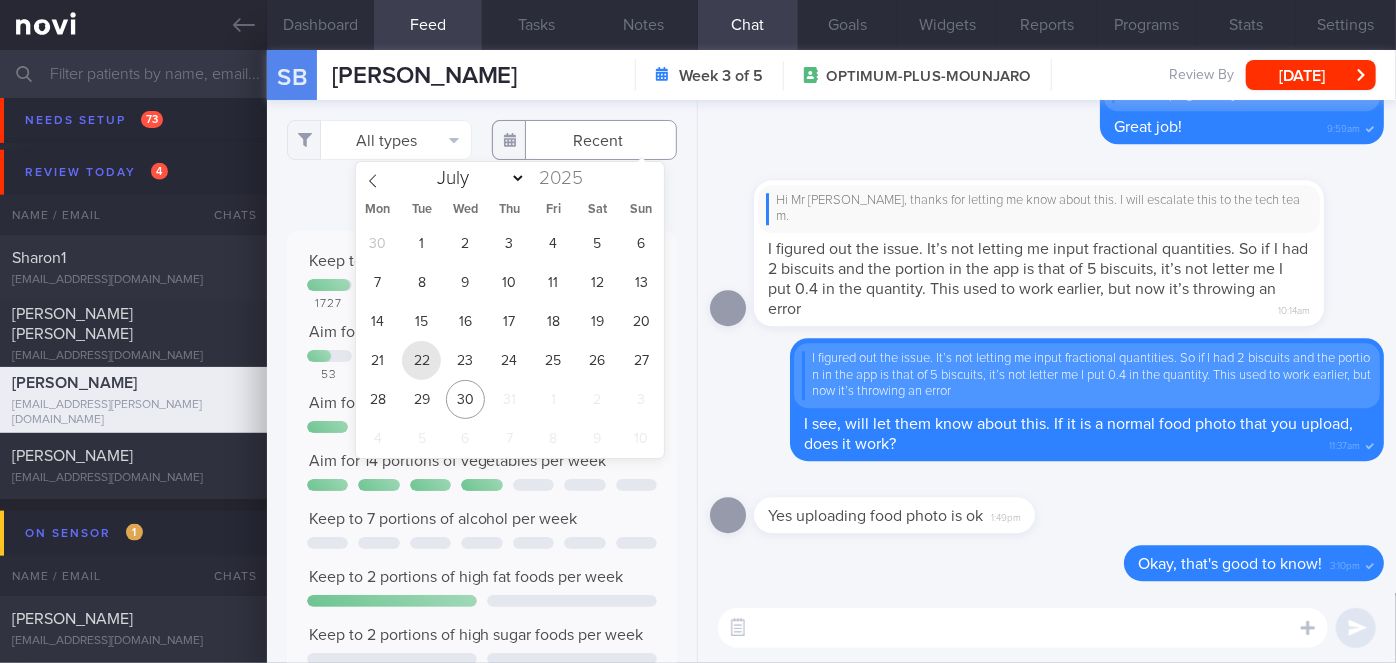 type on "[DATE]" 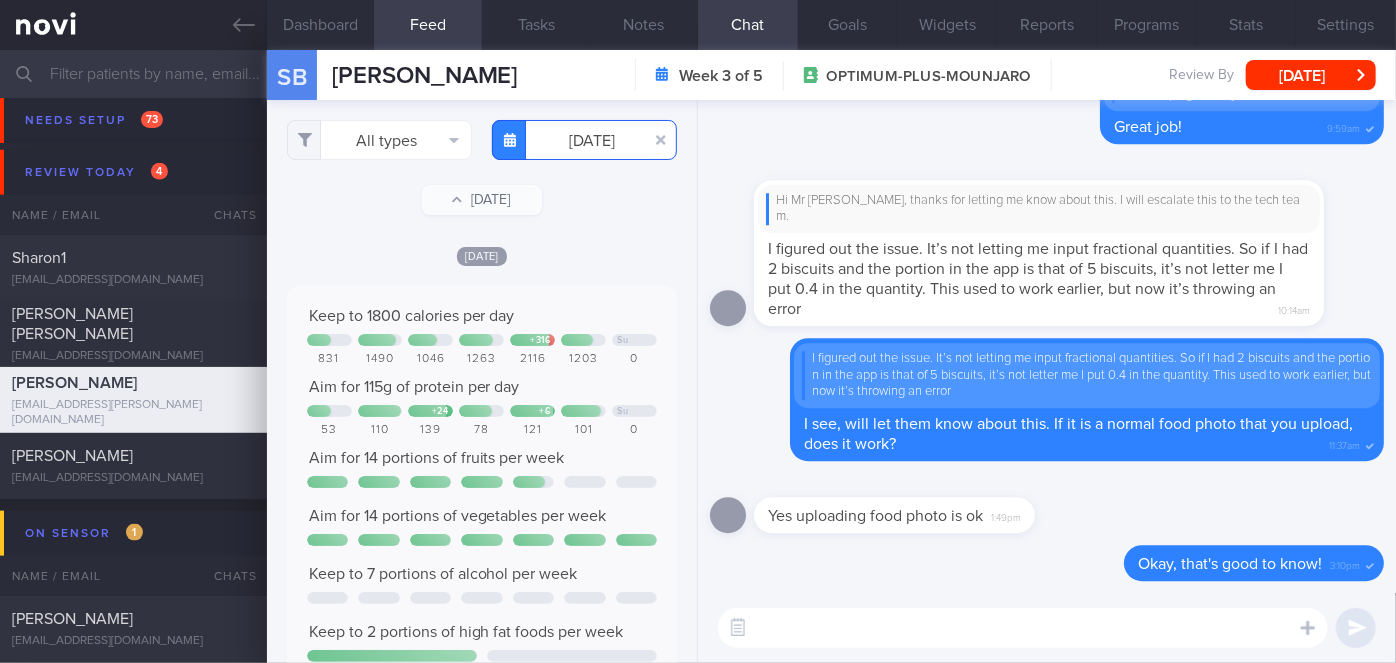 scroll, scrollTop: 999912, scrollLeft: 999648, axis: both 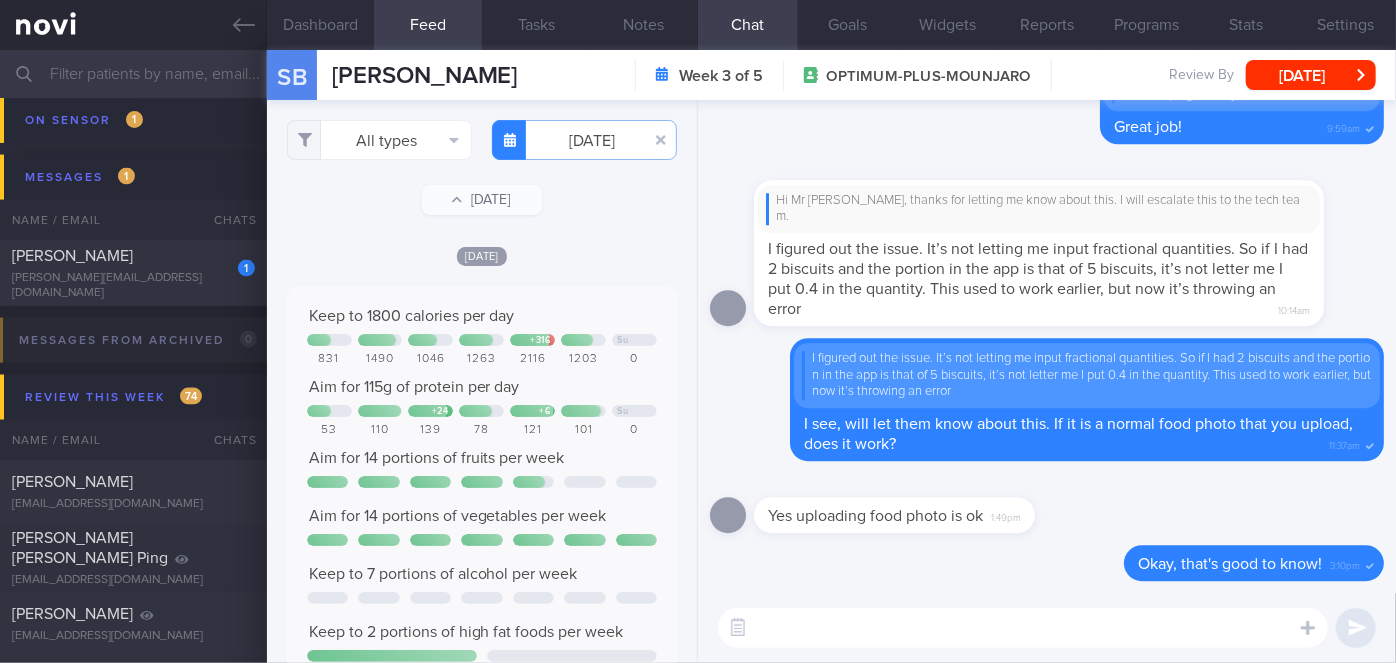 click on "1
[PERSON_NAME]
[PERSON_NAME][EMAIL_ADDRESS][DOMAIN_NAME]
[DATE]
OPTIMUM-PLUS-[MEDICAL_DATA]" 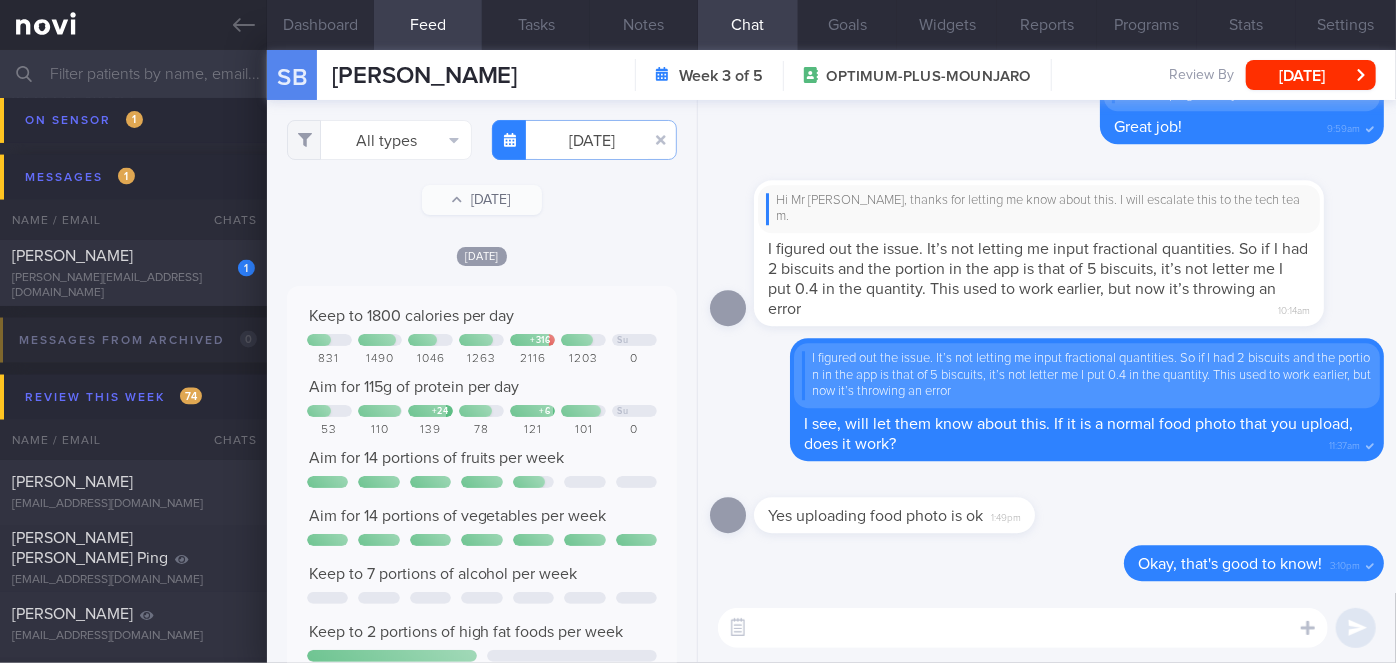 select on "7" 